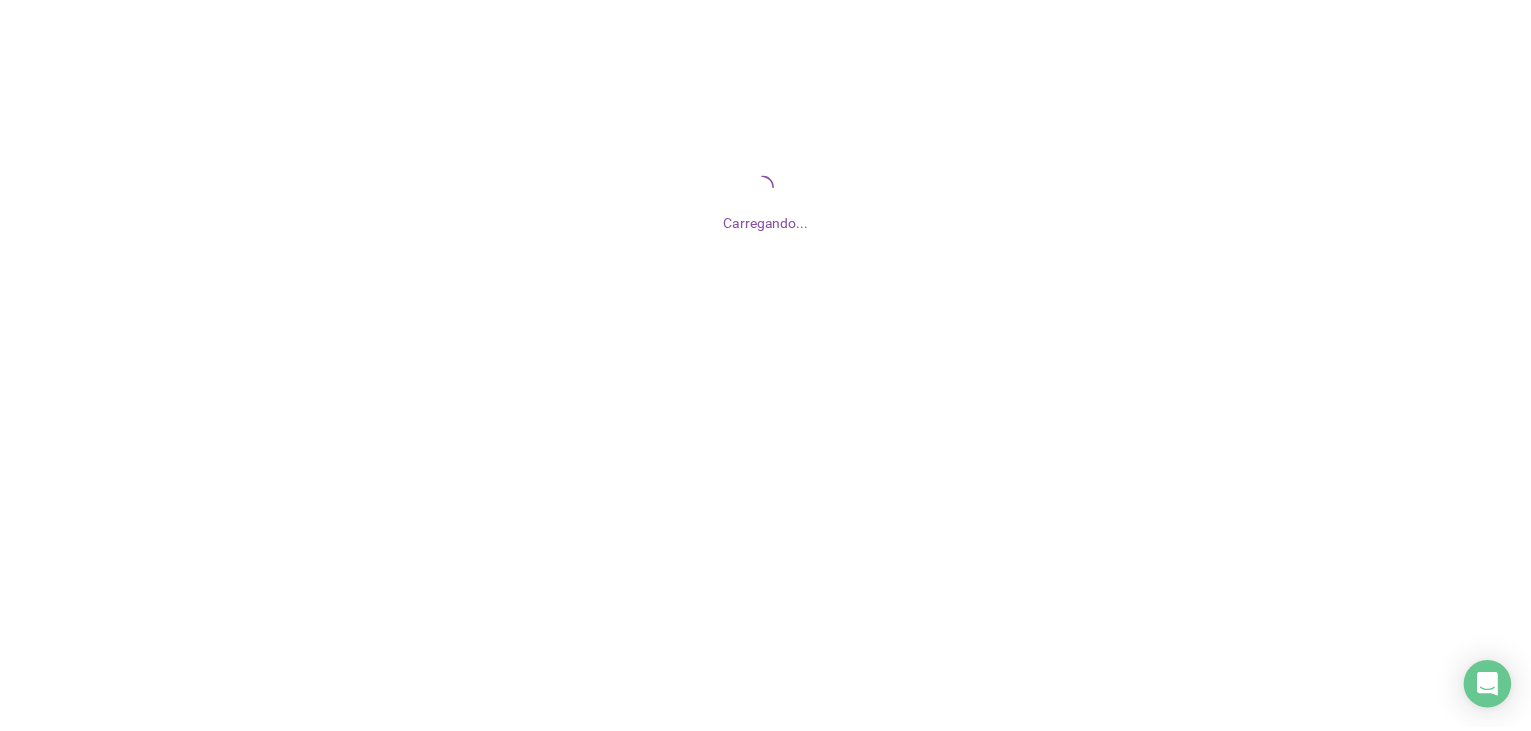 scroll, scrollTop: 0, scrollLeft: 0, axis: both 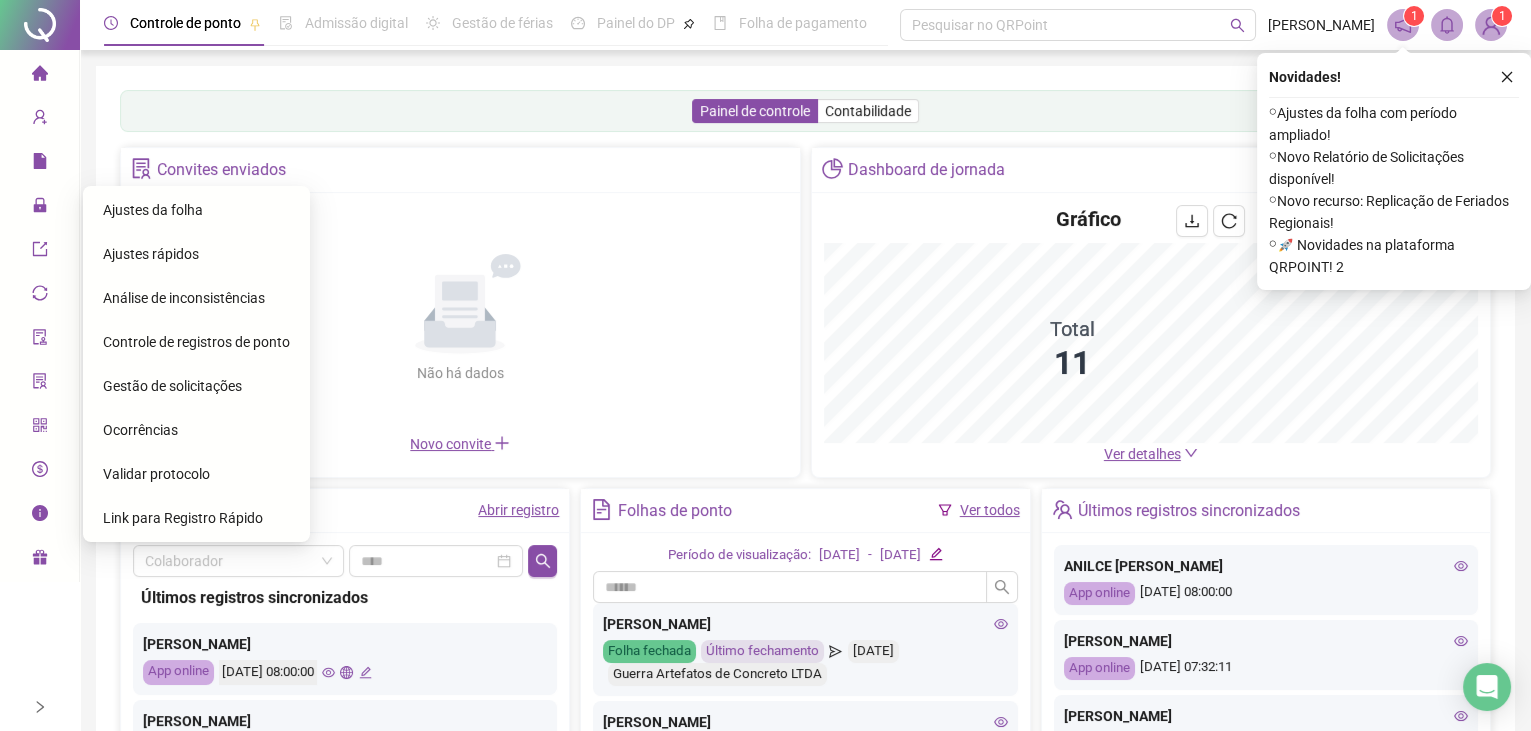 click on "Ajustes da folha" at bounding box center (153, 210) 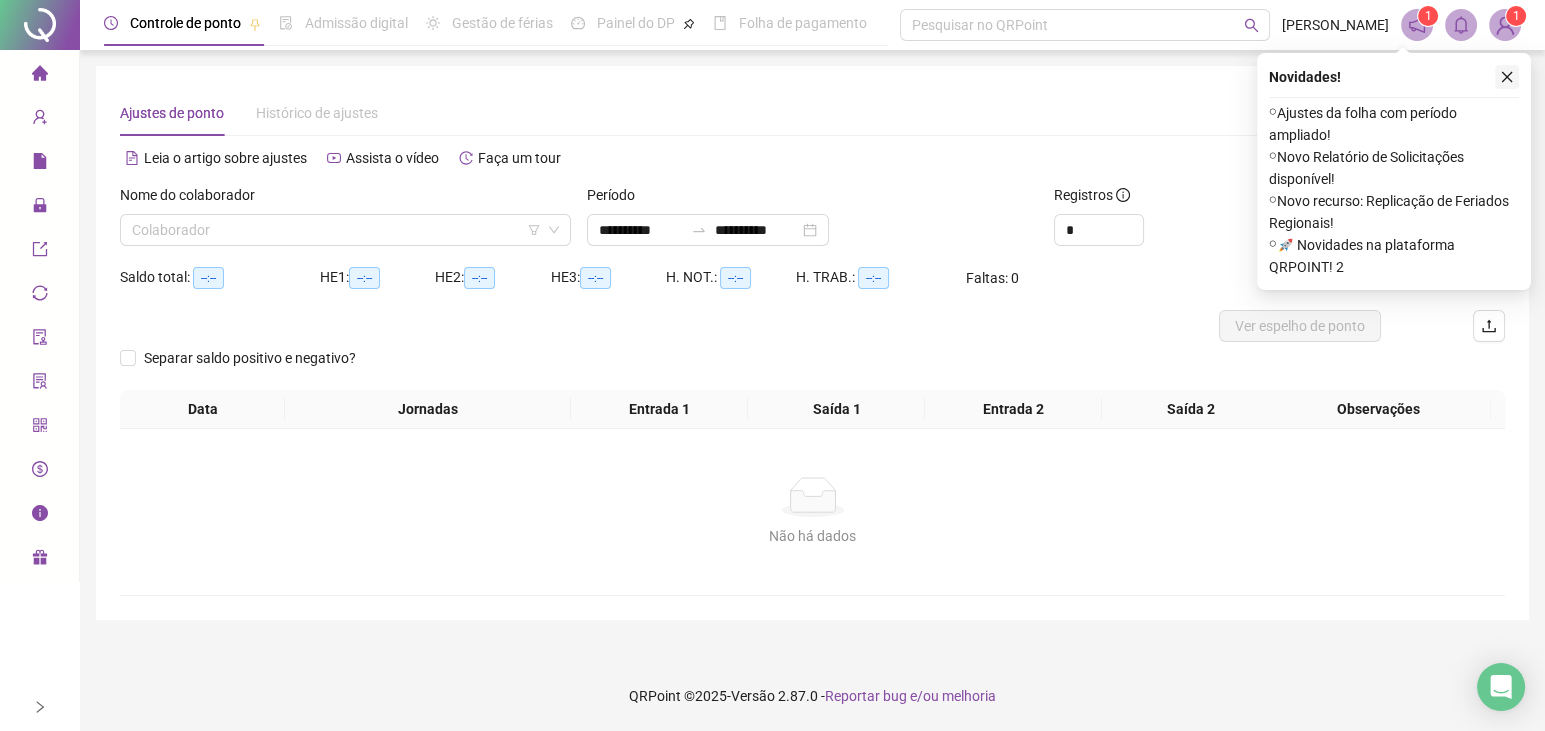click 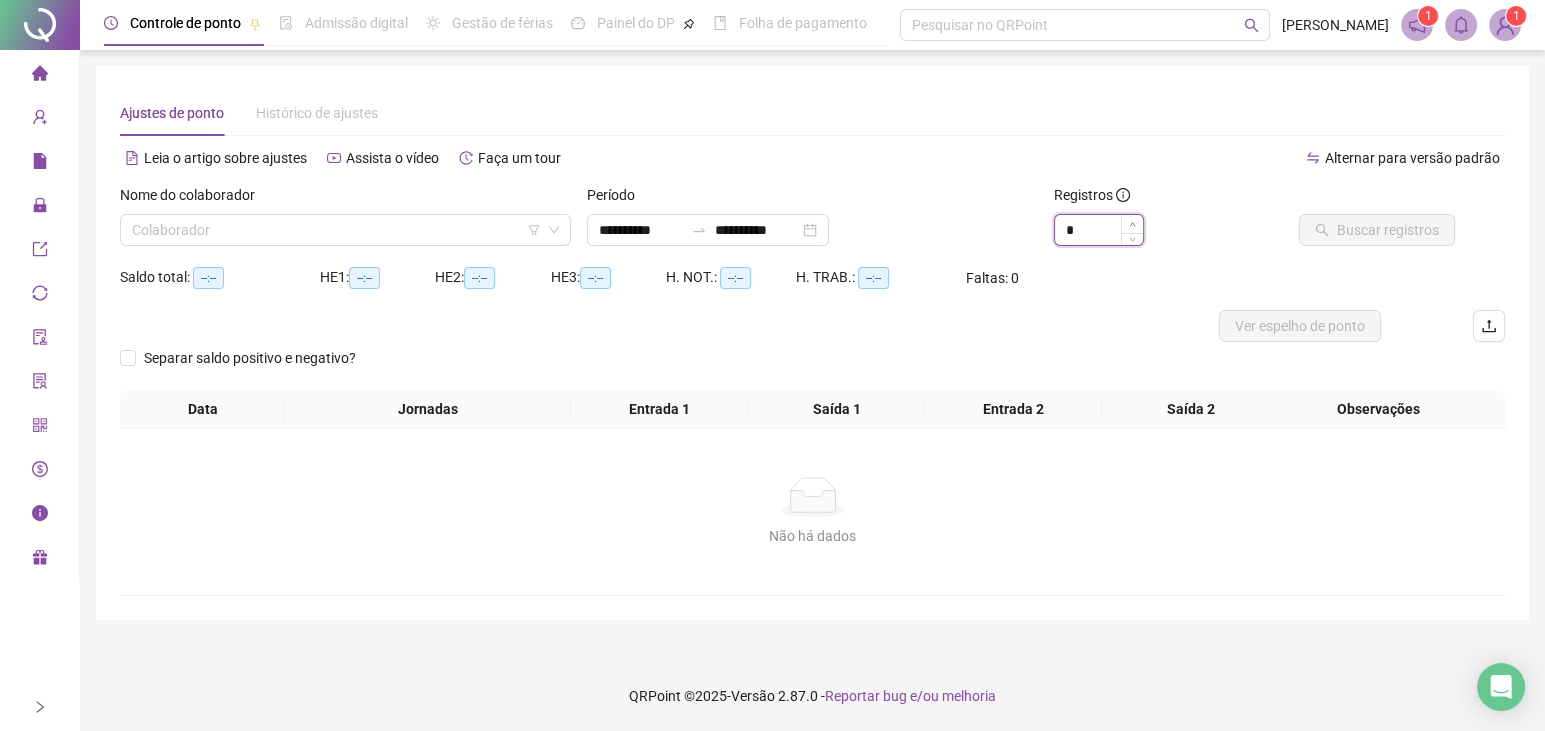 type on "*" 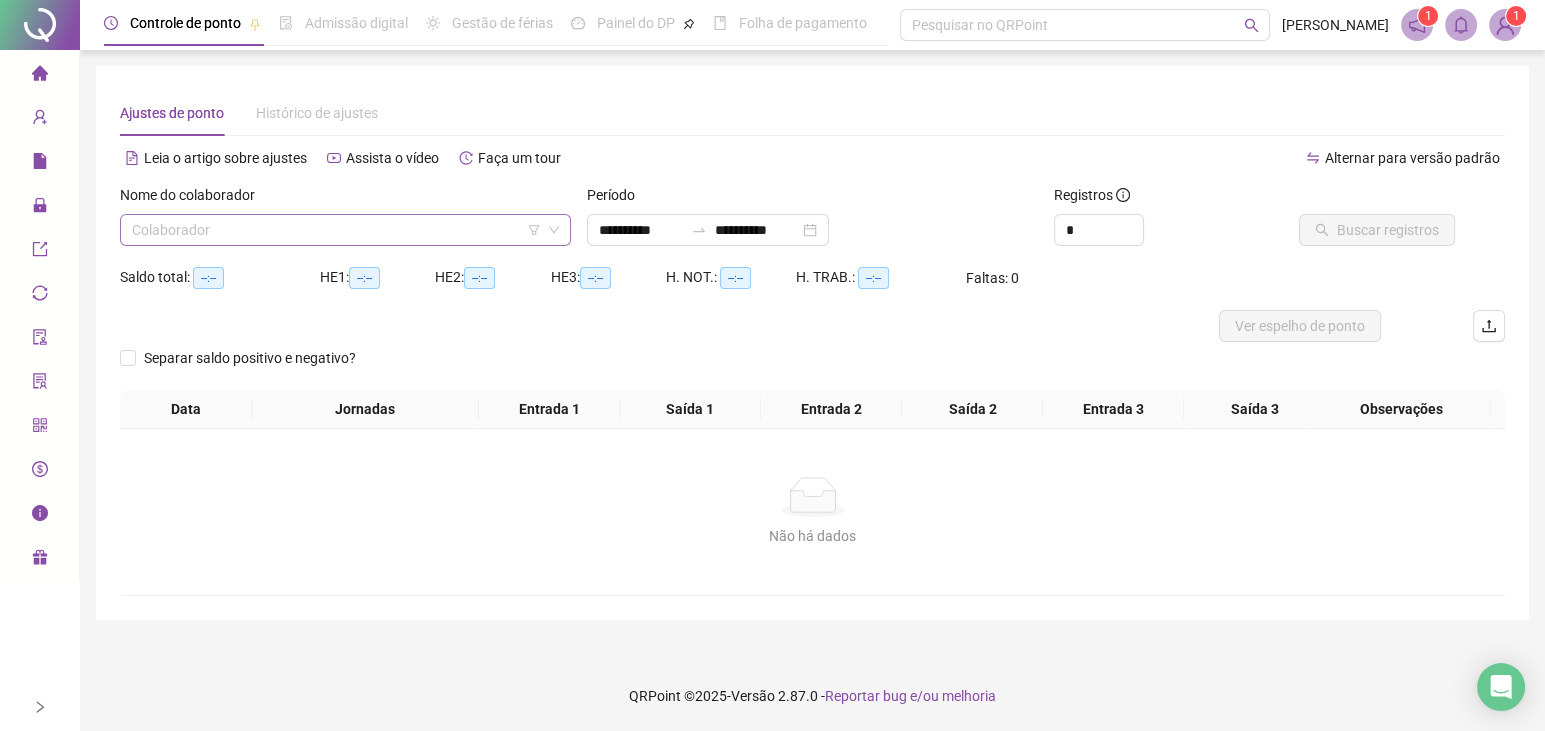click at bounding box center [339, 230] 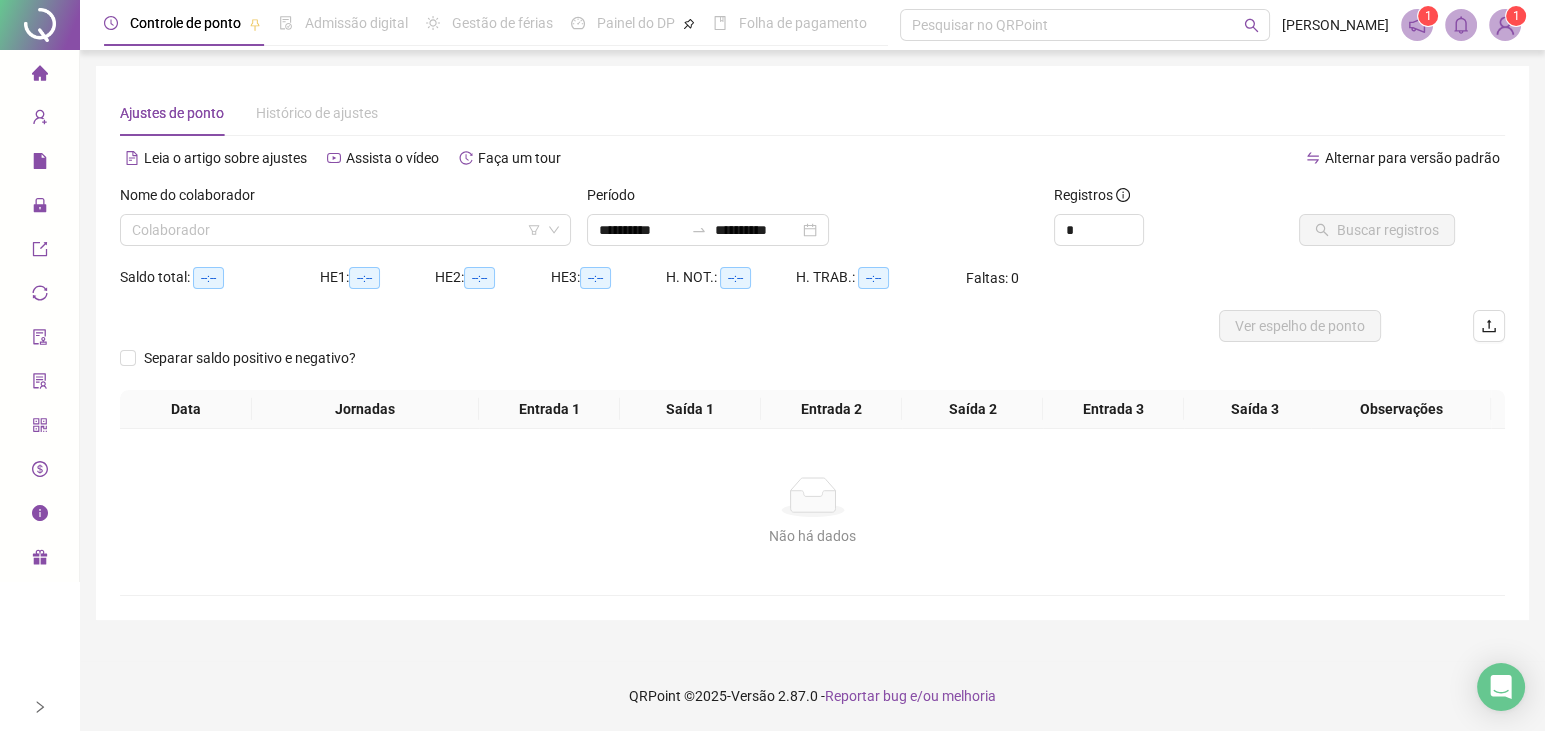 drag, startPoint x: 394, startPoint y: 115, endPoint x: 297, endPoint y: 203, distance: 130.96947 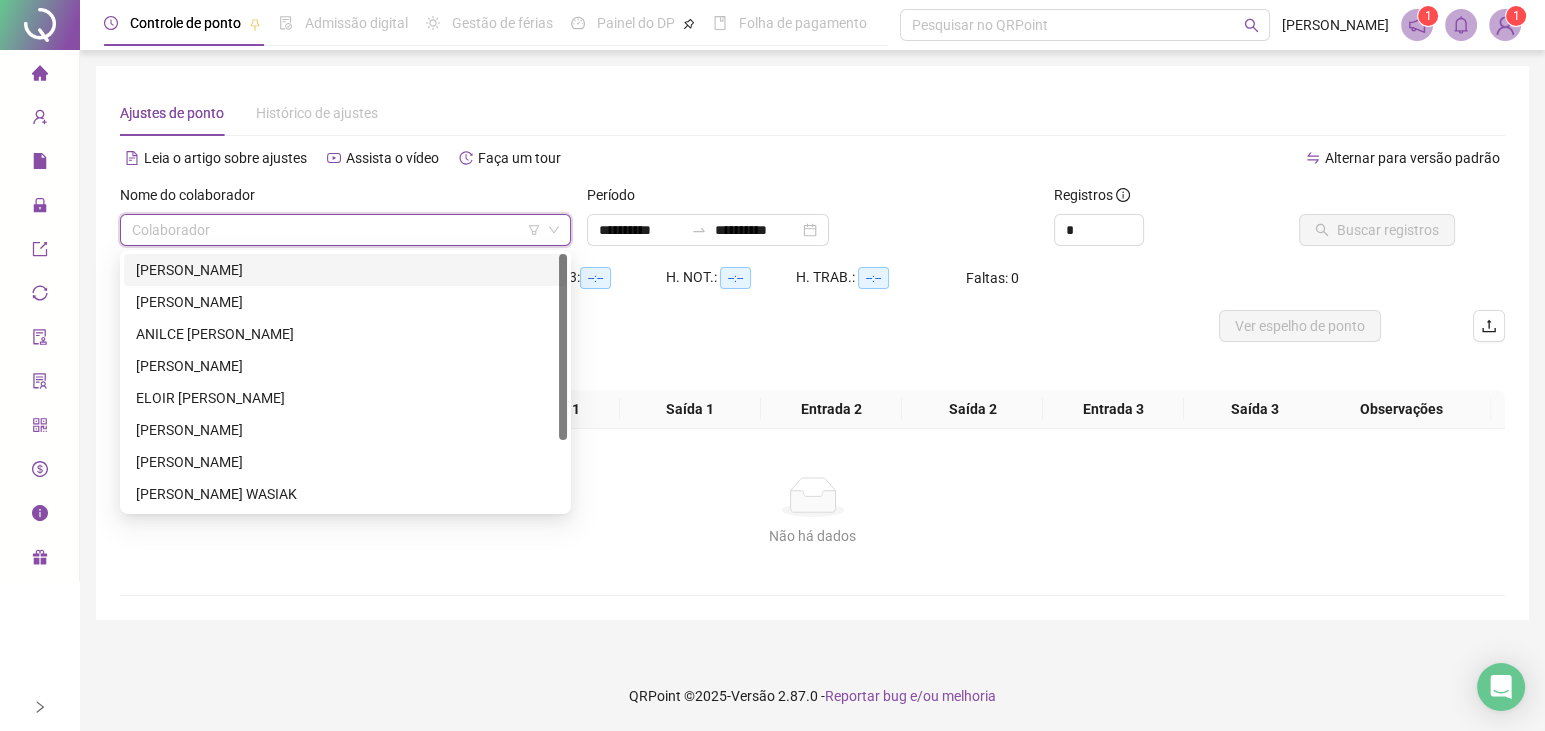 click at bounding box center (339, 230) 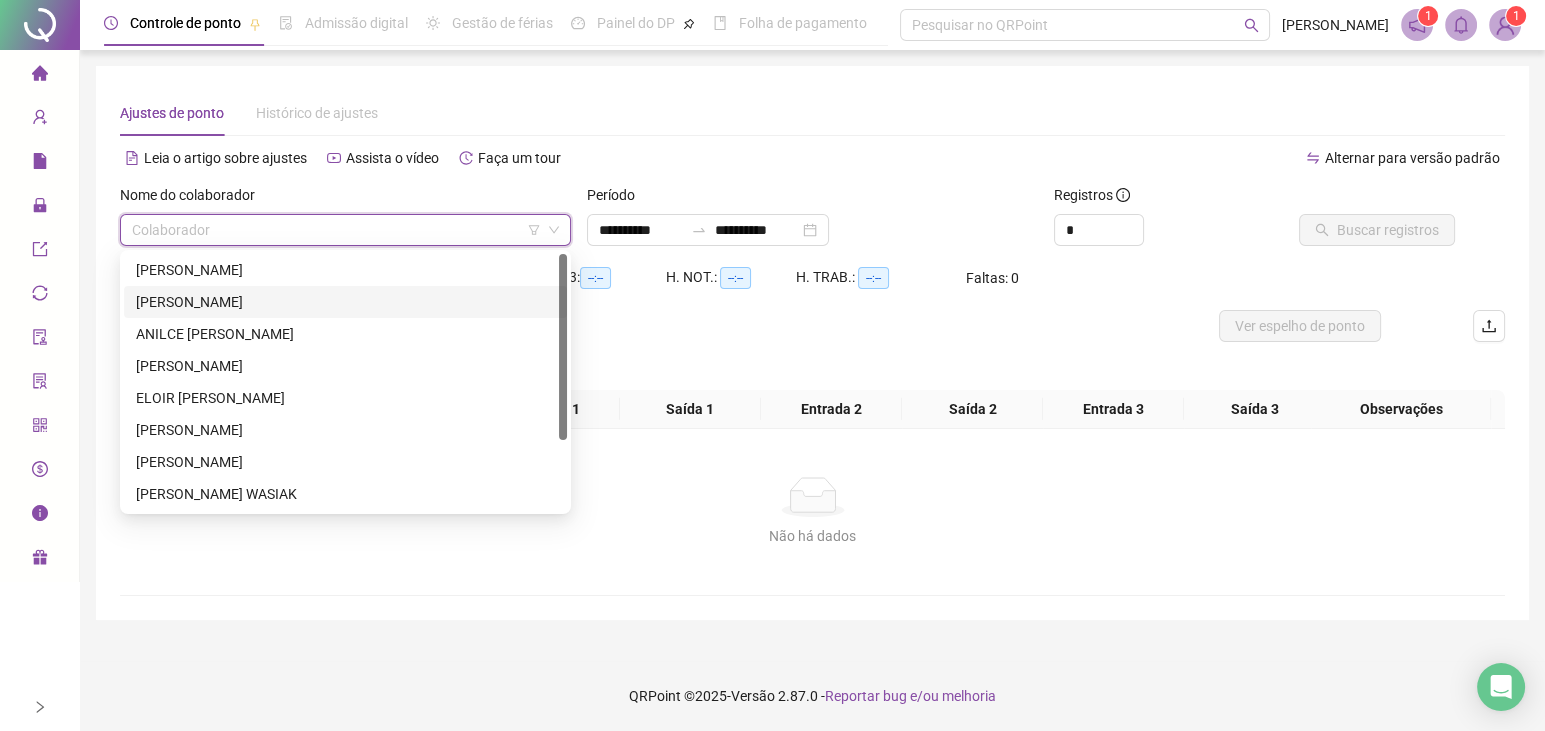 click on "[PERSON_NAME]" at bounding box center [345, 270] 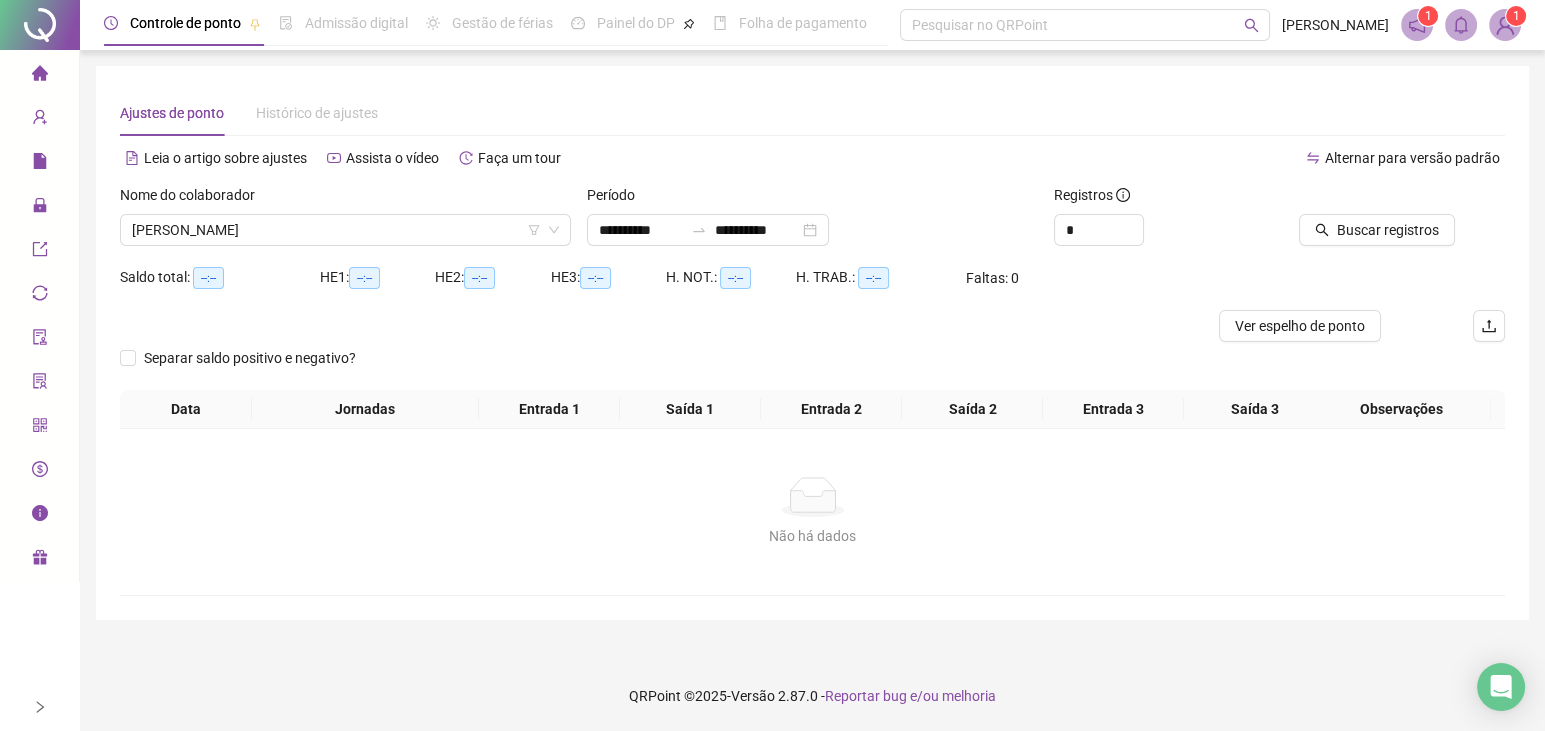 click on "Histórico de ajustes" at bounding box center (317, 113) 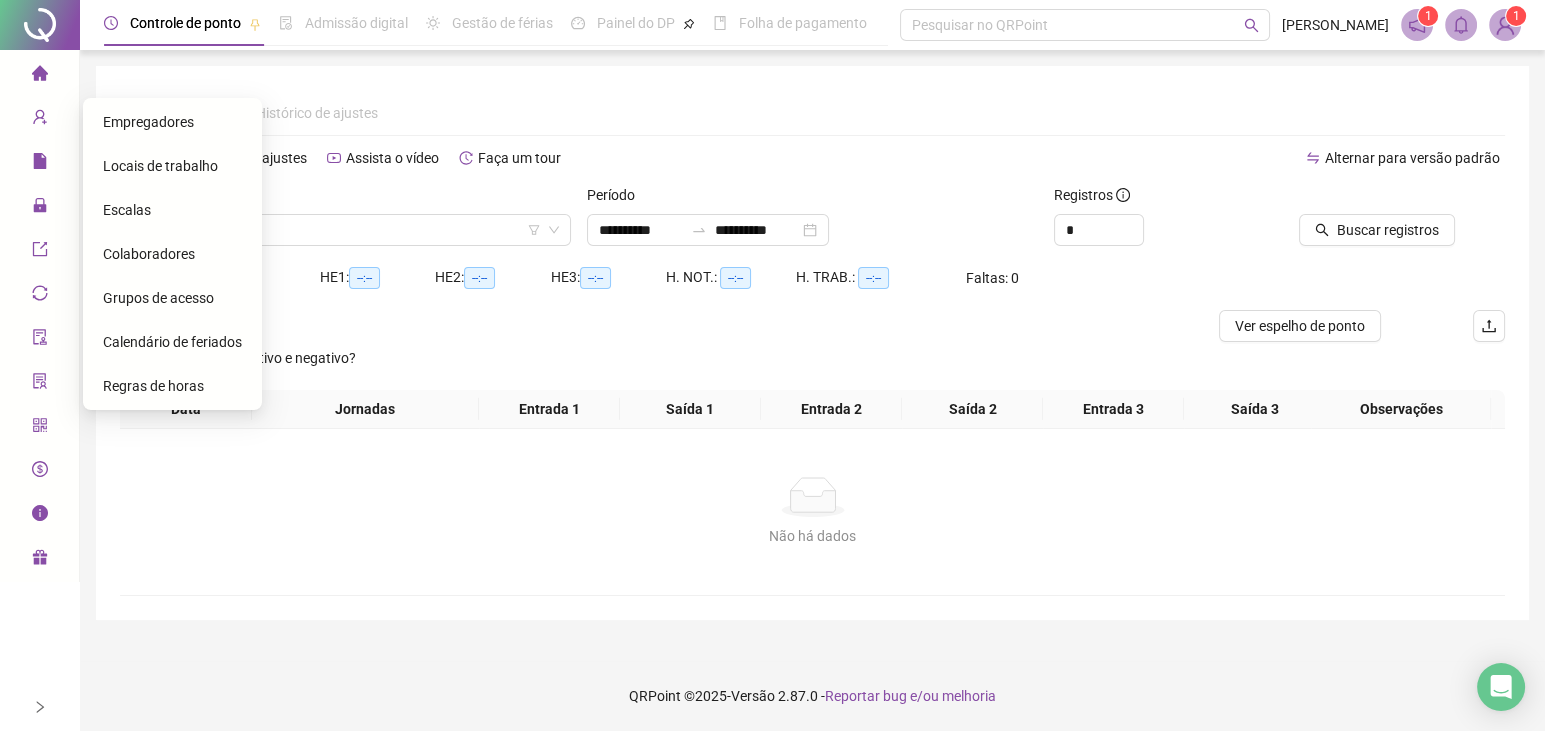 click on "Regras de horas" at bounding box center (153, 386) 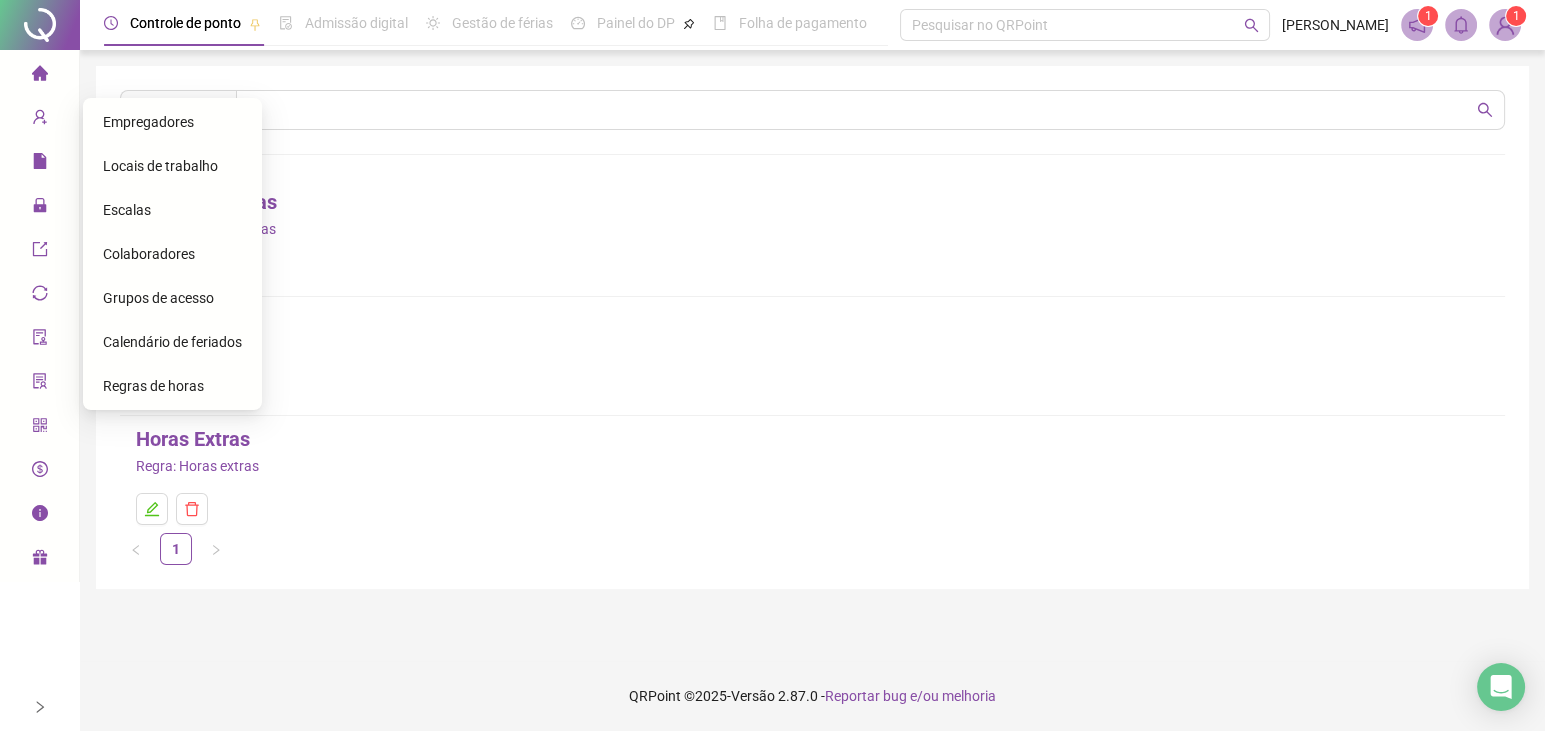 click on "Empregadores" at bounding box center [148, 122] 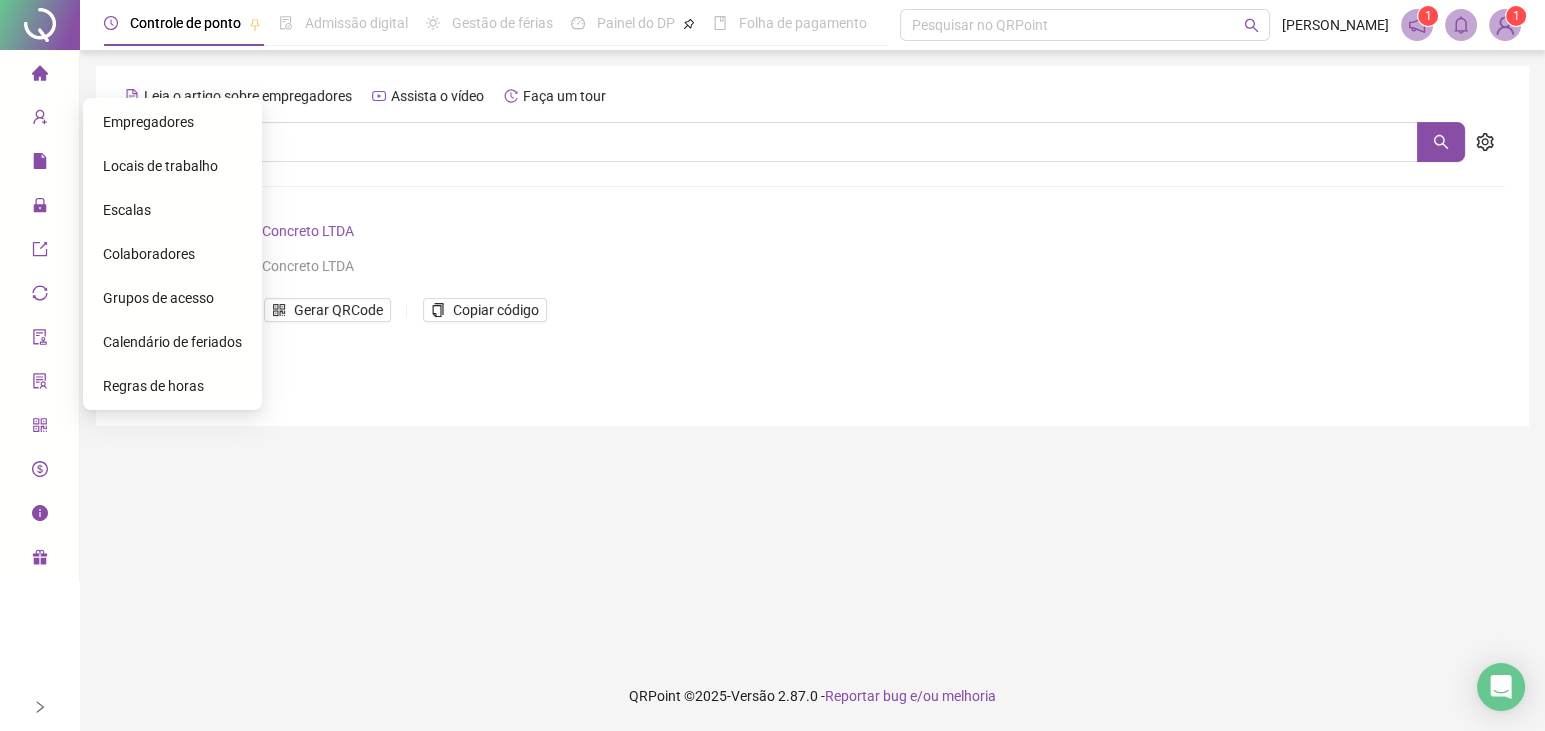 click on "Escalas" at bounding box center (127, 210) 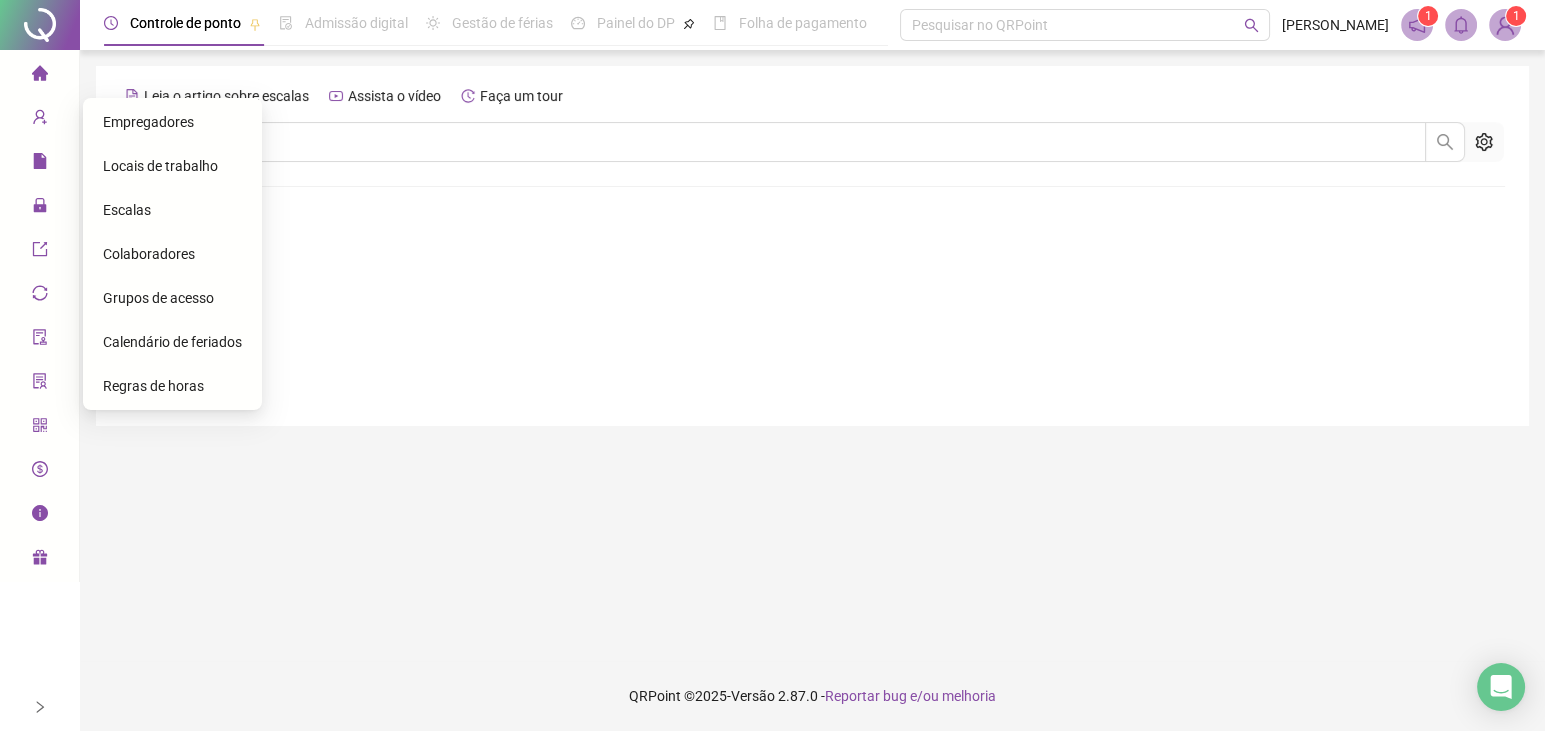 click on "Colaboradores" at bounding box center (149, 254) 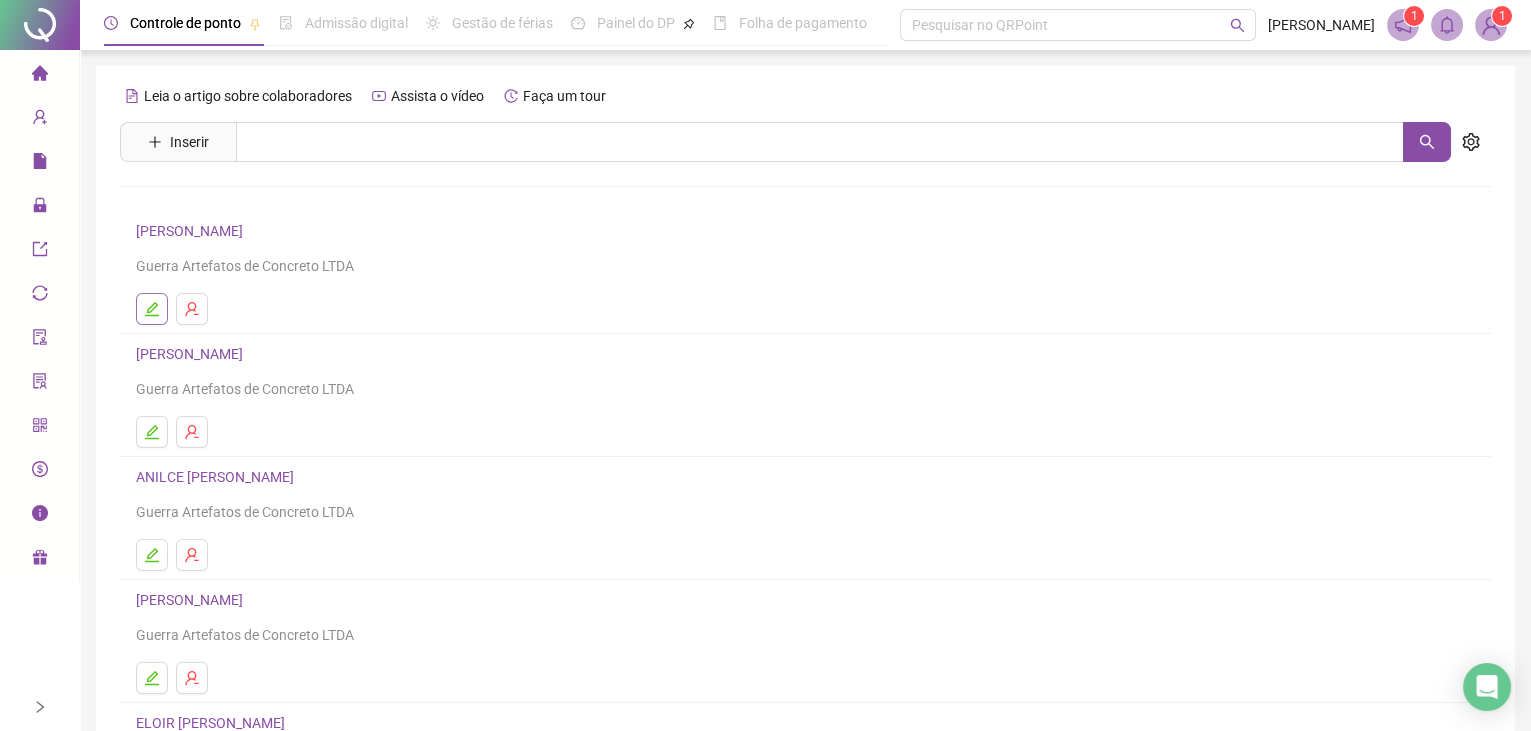 click 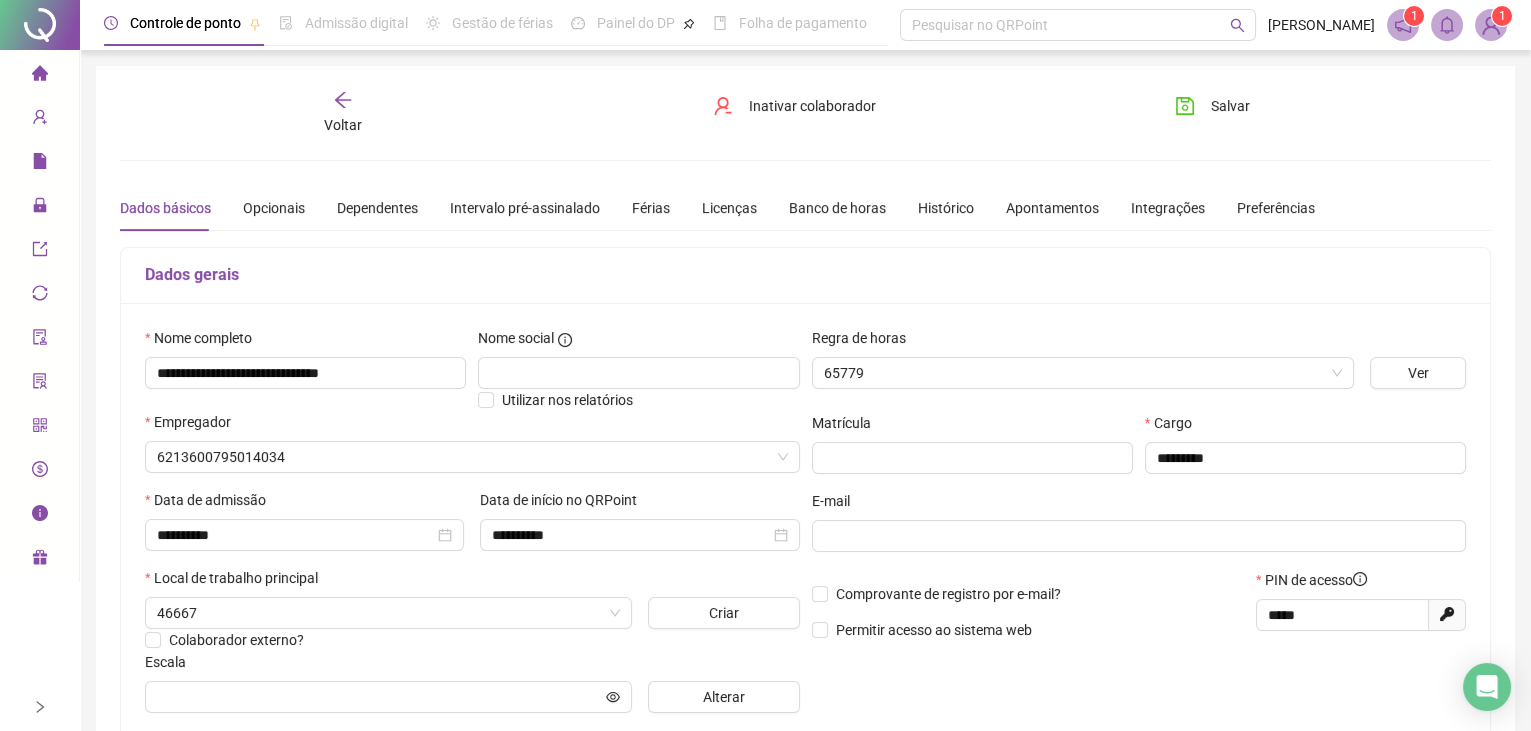 type on "**********" 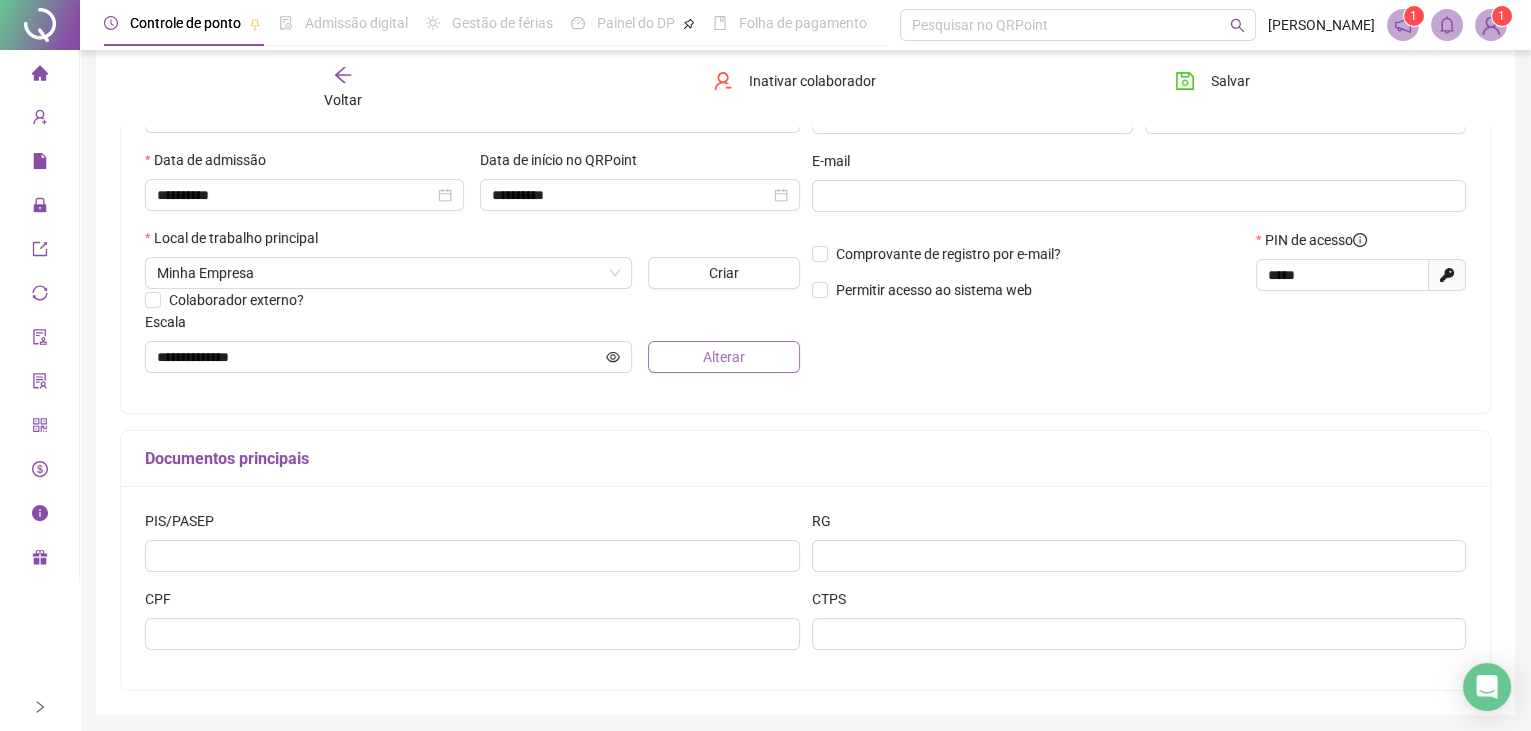 scroll, scrollTop: 407, scrollLeft: 0, axis: vertical 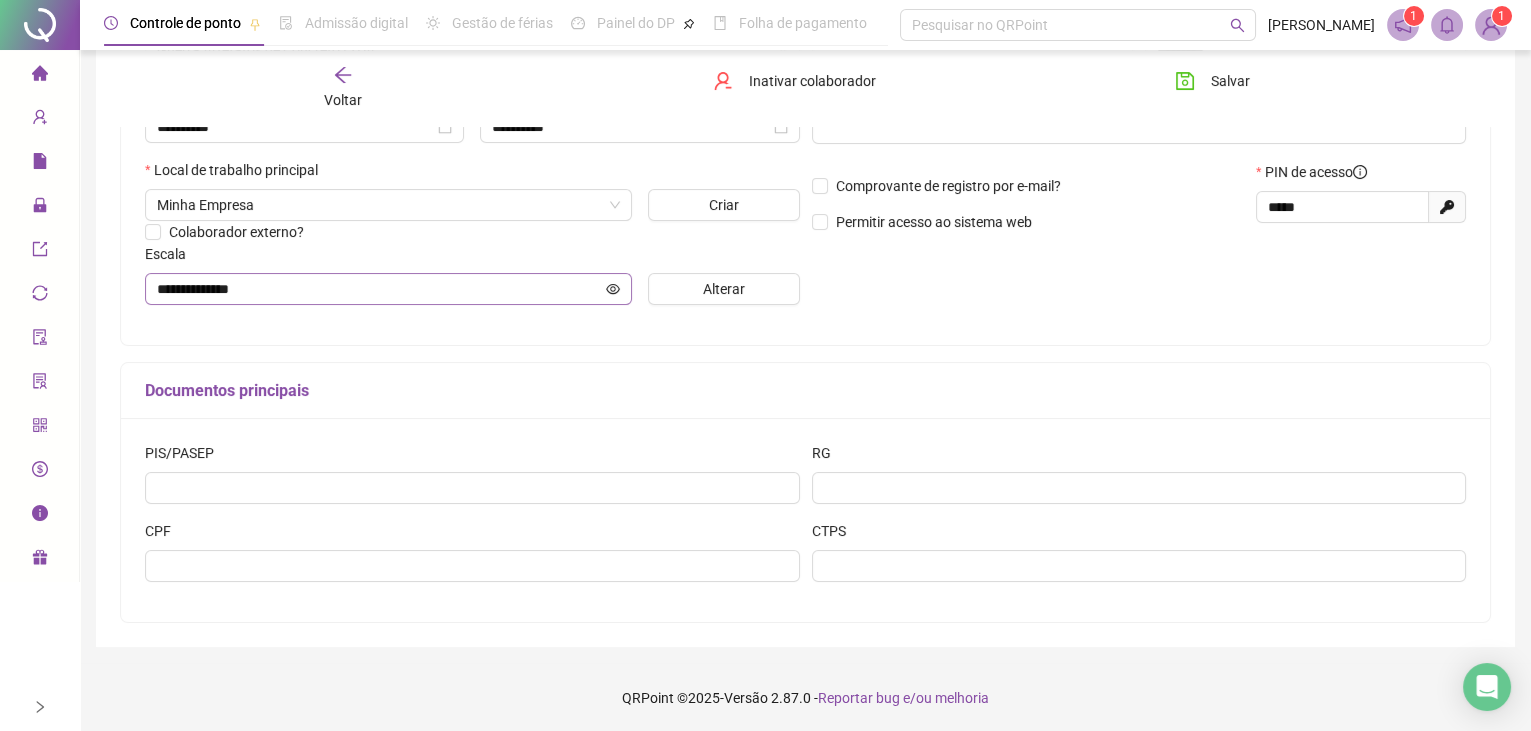 click at bounding box center (613, 289) 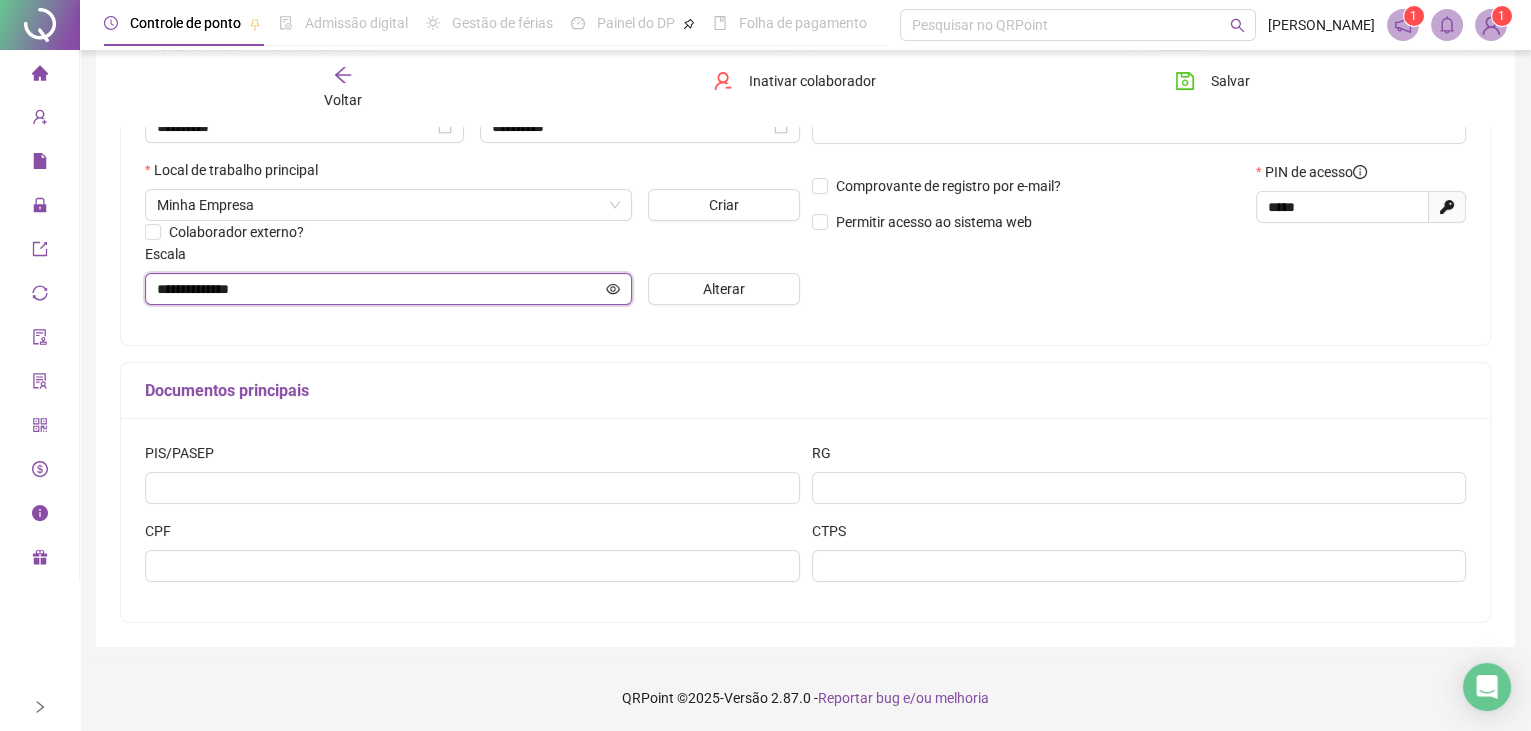 click 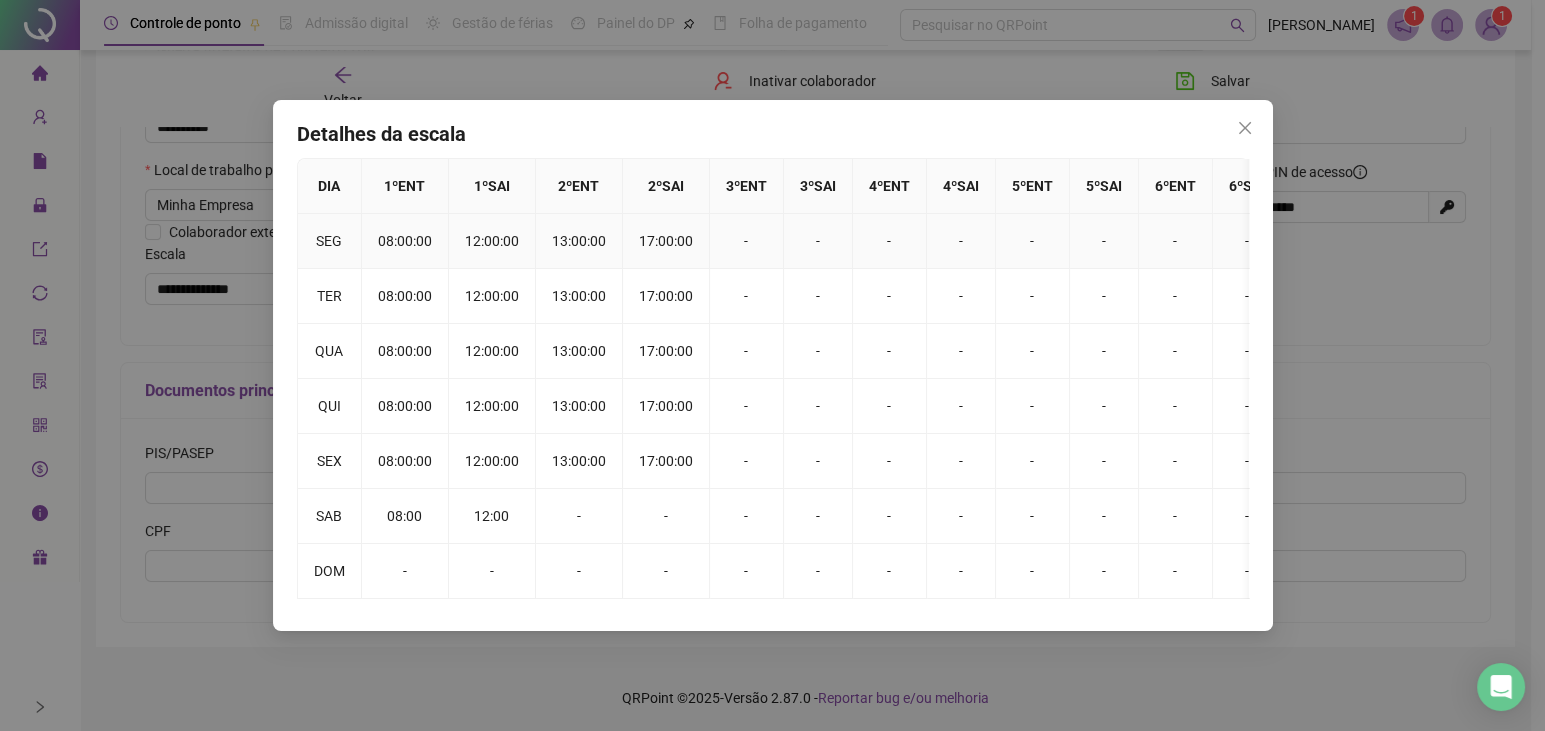 click on "12:00:00" at bounding box center (492, 241) 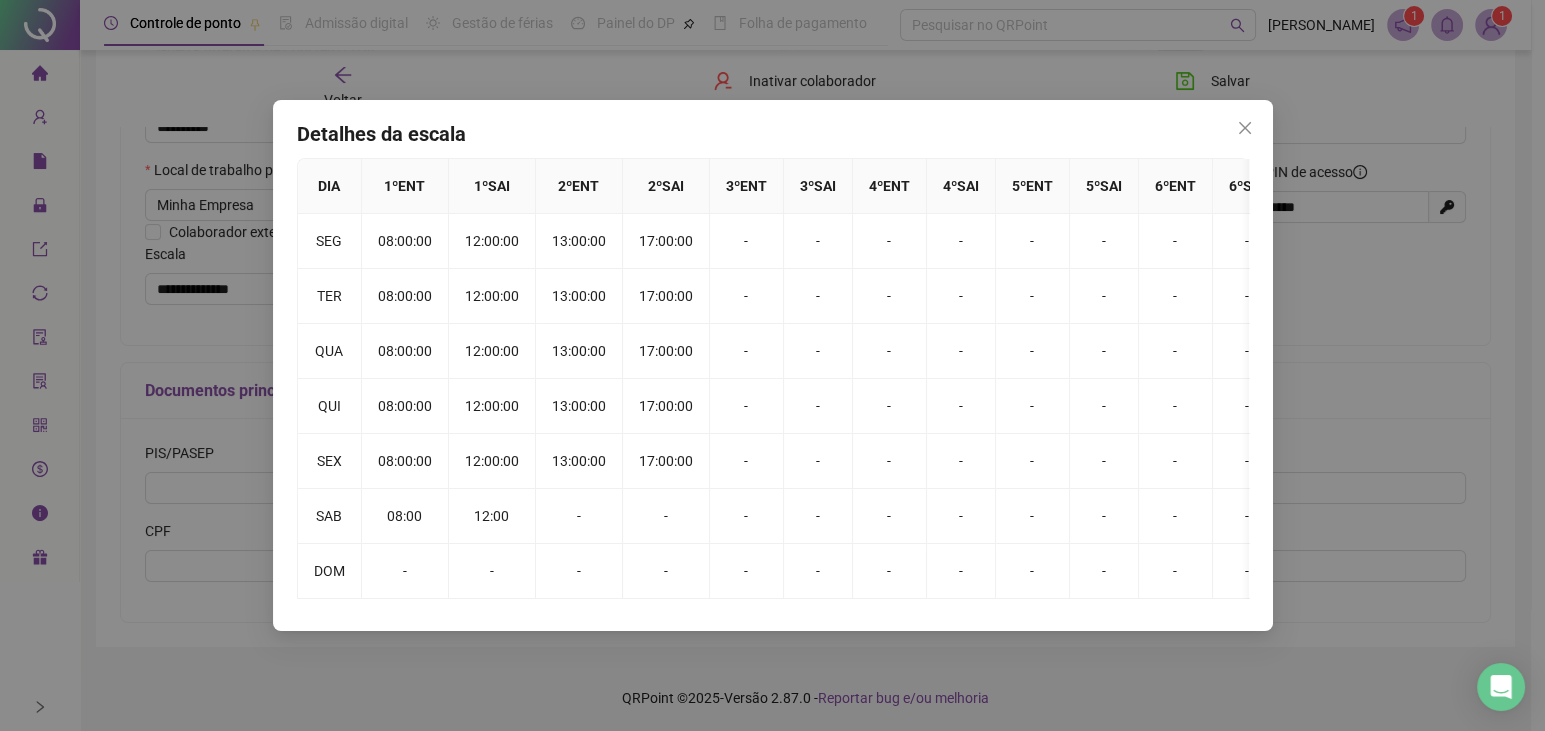drag, startPoint x: 327, startPoint y: 182, endPoint x: 361, endPoint y: 181, distance: 34.0147 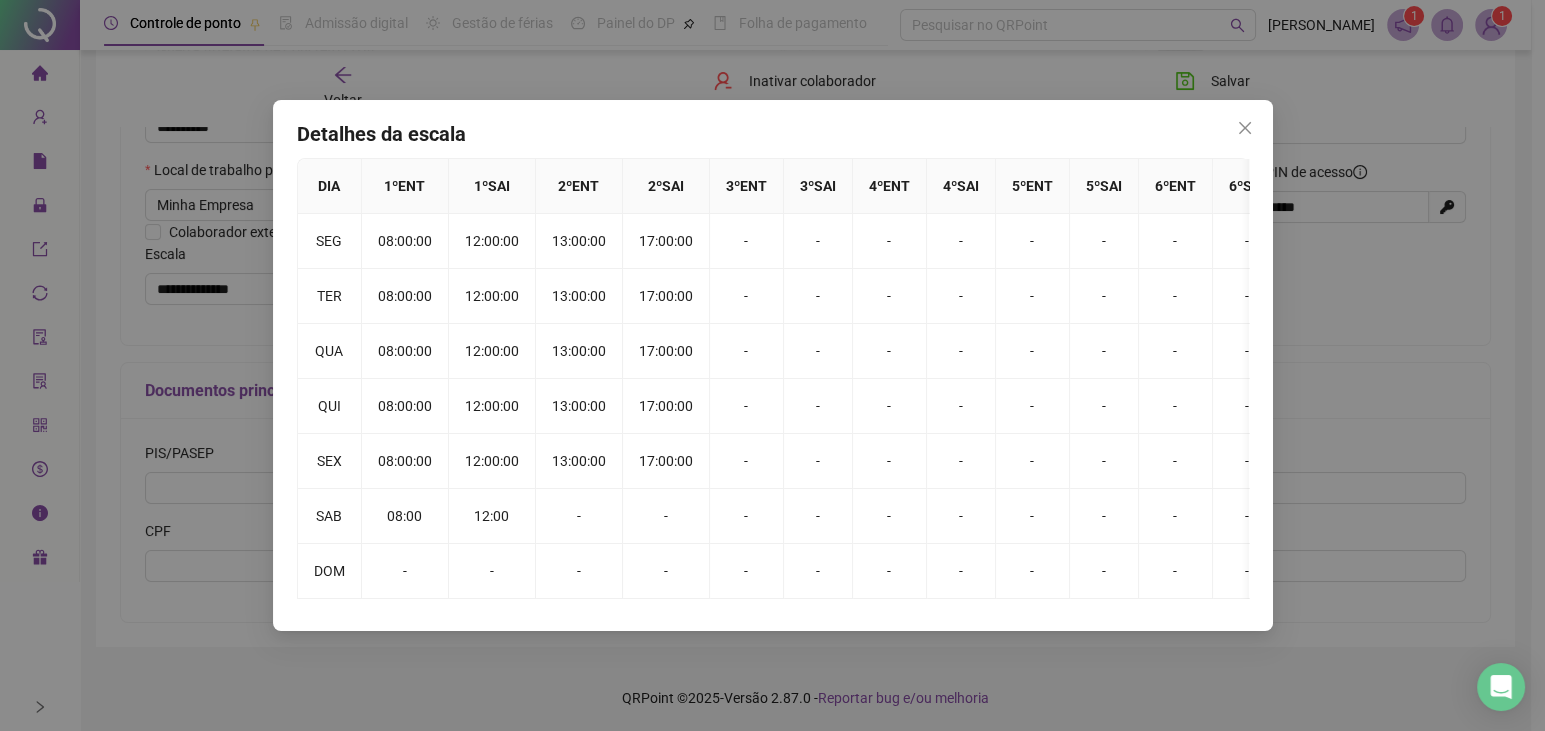 click on "Detalhes da escala" at bounding box center (773, 134) 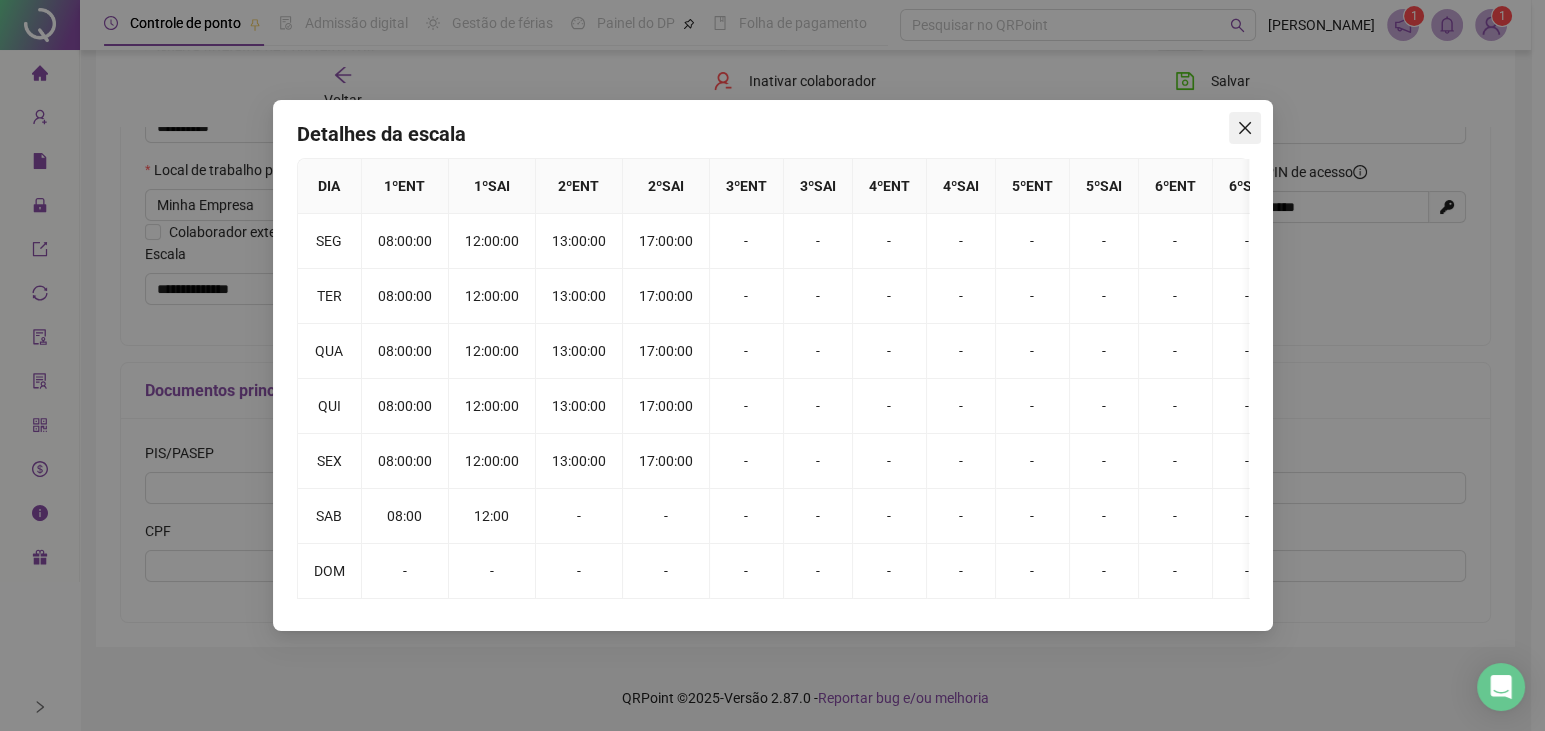 click 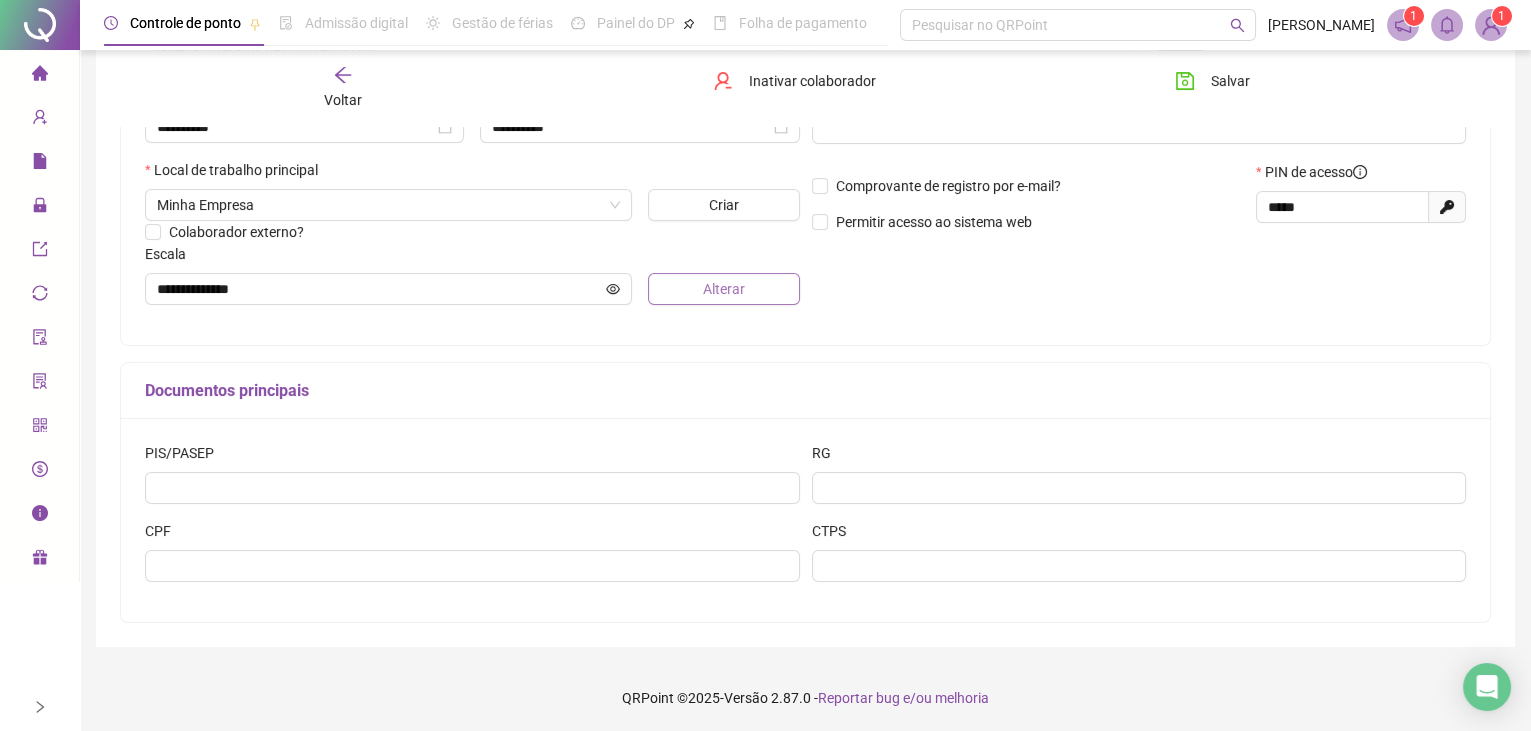 click on "Alterar" at bounding box center (724, 289) 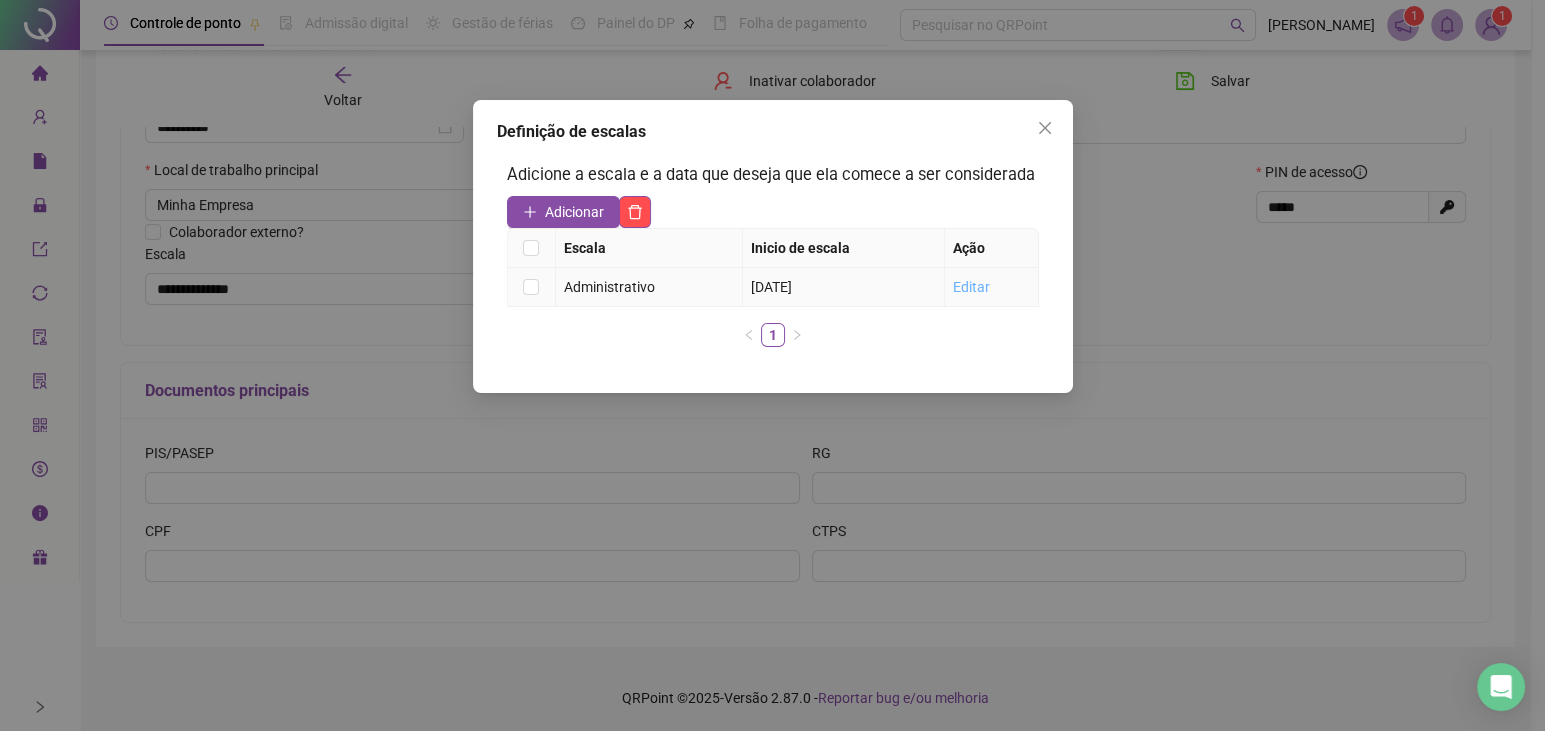 click on "Editar" at bounding box center [971, 287] 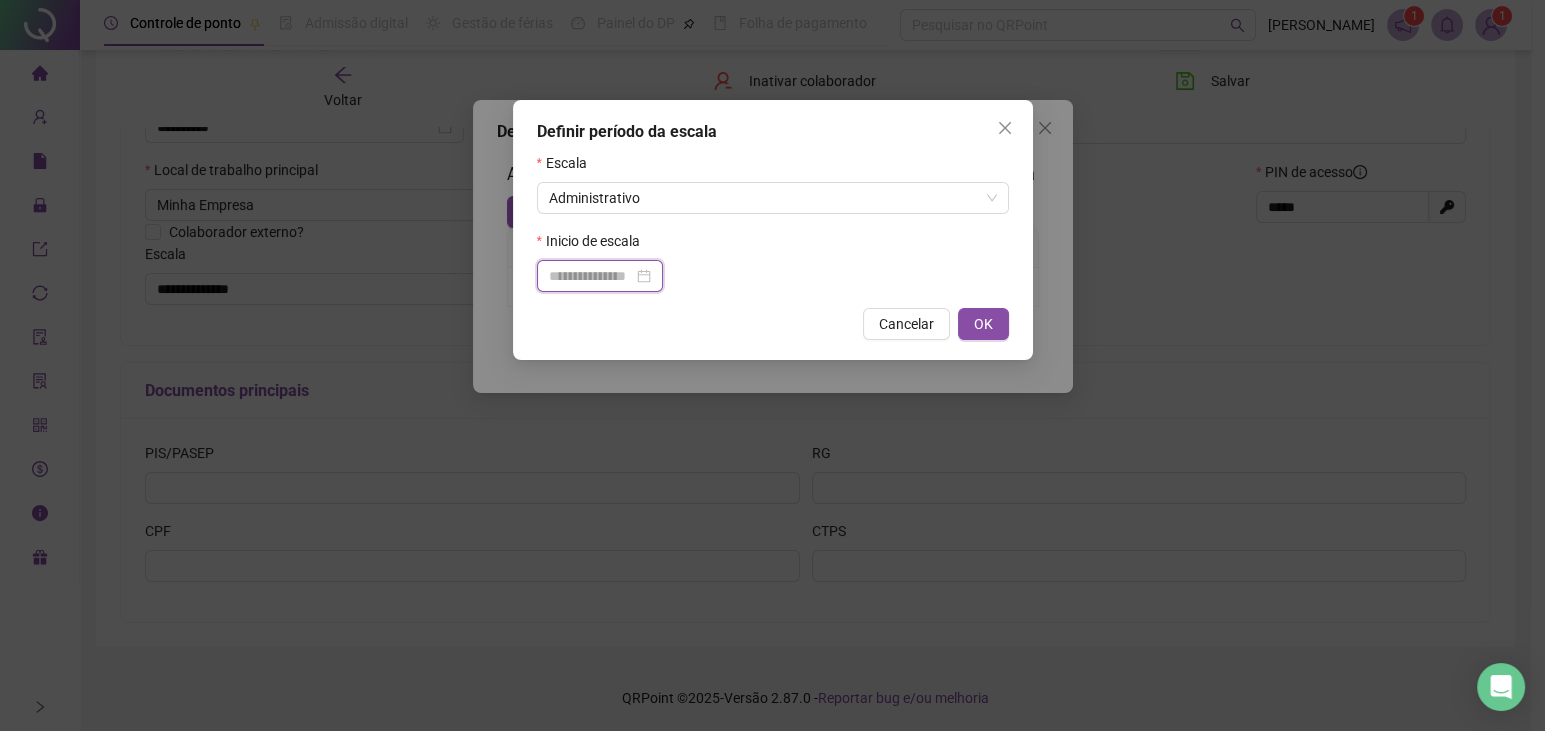 click at bounding box center (591, 276) 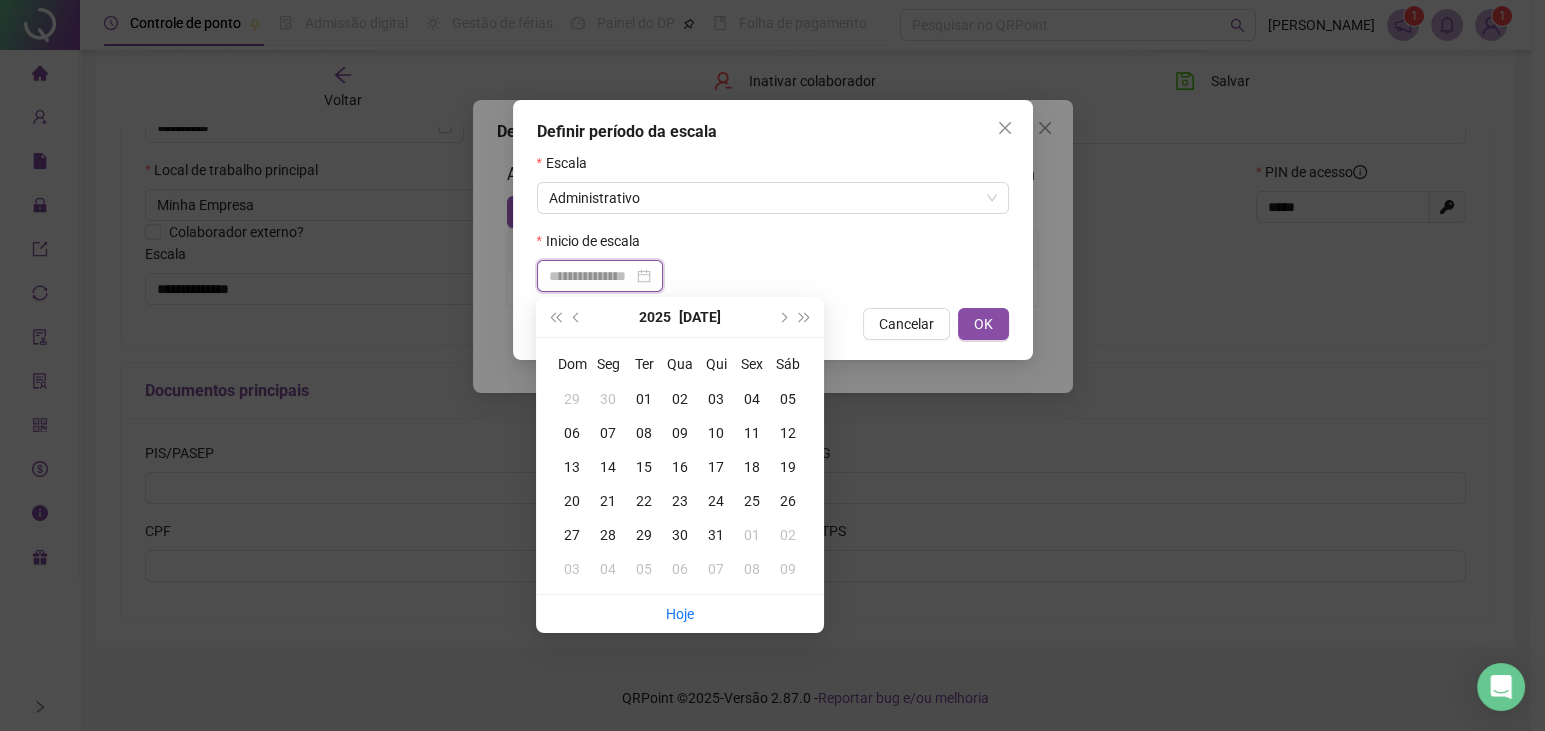 type on "**********" 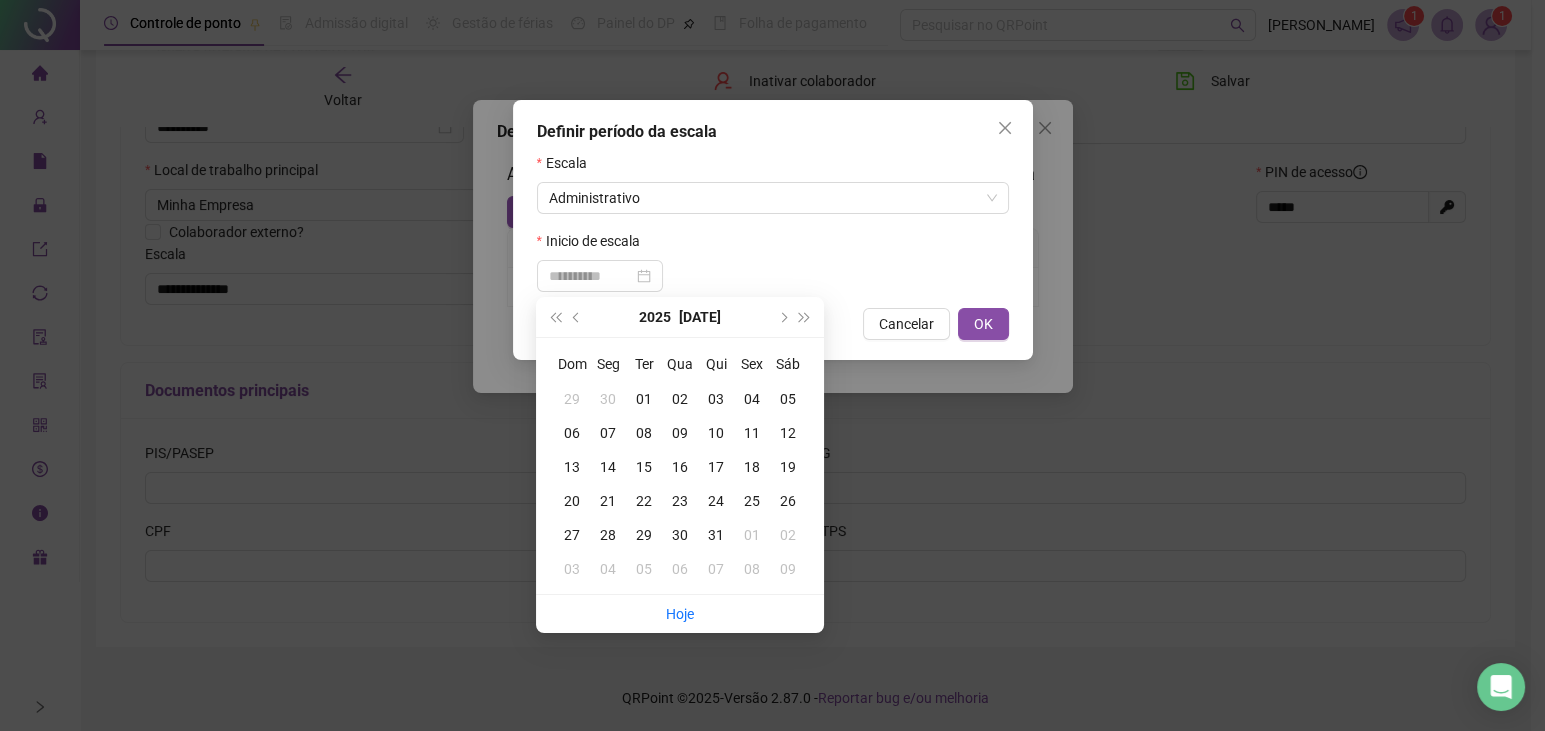 click on "01" at bounding box center (644, 399) 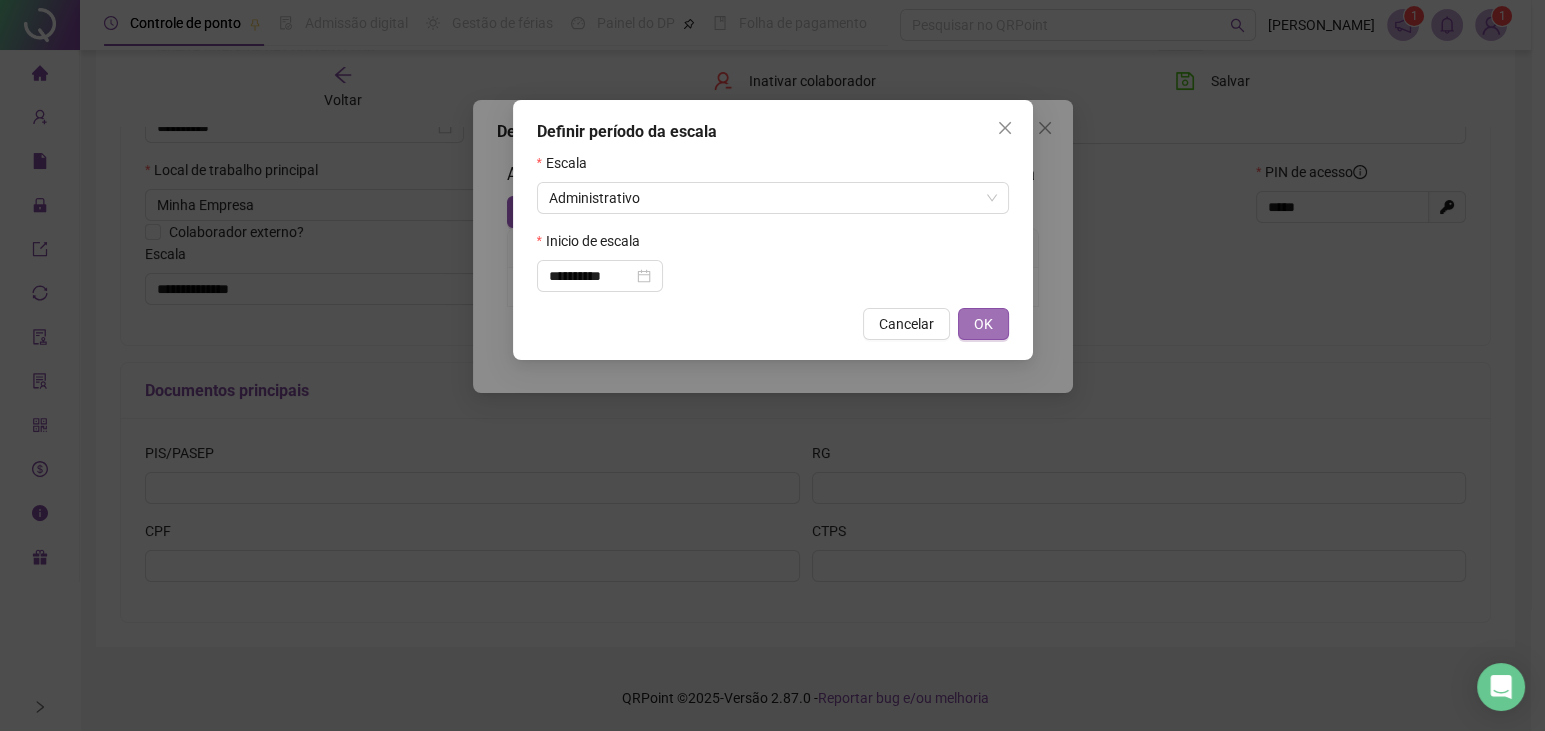 click on "OK" at bounding box center [983, 324] 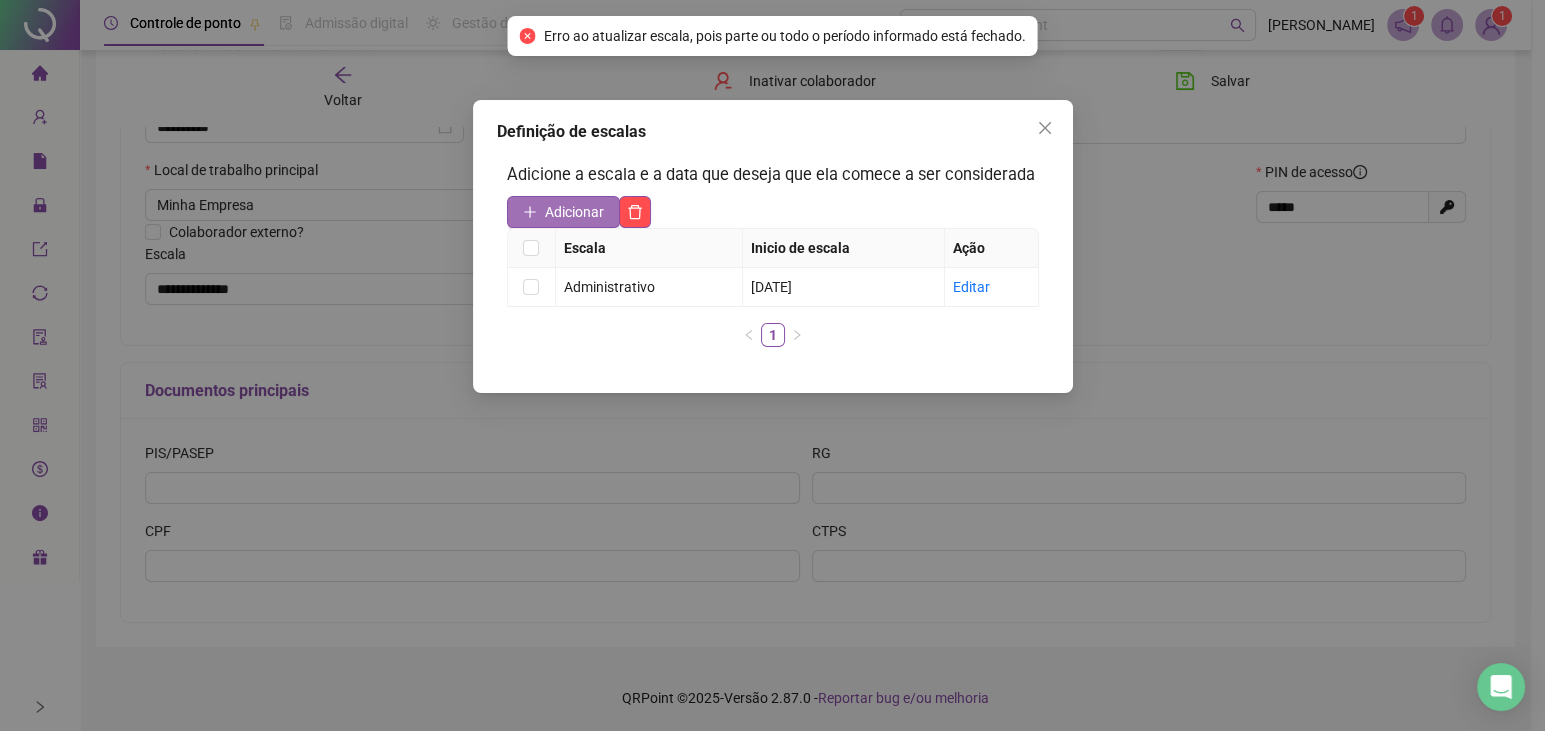 click on "Adicionar" at bounding box center (574, 212) 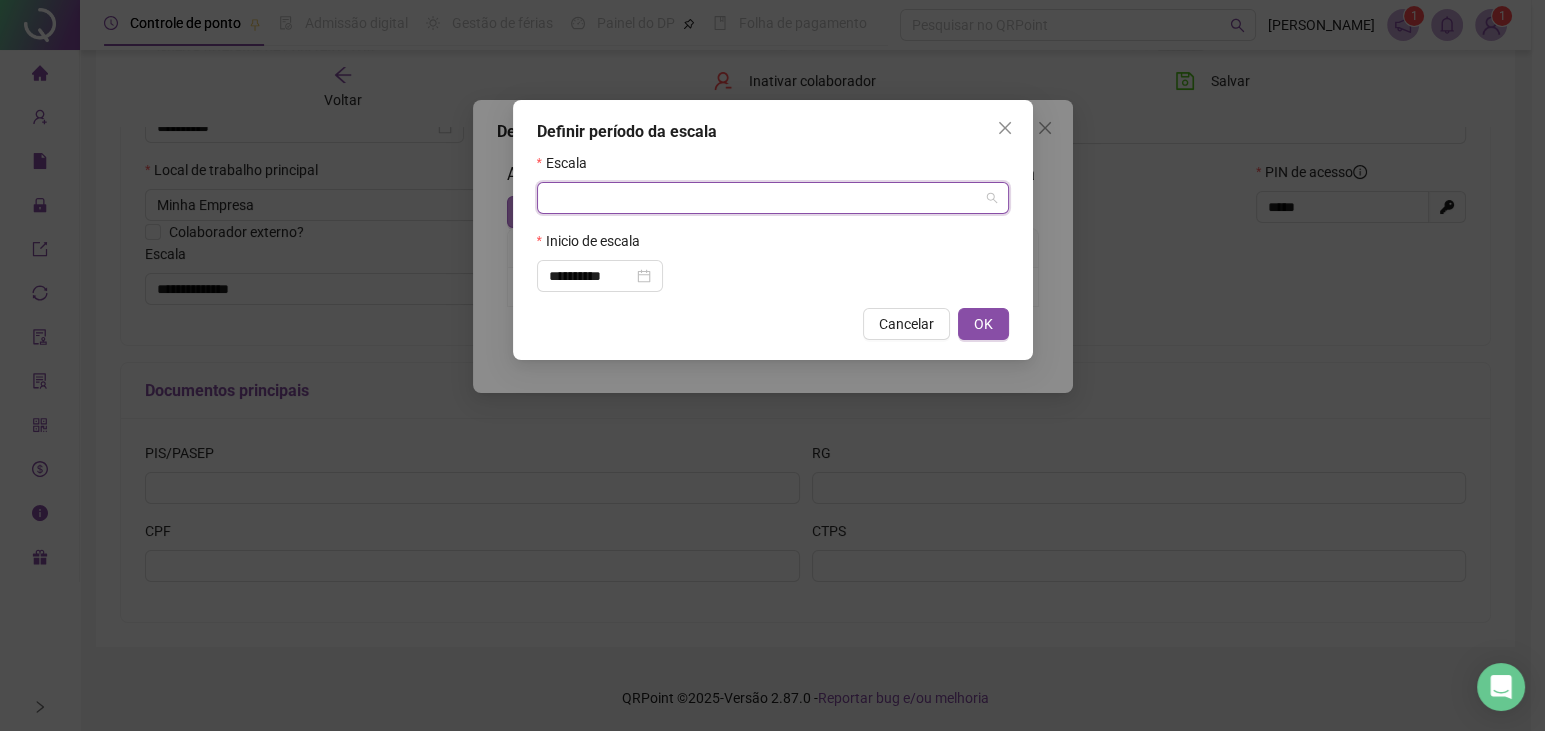 click at bounding box center [767, 198] 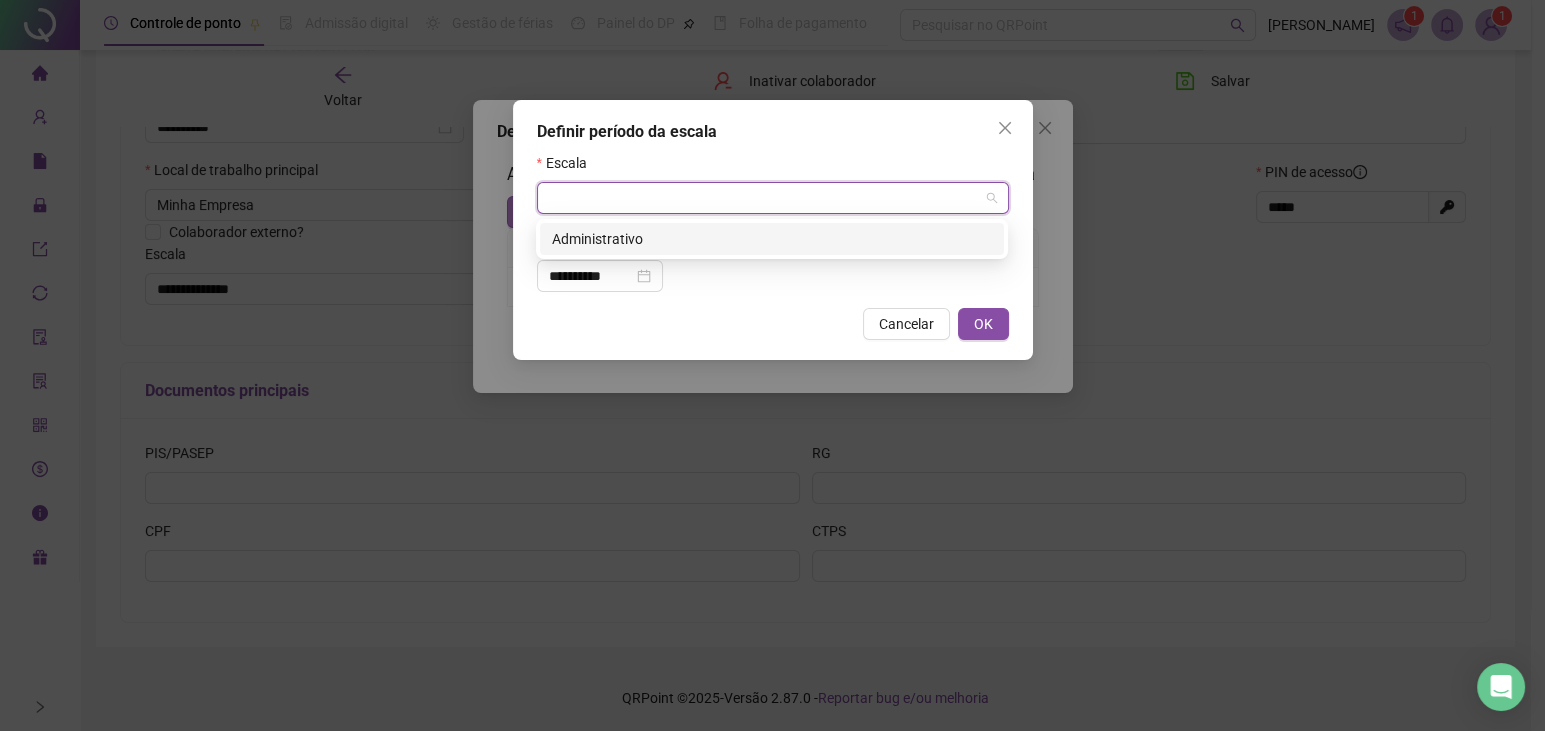 click at bounding box center [767, 198] 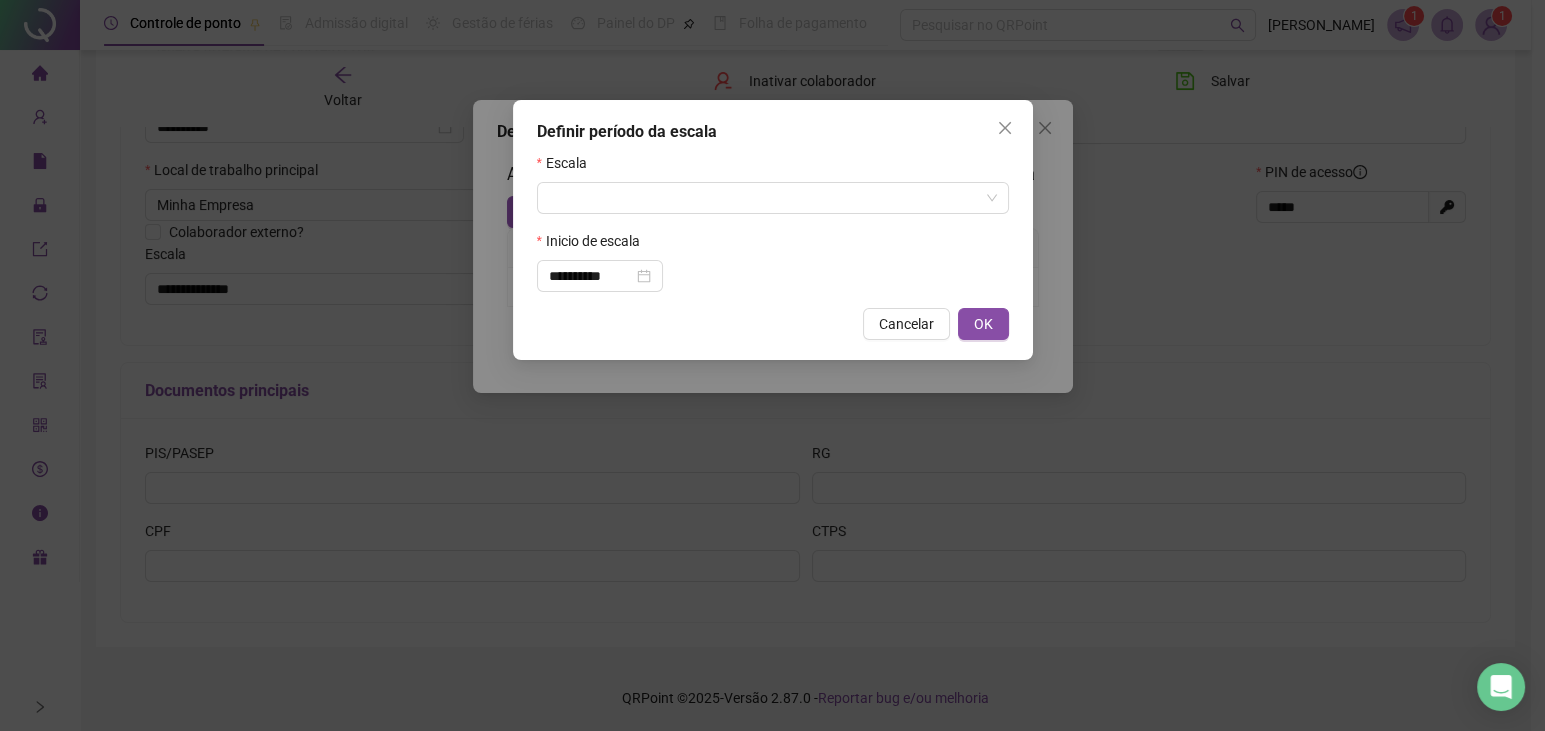 drag, startPoint x: 619, startPoint y: 176, endPoint x: 639, endPoint y: 175, distance: 20.024984 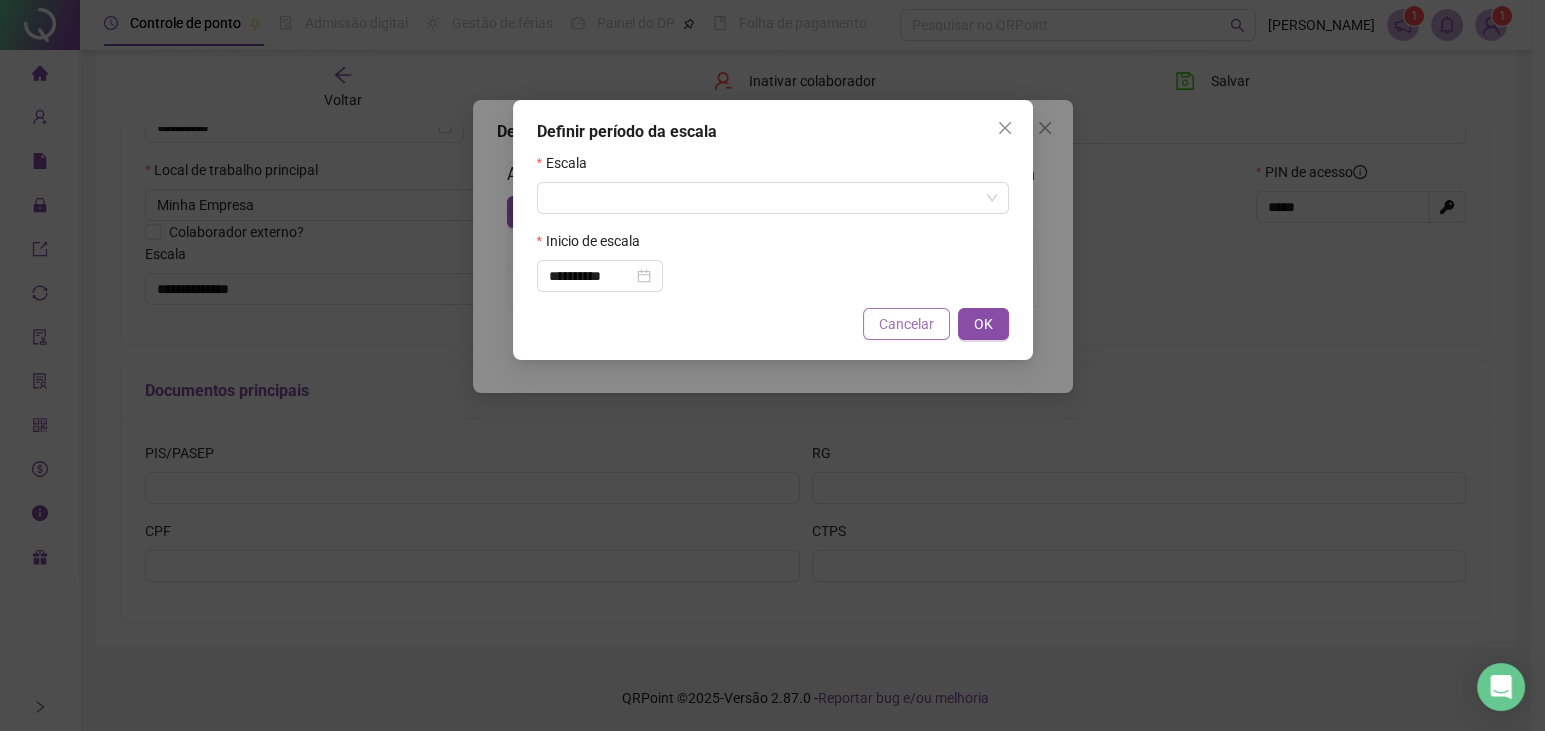 click on "Cancelar" at bounding box center [906, 324] 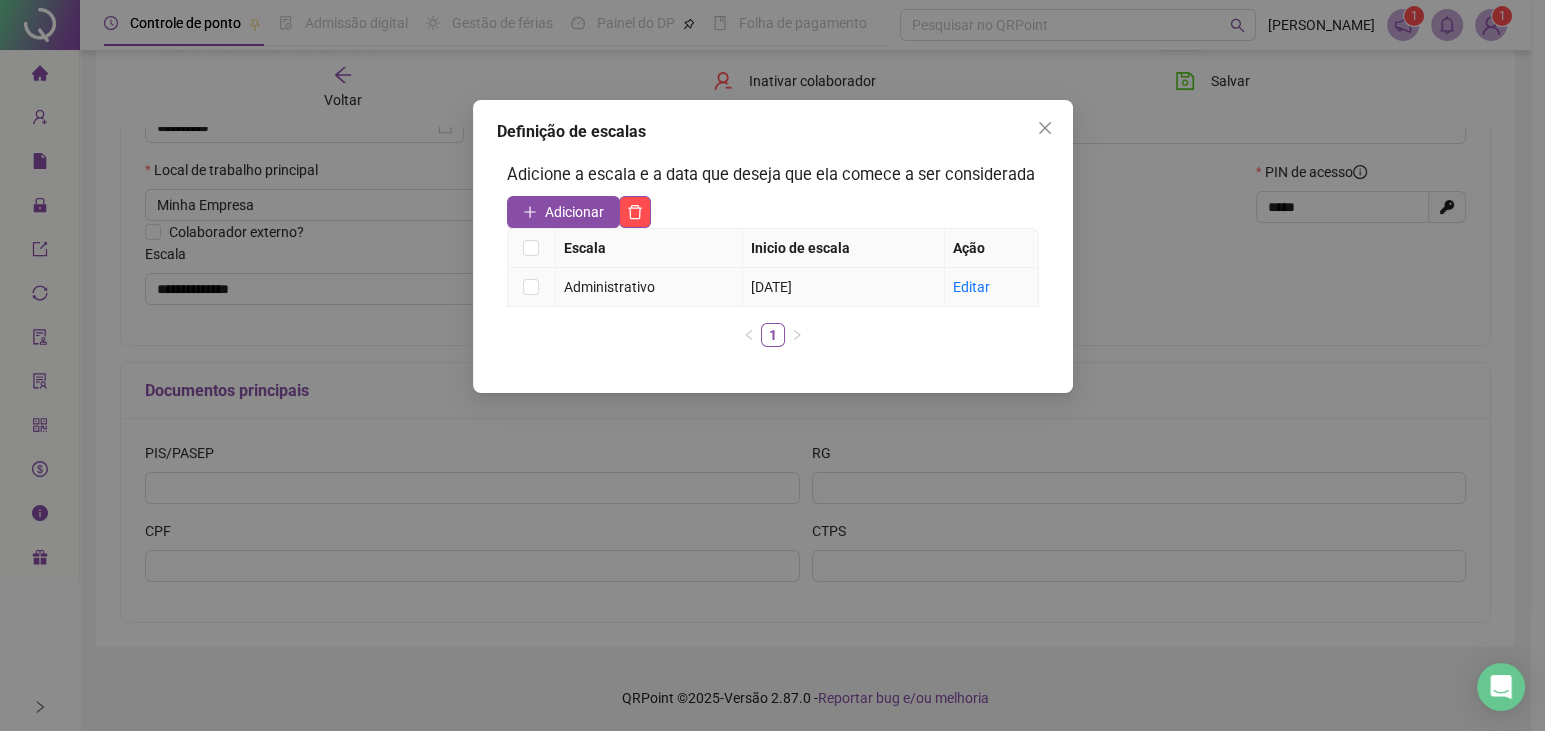click on "Administrativo" at bounding box center [649, 287] 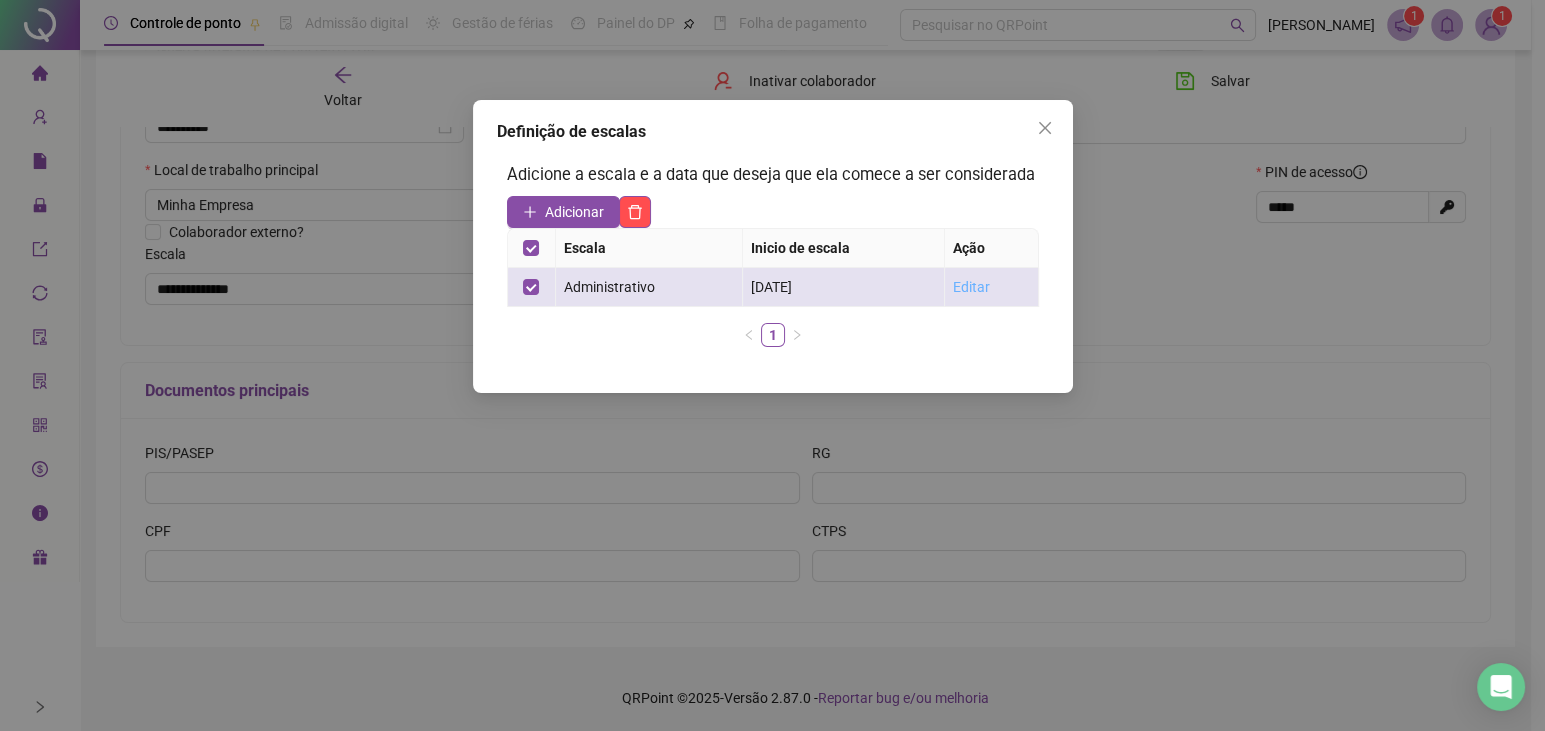 click on "Editar" at bounding box center [971, 287] 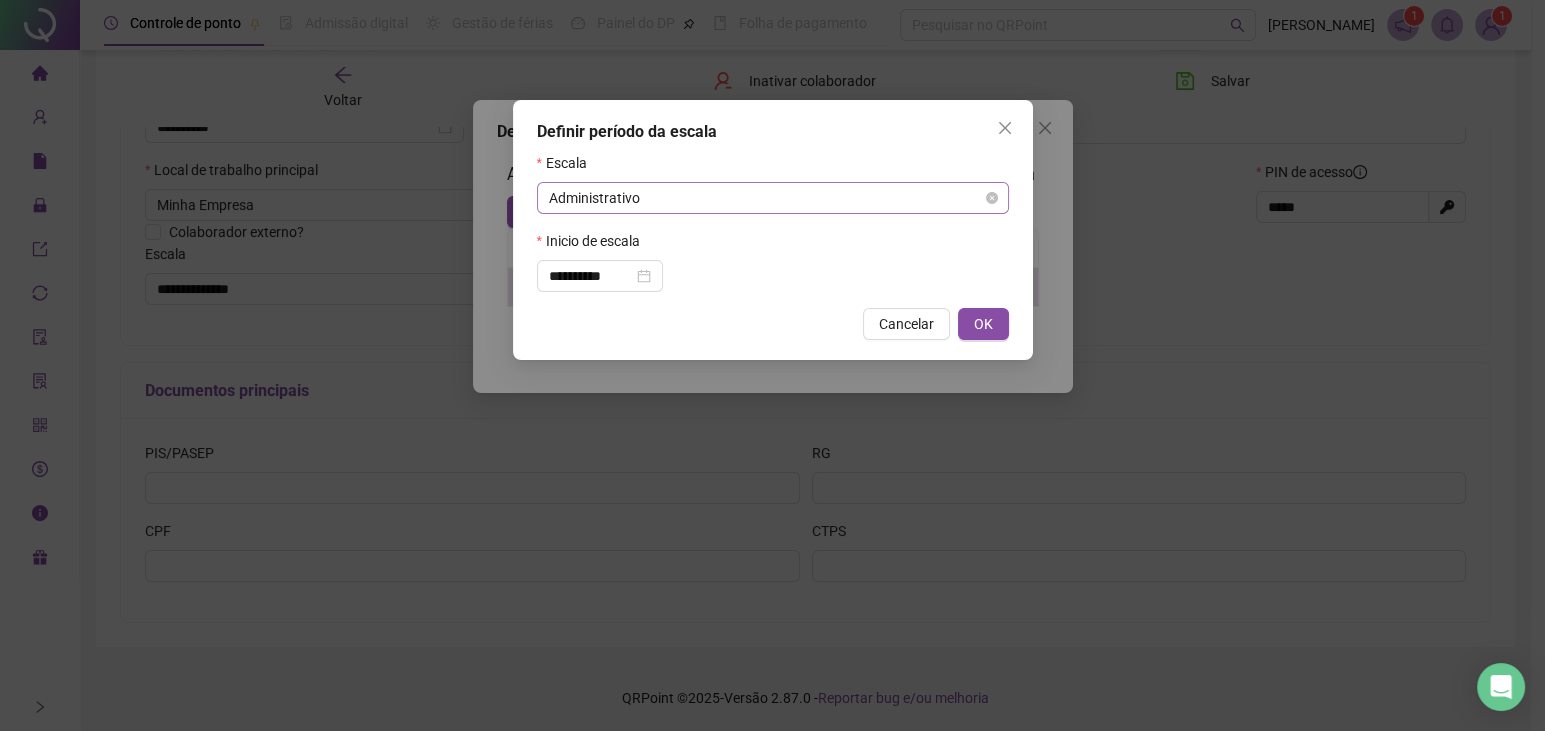 click on "Administrativo" at bounding box center [773, 198] 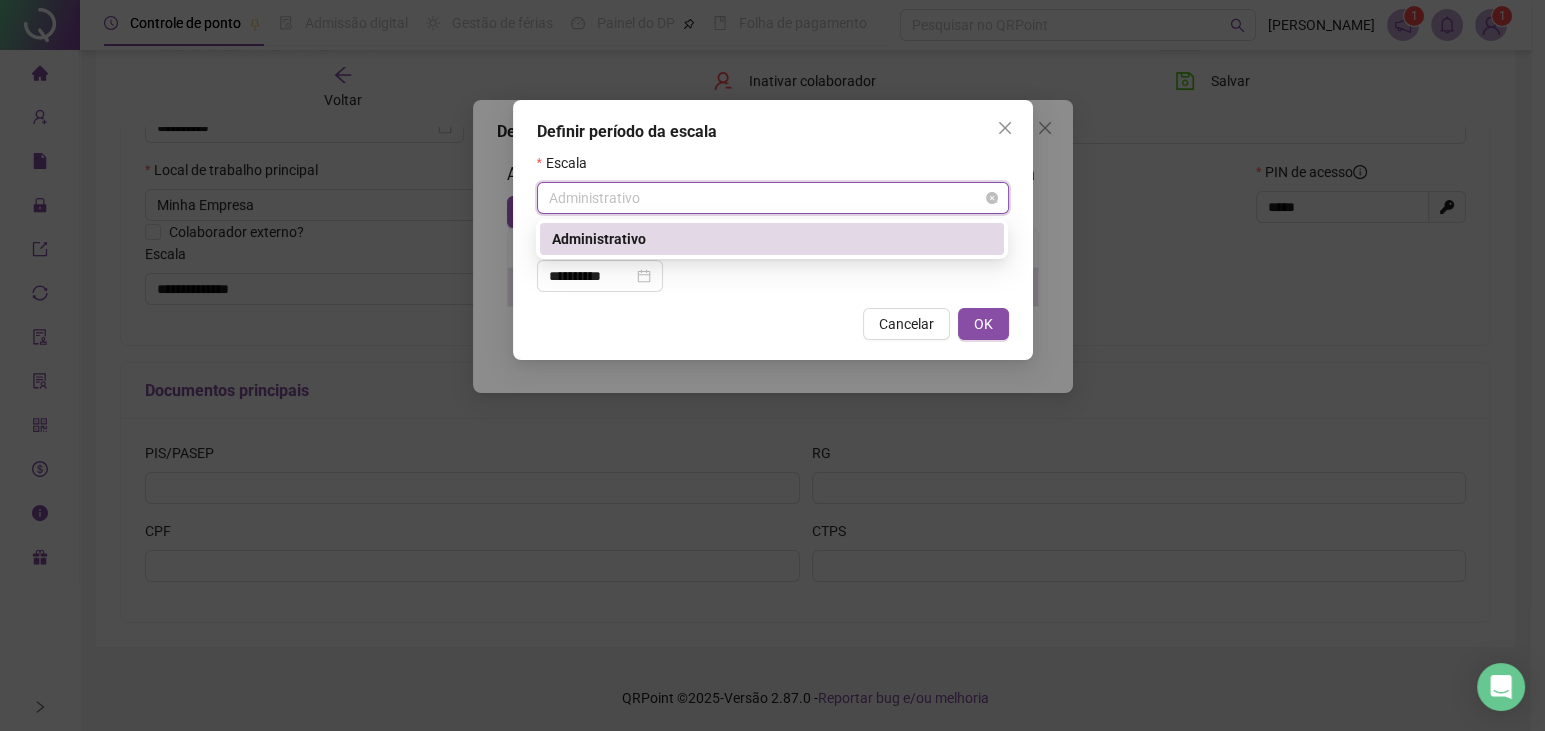 click on "Administrativo" at bounding box center (773, 198) 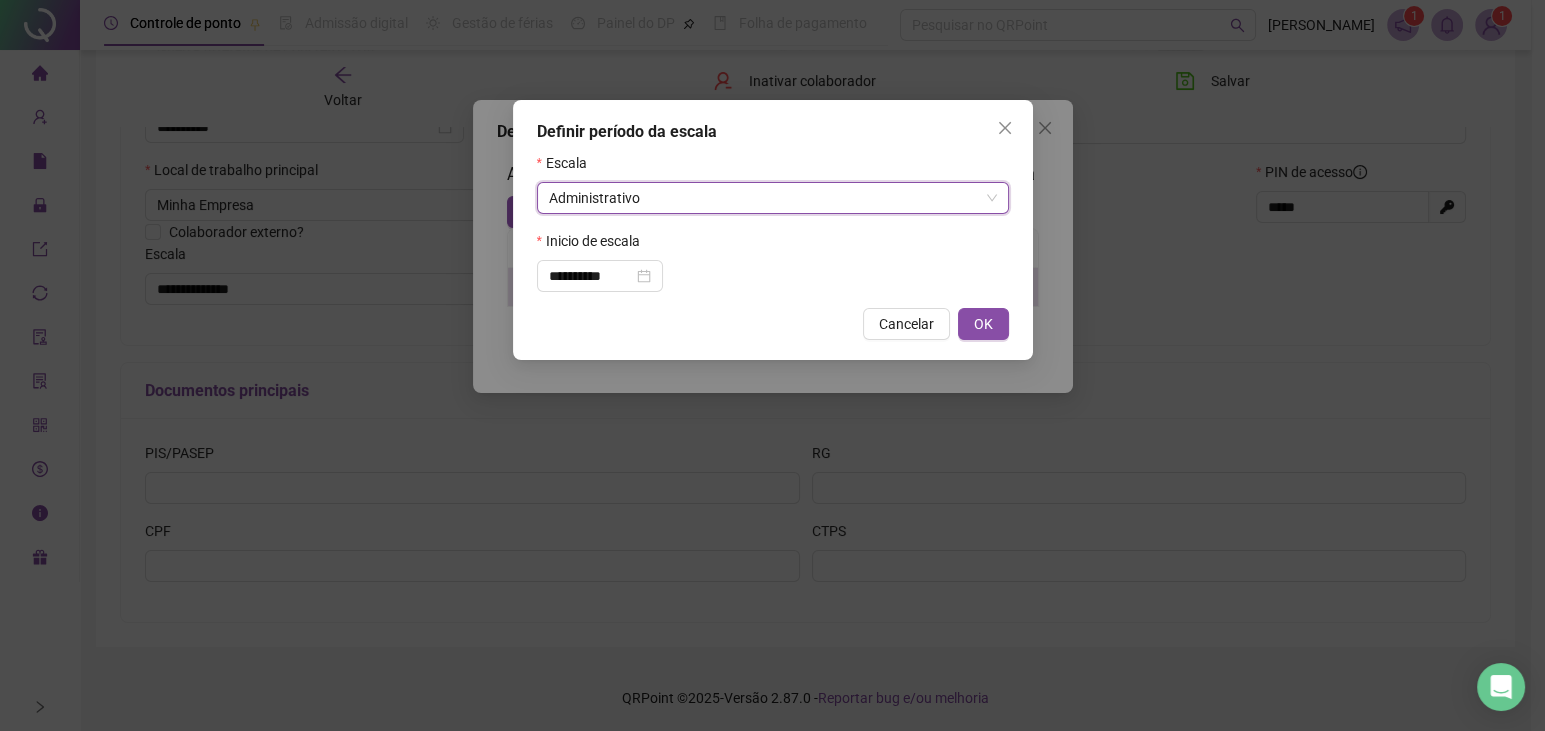 drag, startPoint x: 621, startPoint y: 243, endPoint x: 633, endPoint y: 277, distance: 36.05551 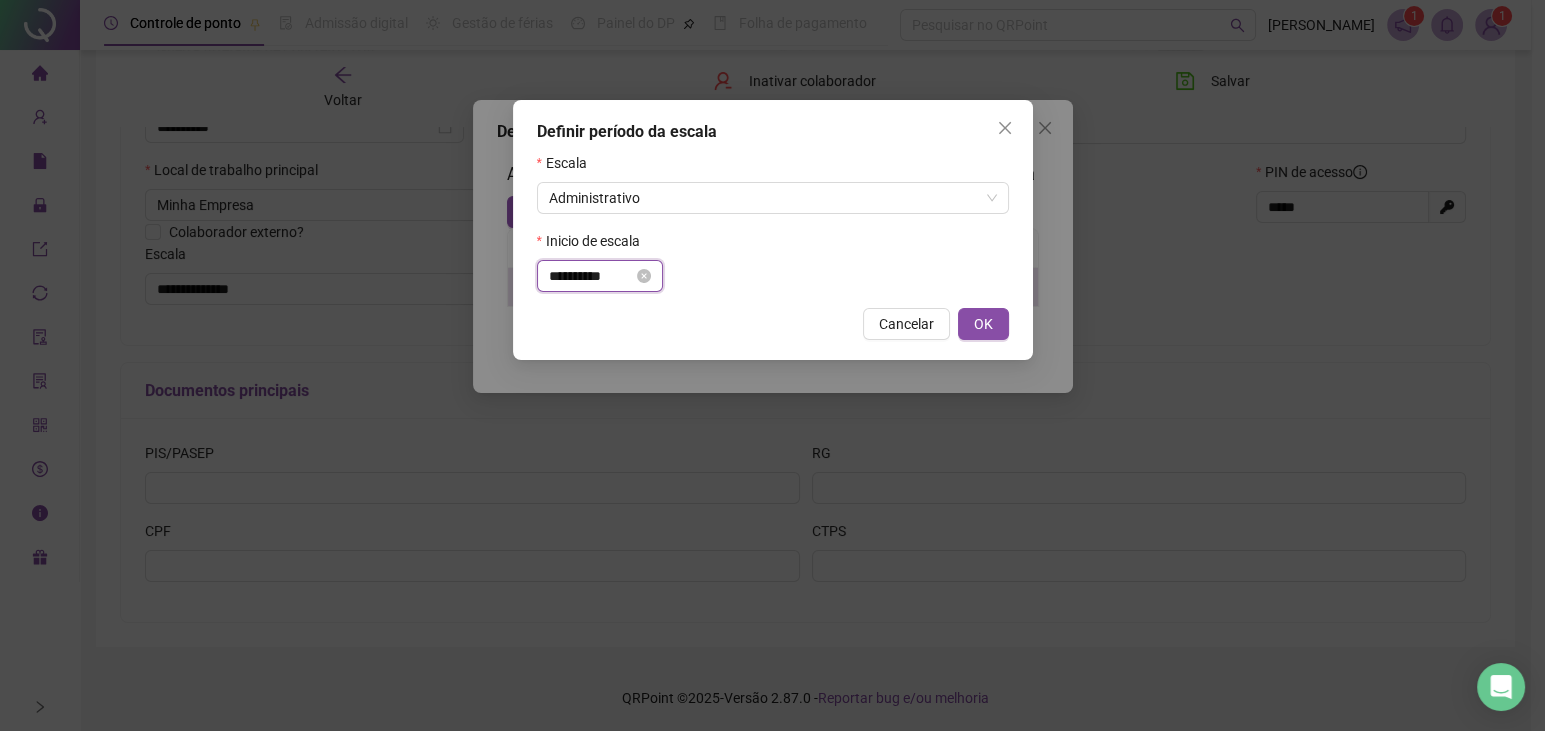 click on "**********" at bounding box center (591, 276) 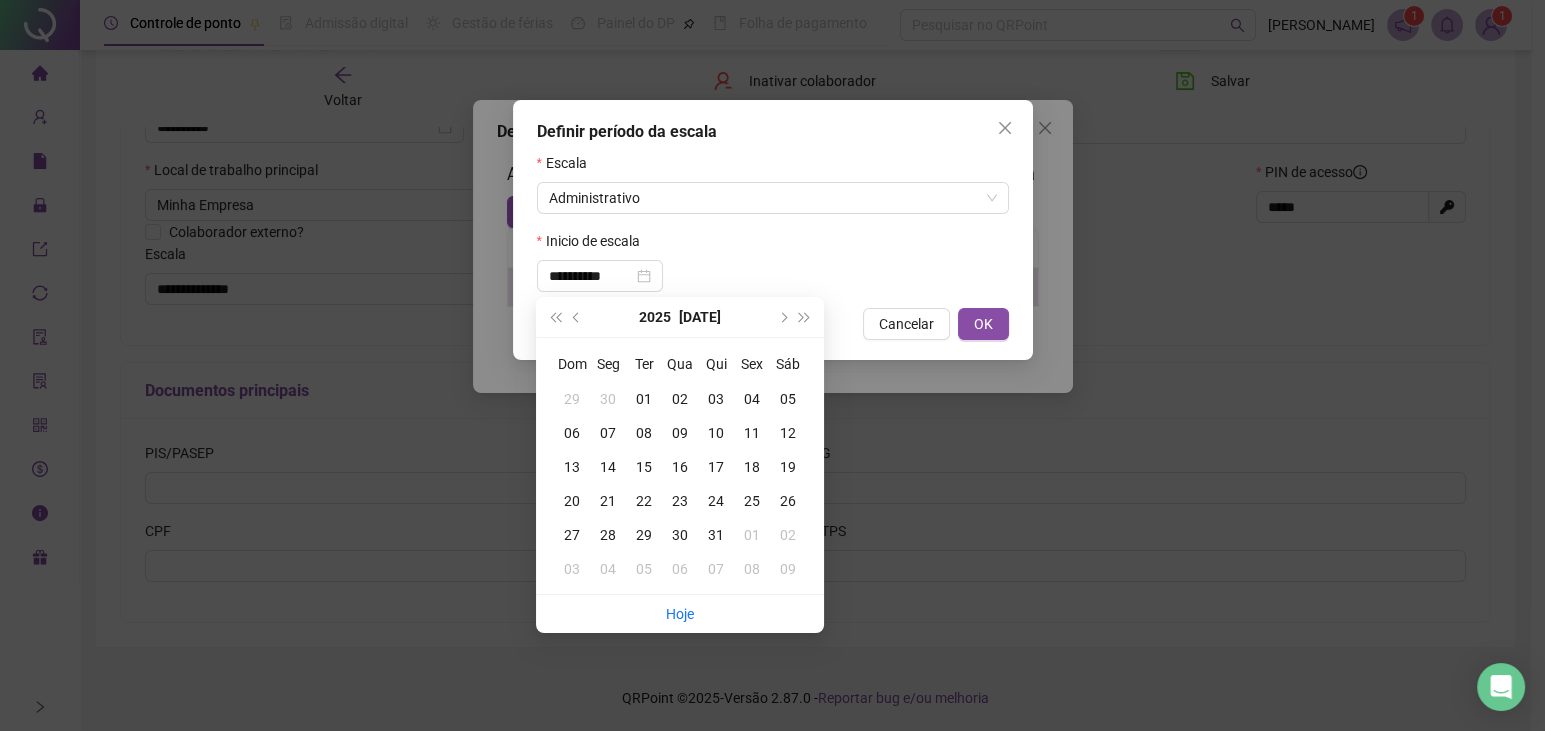 click on "Inicio de escala" at bounding box center [773, 245] 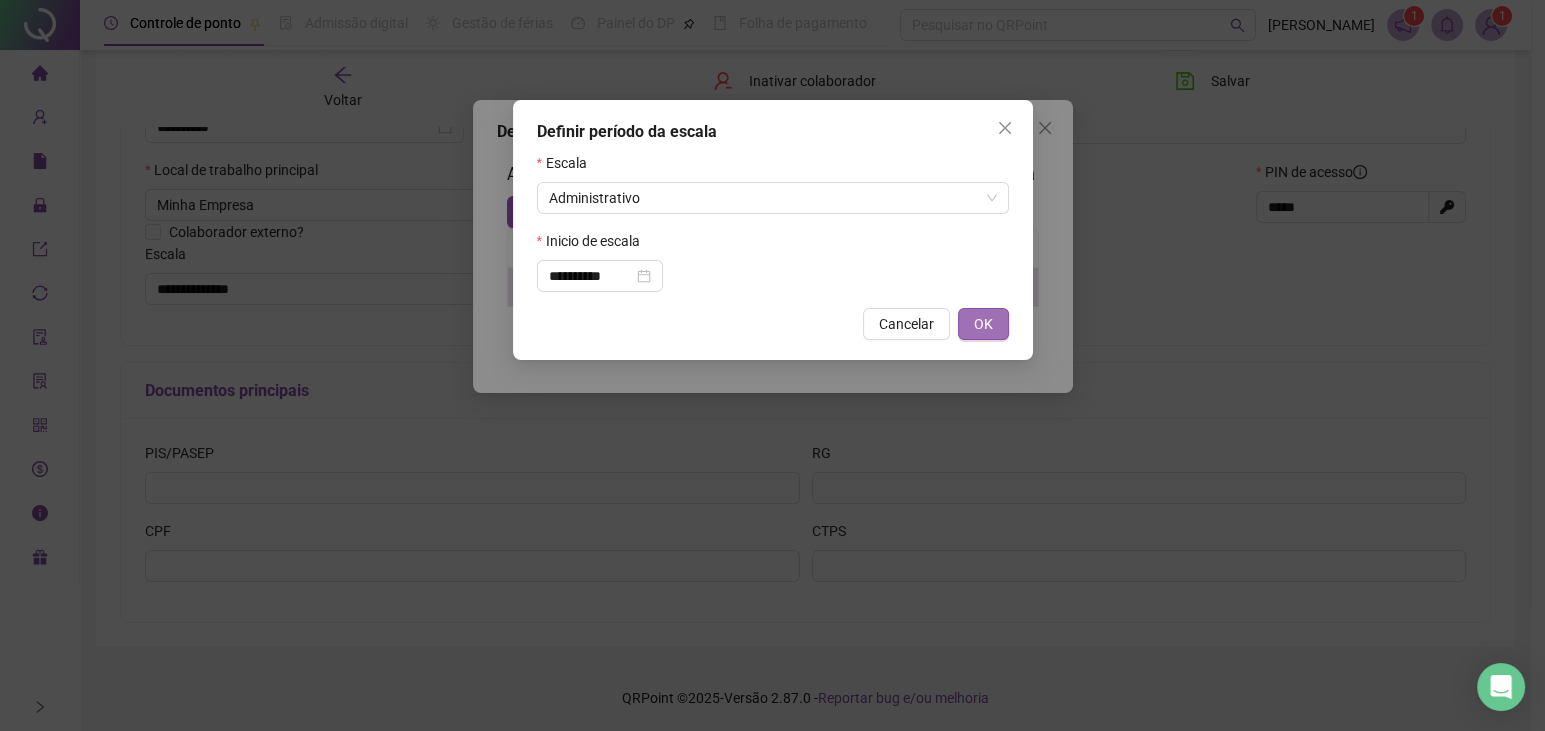 click on "OK" at bounding box center (983, 324) 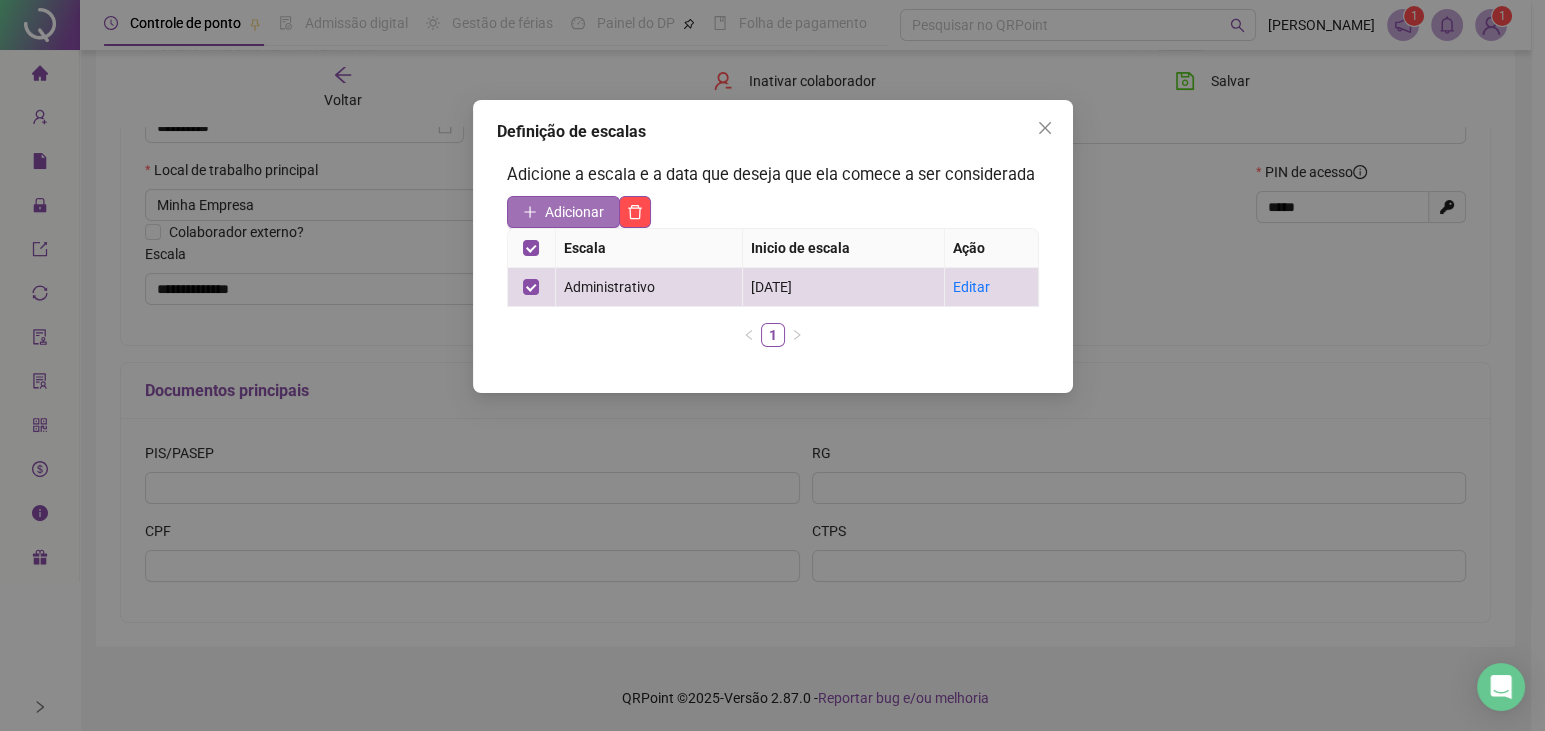 click on "Adicionar" at bounding box center [563, 212] 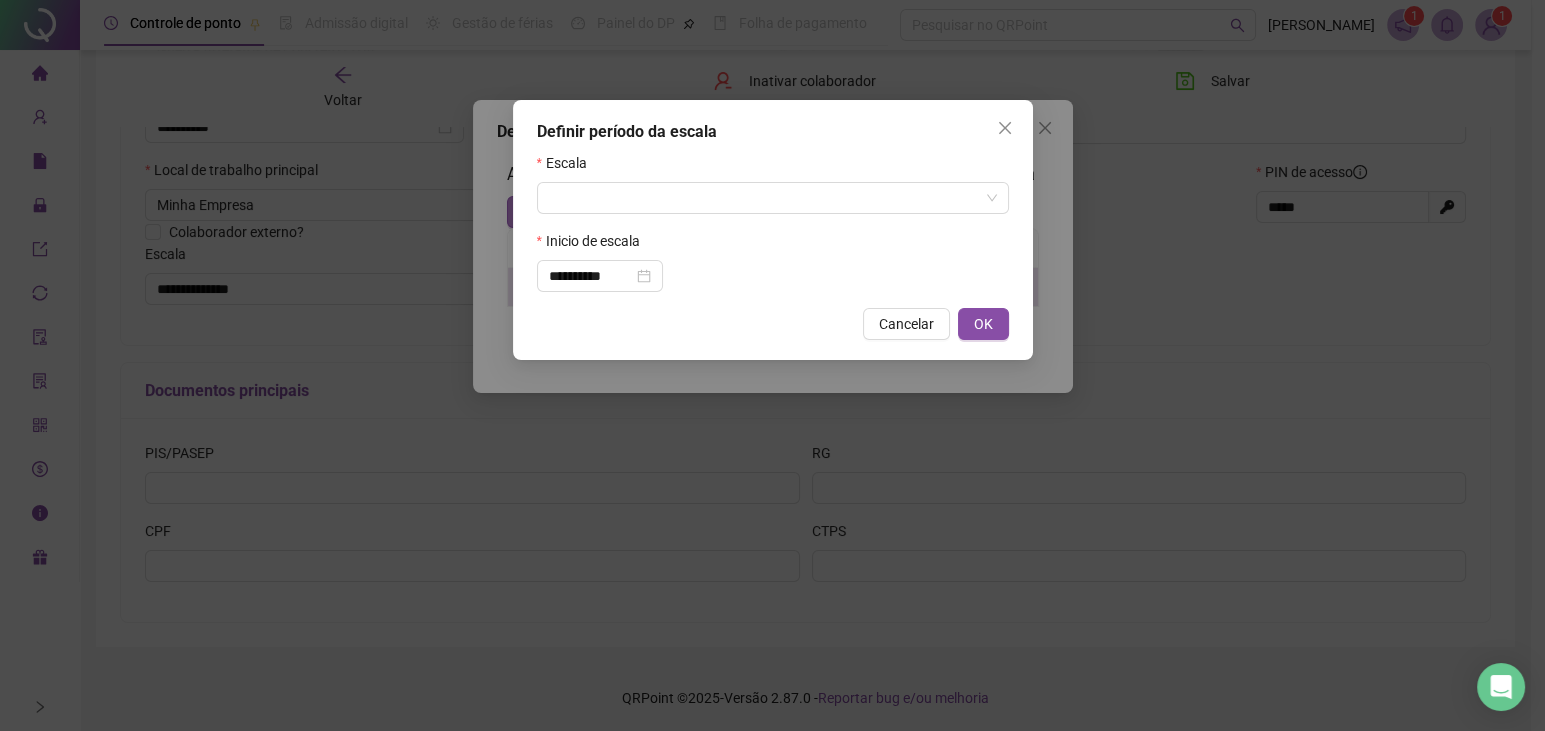 click at bounding box center (773, 198) 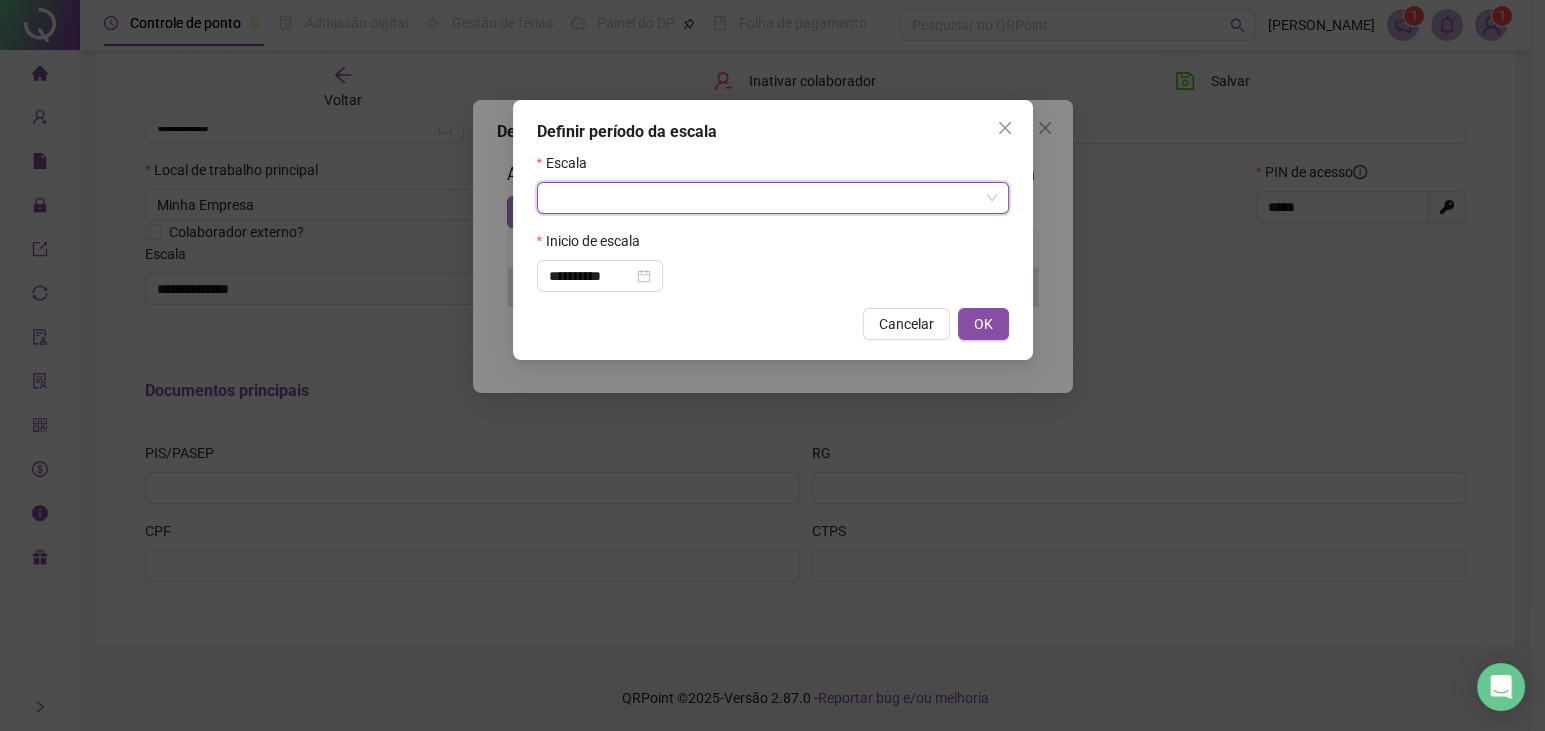 click at bounding box center [773, 198] 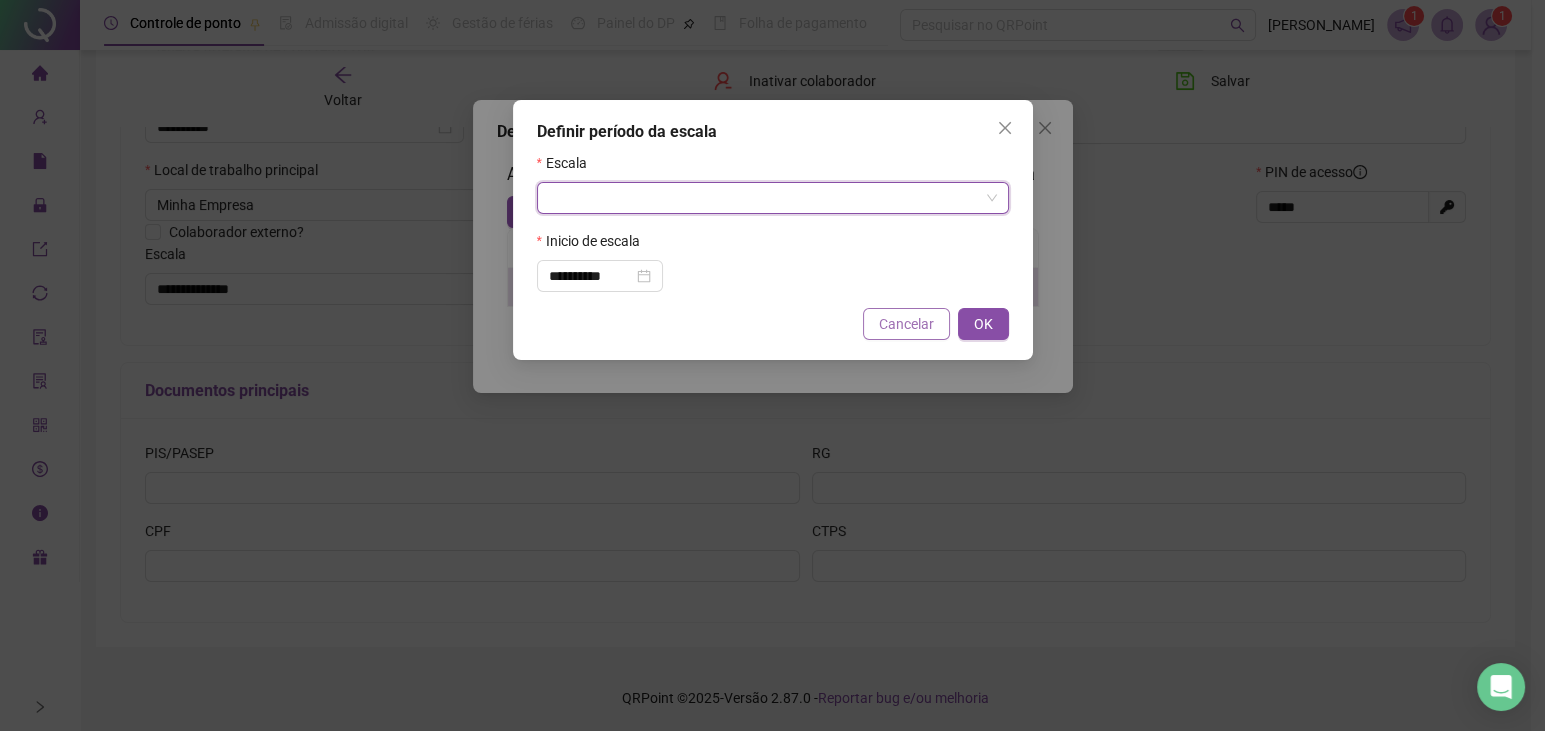 click on "Cancelar" at bounding box center [906, 324] 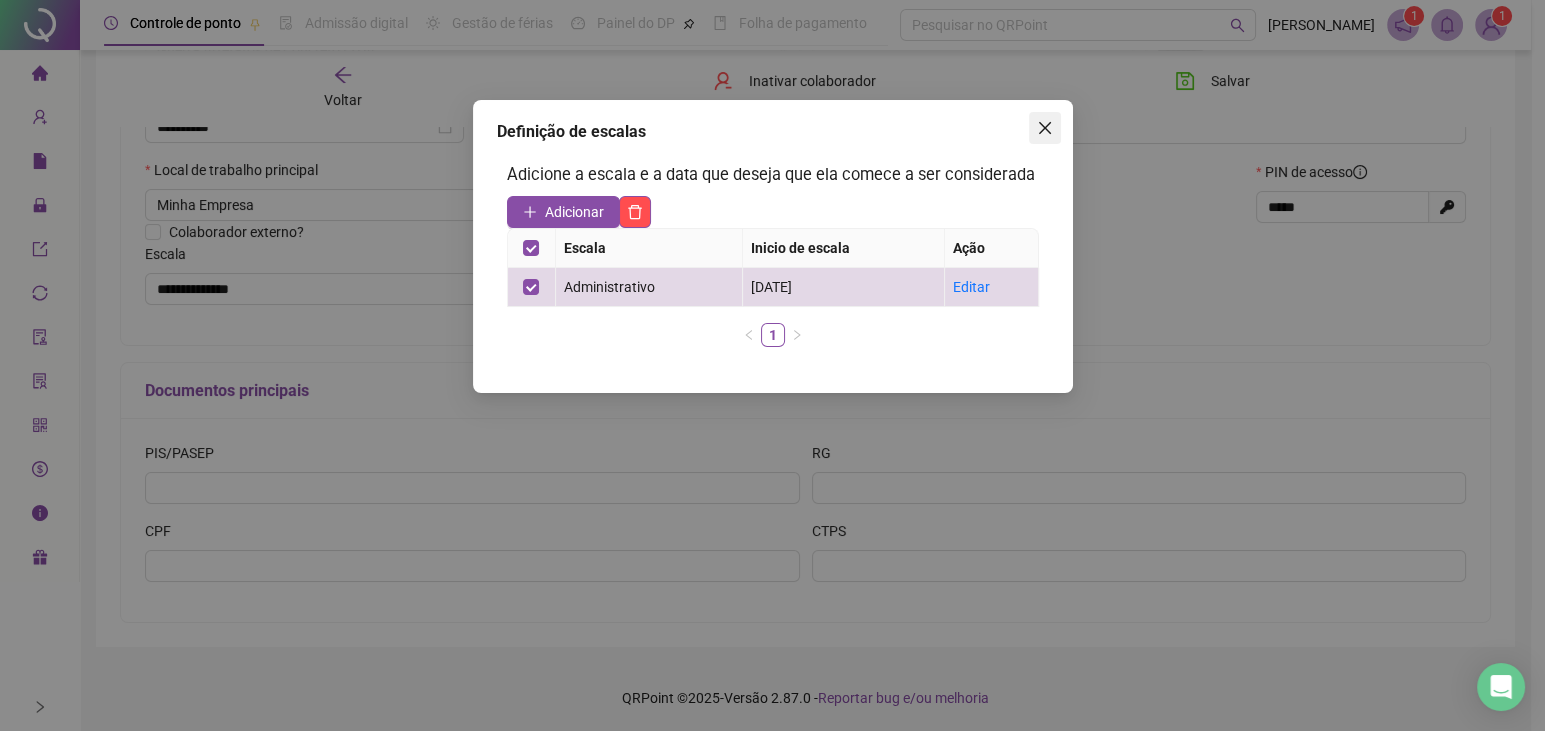 click 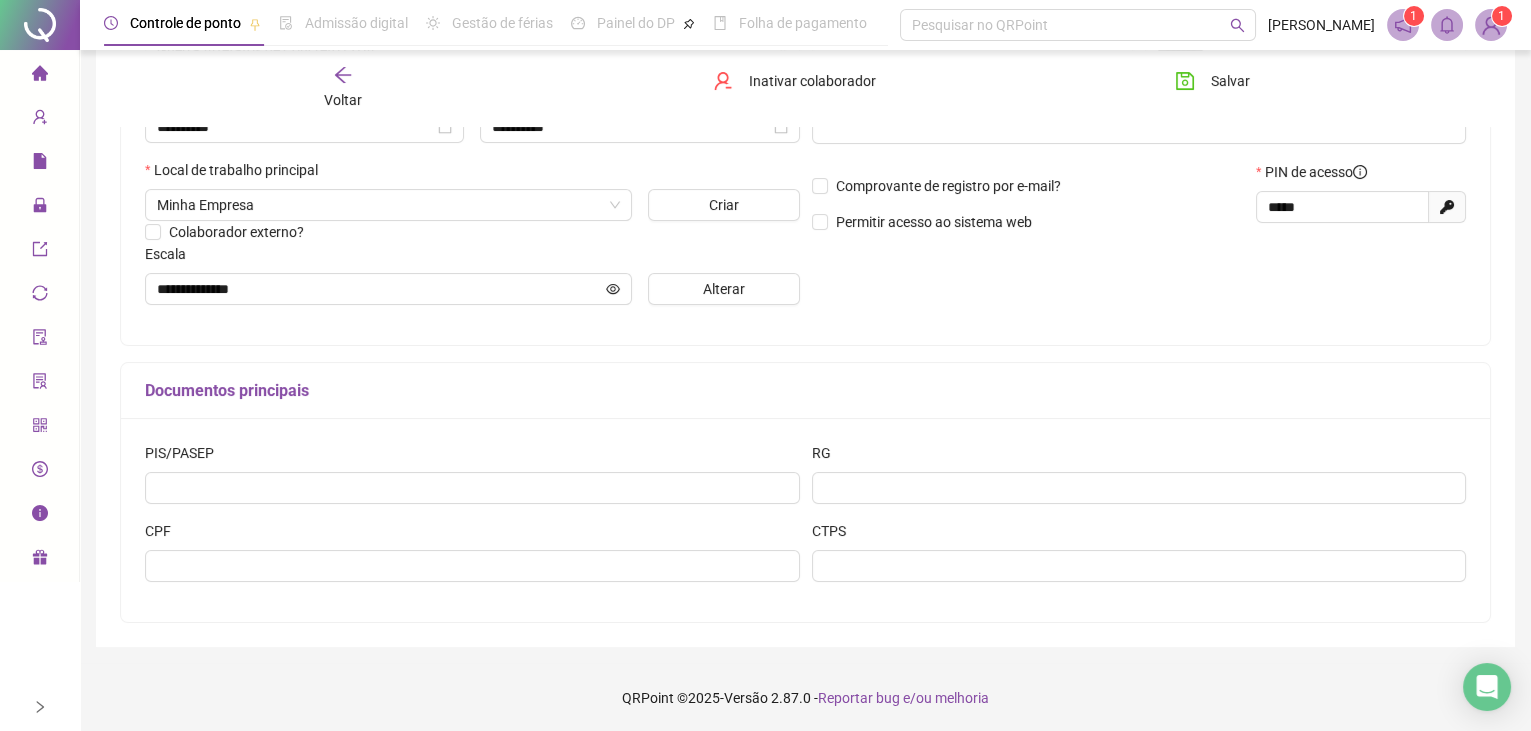 click on "Regra de horas Horas Extras   Ver Matrícula Cargo ********* E-mail Comprovante de registro por e-mail? Permitir acesso ao sistema web PIN de acesso  ***** Gerar novo pin" at bounding box center [1139, 120] 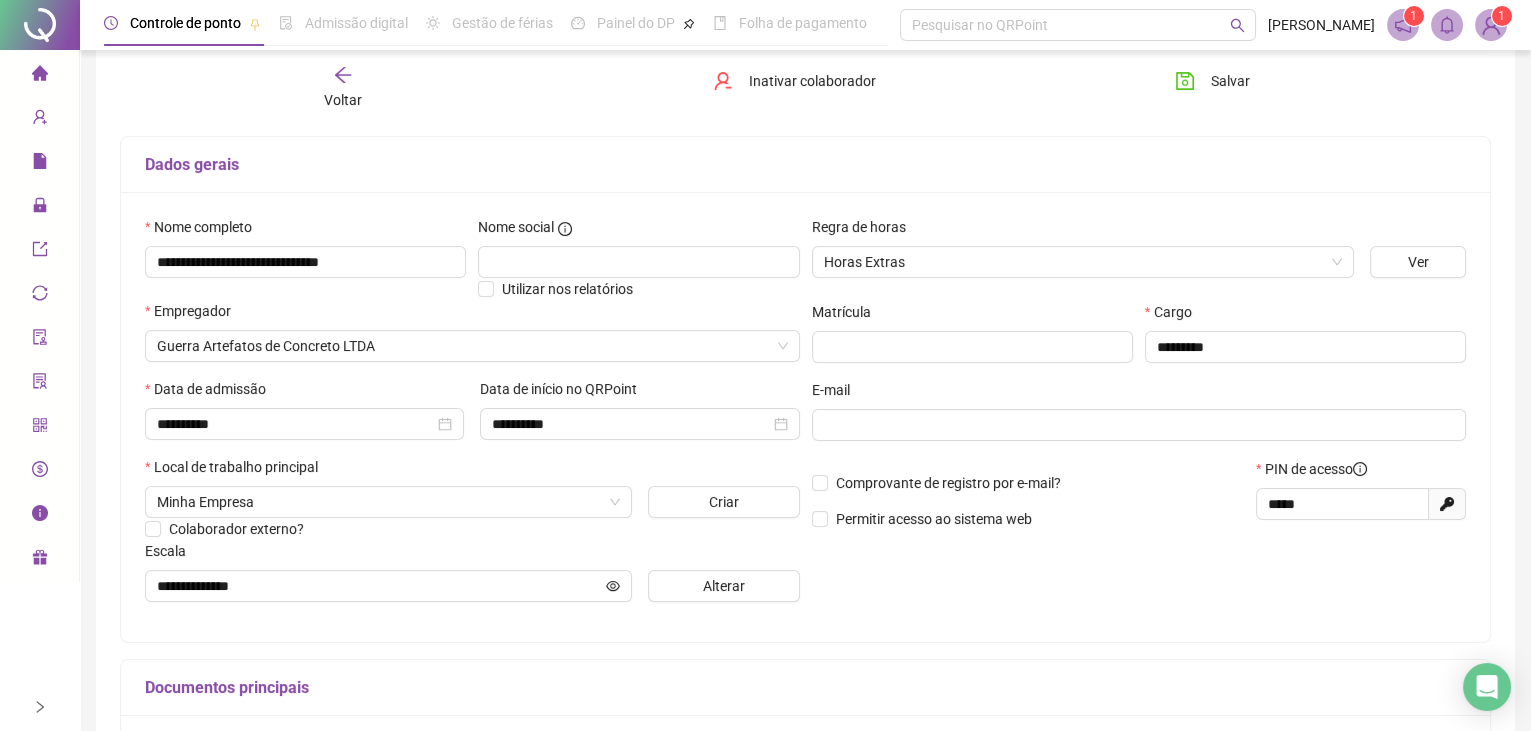 scroll, scrollTop: 0, scrollLeft: 0, axis: both 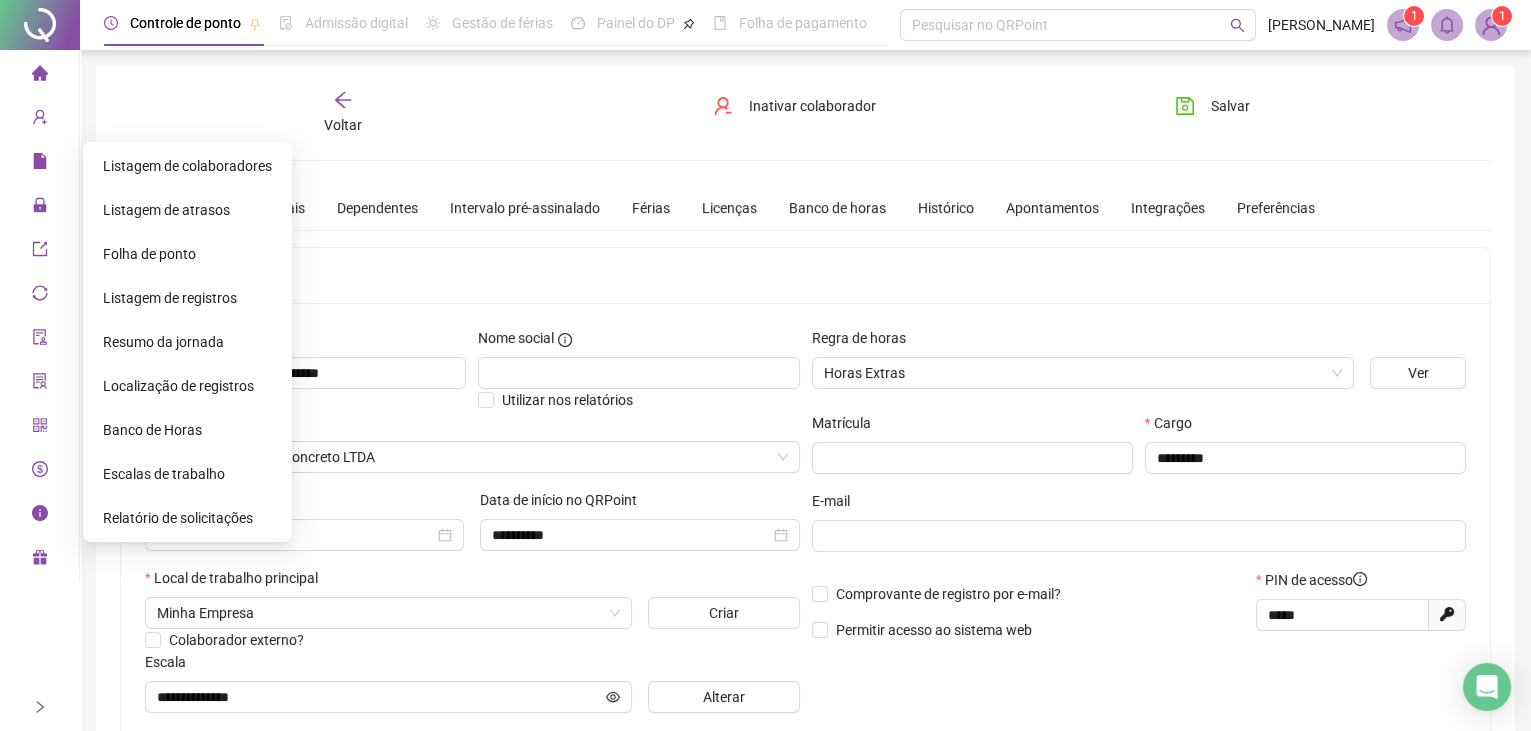click on "Escalas de trabalho" at bounding box center [164, 474] 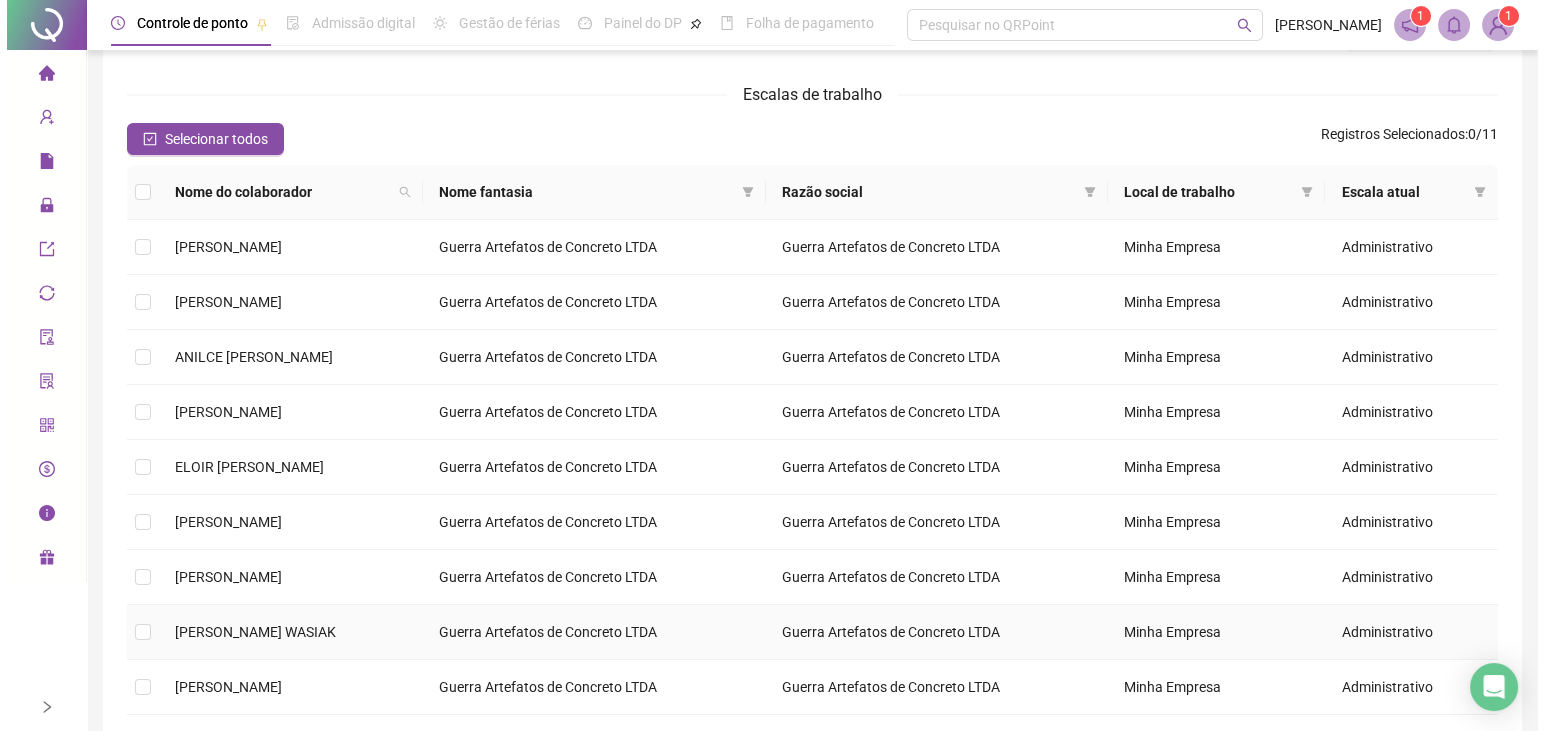 scroll, scrollTop: 0, scrollLeft: 0, axis: both 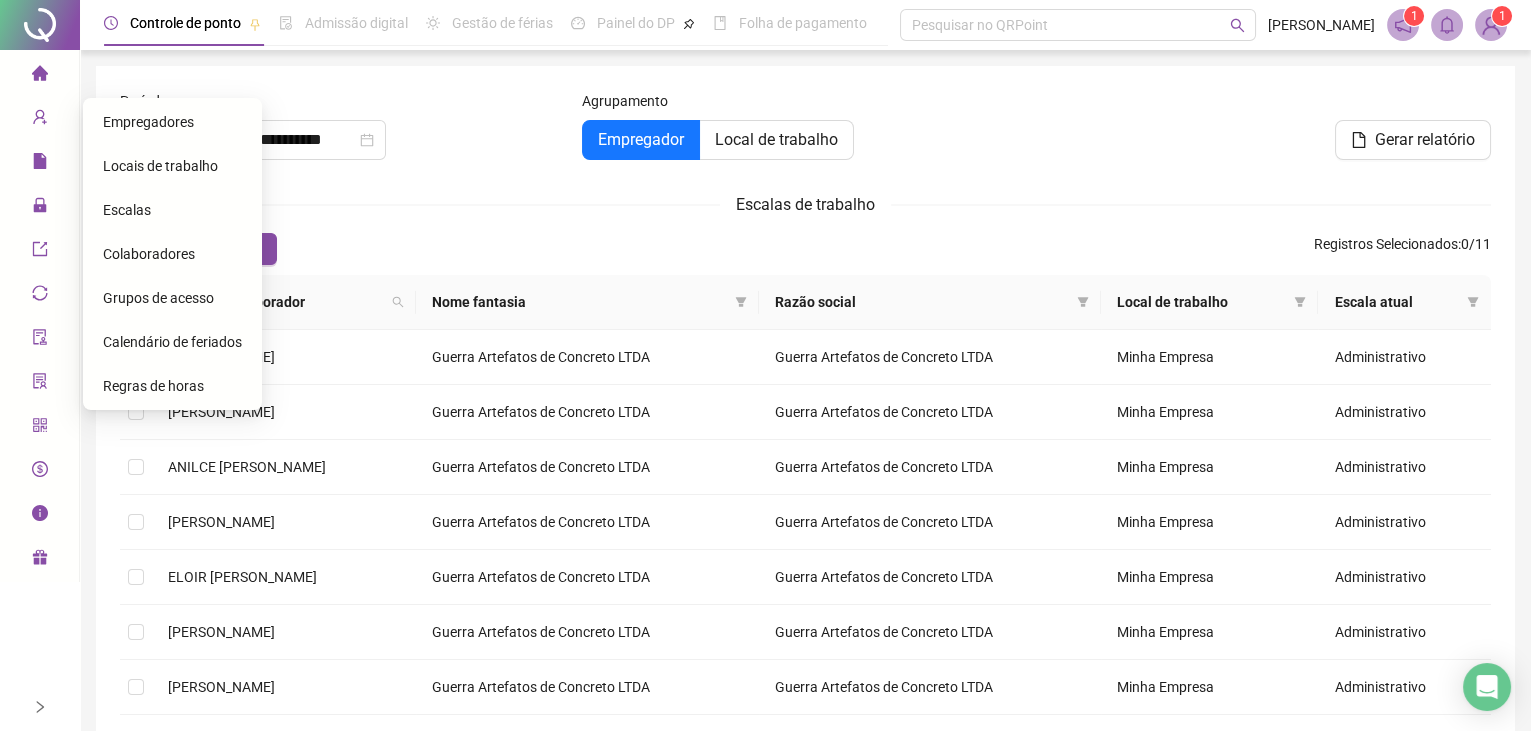 click on "Escalas" at bounding box center (127, 210) 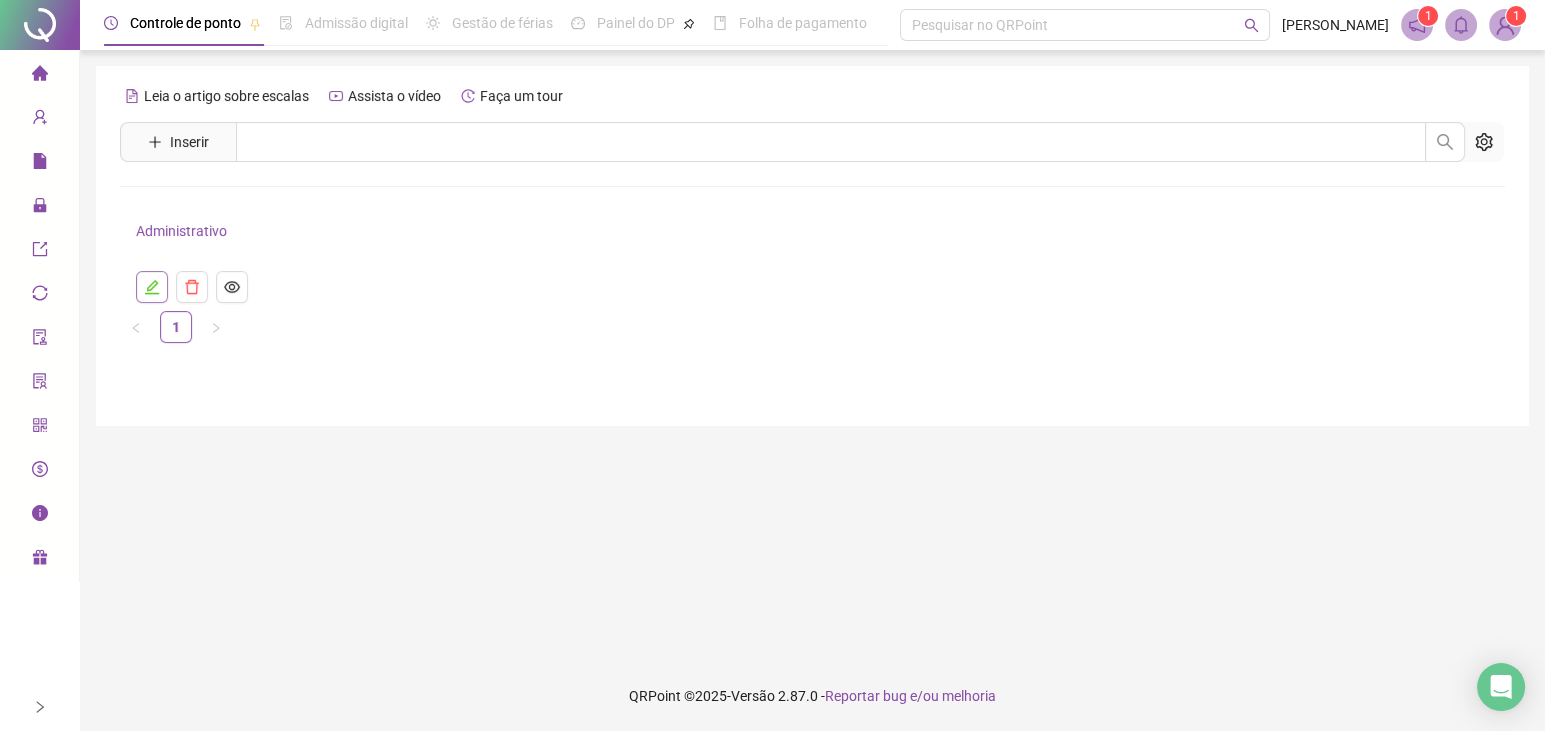 click 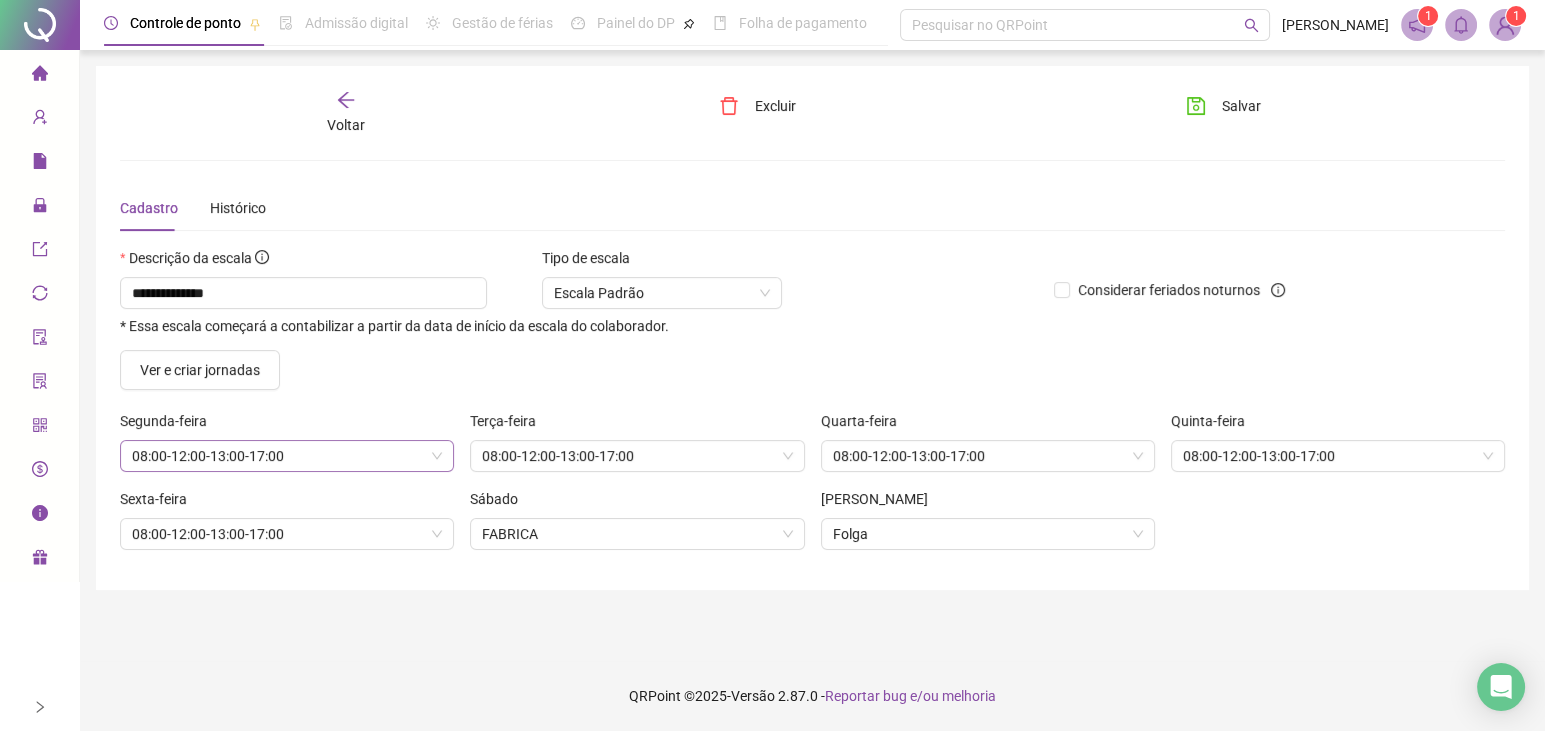 click on "08:00-12:00-13:00-17:00" at bounding box center [287, 456] 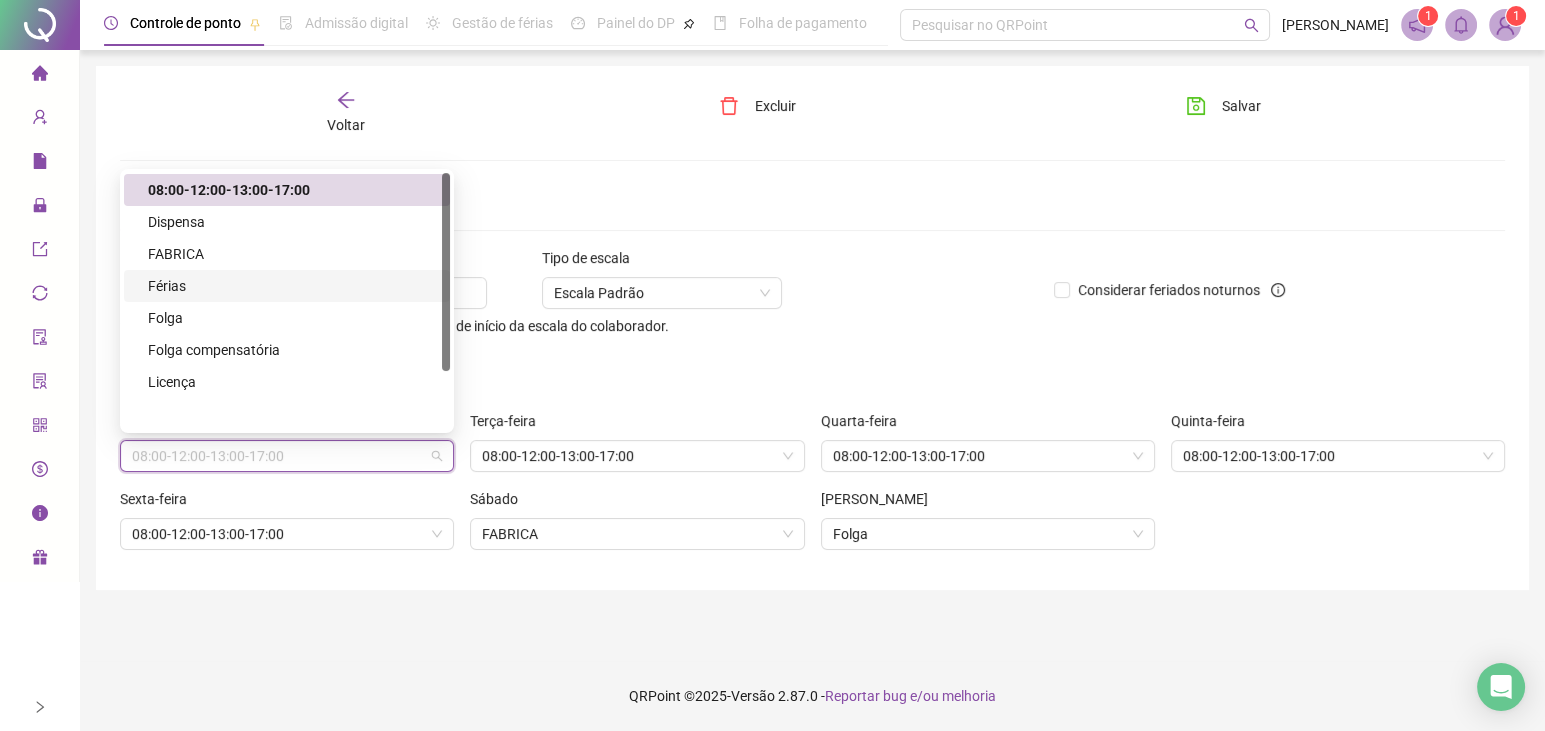 scroll, scrollTop: 0, scrollLeft: 0, axis: both 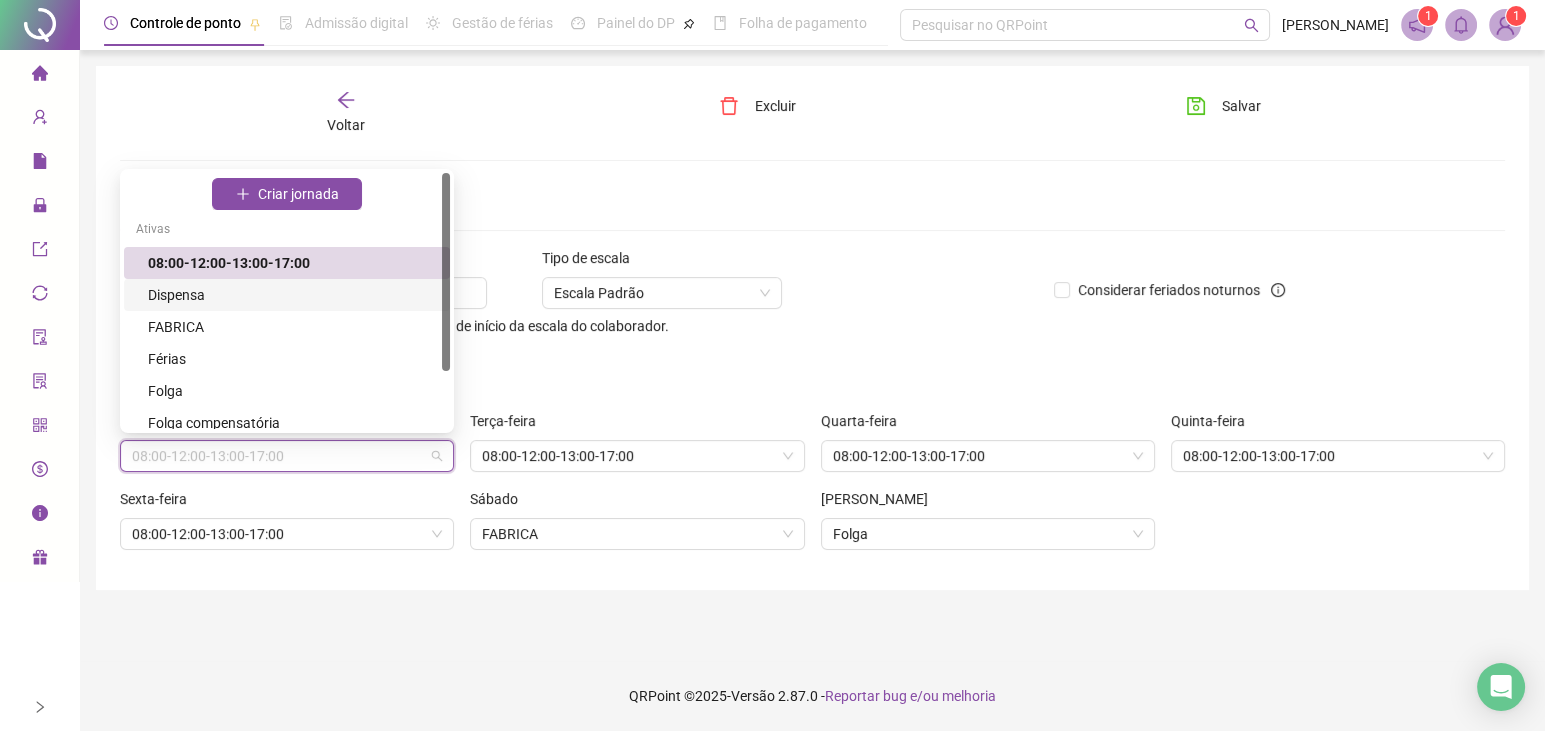 click on "Cadastro Histórico" at bounding box center [812, 208] 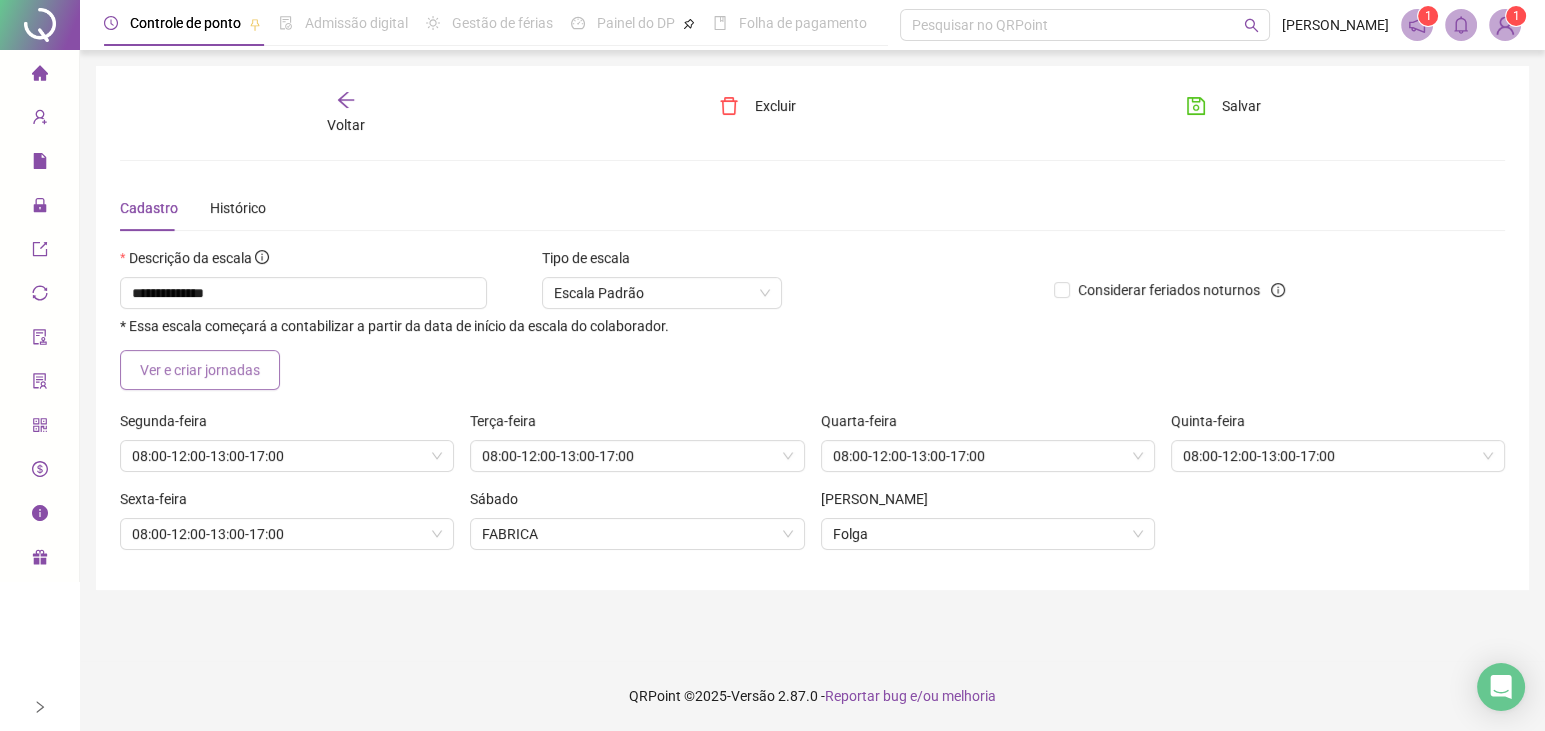 click on "Ver e criar jornadas" at bounding box center [200, 370] 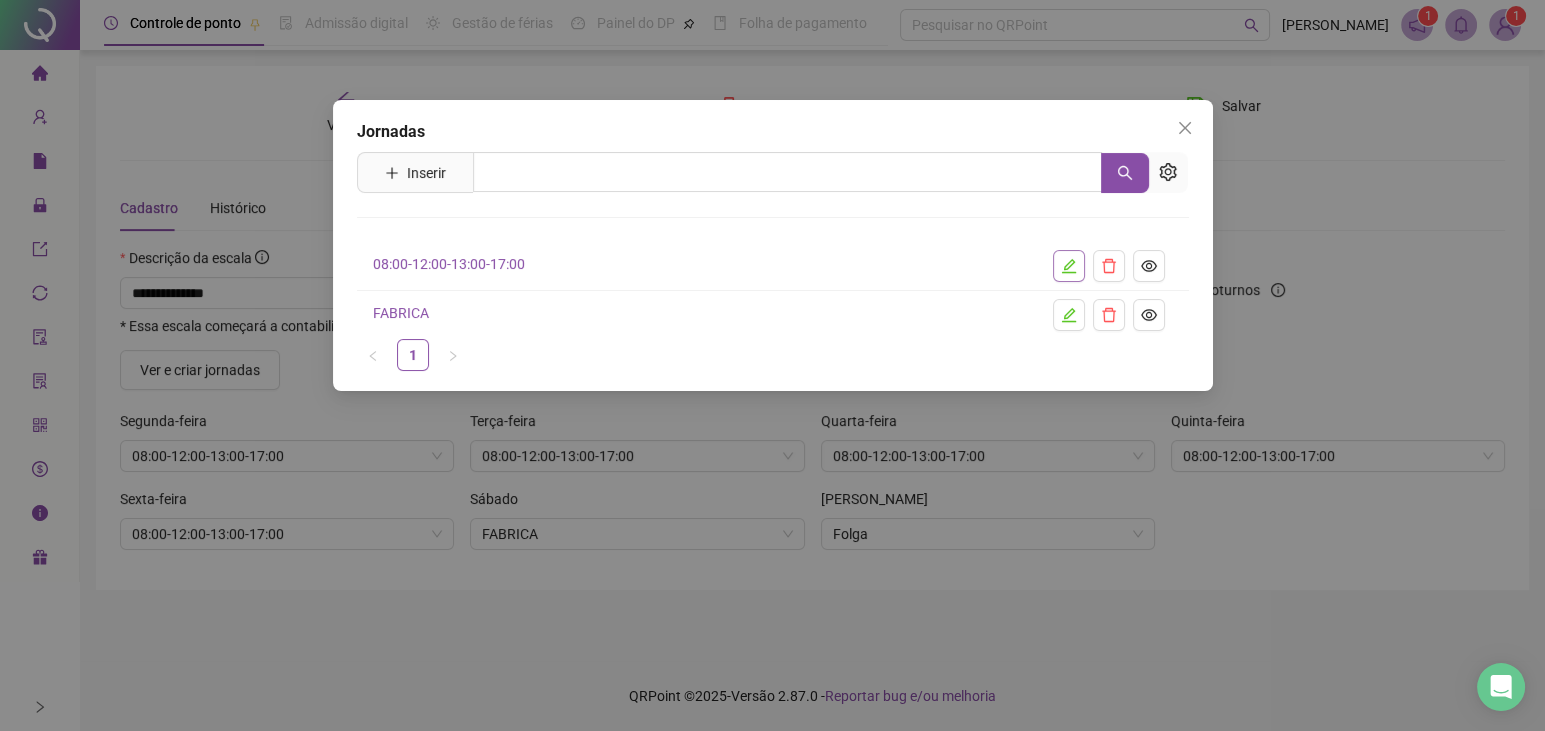 click at bounding box center [1069, 266] 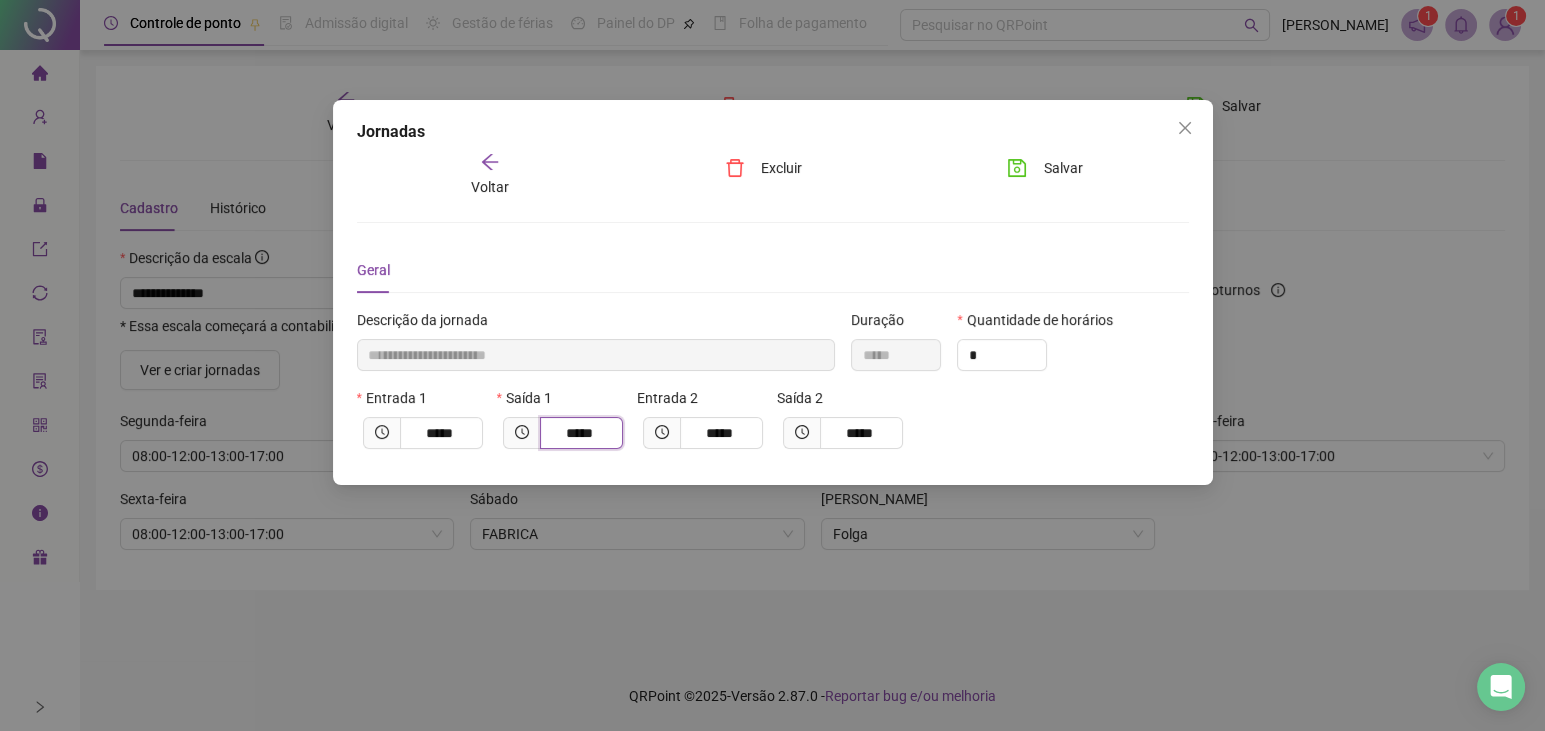 click on "*****" at bounding box center (579, 433) 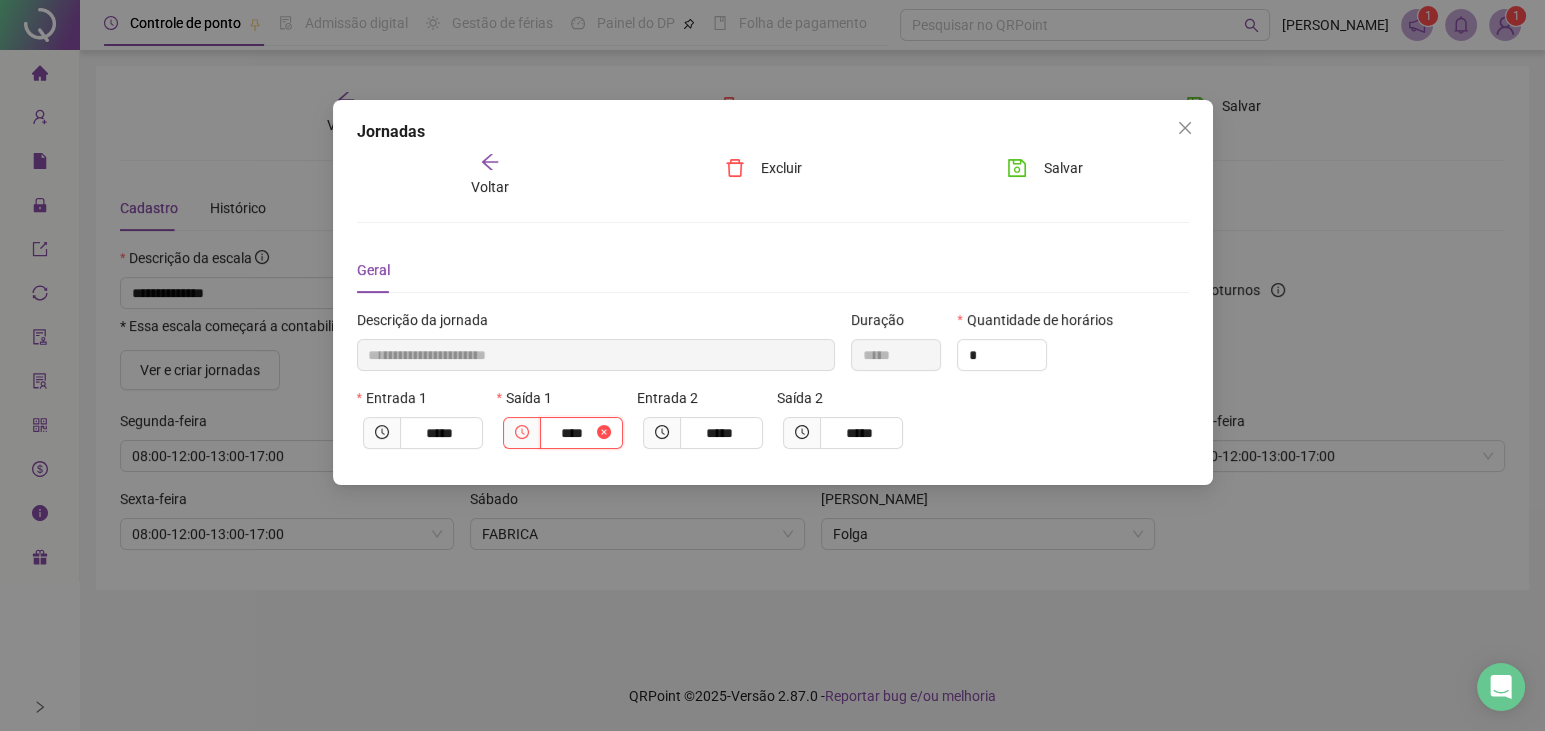 type on "*****" 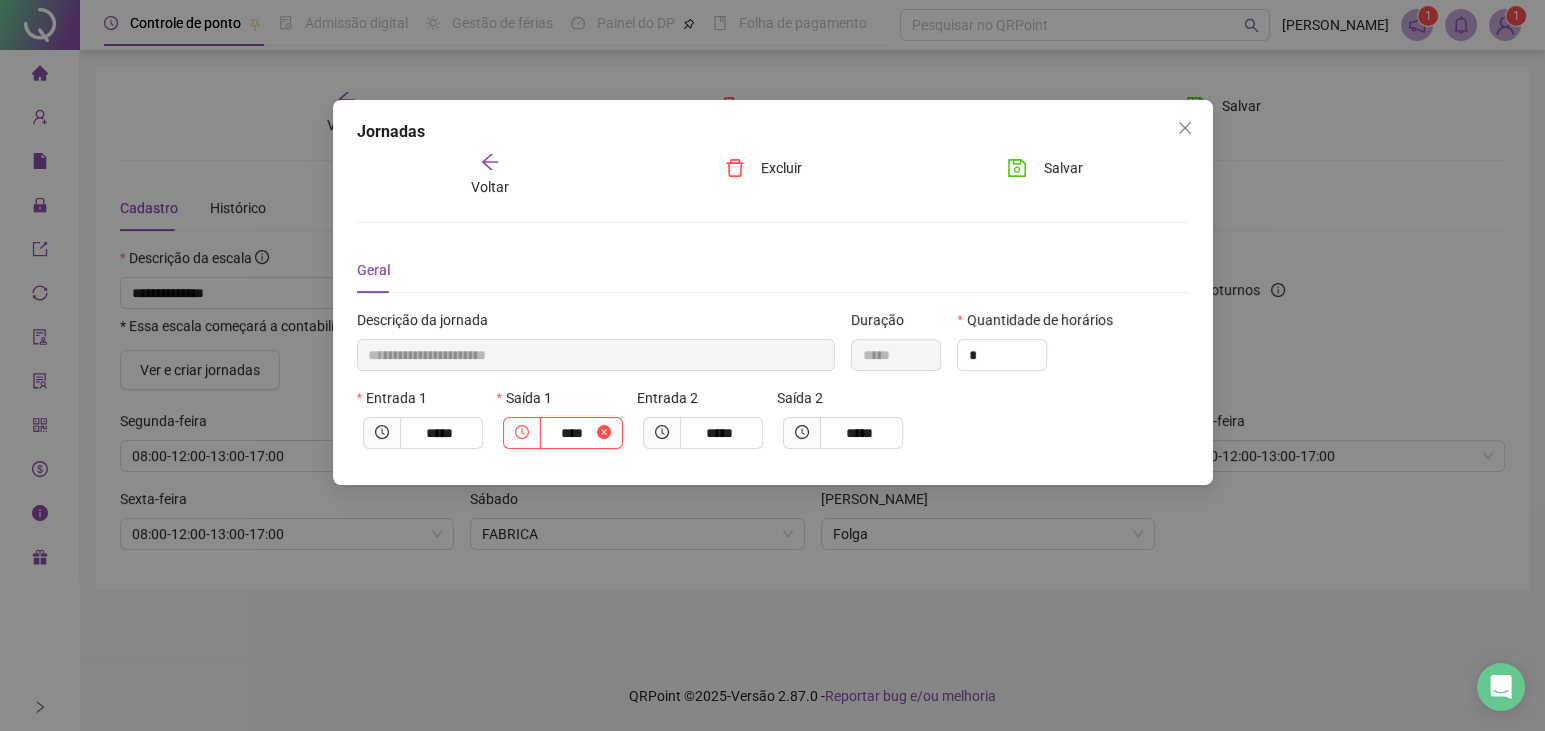 type on "****" 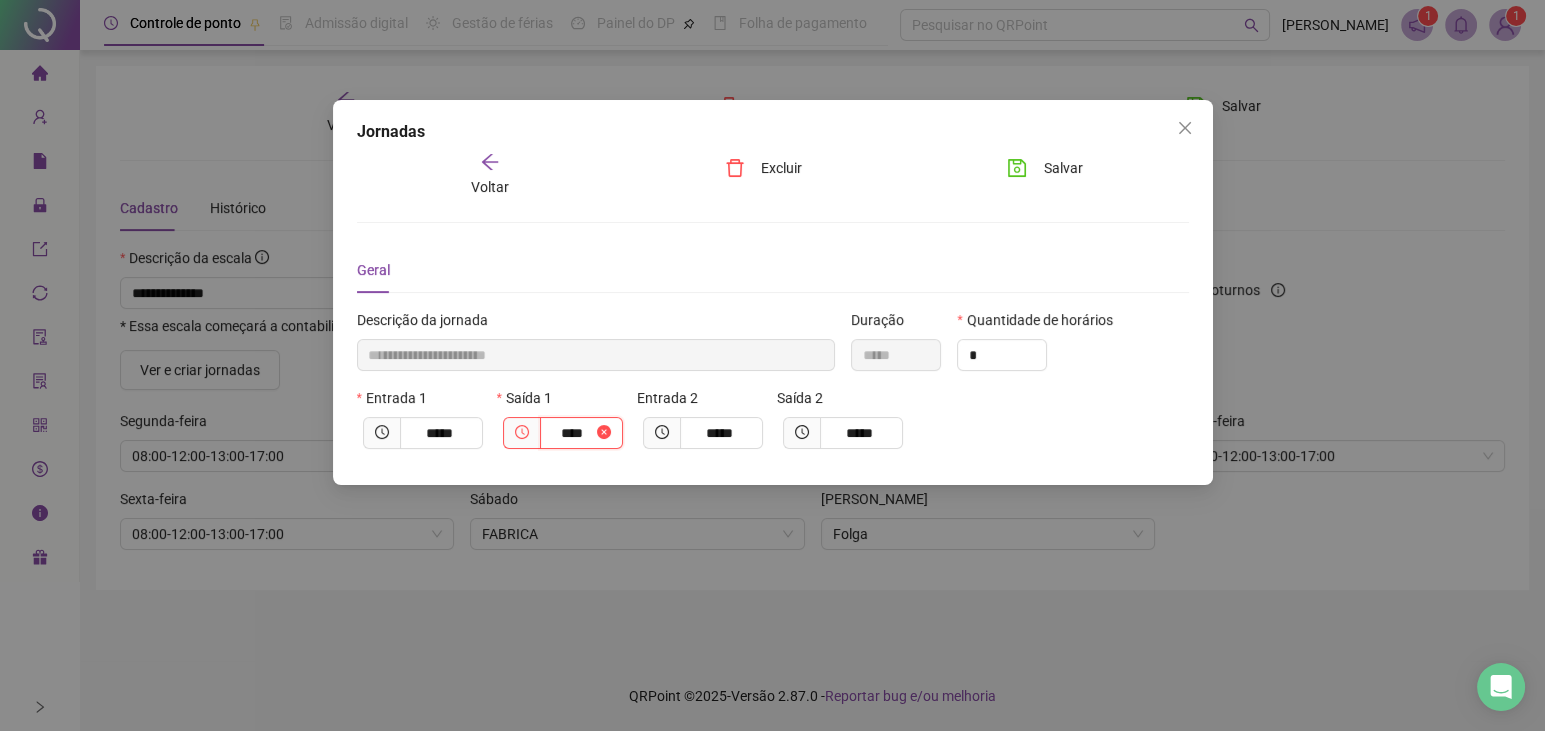 type on "*****" 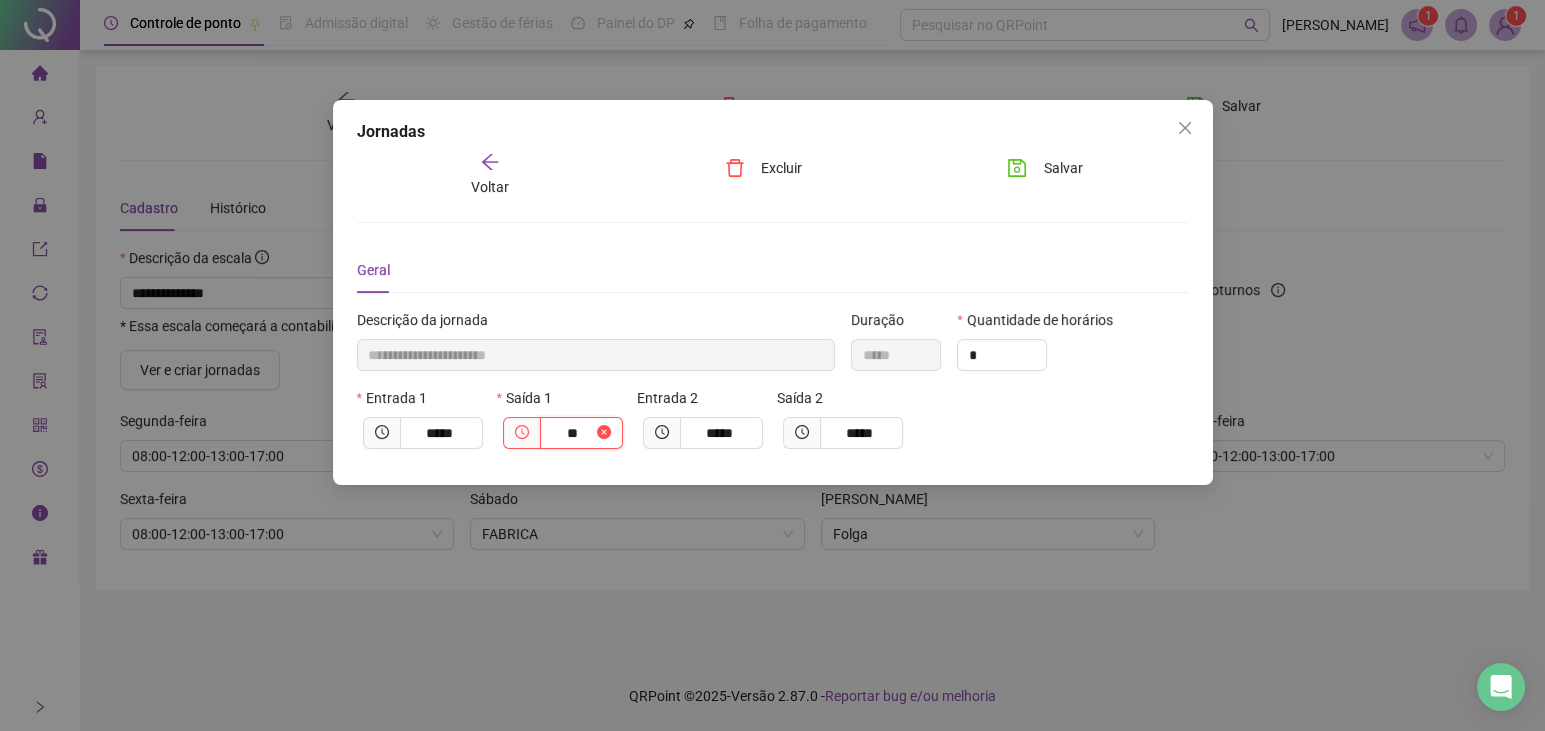 type on "*" 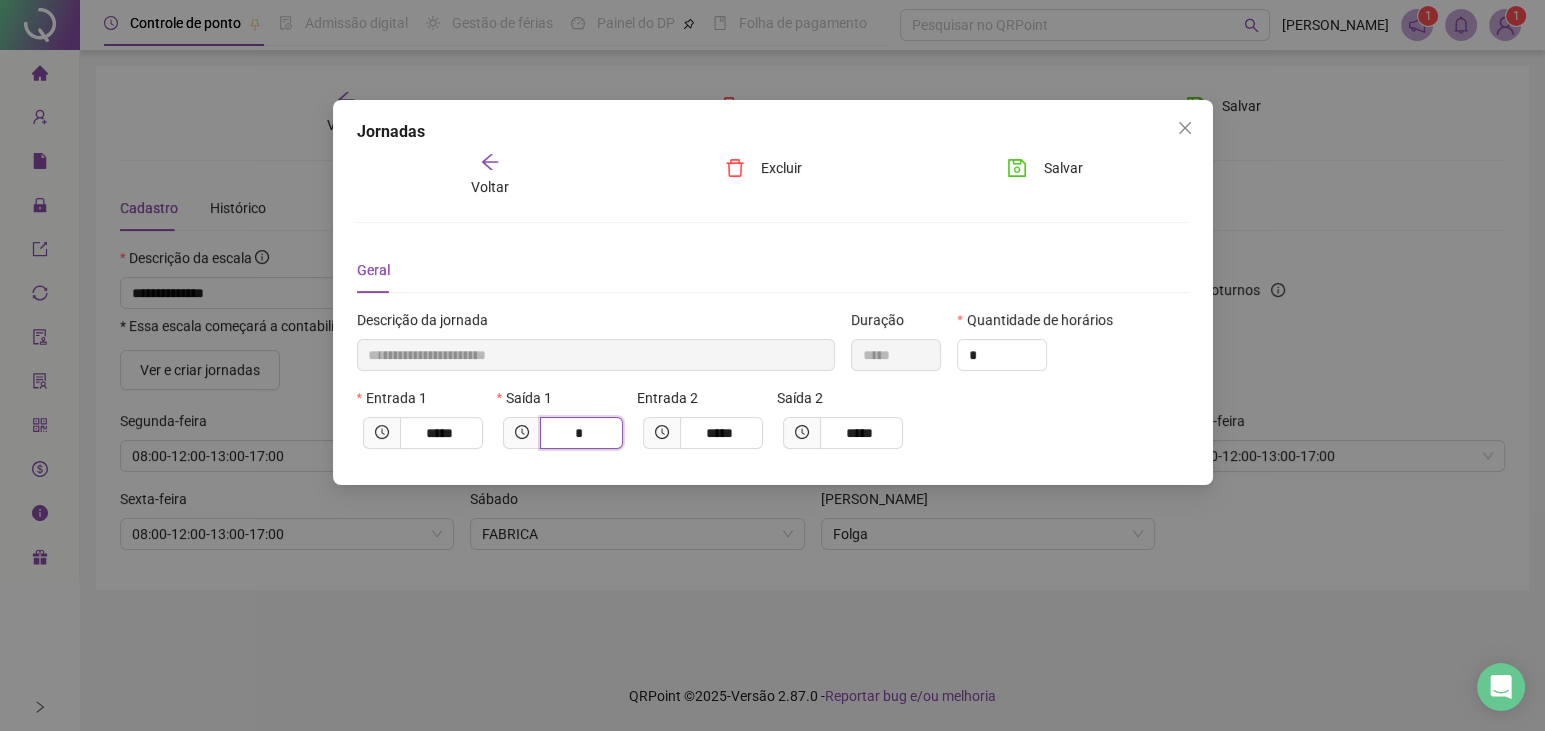 type on "**" 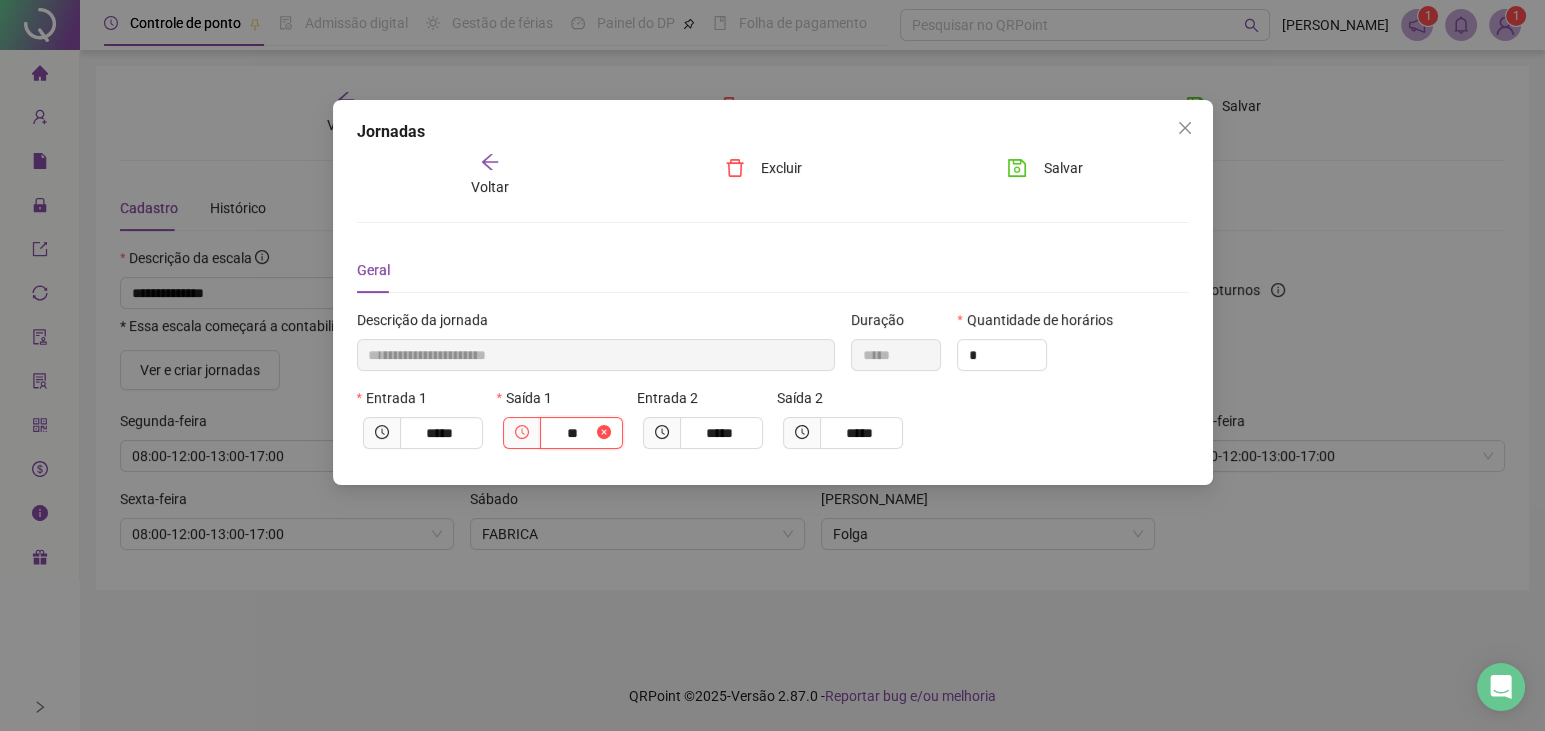 type on "*****" 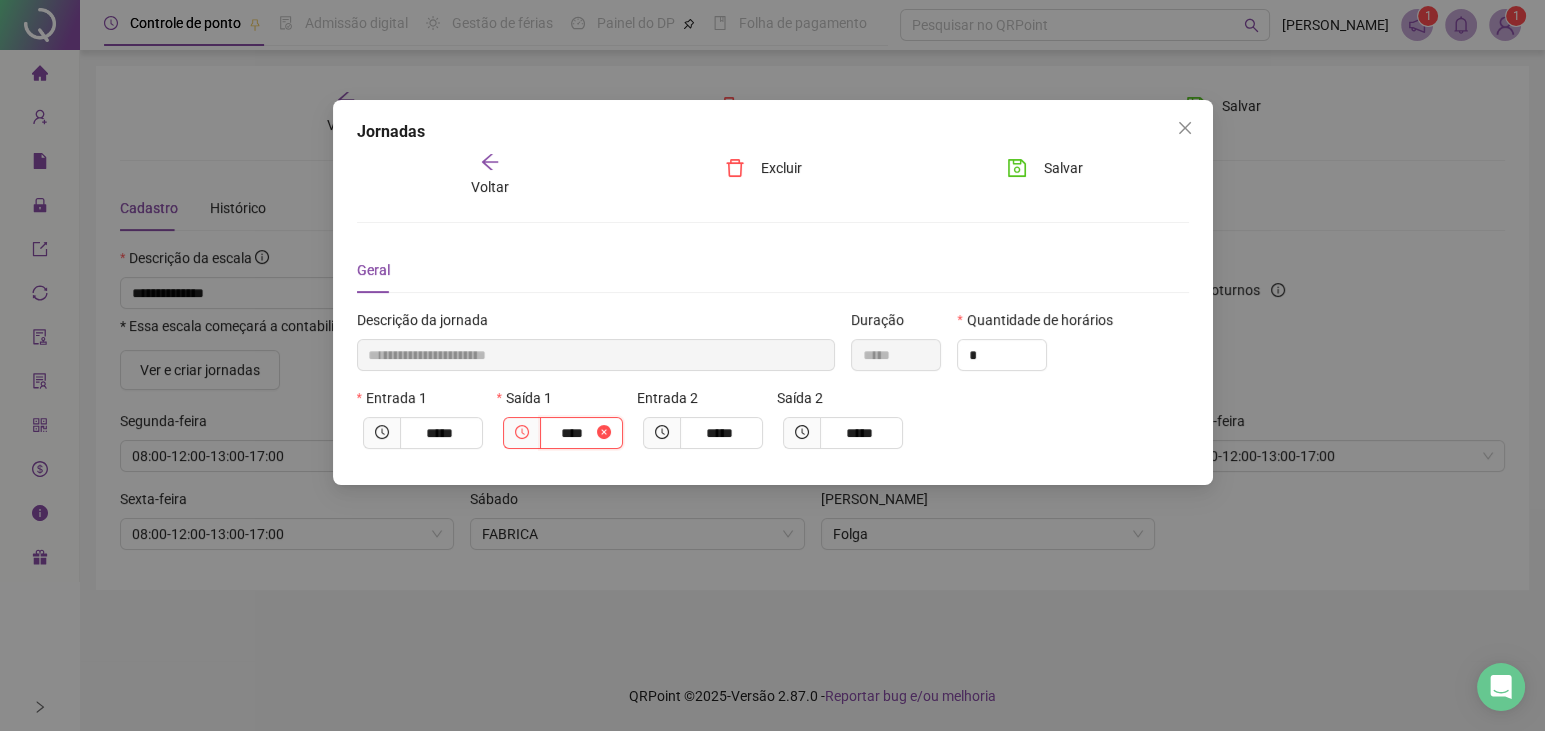 type on "*****" 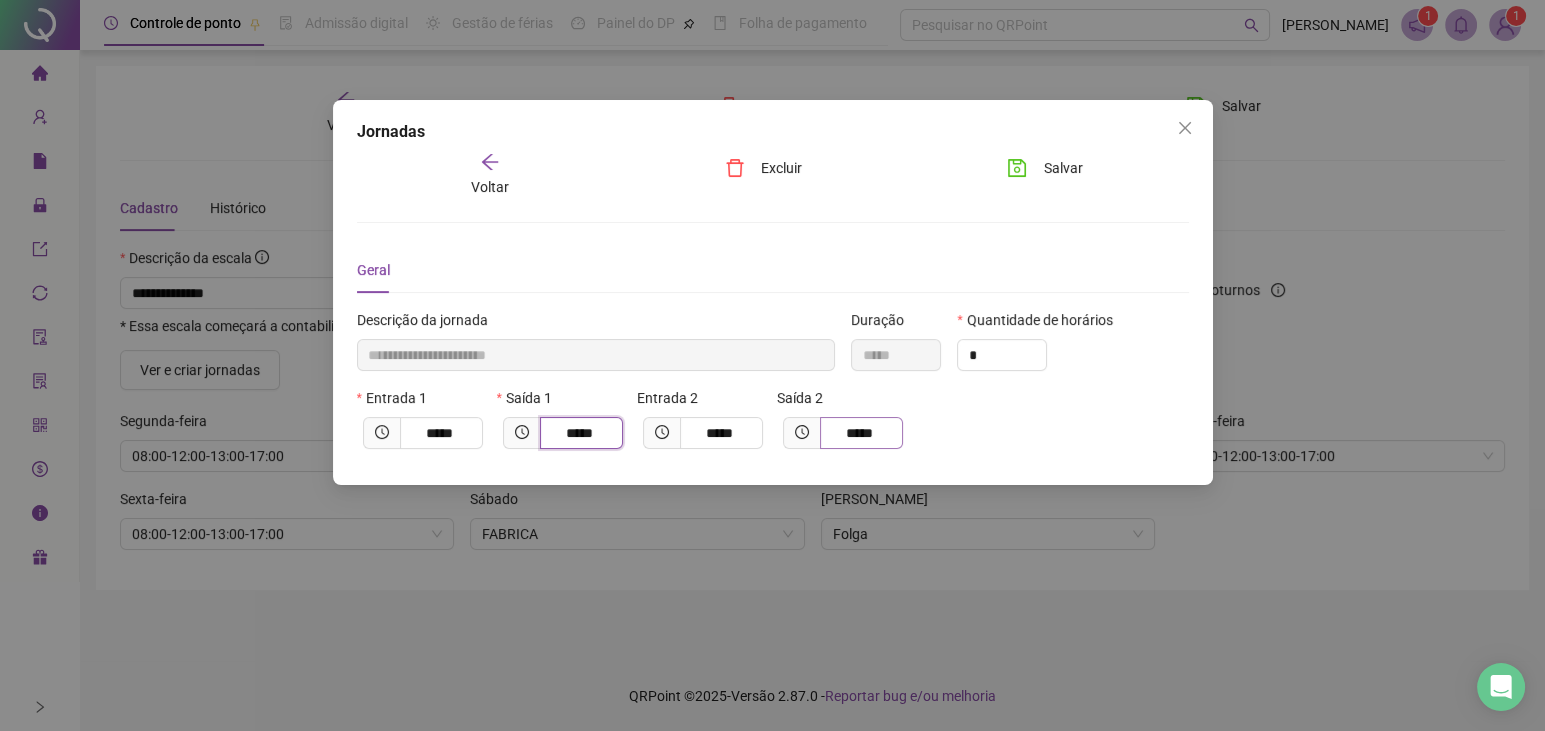 type on "*****" 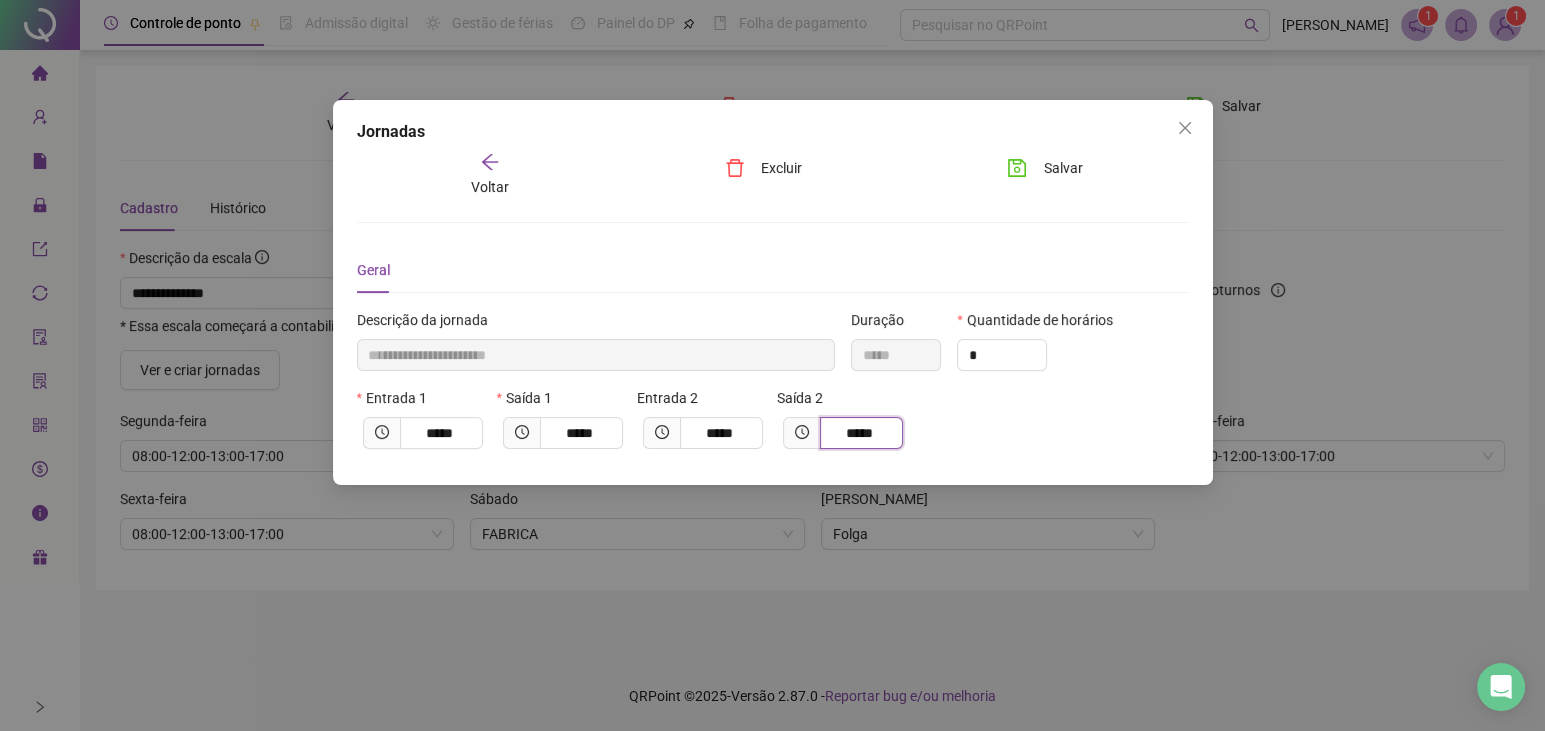 click on "*****" at bounding box center (859, 433) 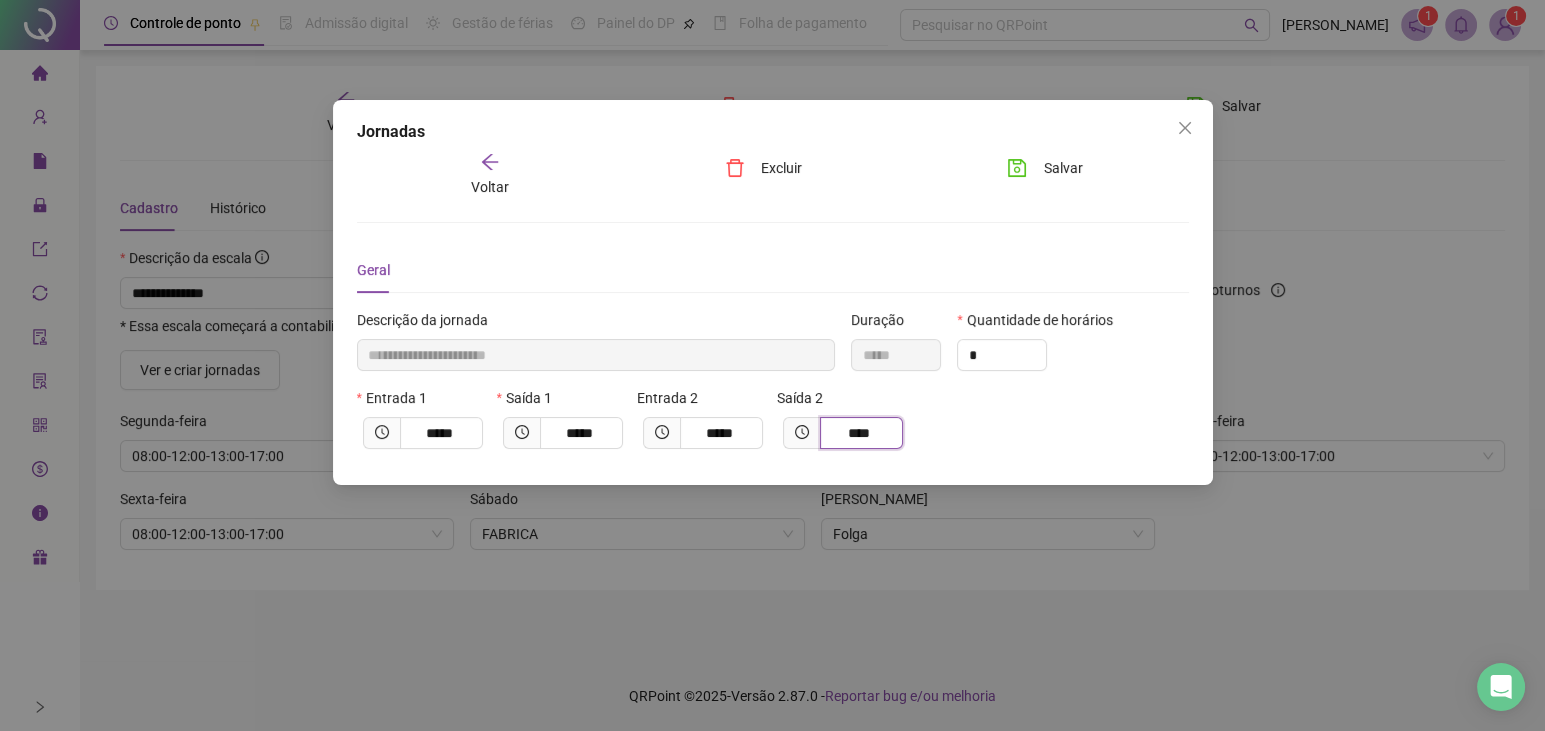type on "*****" 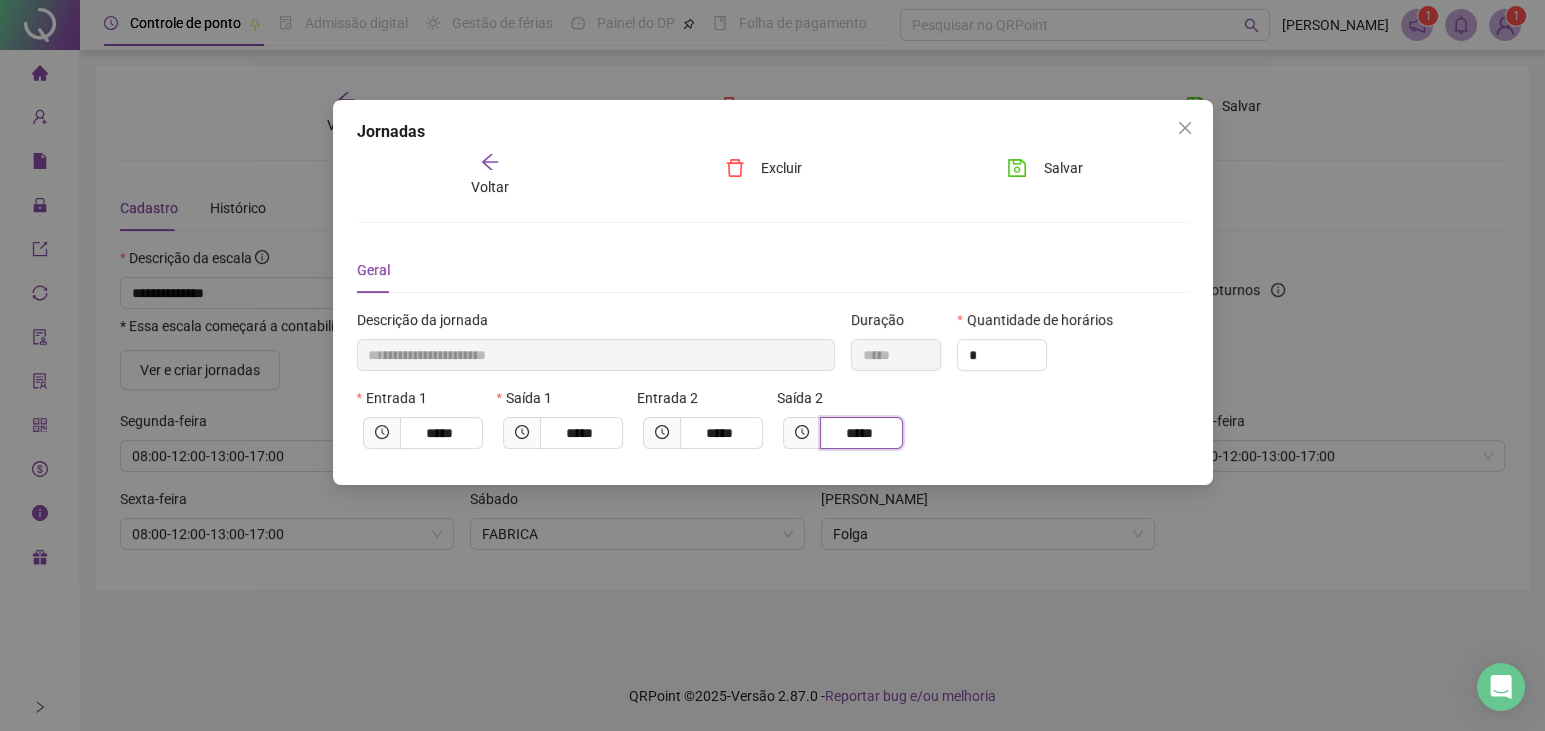 type on "*****" 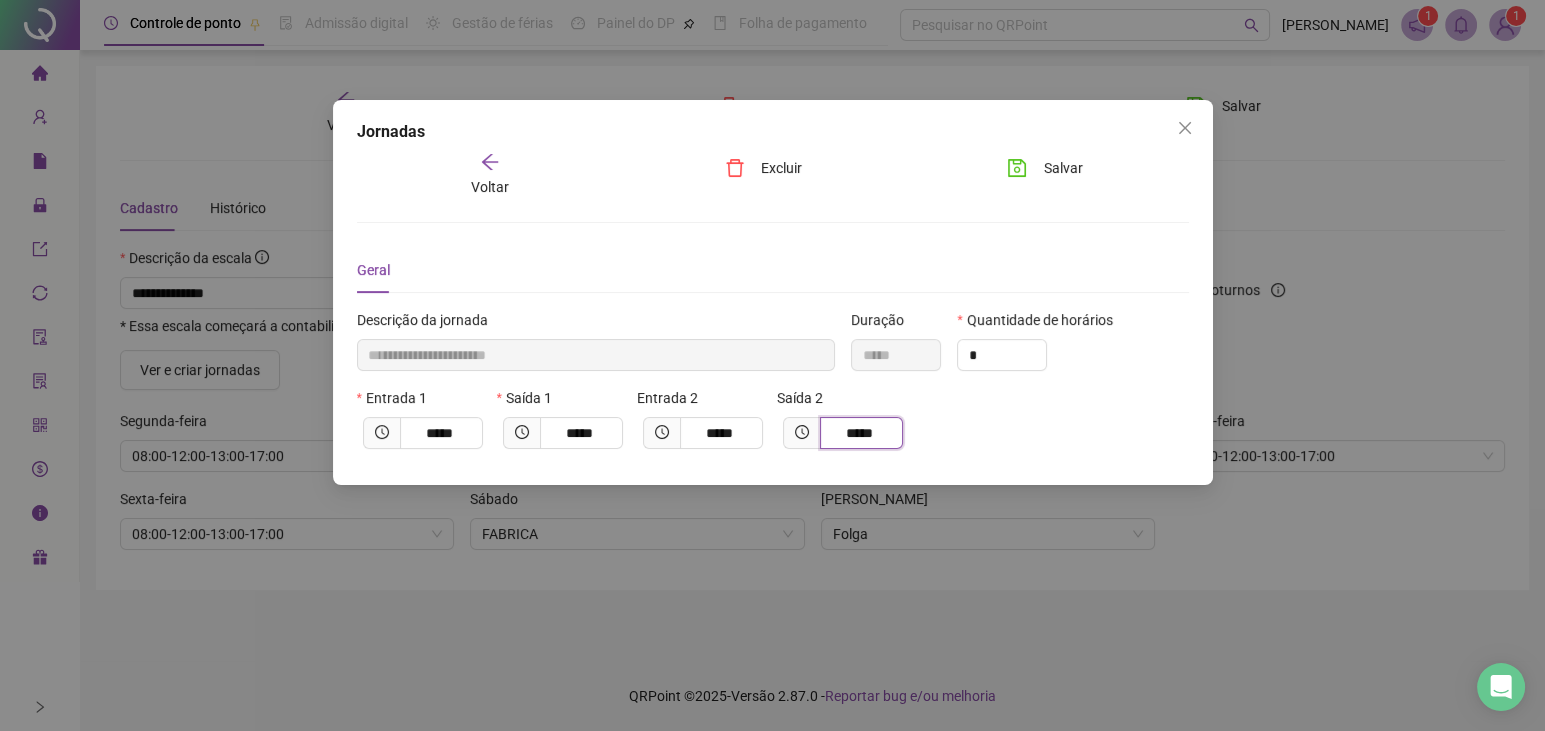 type on "****" 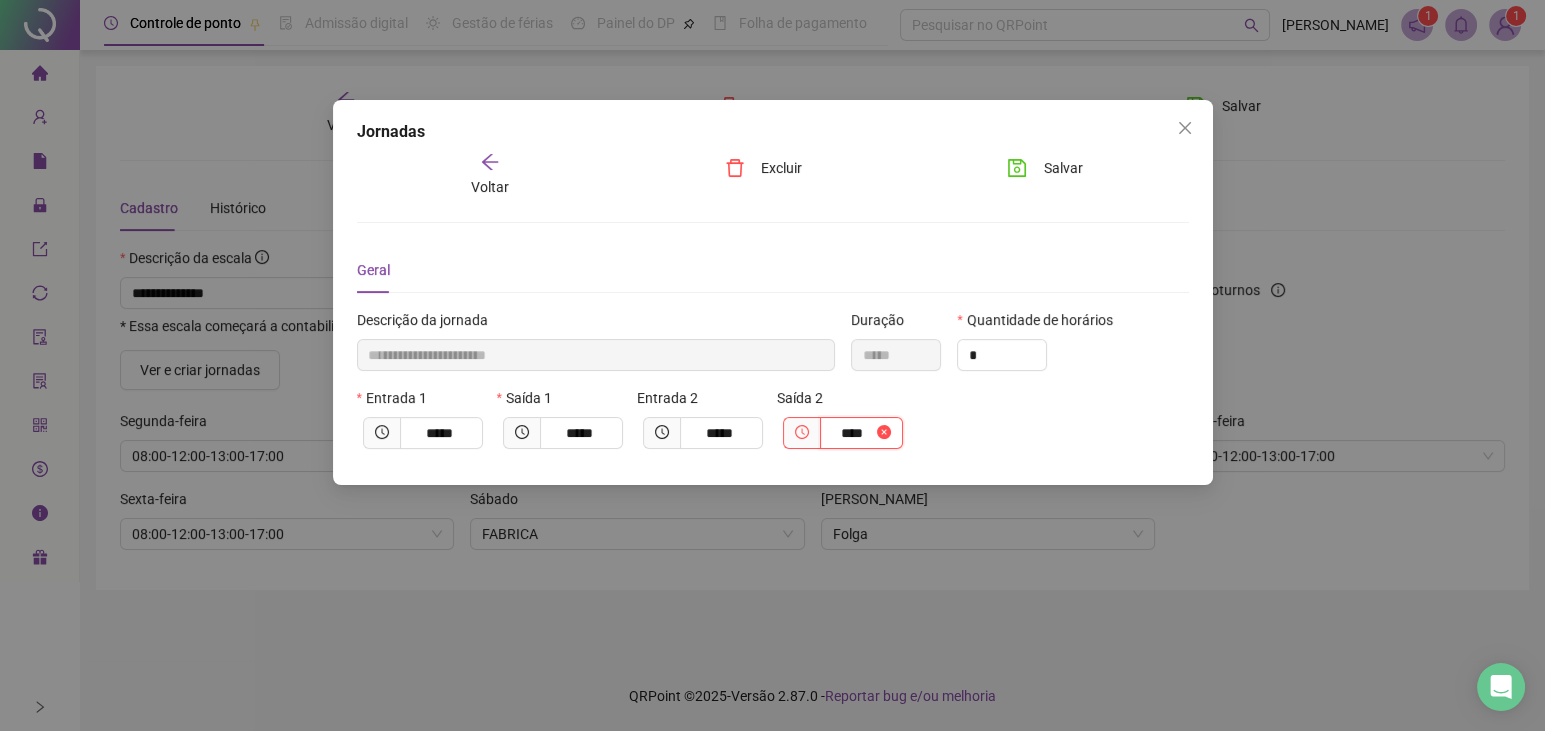 type on "*****" 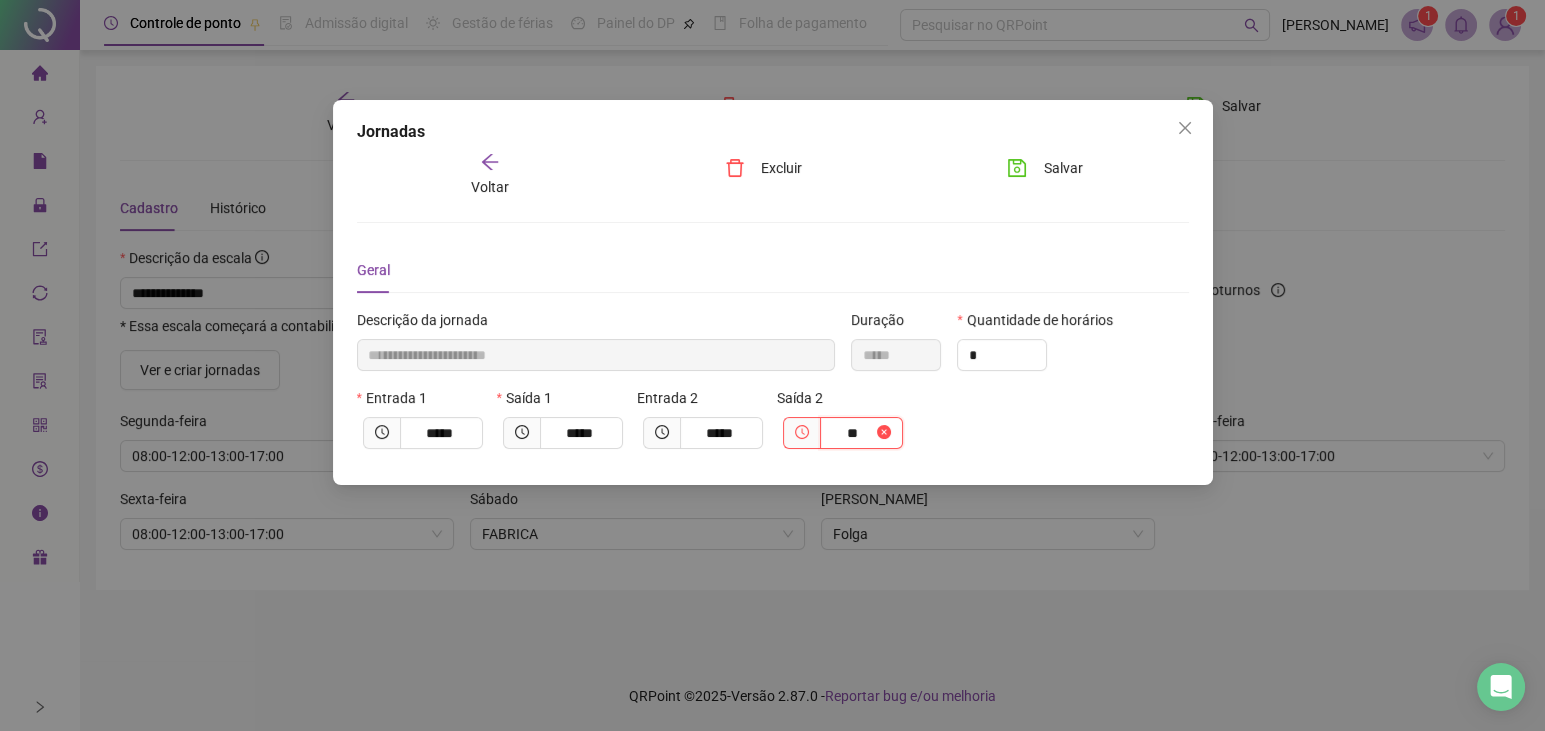 type on "*" 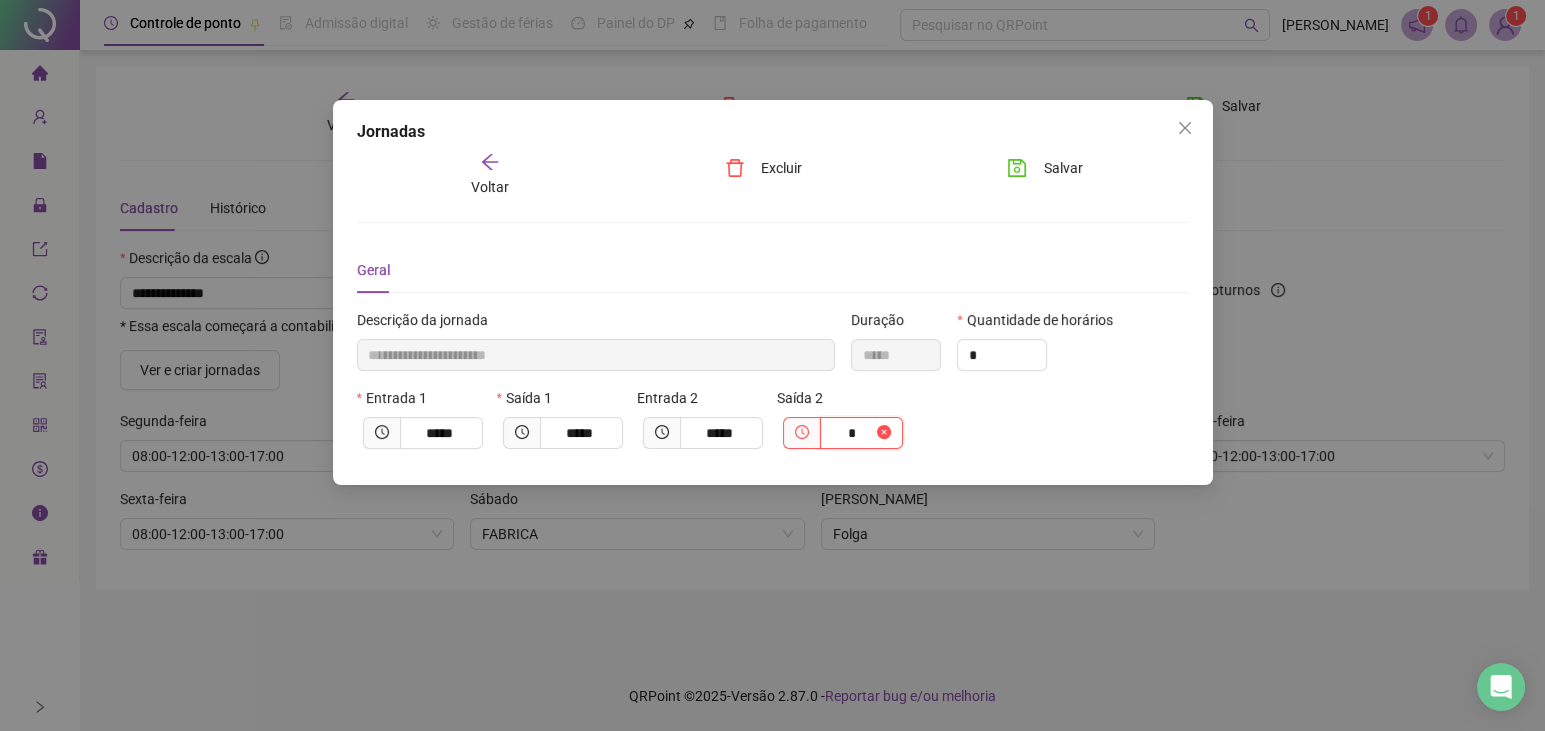 type on "**" 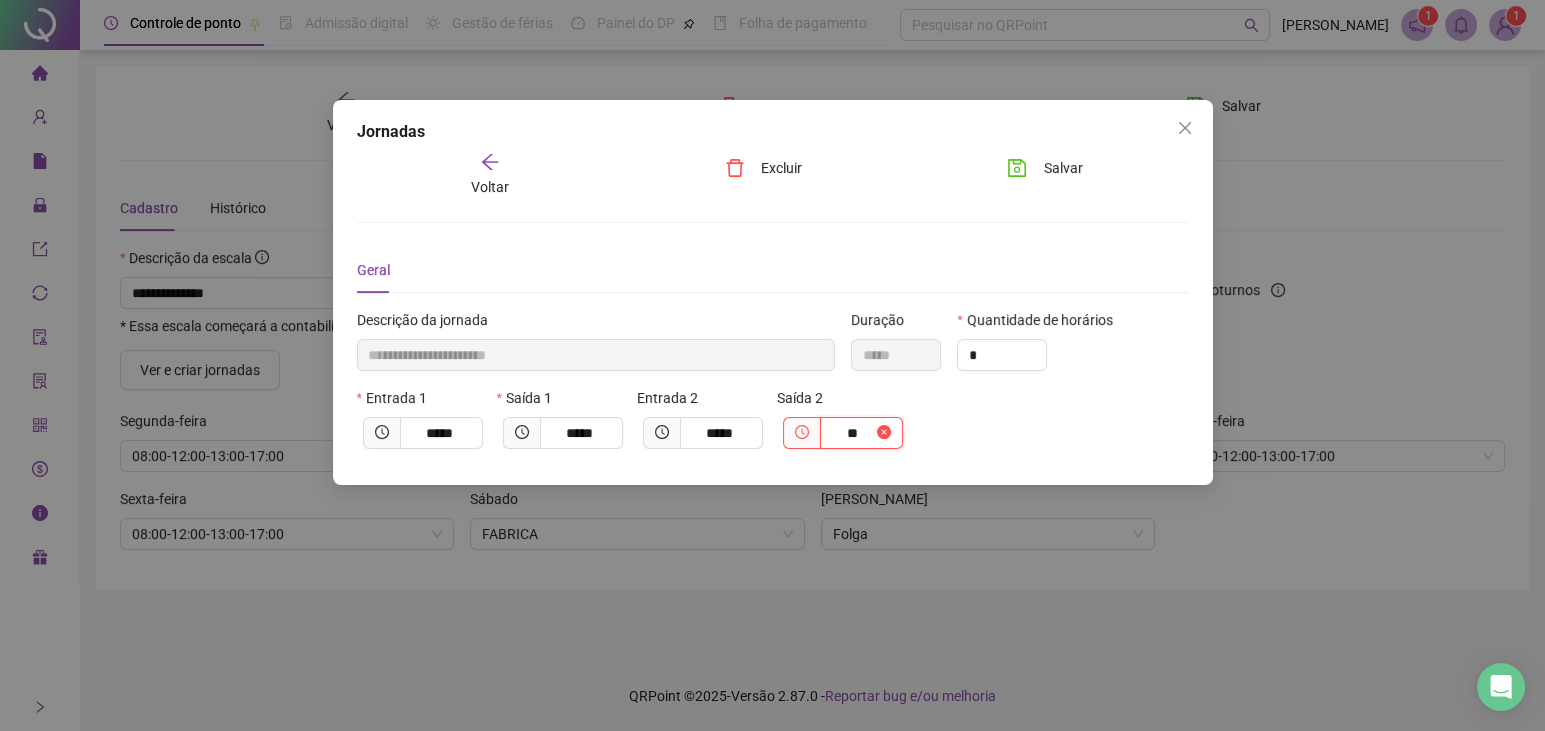 type on "*****" 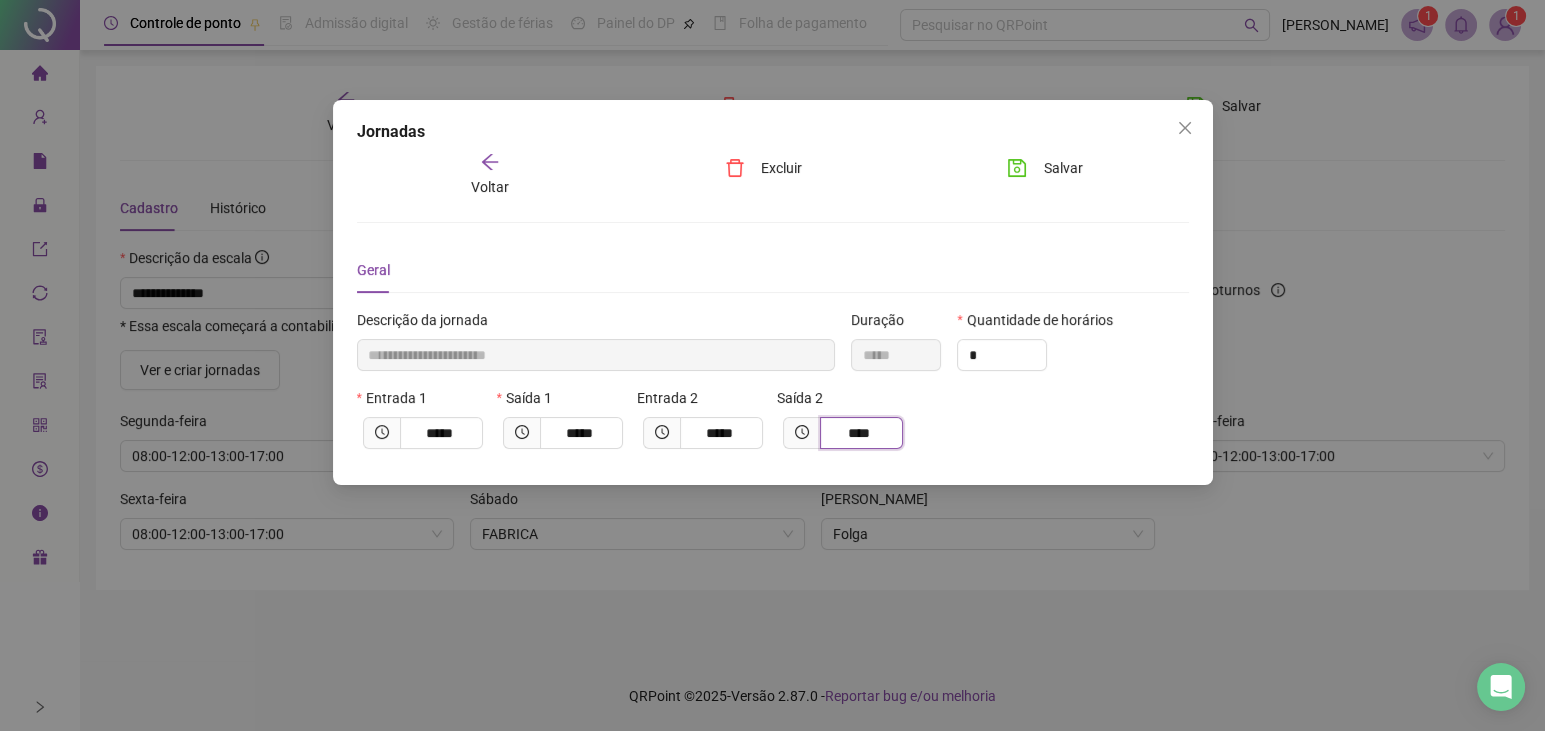 type on "*****" 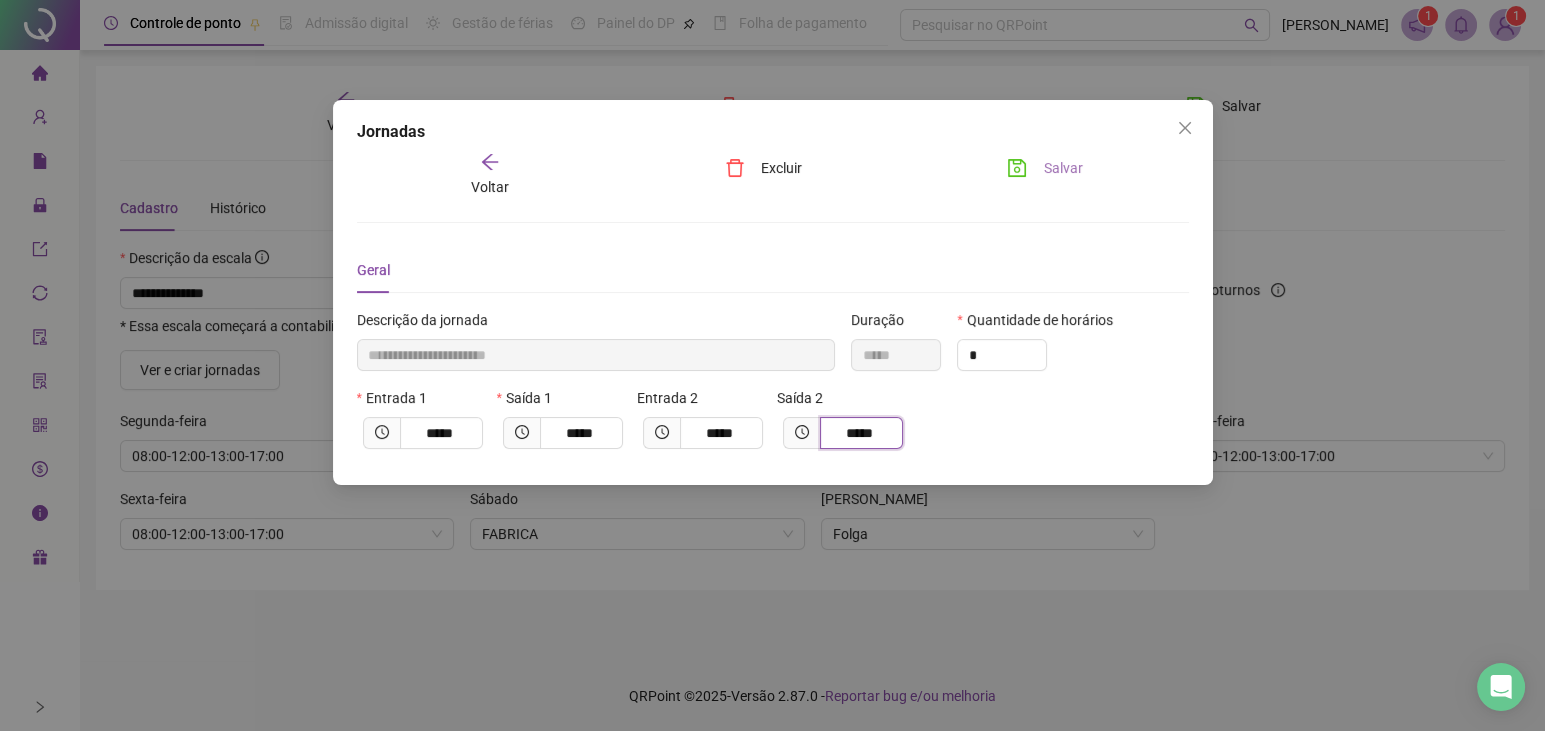 type on "*****" 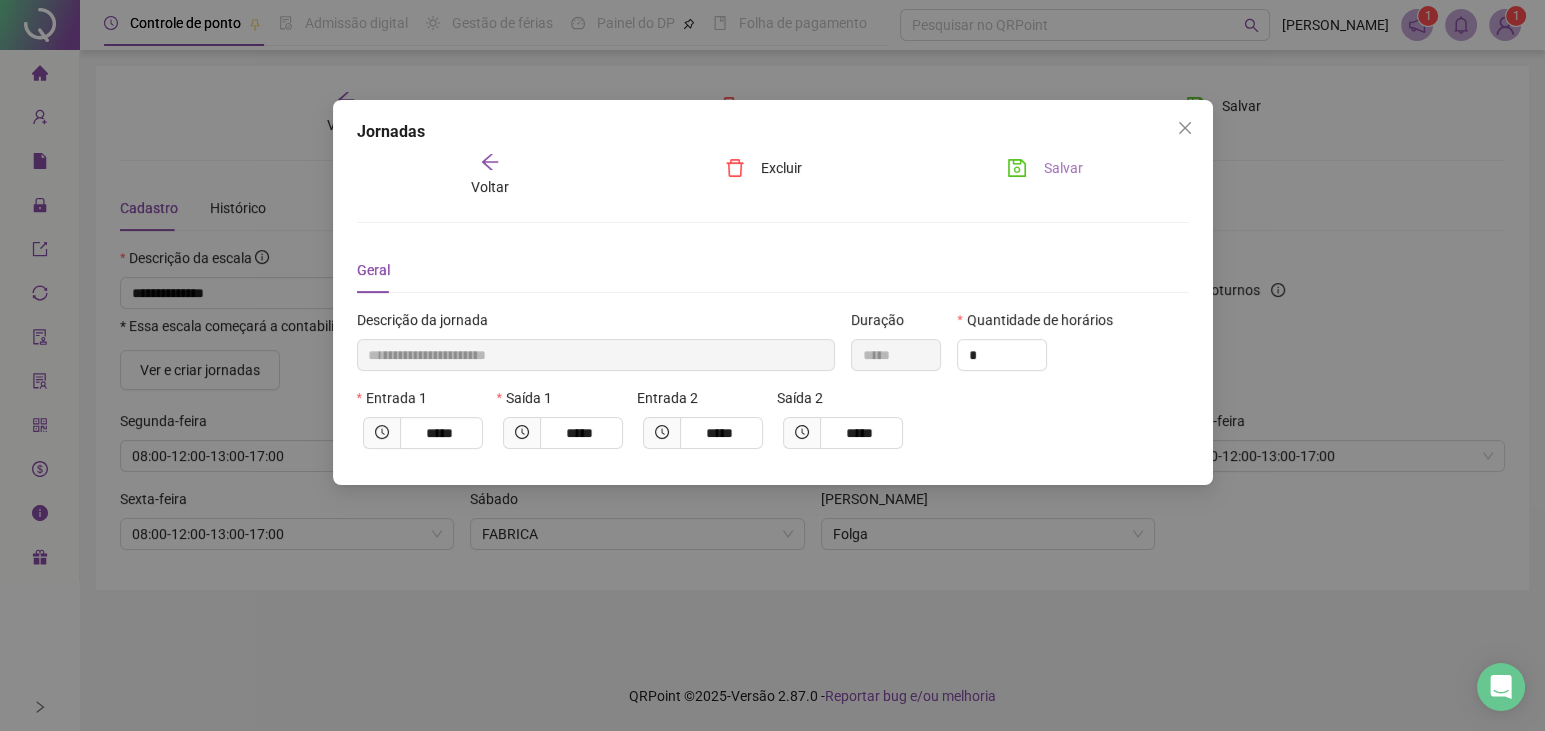 click on "Salvar" at bounding box center [1062, 168] 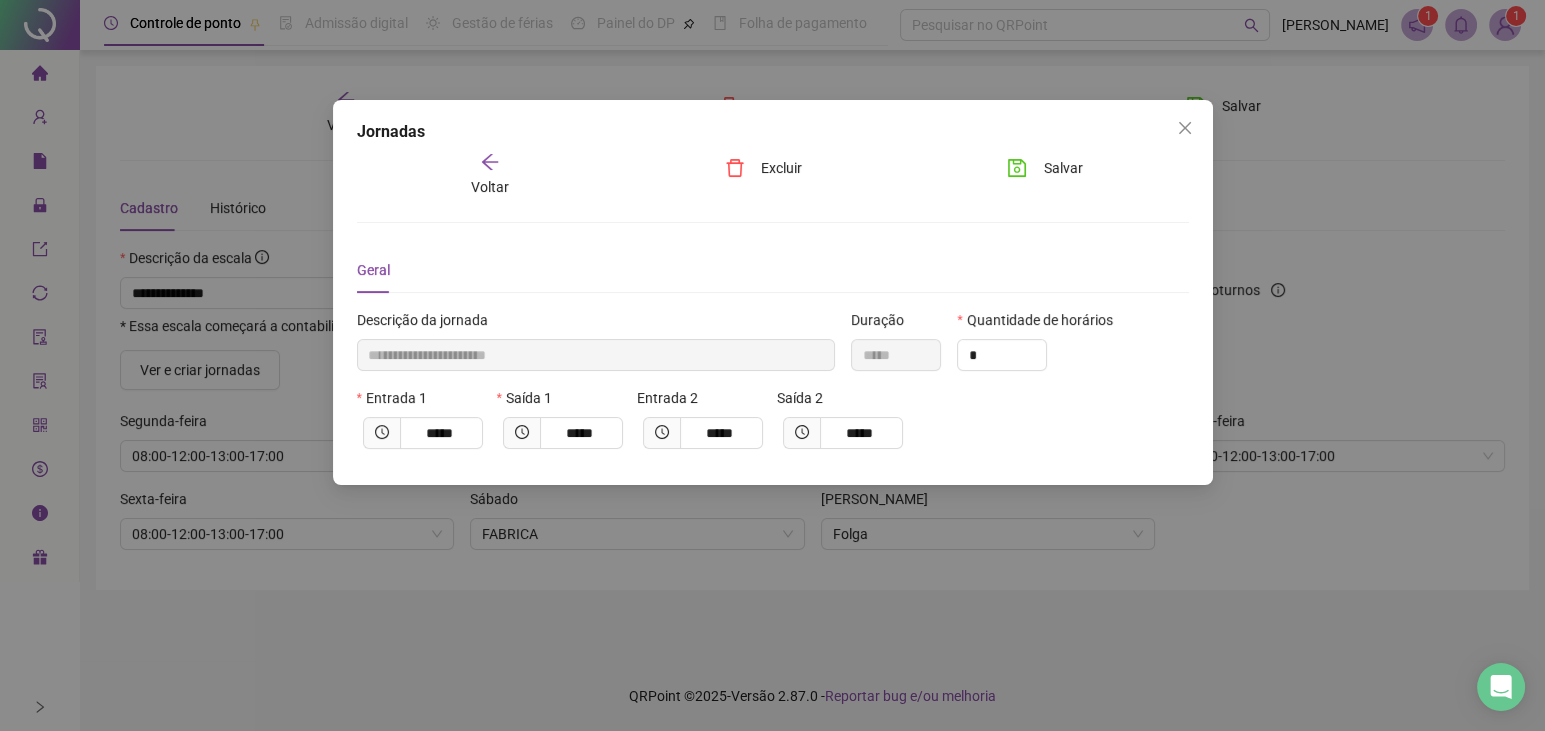 click 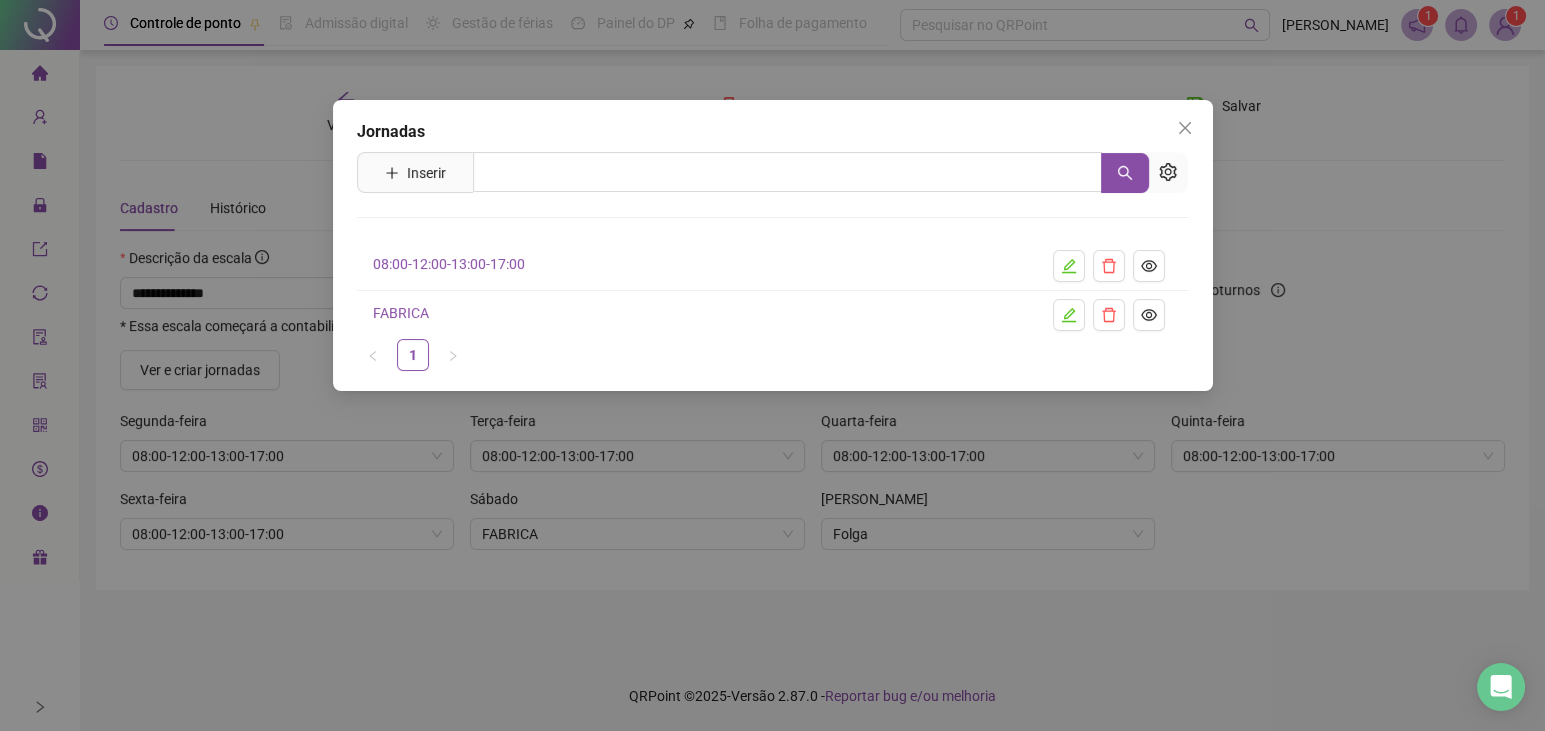 click 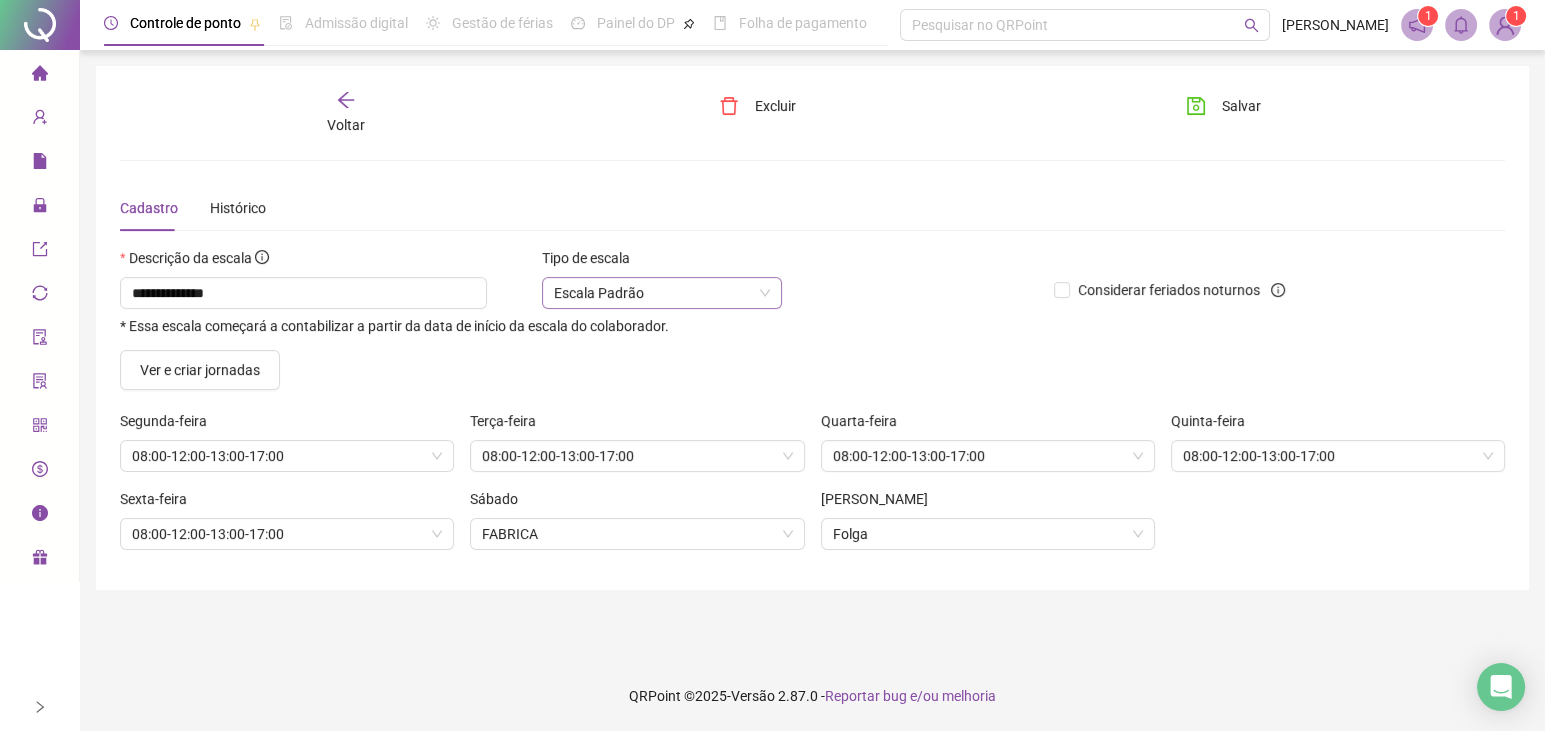 click on "Escala Padrão" at bounding box center (662, 293) 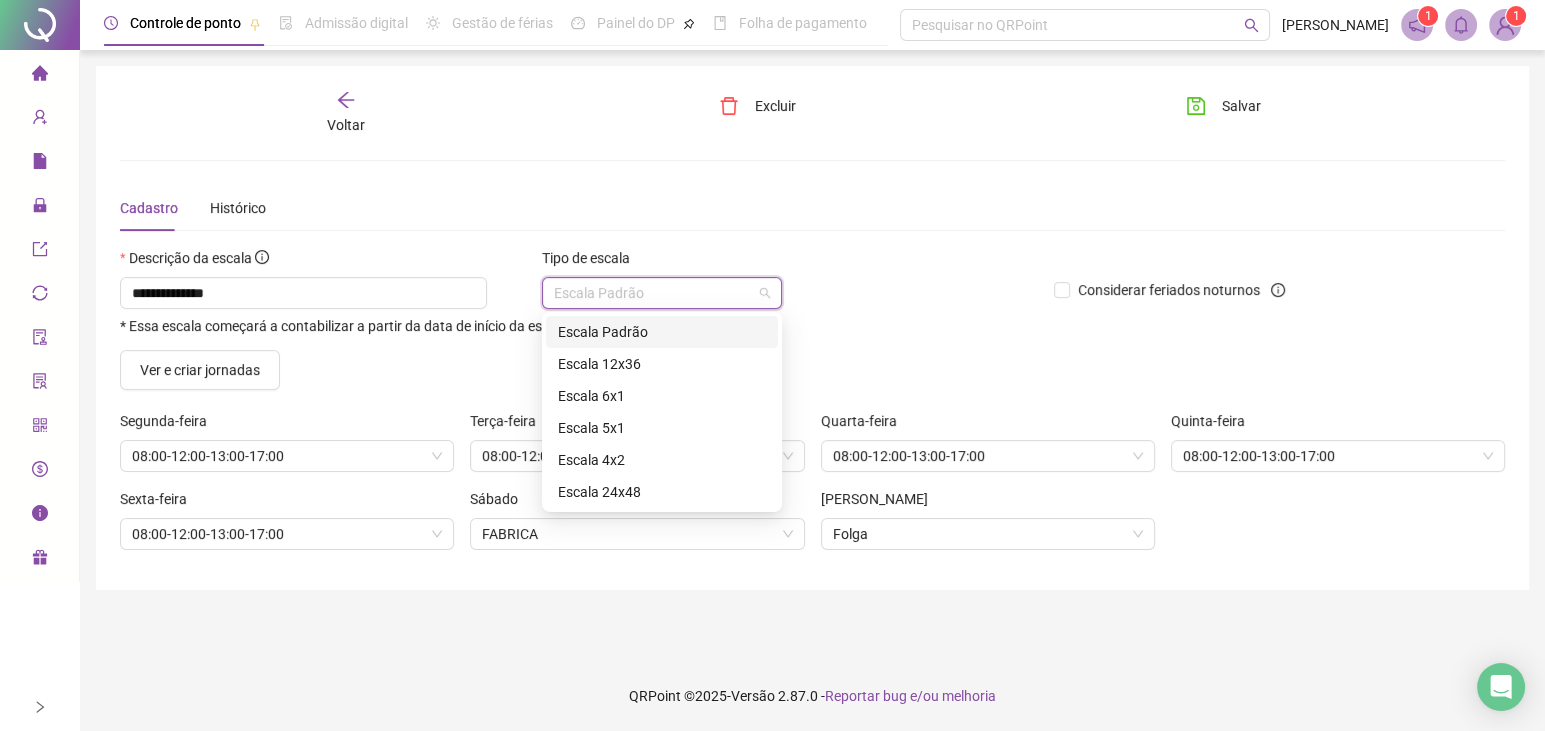 click on "Escala Padrão" at bounding box center [662, 293] 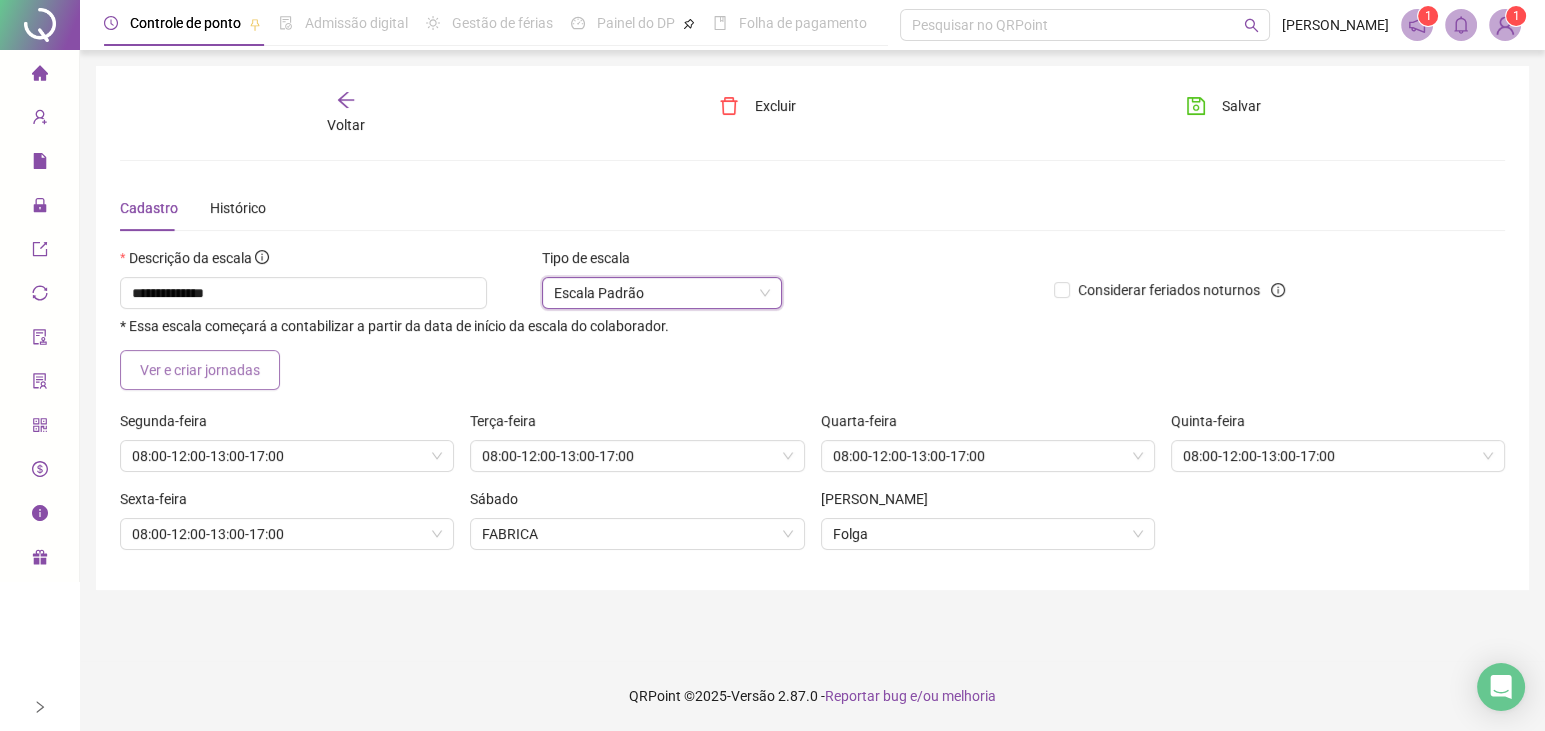 click on "Ver e criar jornadas" at bounding box center [200, 370] 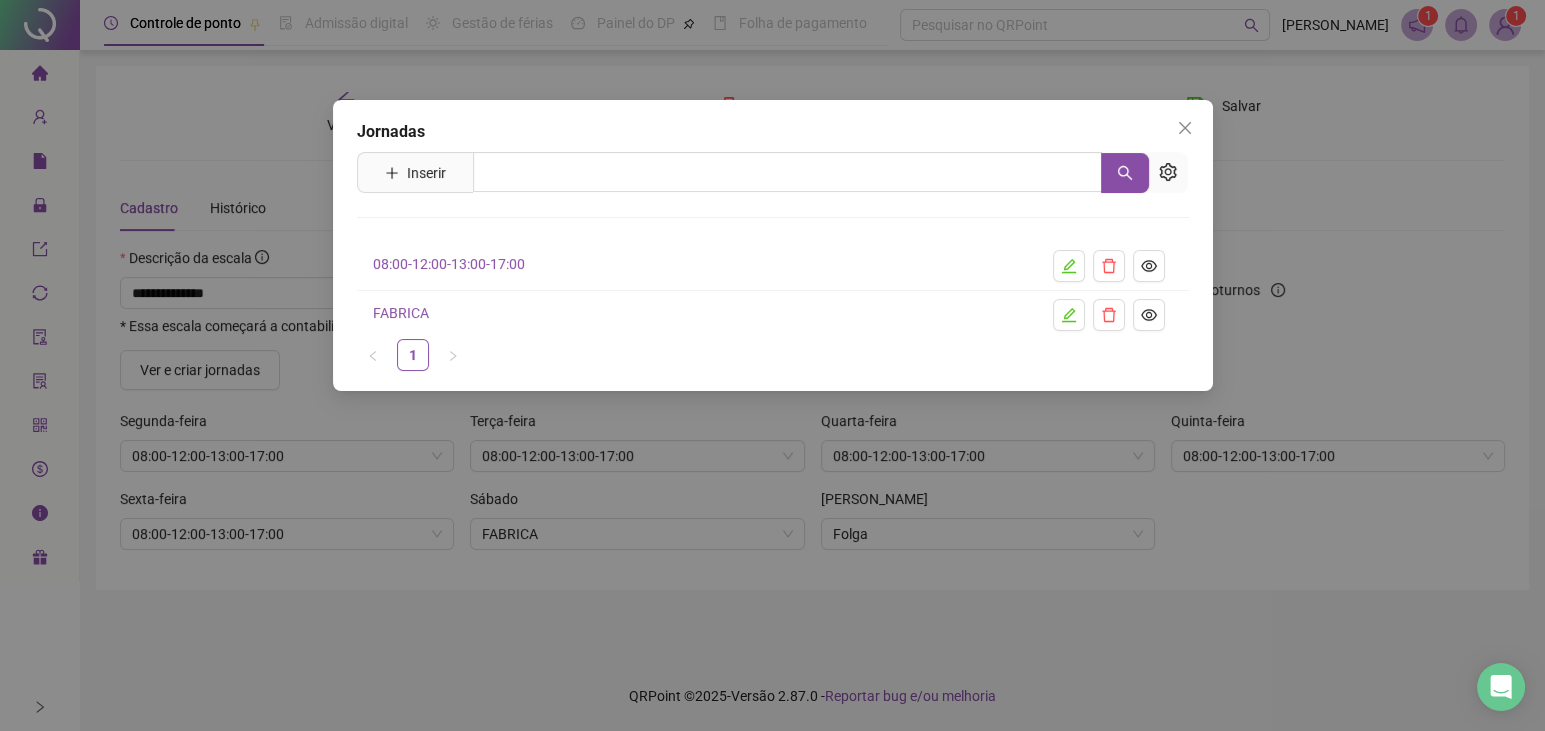 click on "08:00-12:00-13:00-17:00" at bounding box center [449, 264] 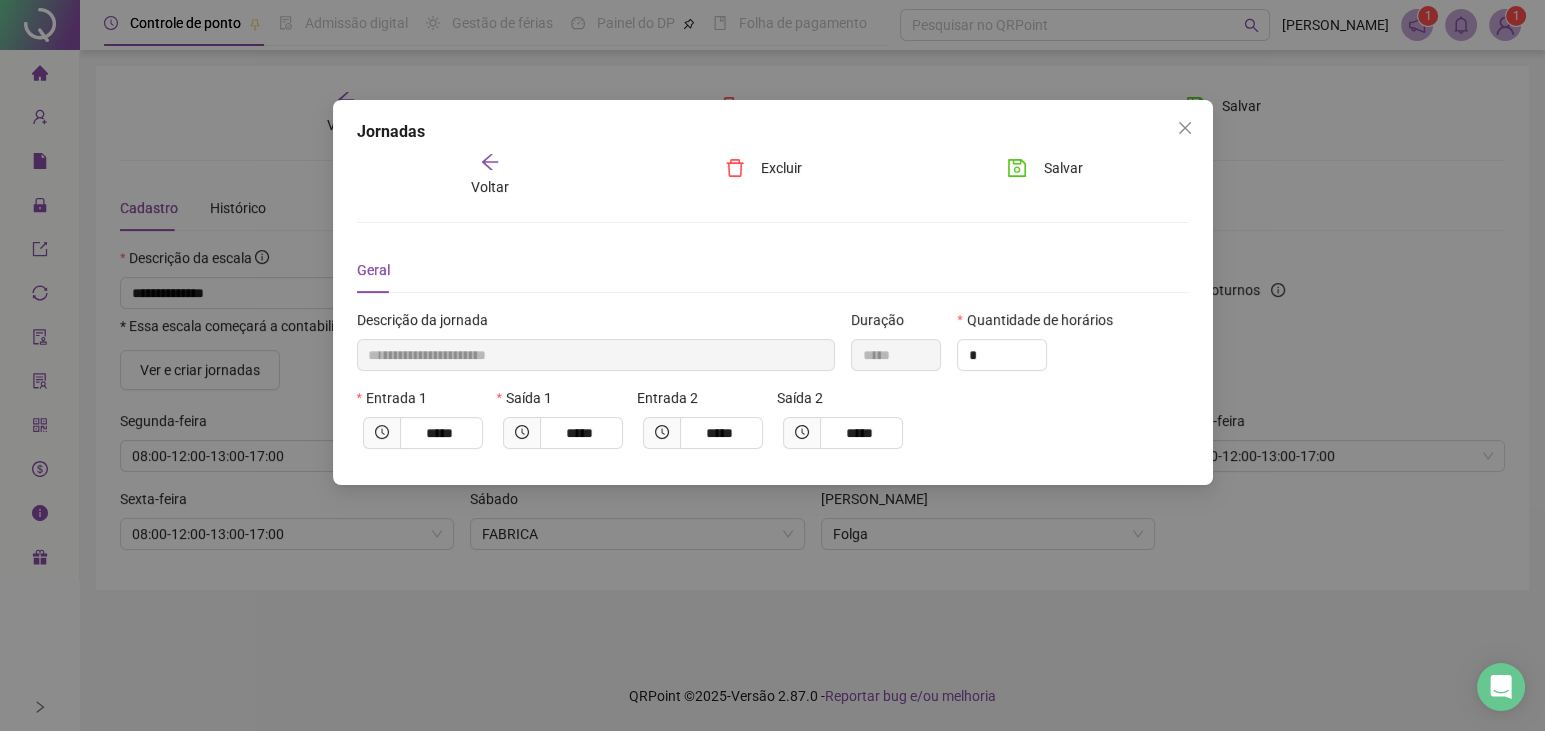 click on "Voltar" at bounding box center (489, 175) 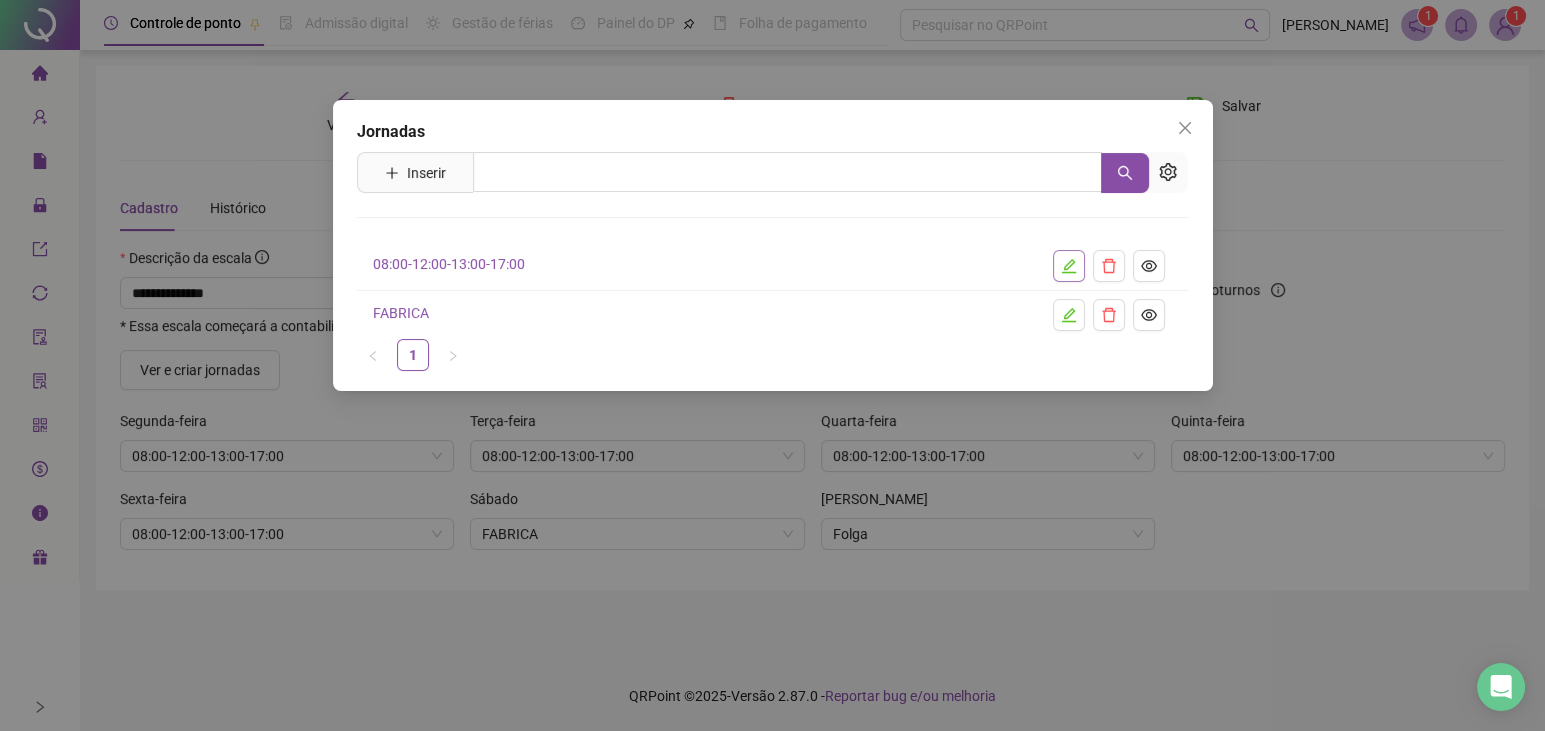 click 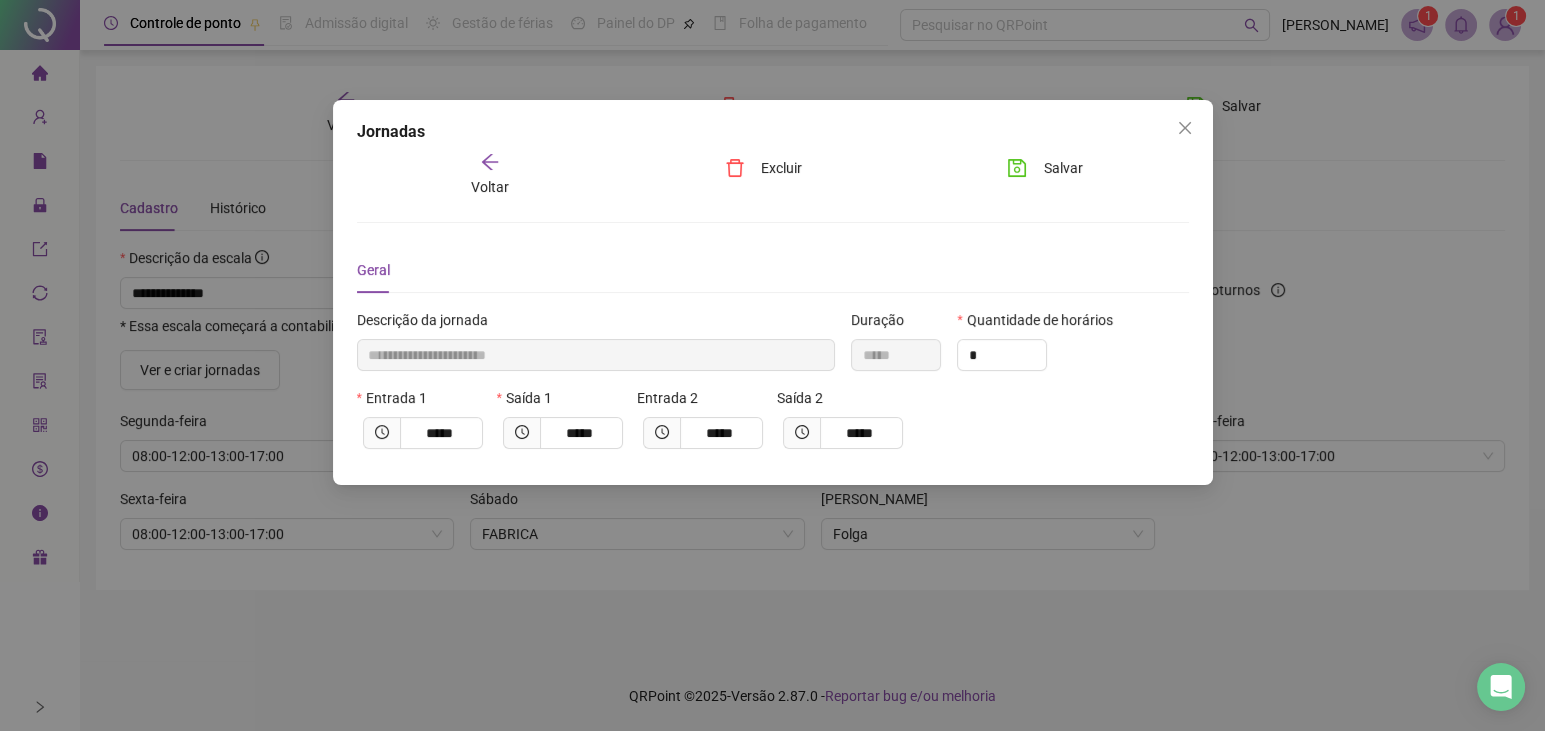 click 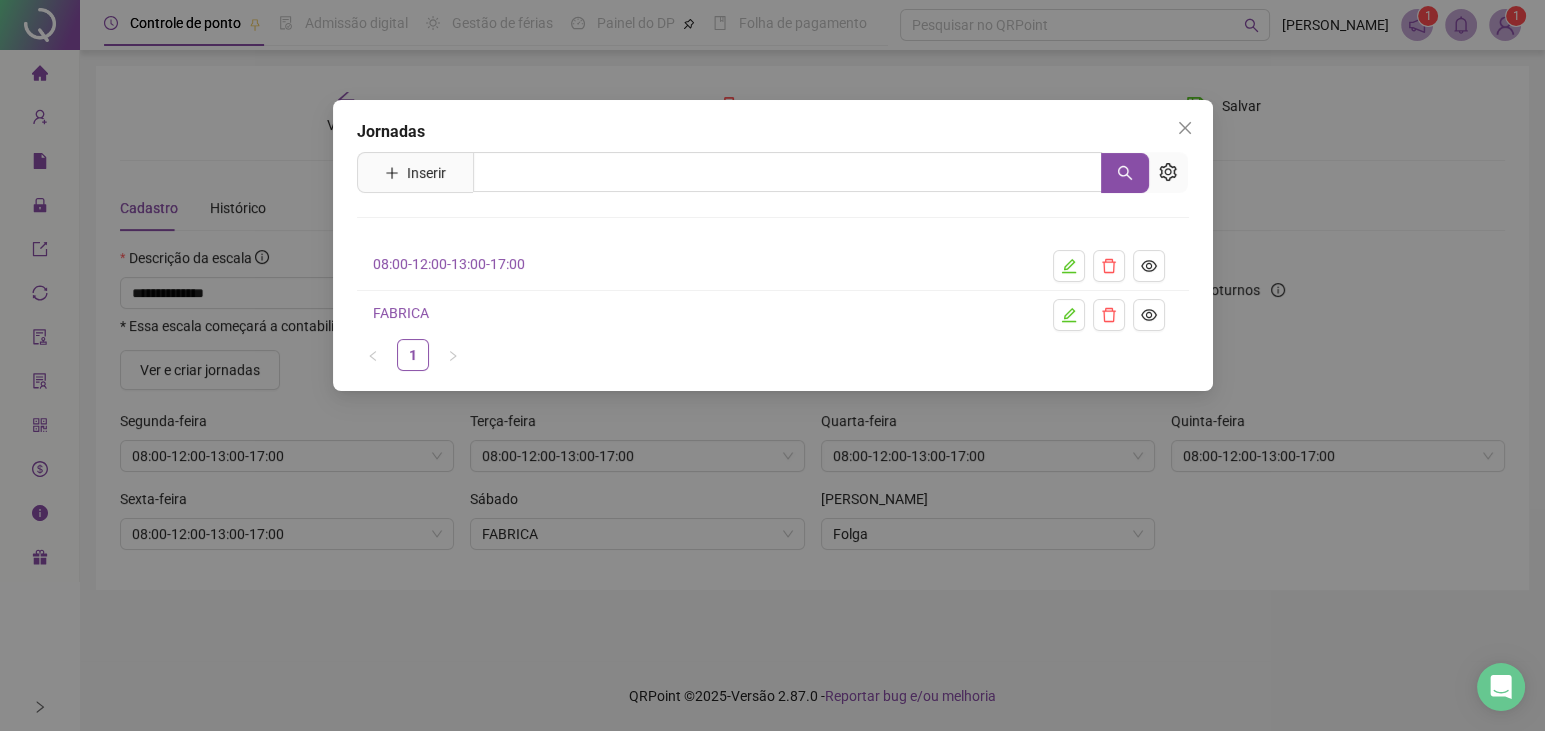 click on "FABRICA" at bounding box center (401, 313) 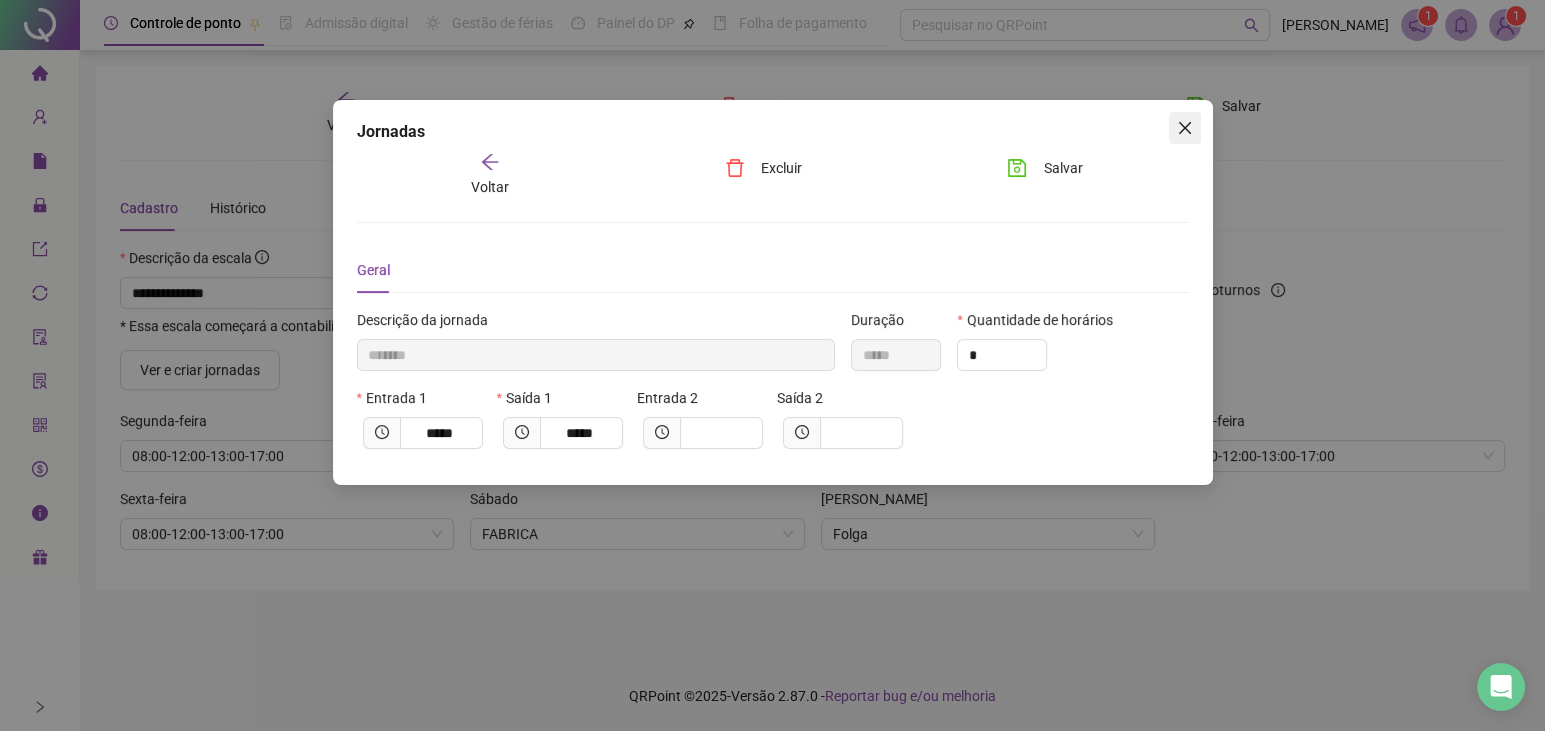 click 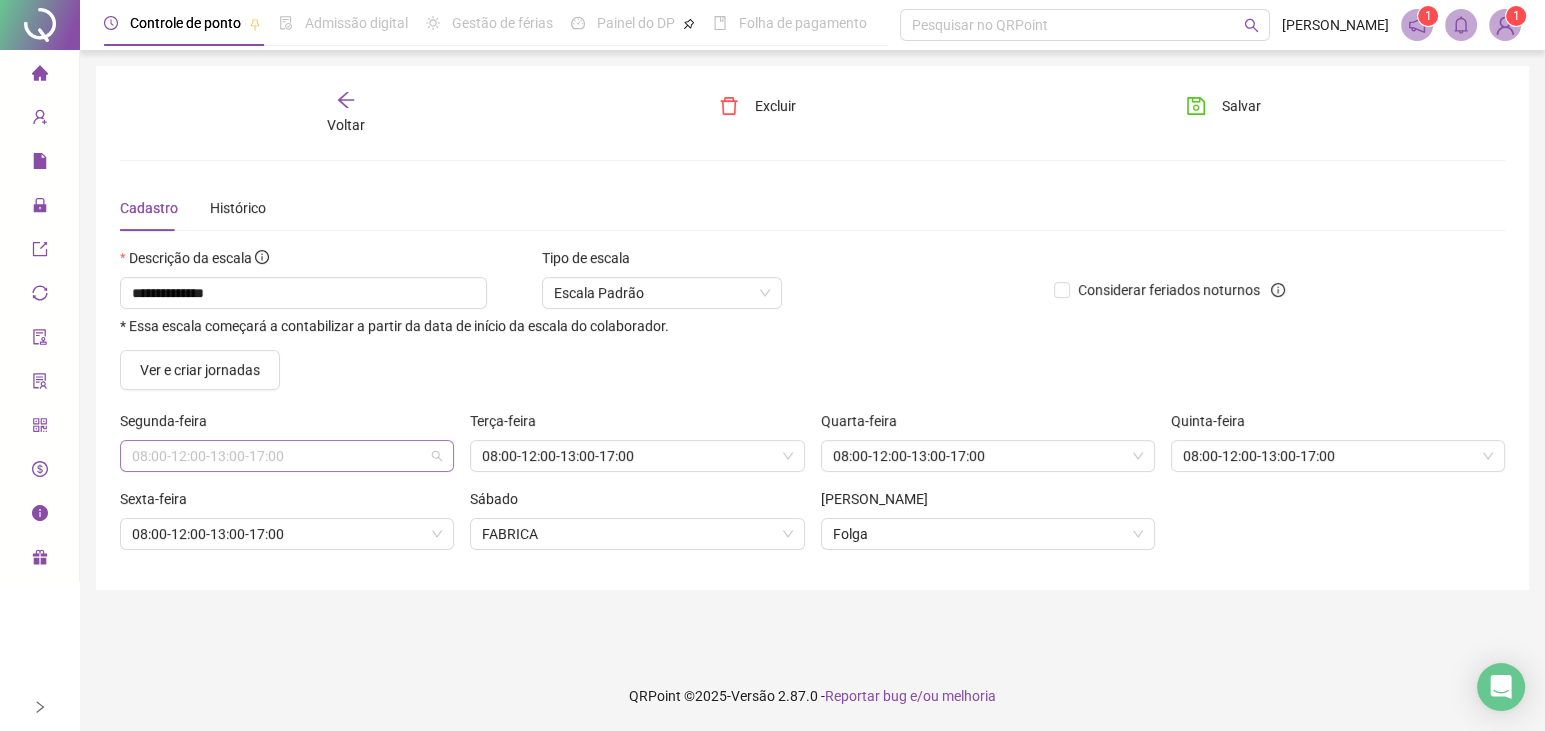 click on "08:00-12:00-13:00-17:00" at bounding box center (287, 456) 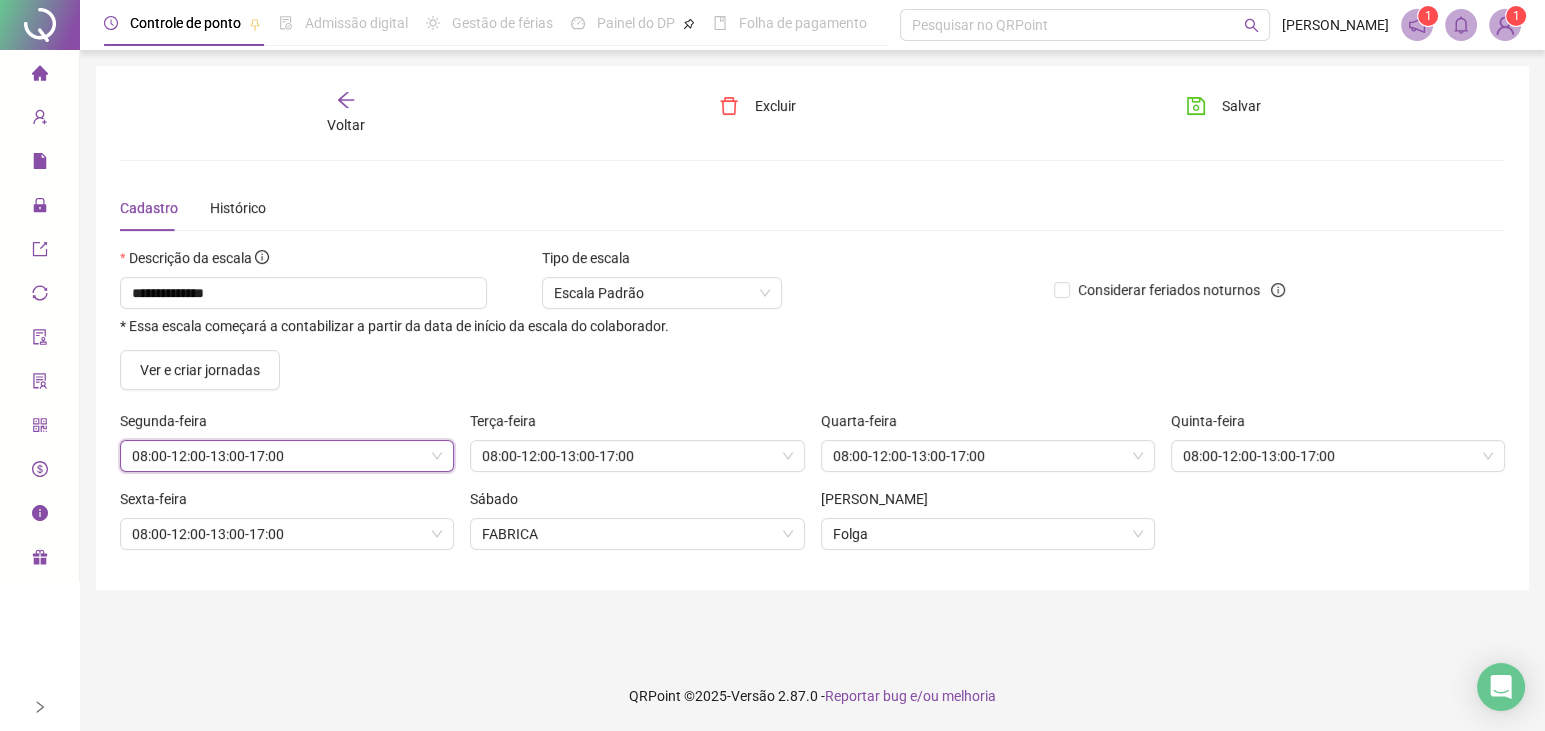 click on "08:00-12:00-13:00-17:00" at bounding box center [287, 456] 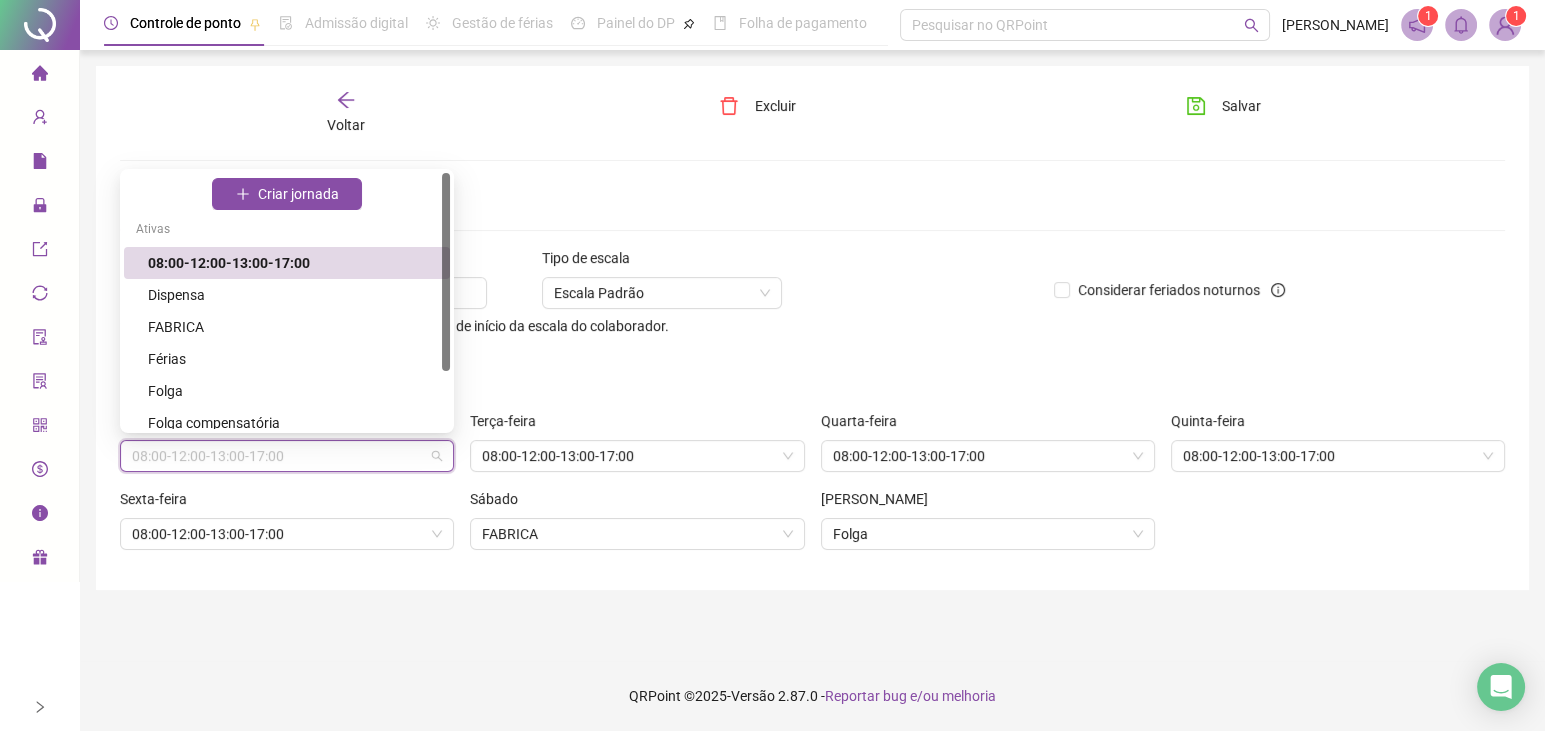 click on "08:00-12:00-13:00-17:00" at bounding box center (287, 456) 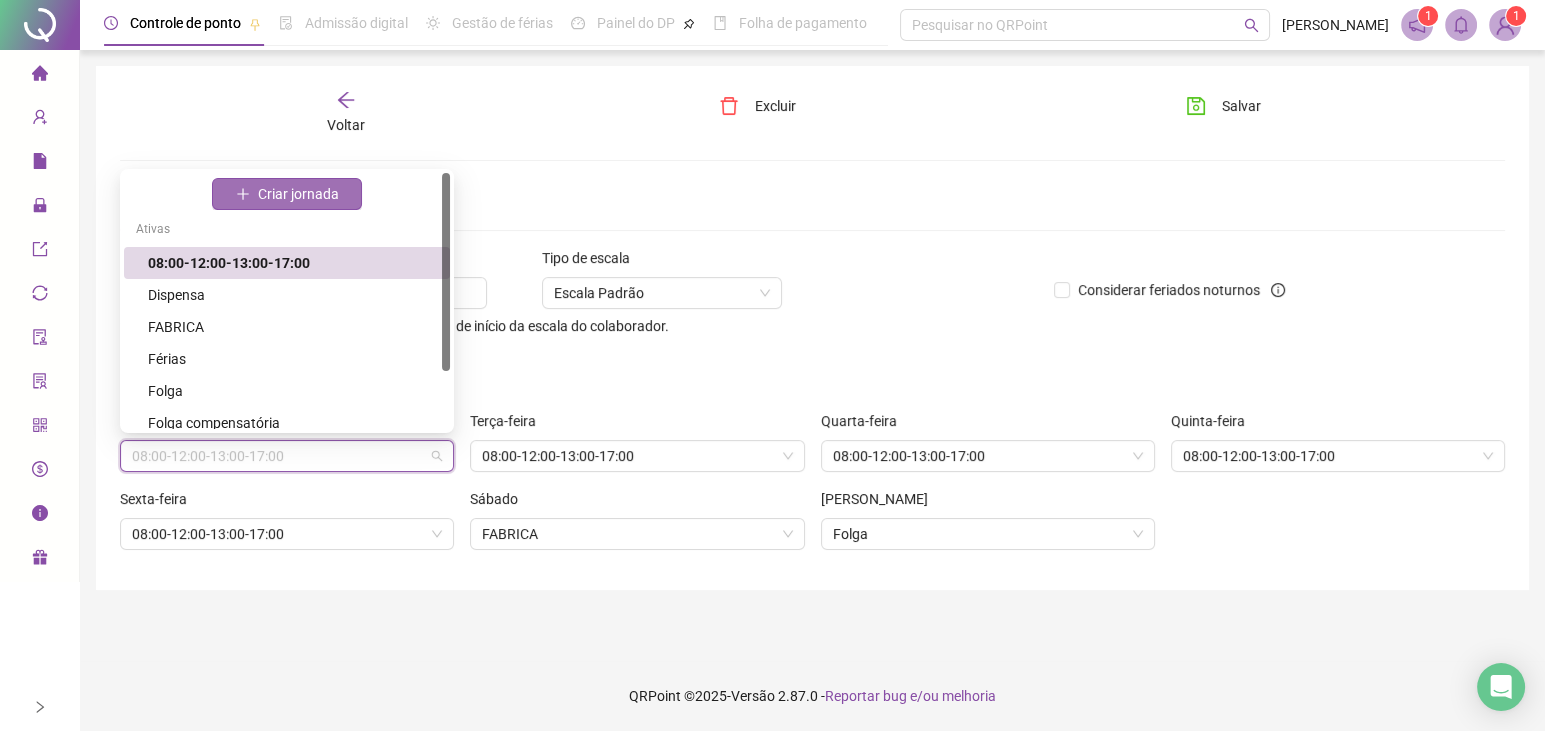 click on "Criar jornada" at bounding box center (298, 194) 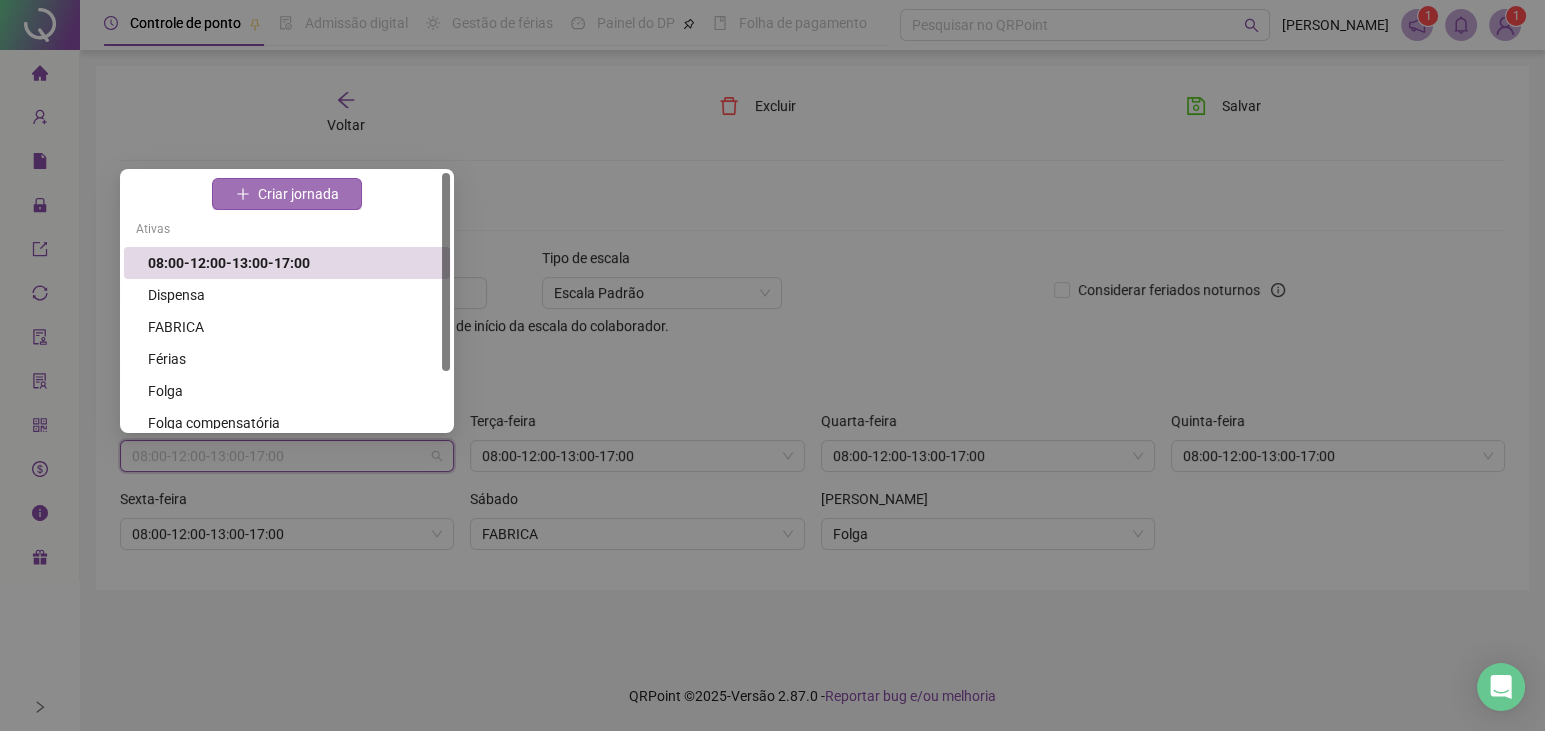 type 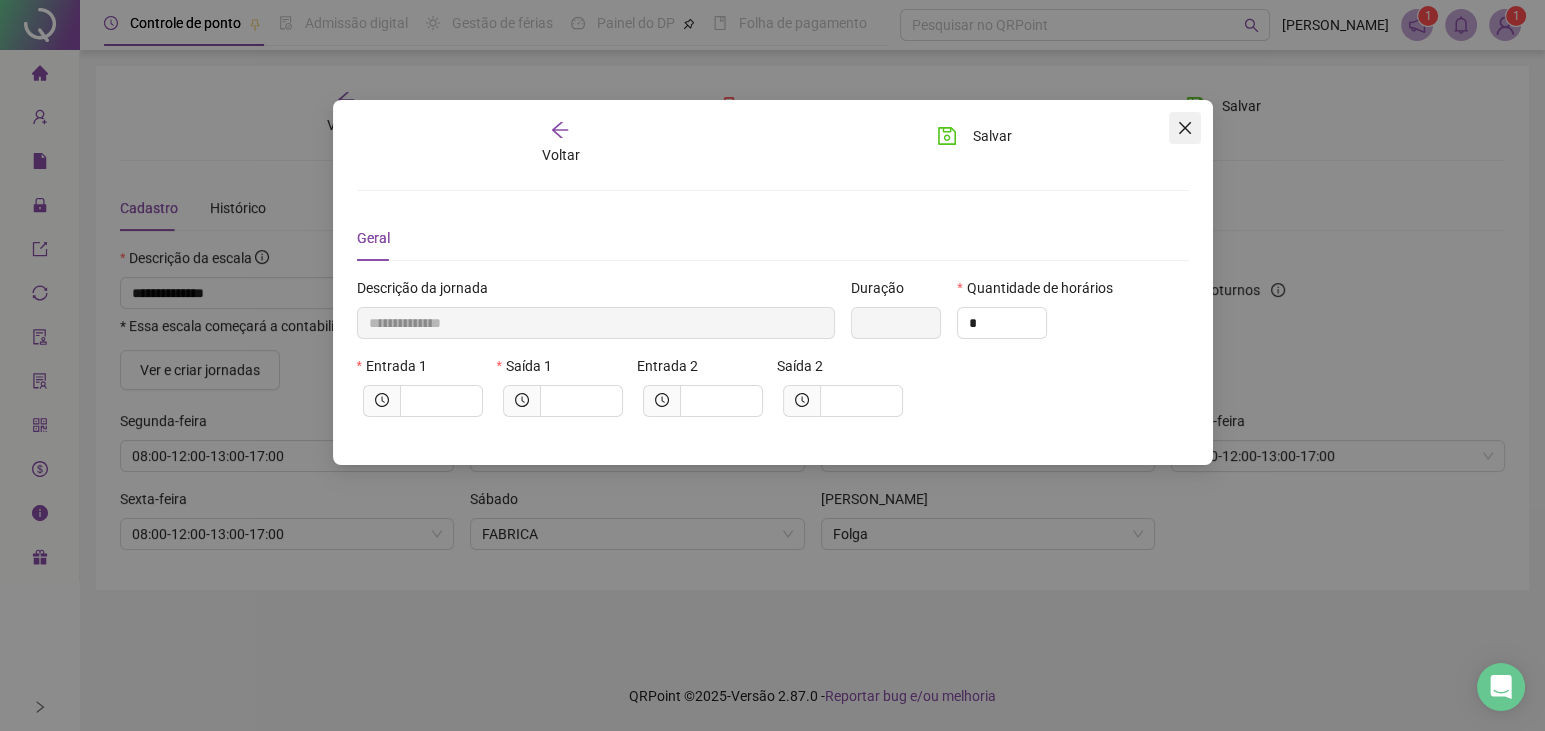 click 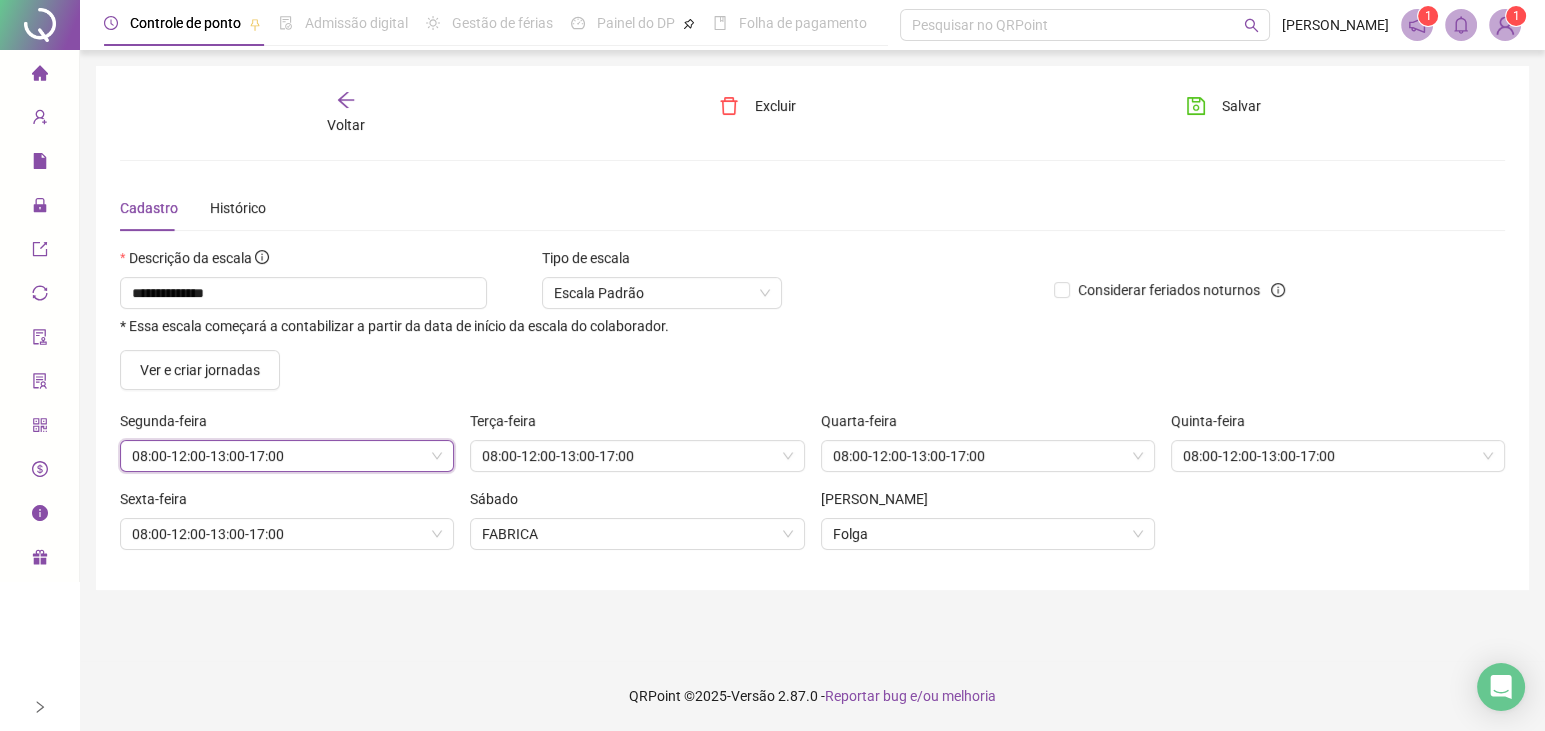click on "08:00-12:00-13:00-17:00" at bounding box center [287, 456] 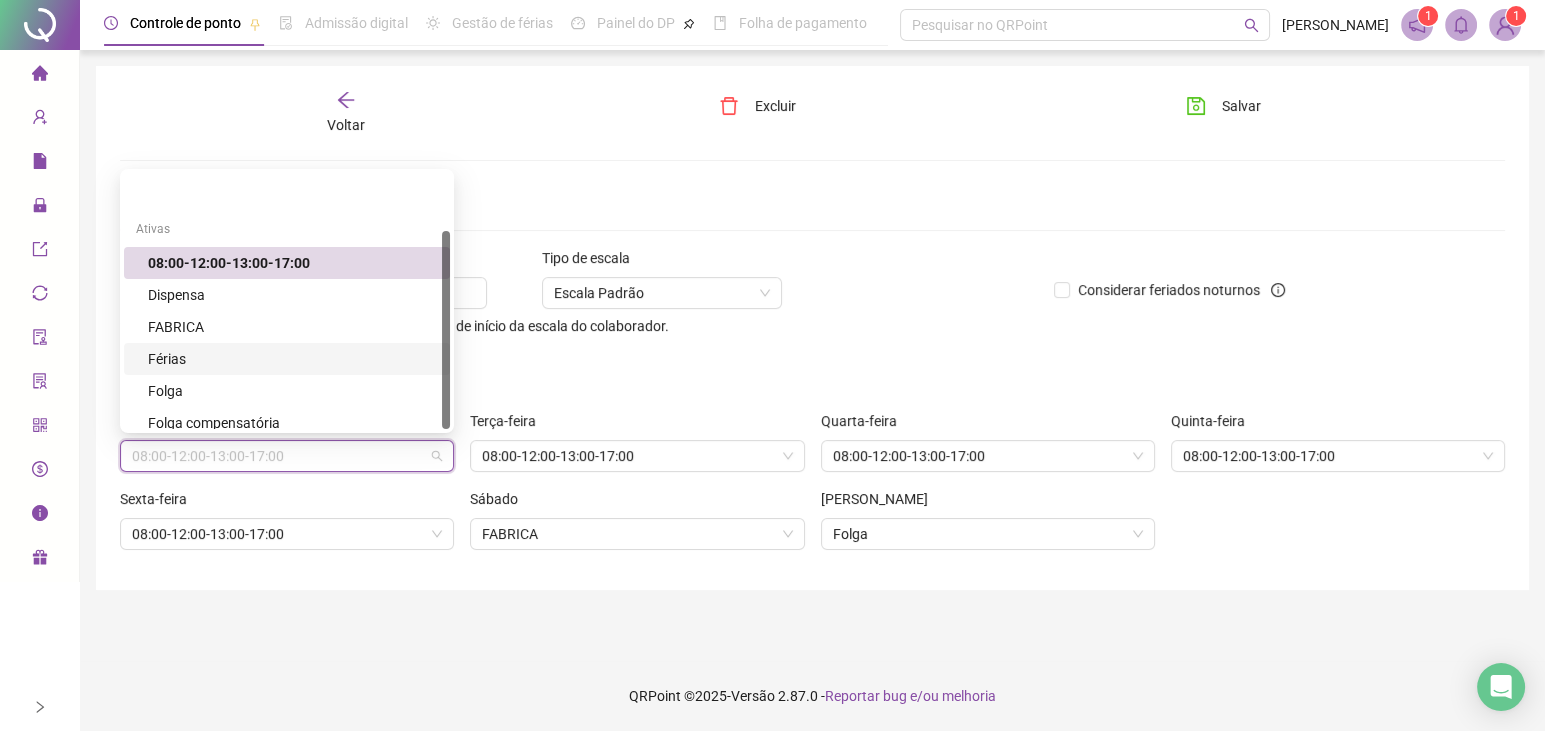 scroll, scrollTop: 73, scrollLeft: 0, axis: vertical 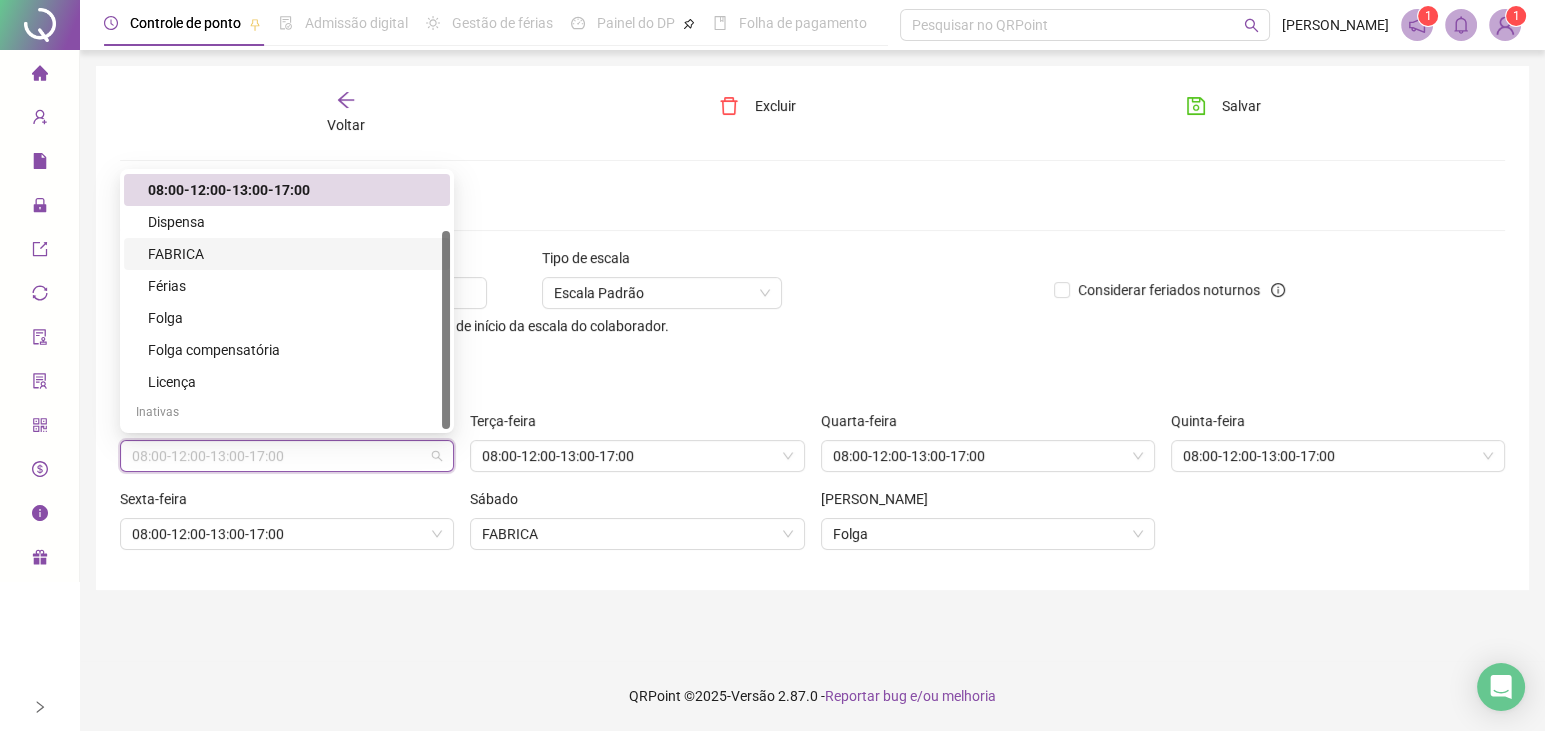 click on "**********" at bounding box center (812, 328) 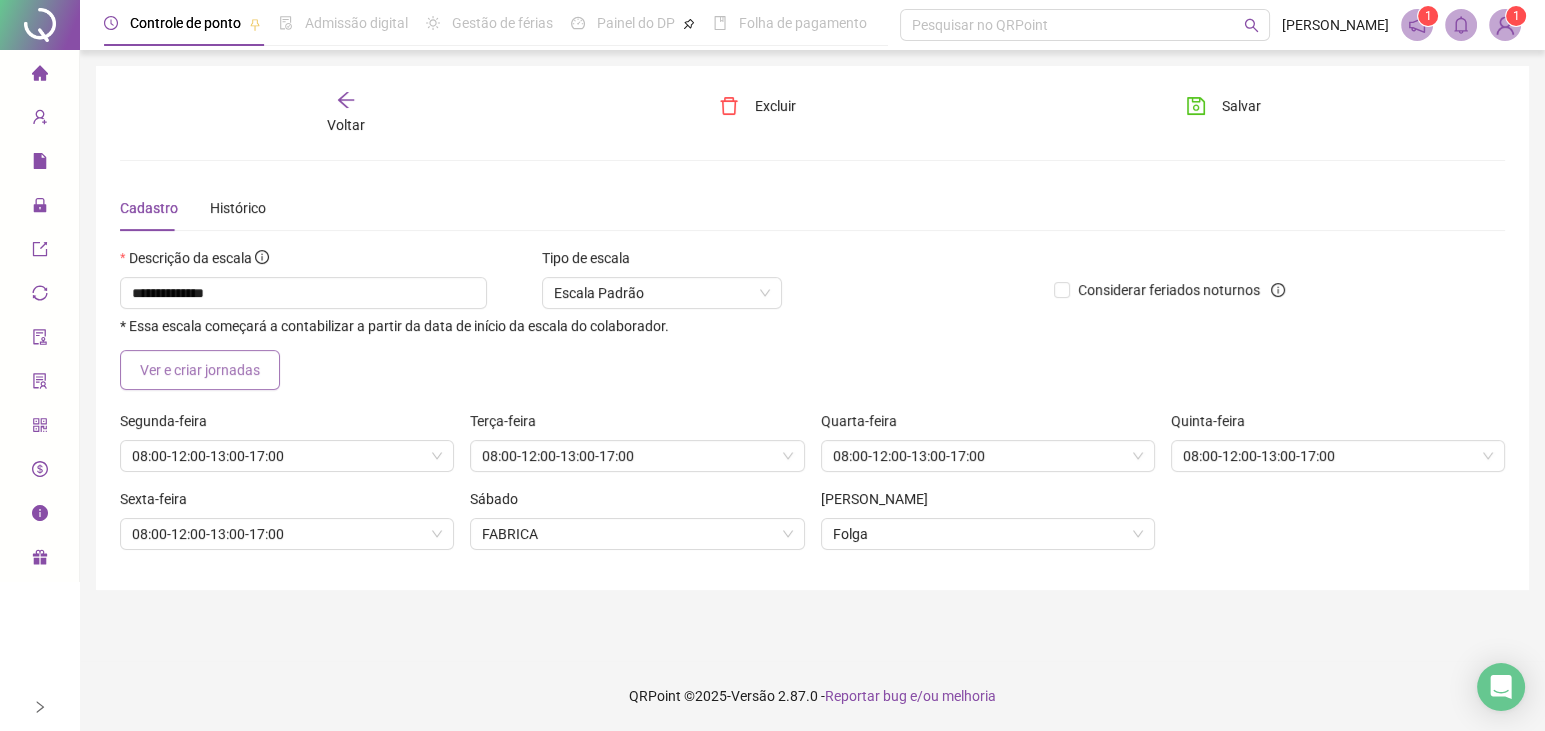 click on "Ver e criar jornadas" at bounding box center (200, 370) 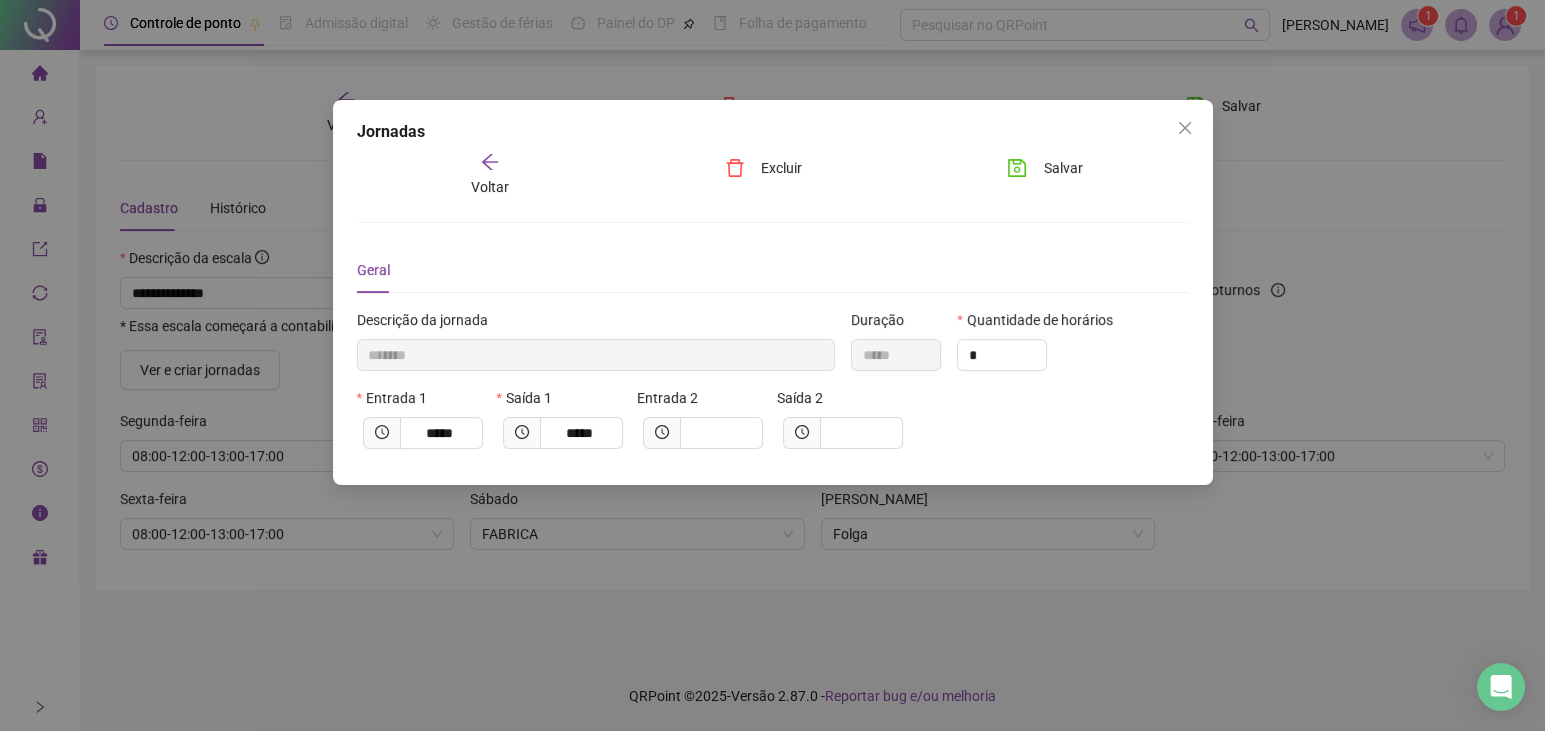 drag, startPoint x: 439, startPoint y: 353, endPoint x: 475, endPoint y: 161, distance: 195.34584 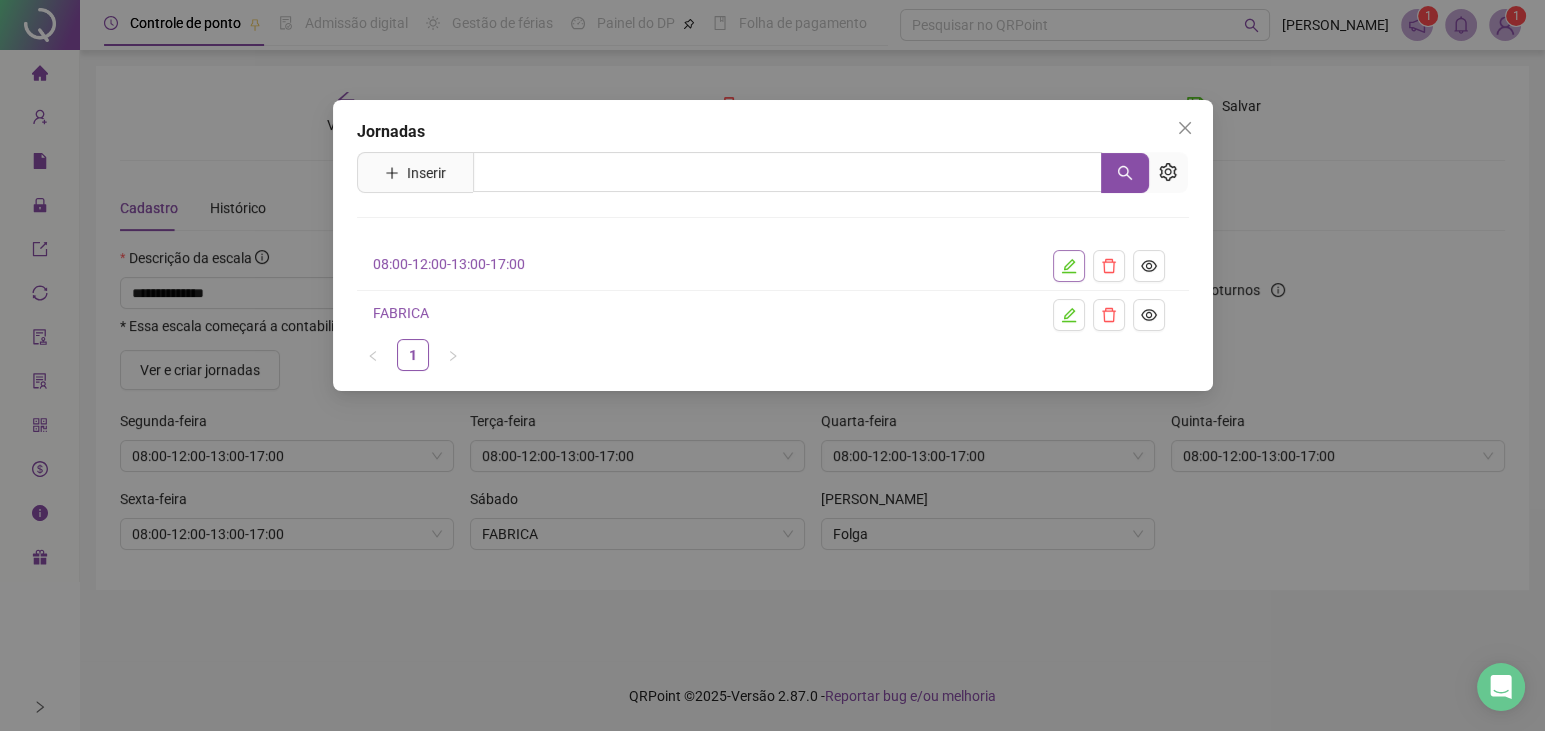 click 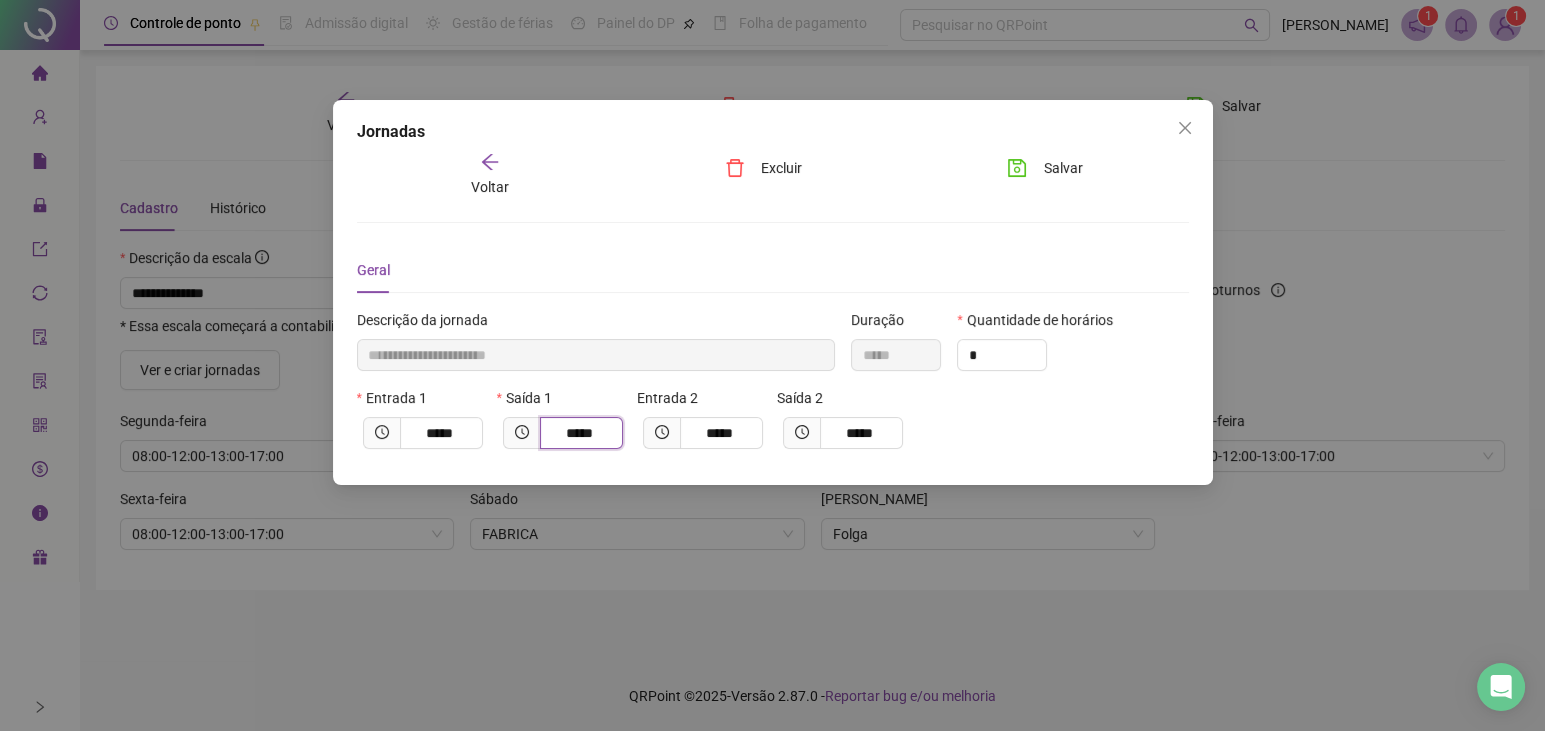 click on "*****" at bounding box center [579, 433] 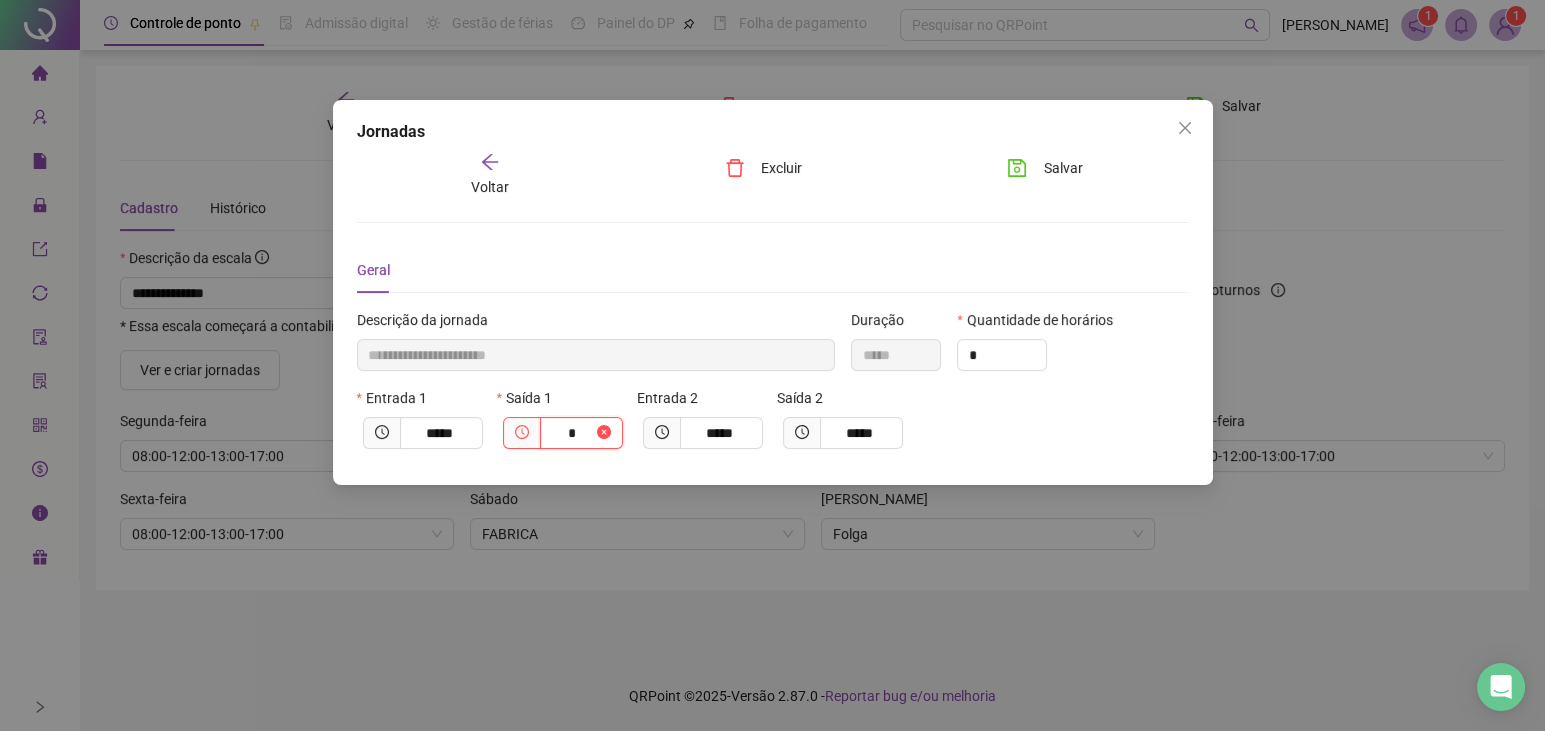 type on "**" 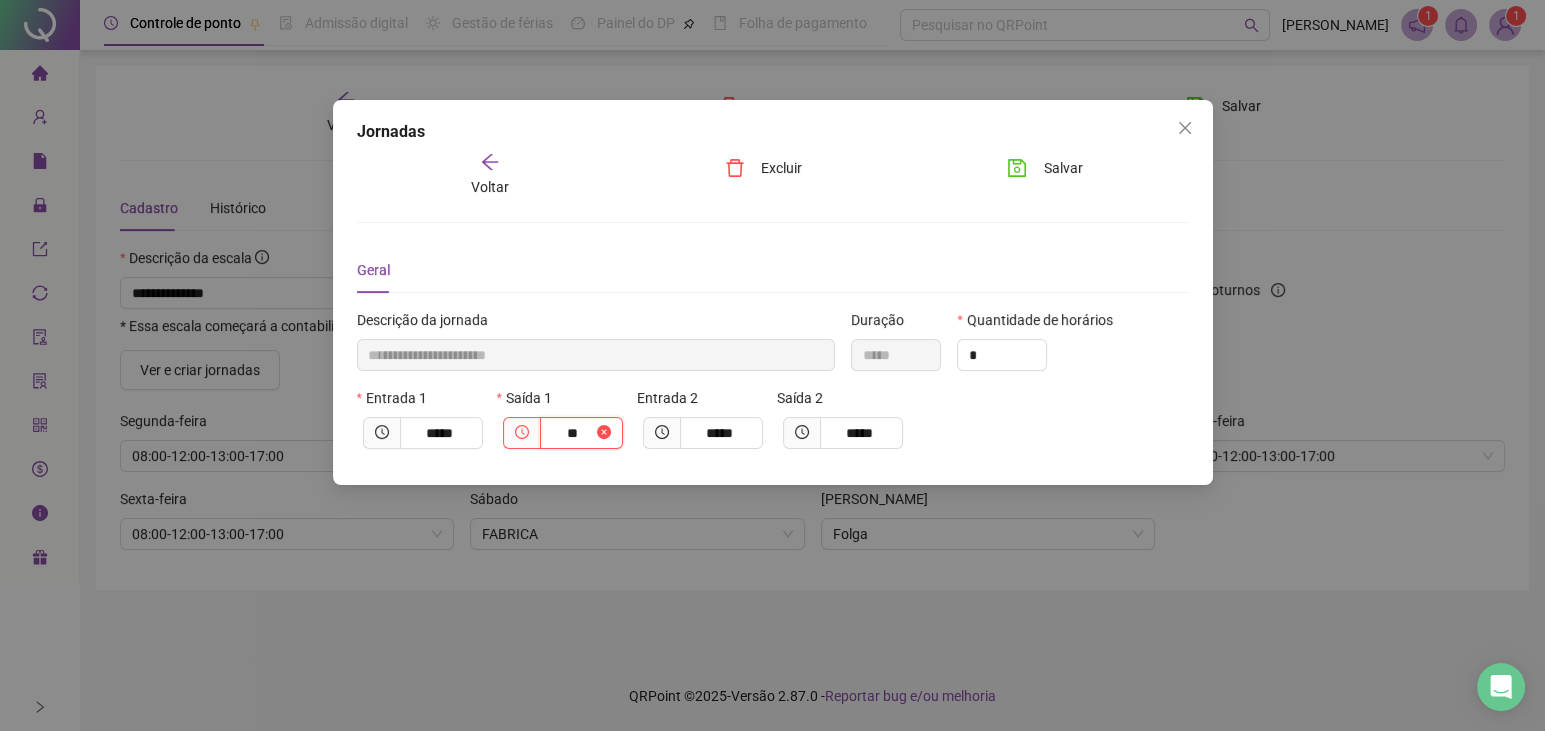 type on "*****" 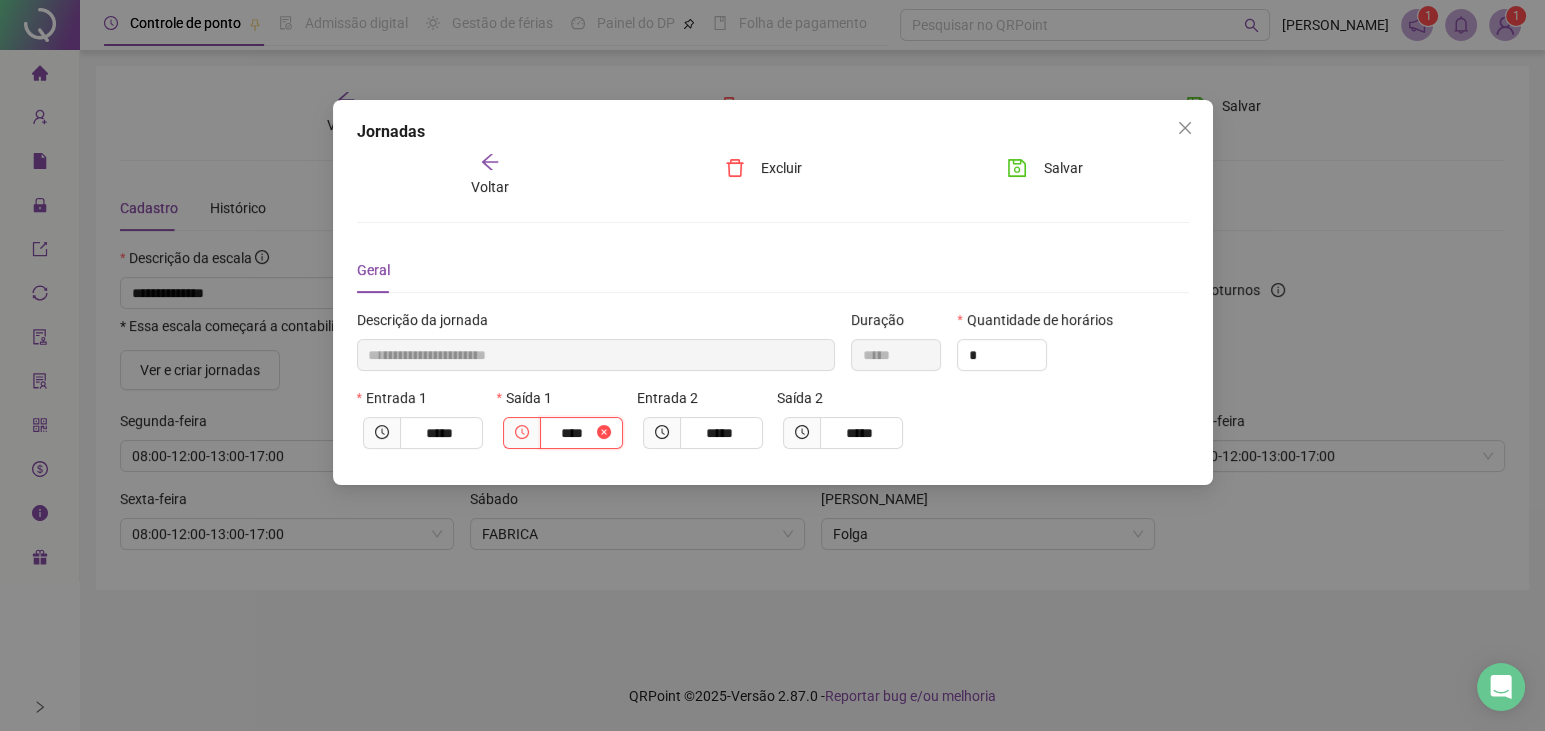 type on "*****" 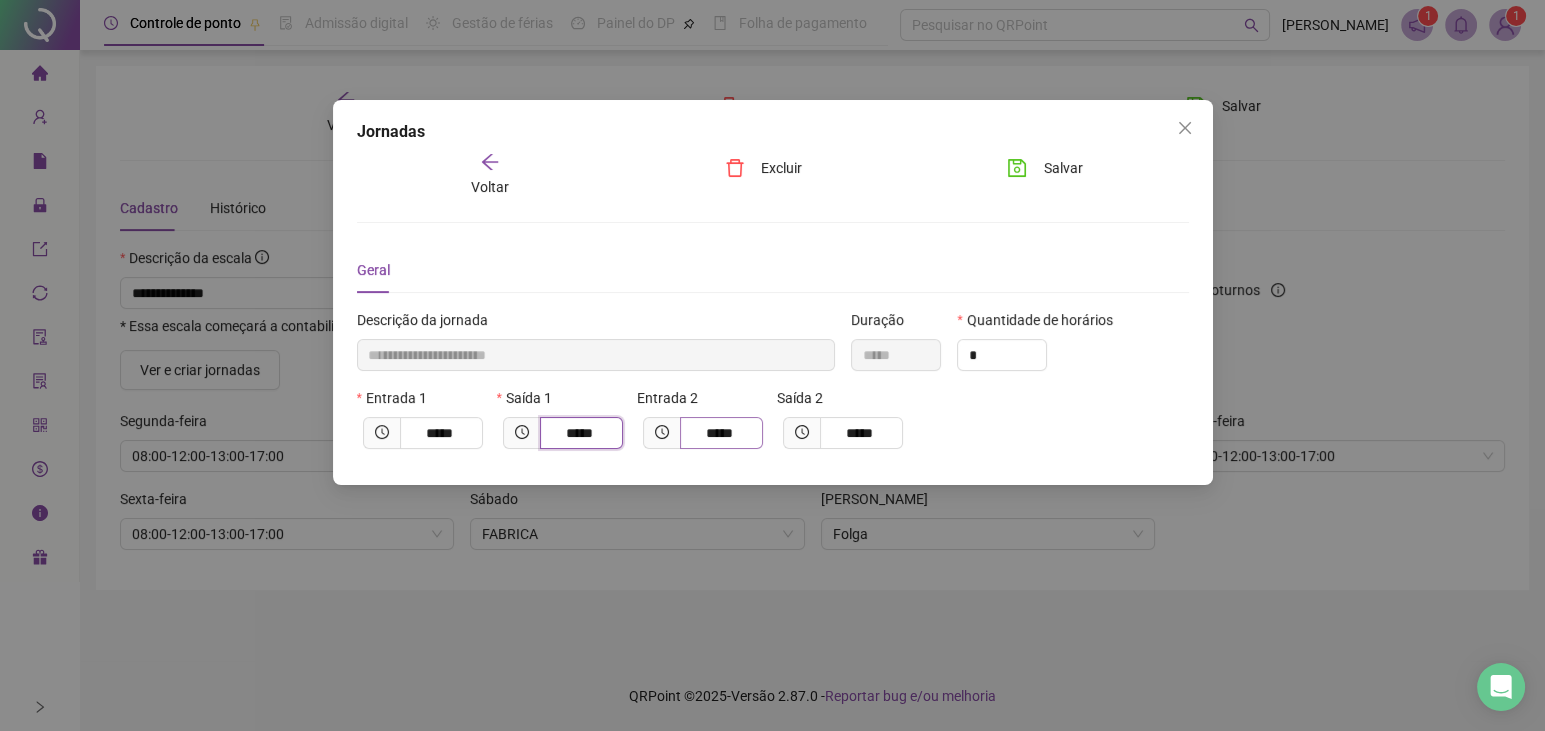 type on "*****" 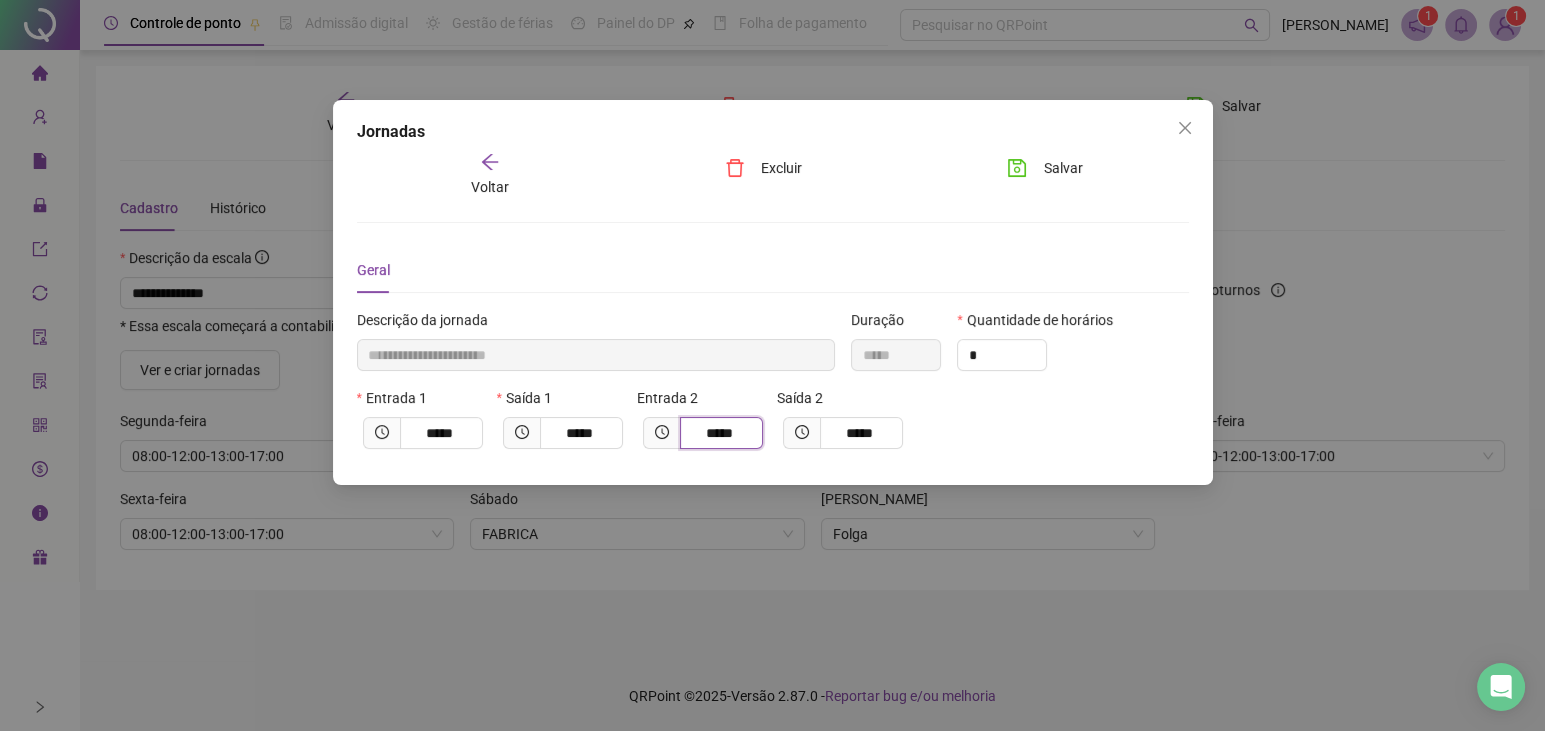 click on "*****" at bounding box center (719, 433) 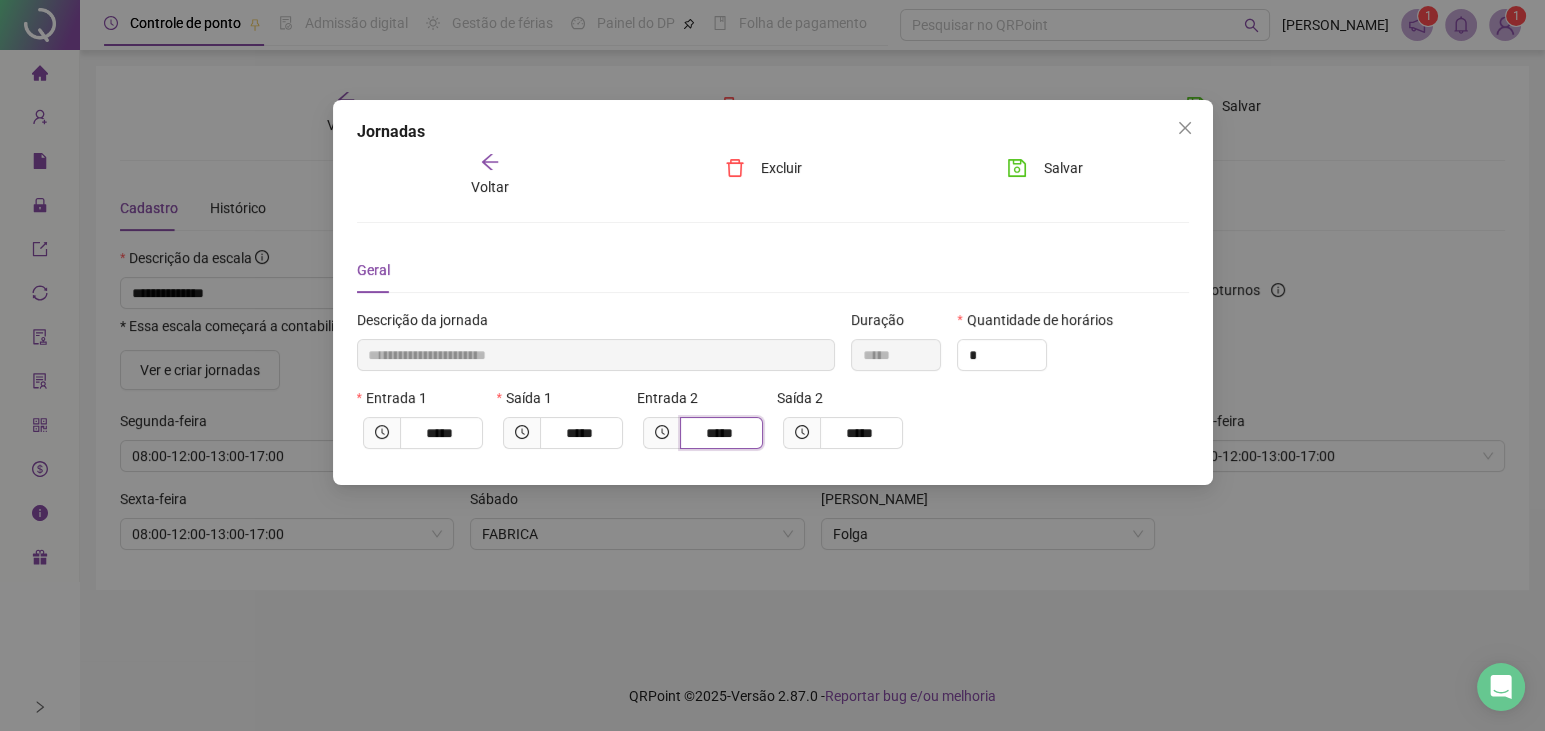click on "*****" at bounding box center (719, 433) 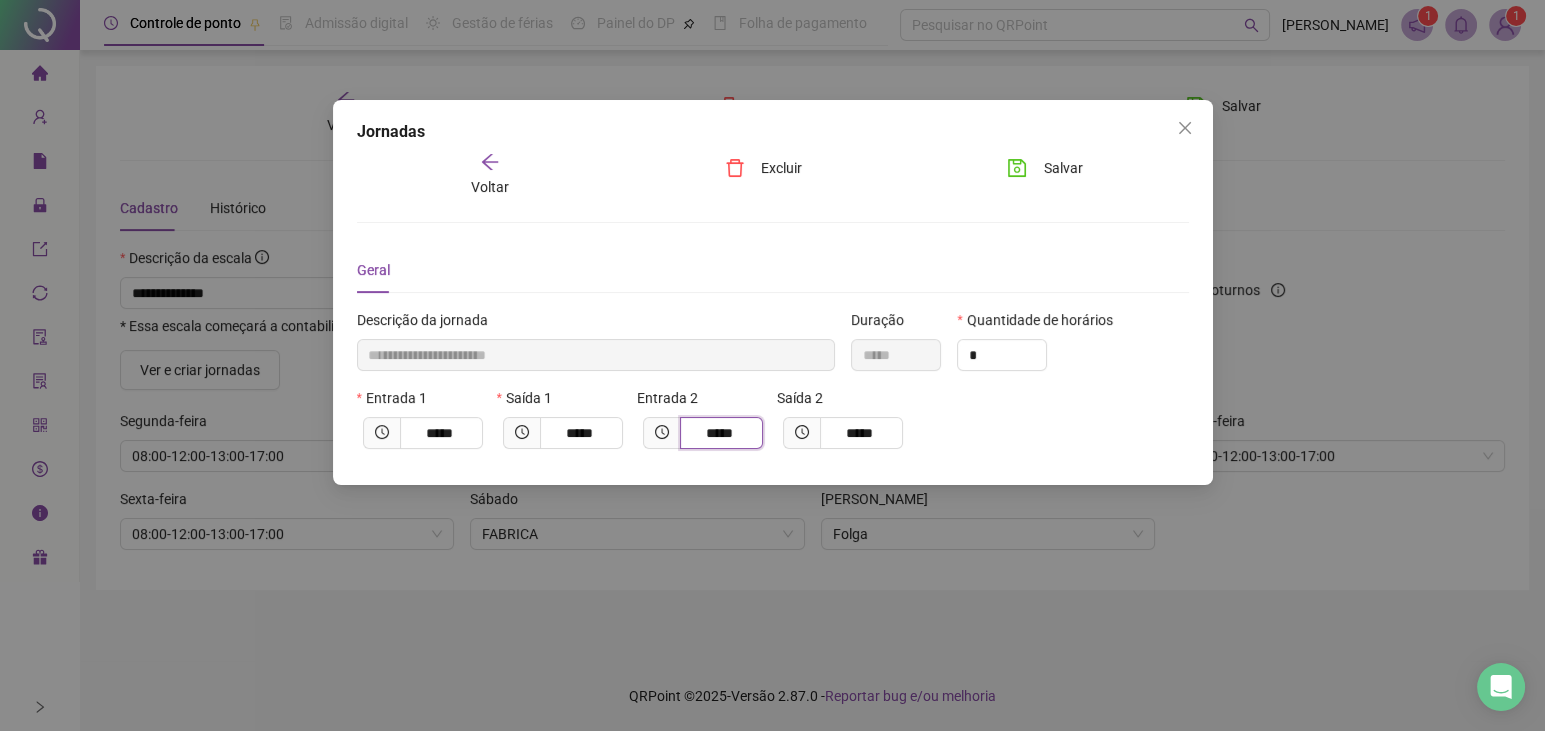 type on "*****" 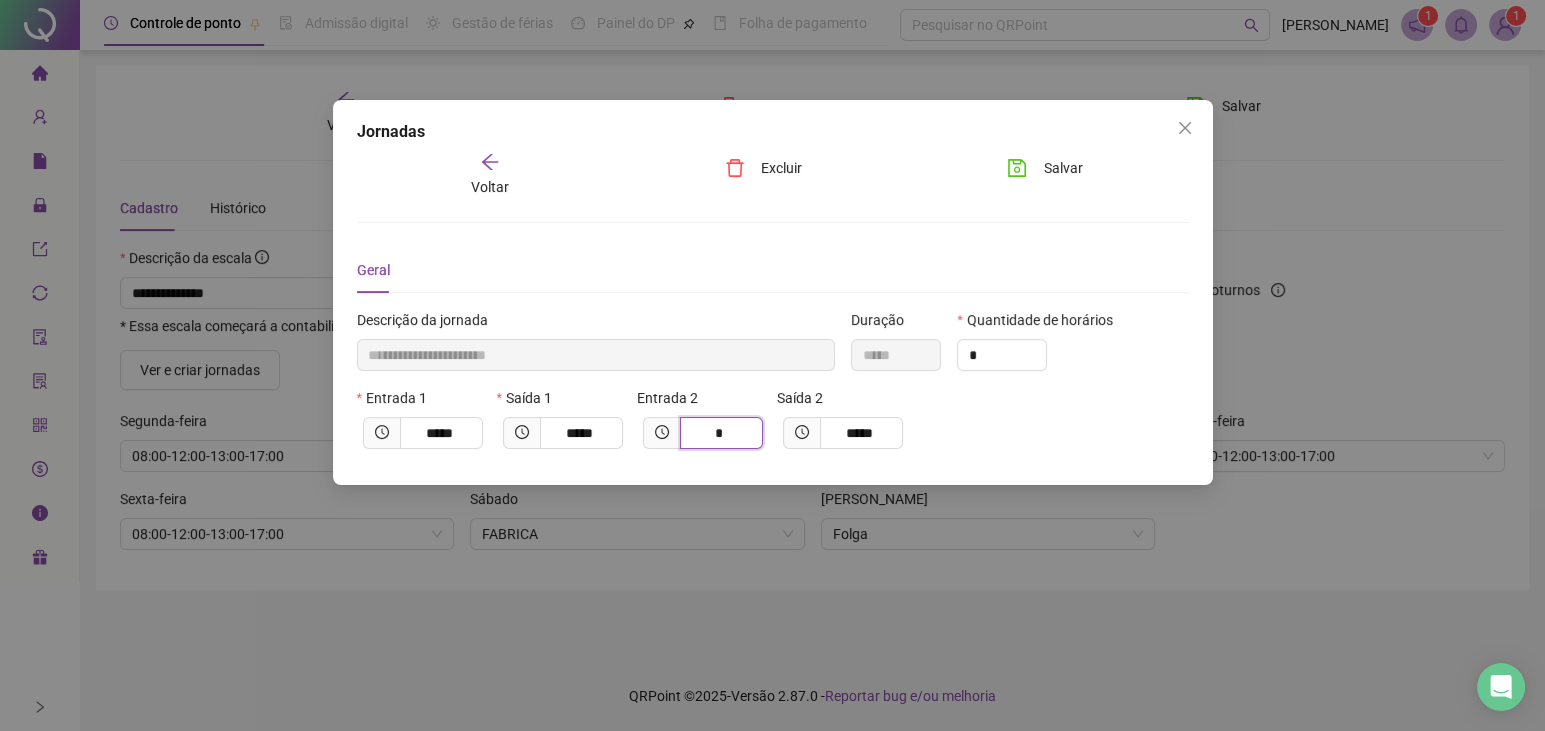 type on "**" 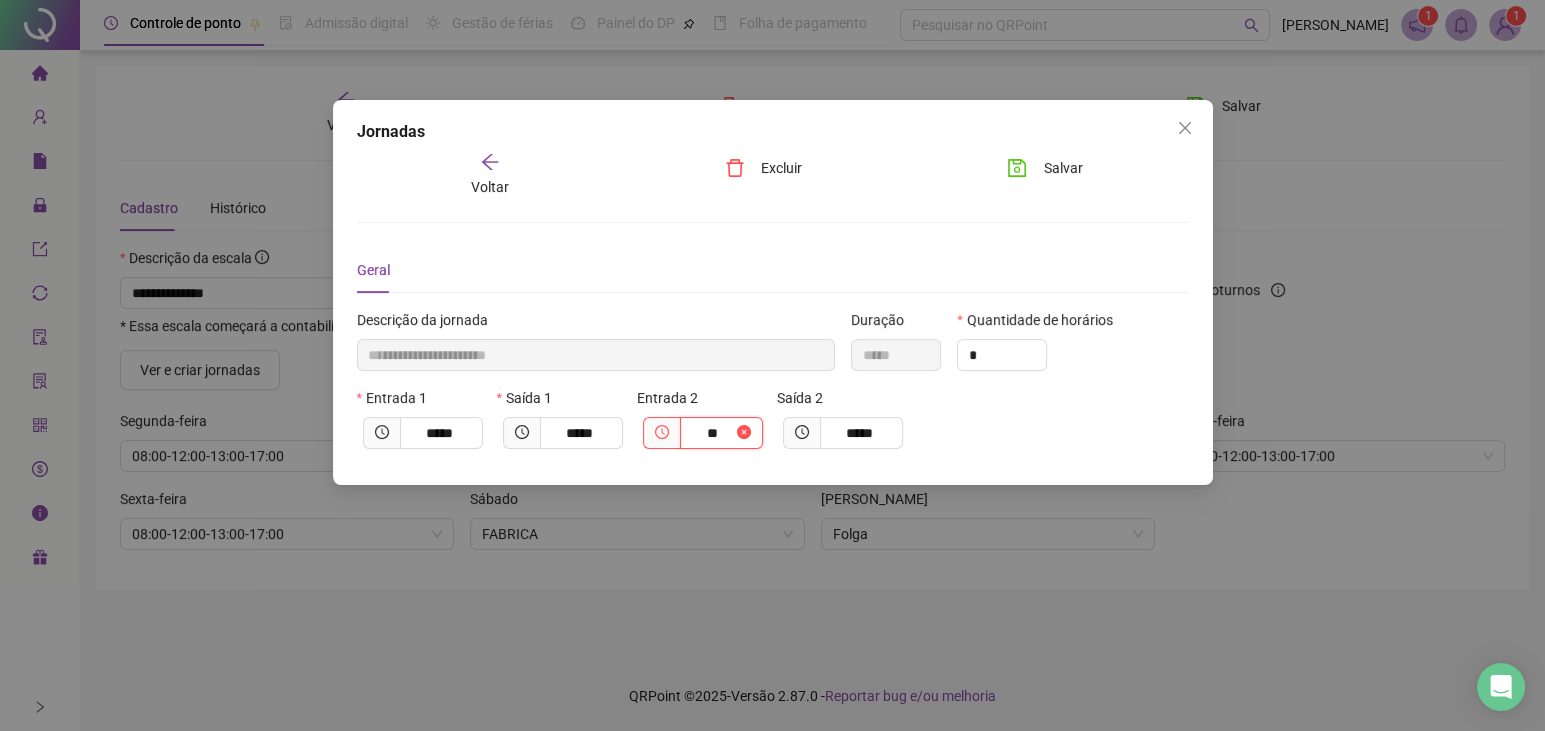 type on "*****" 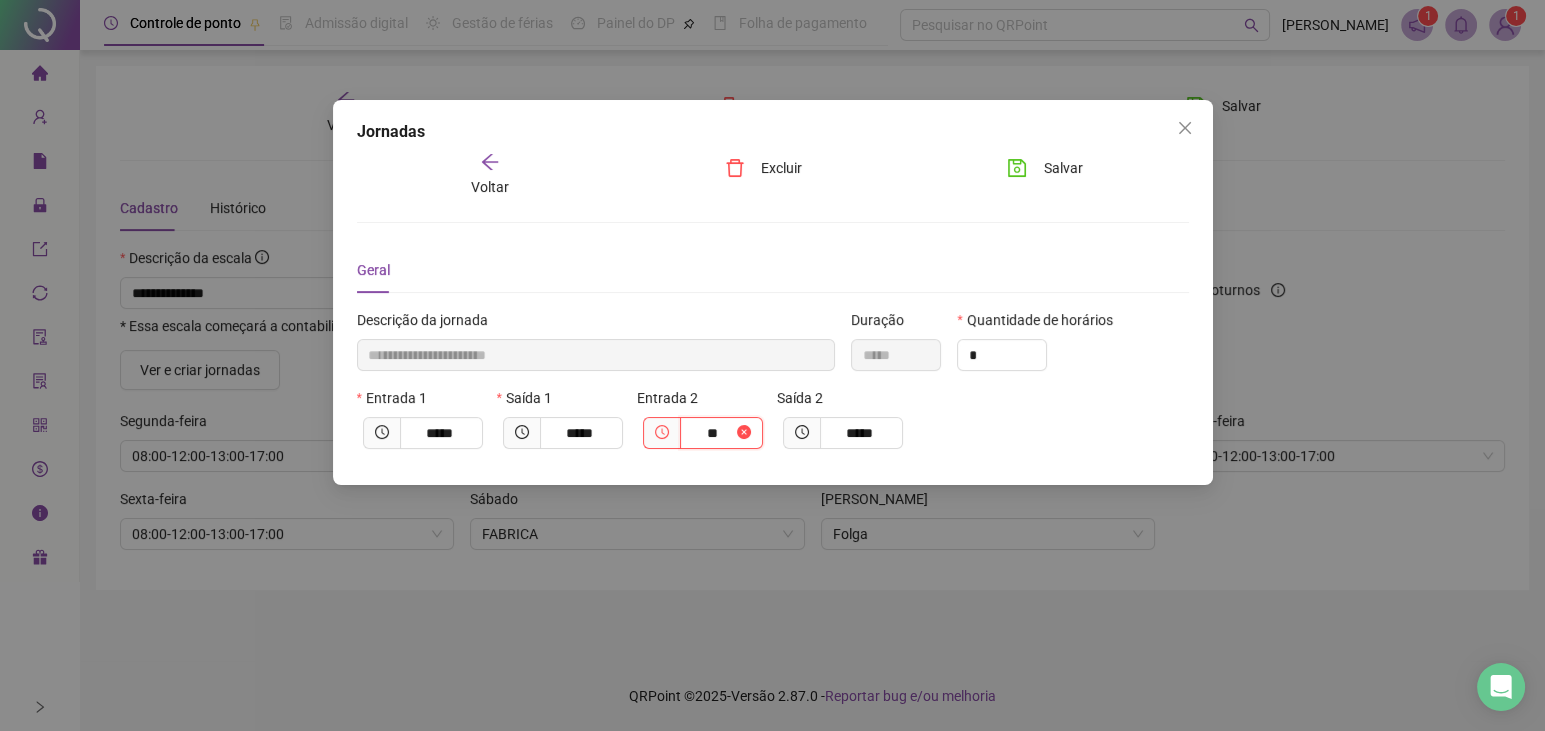 type on "****" 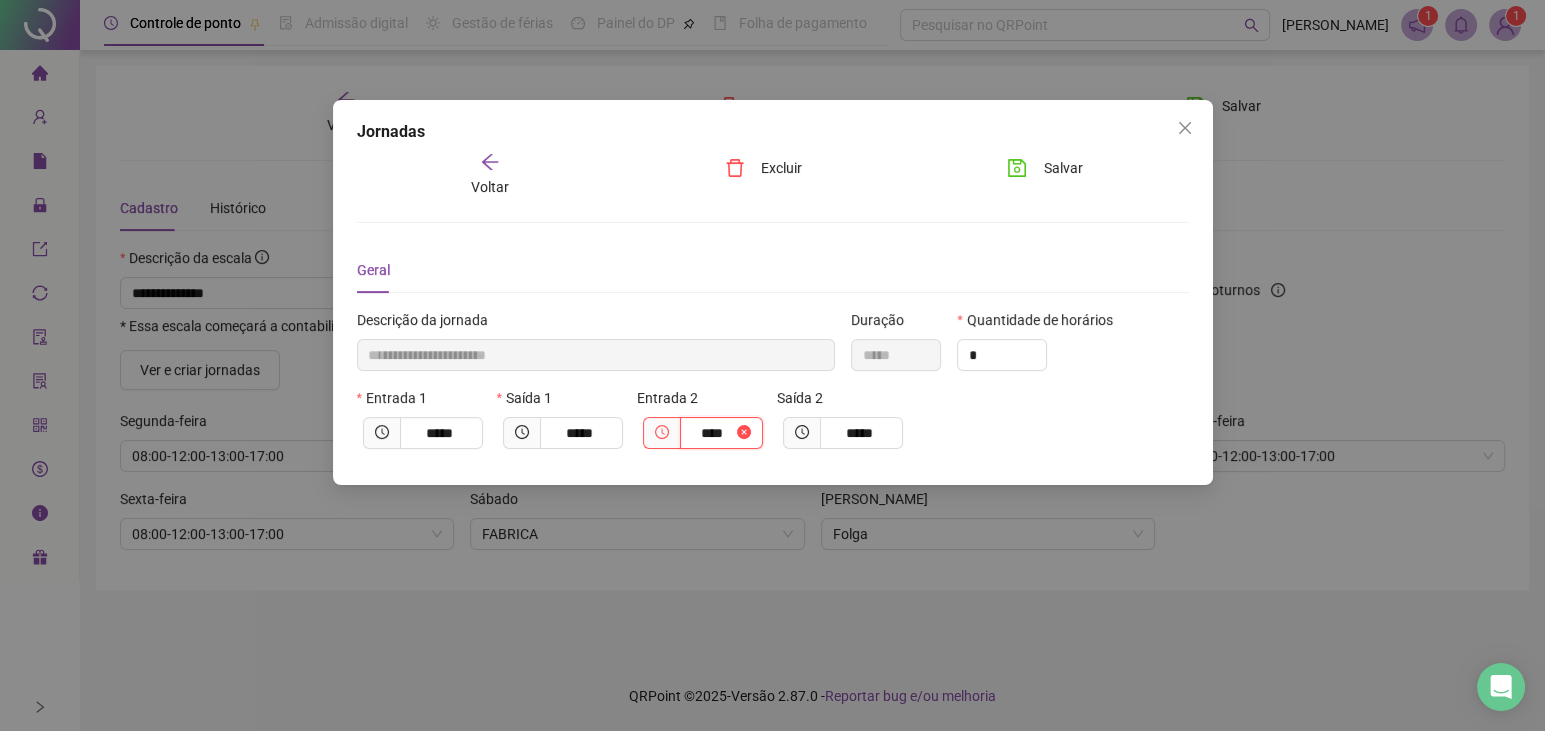 type on "*****" 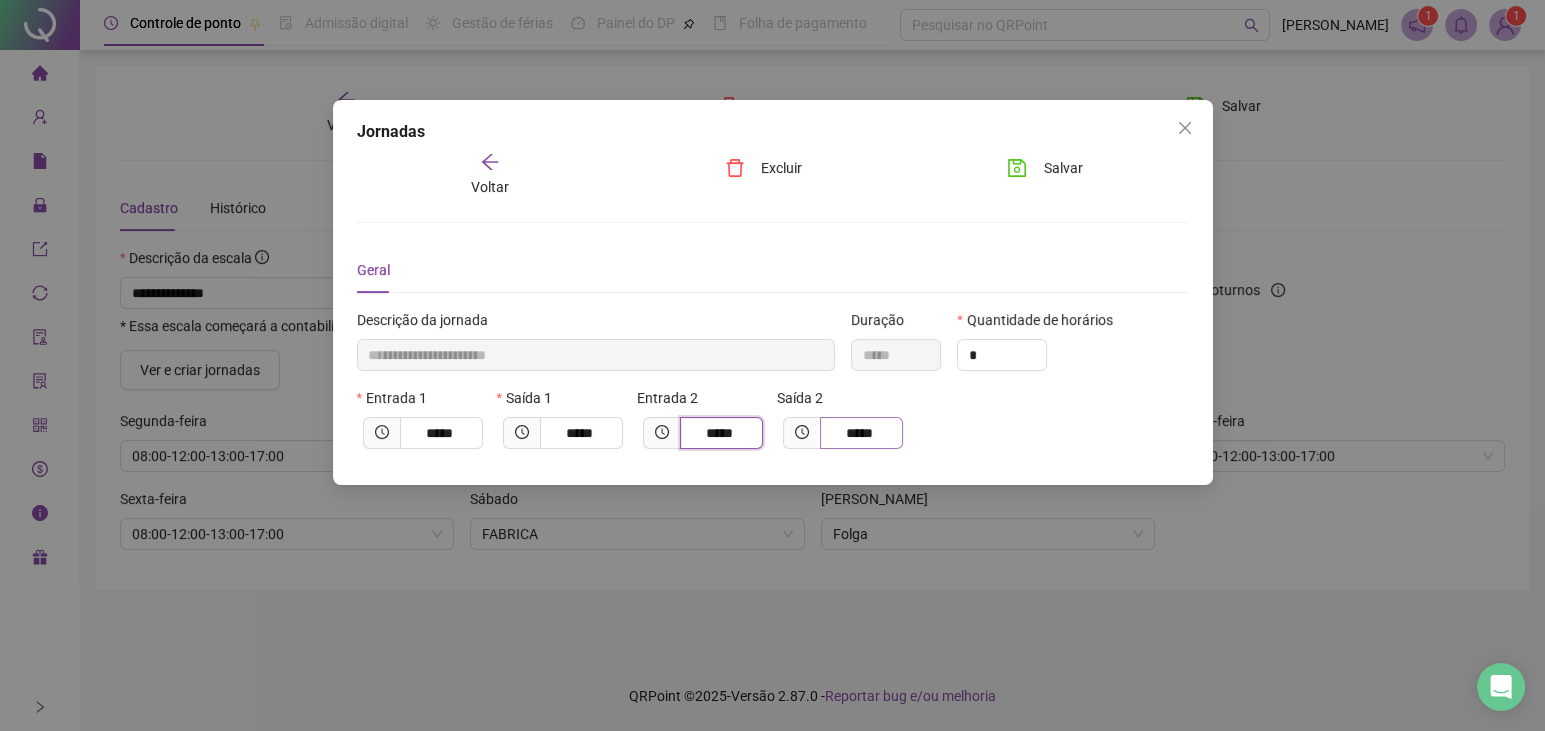 type on "*****" 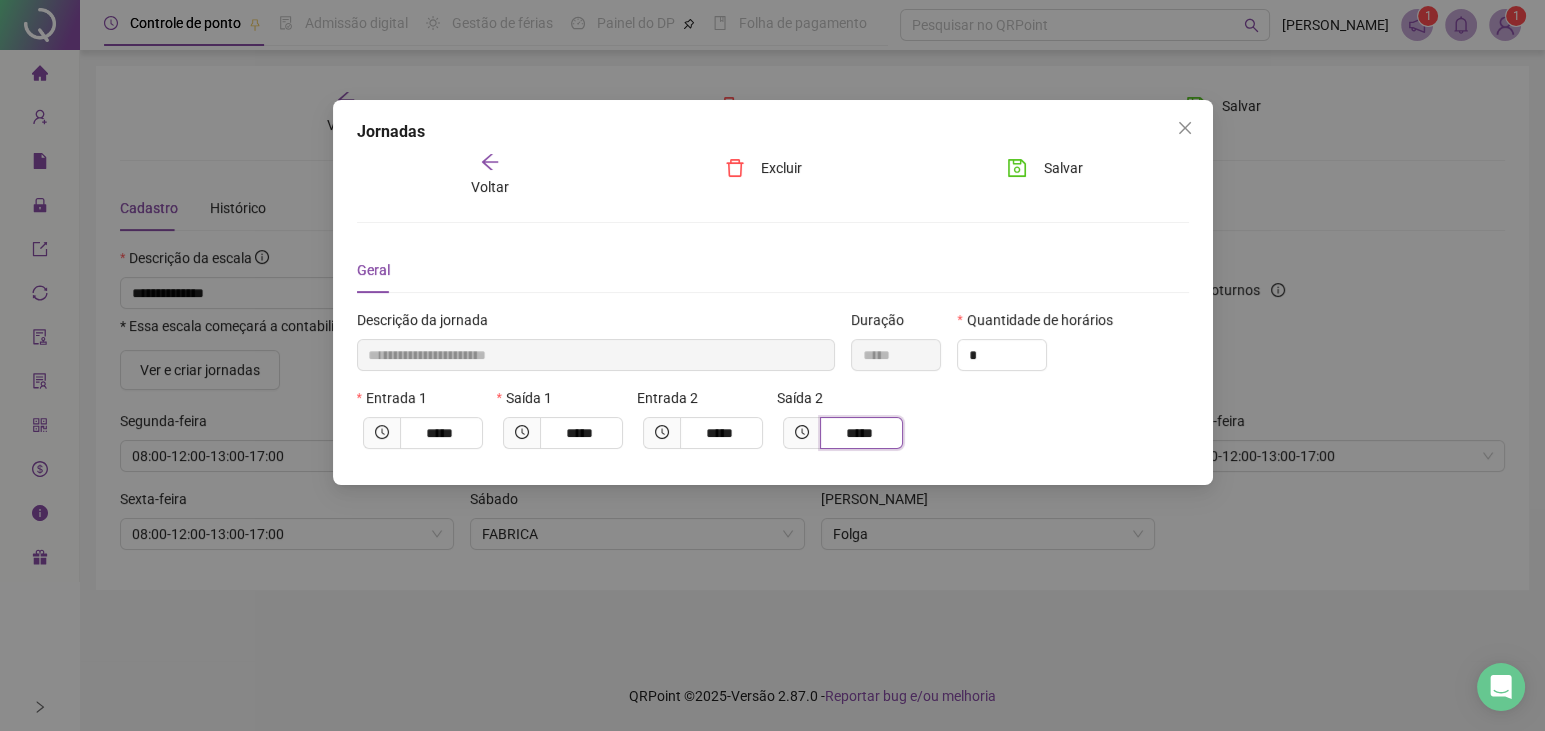 click on "*****" at bounding box center (859, 433) 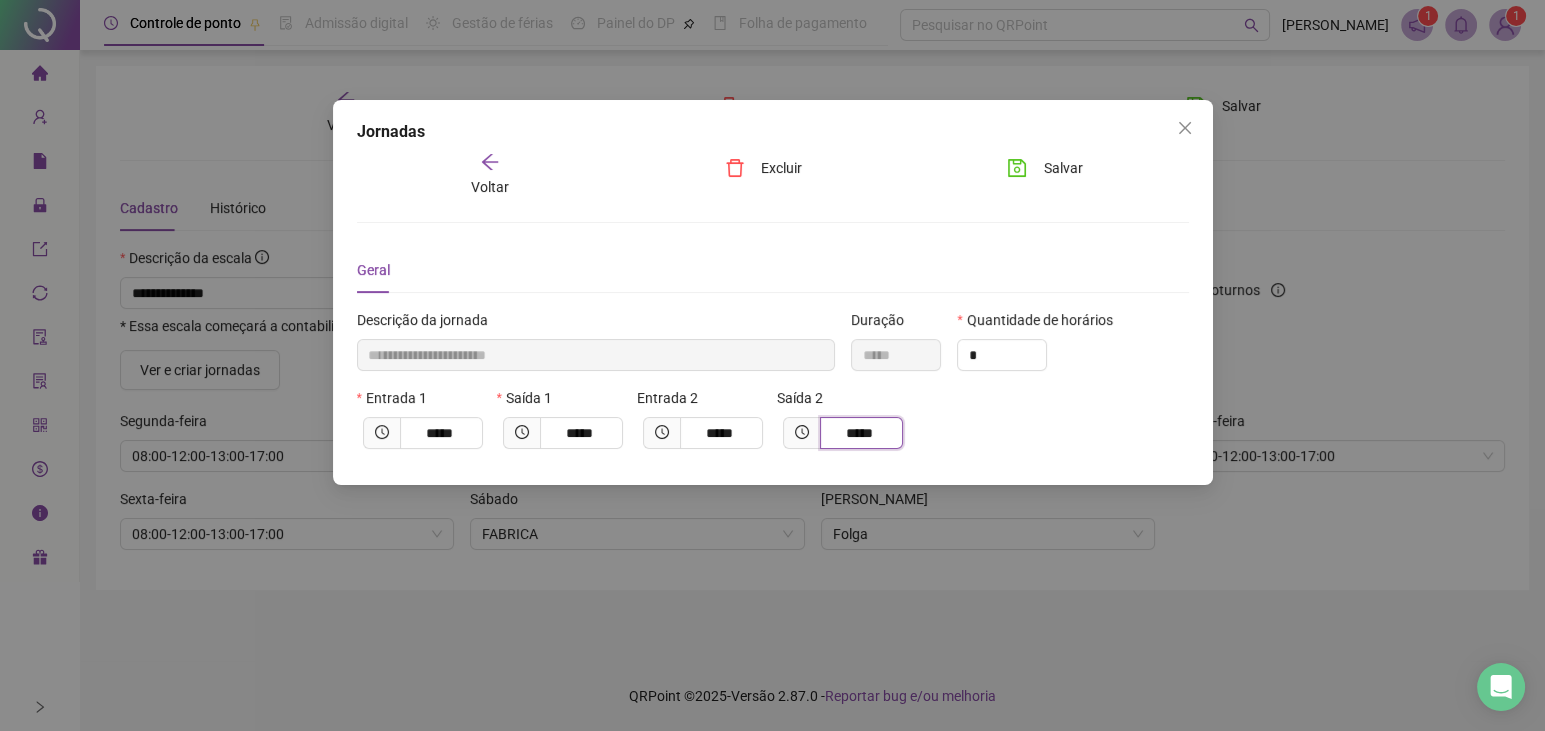 click on "*****" at bounding box center (859, 433) 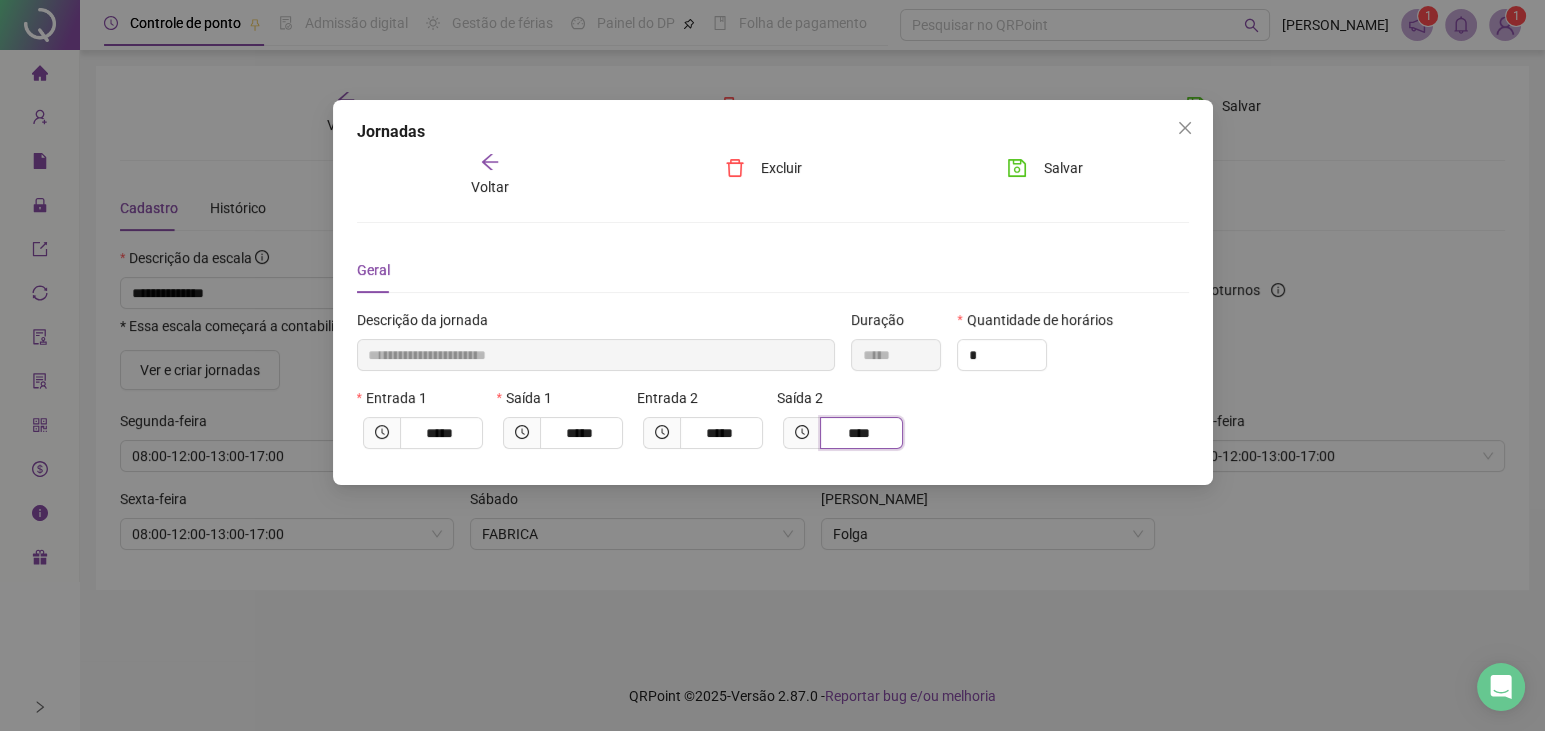 type on "*****" 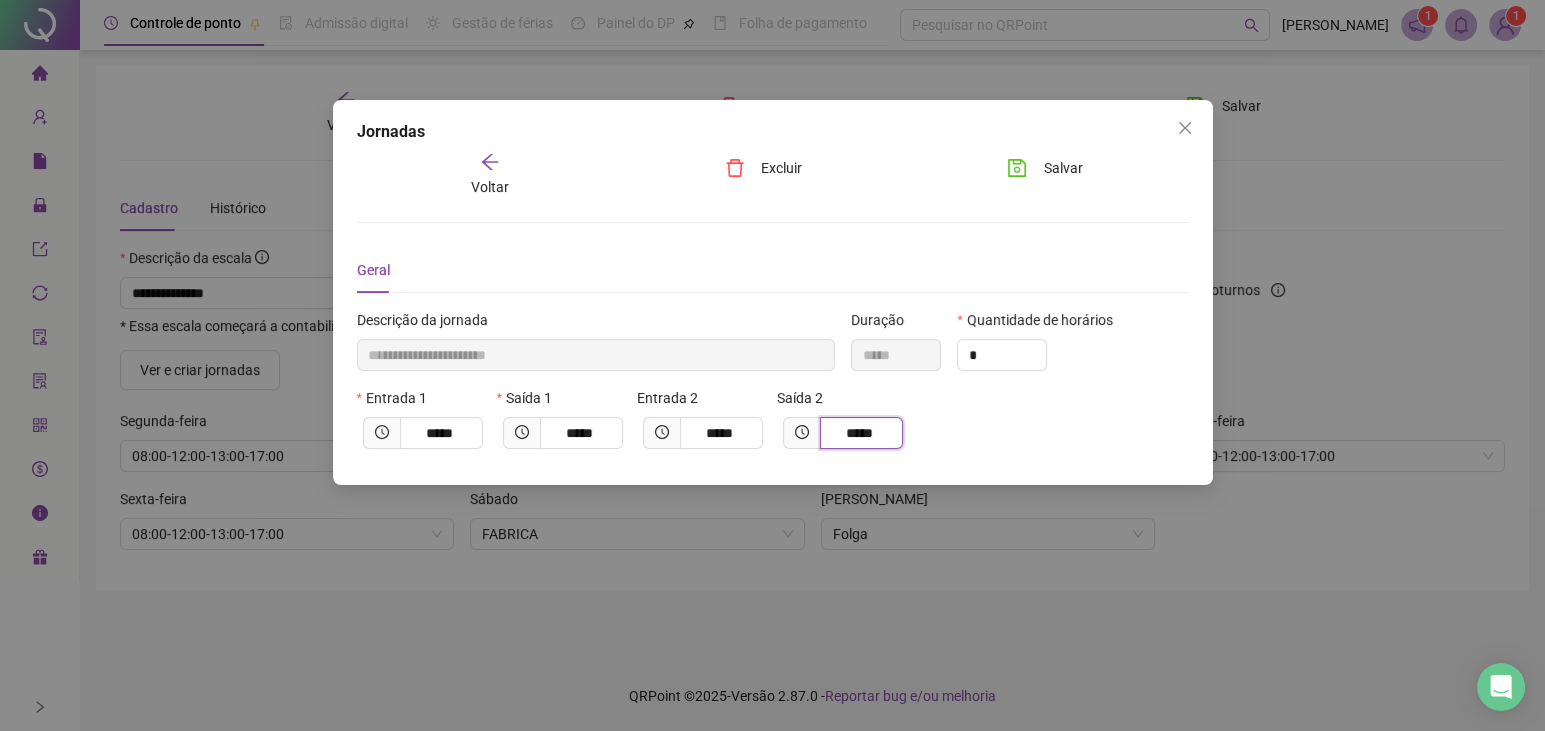 type on "*****" 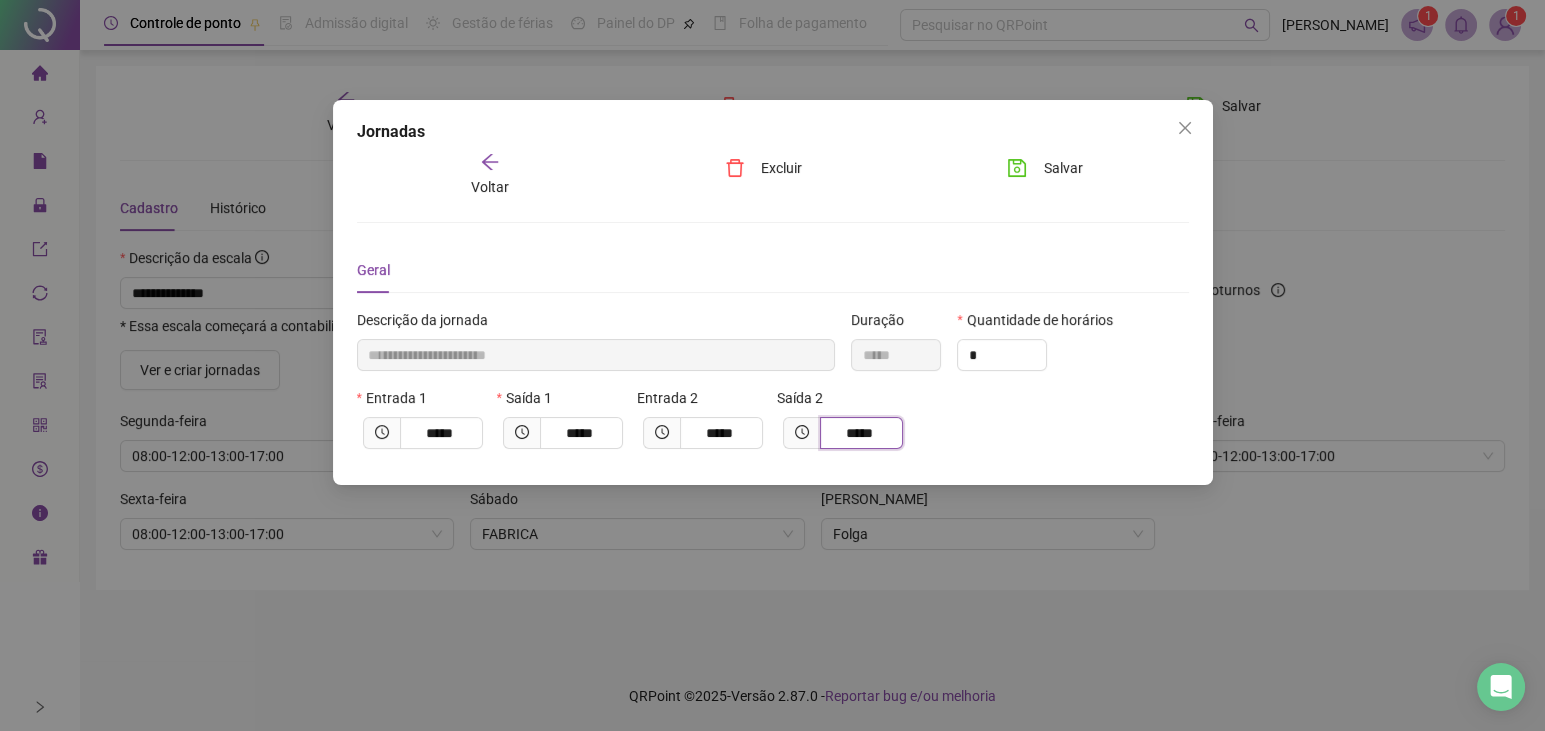 type on "****" 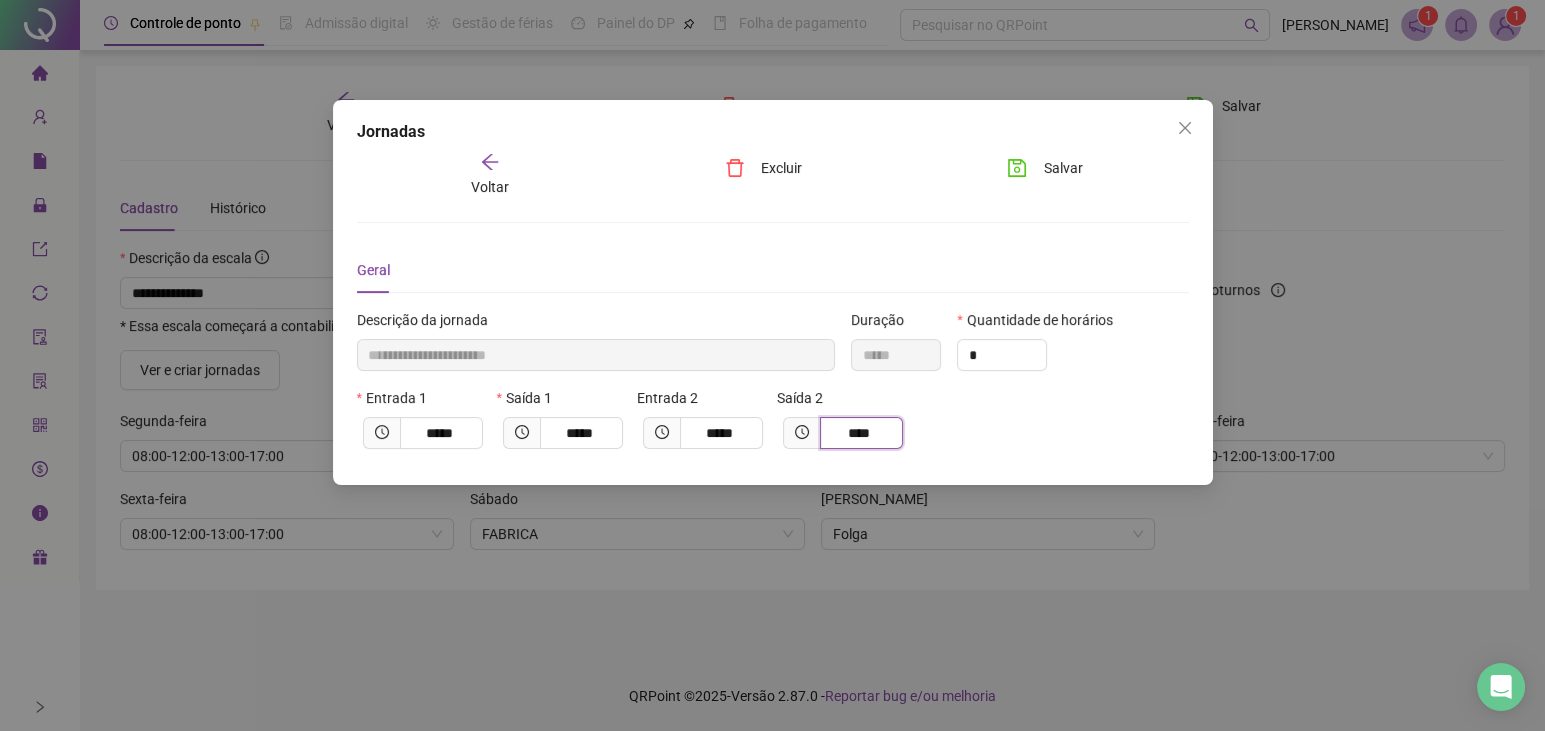 type on "*****" 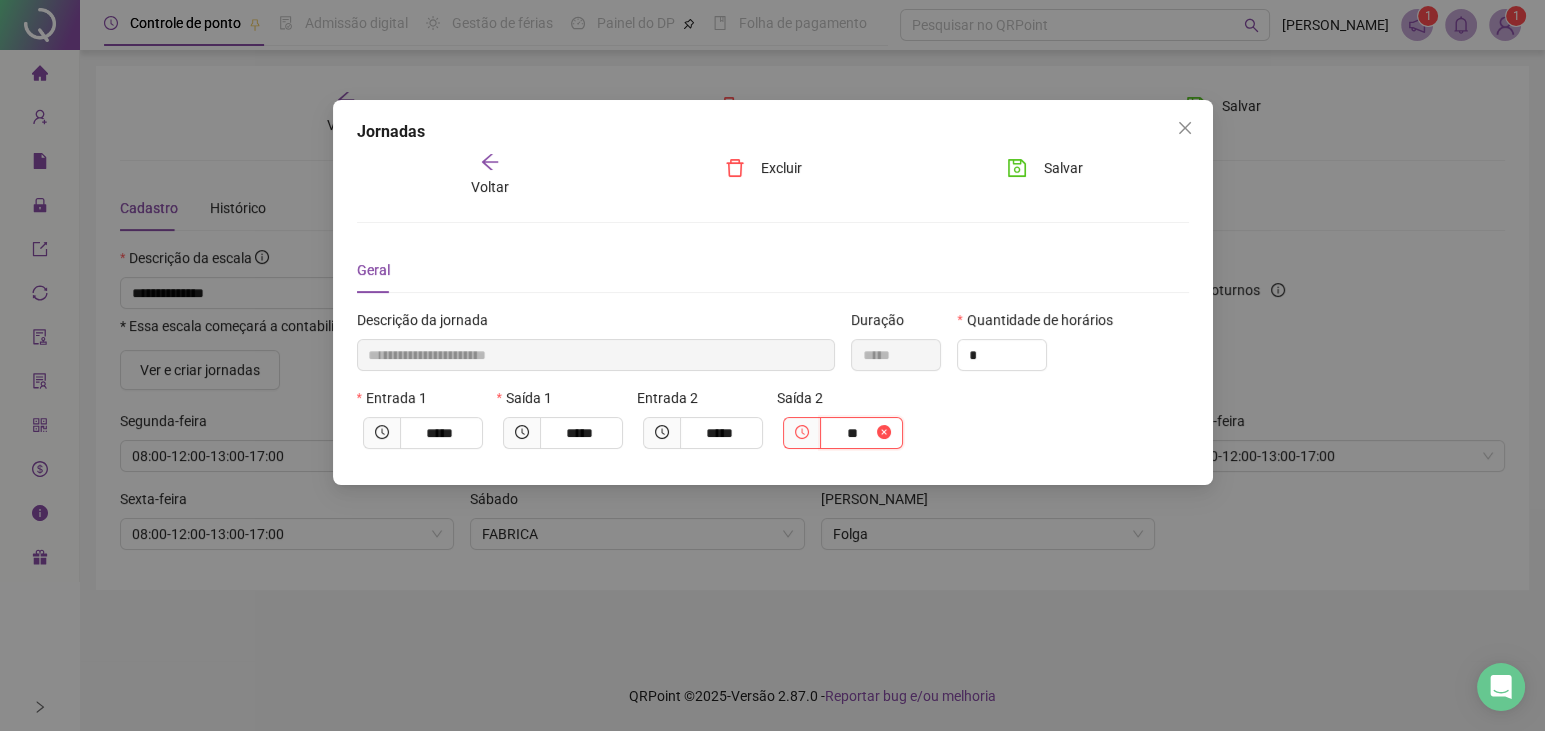 type on "*" 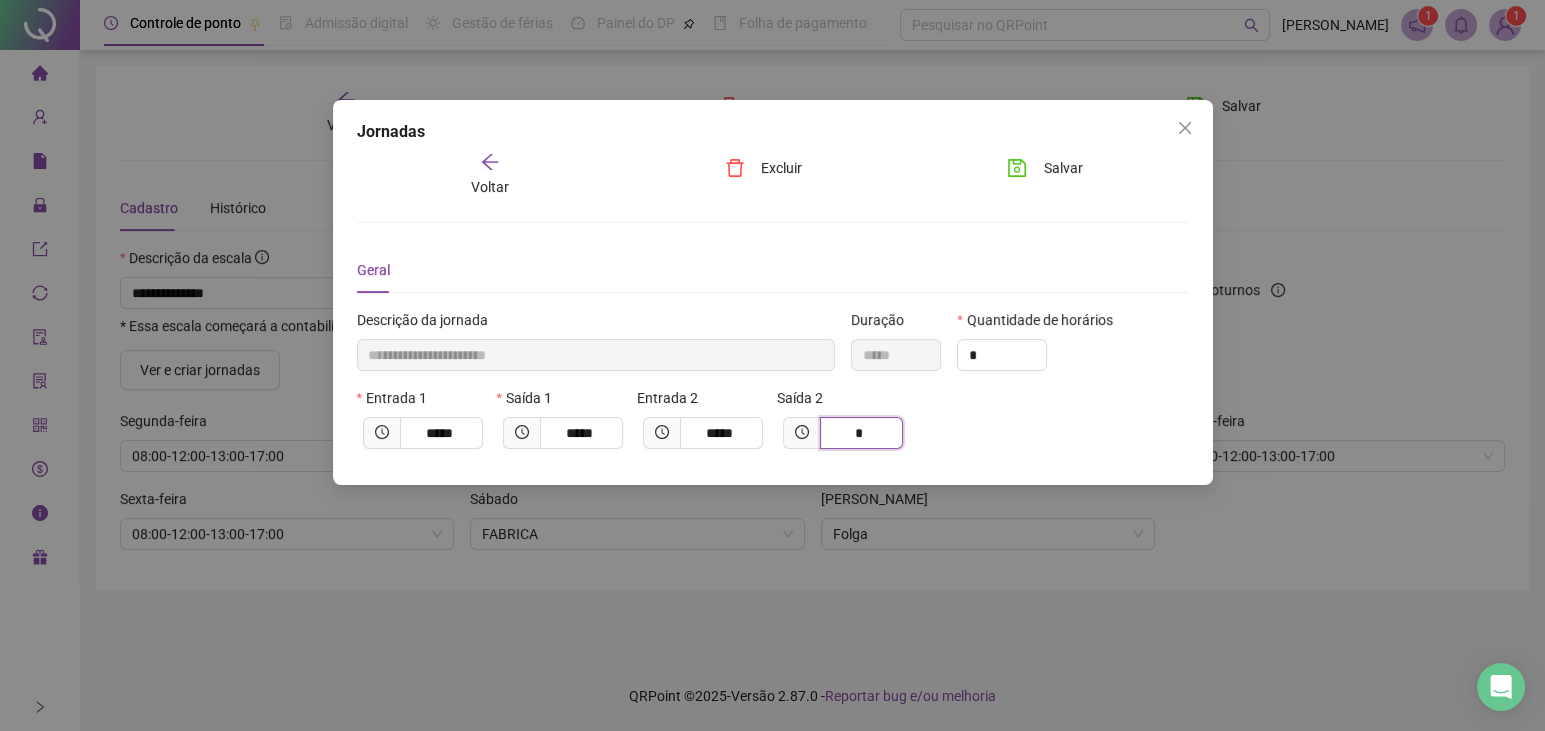 type on "**" 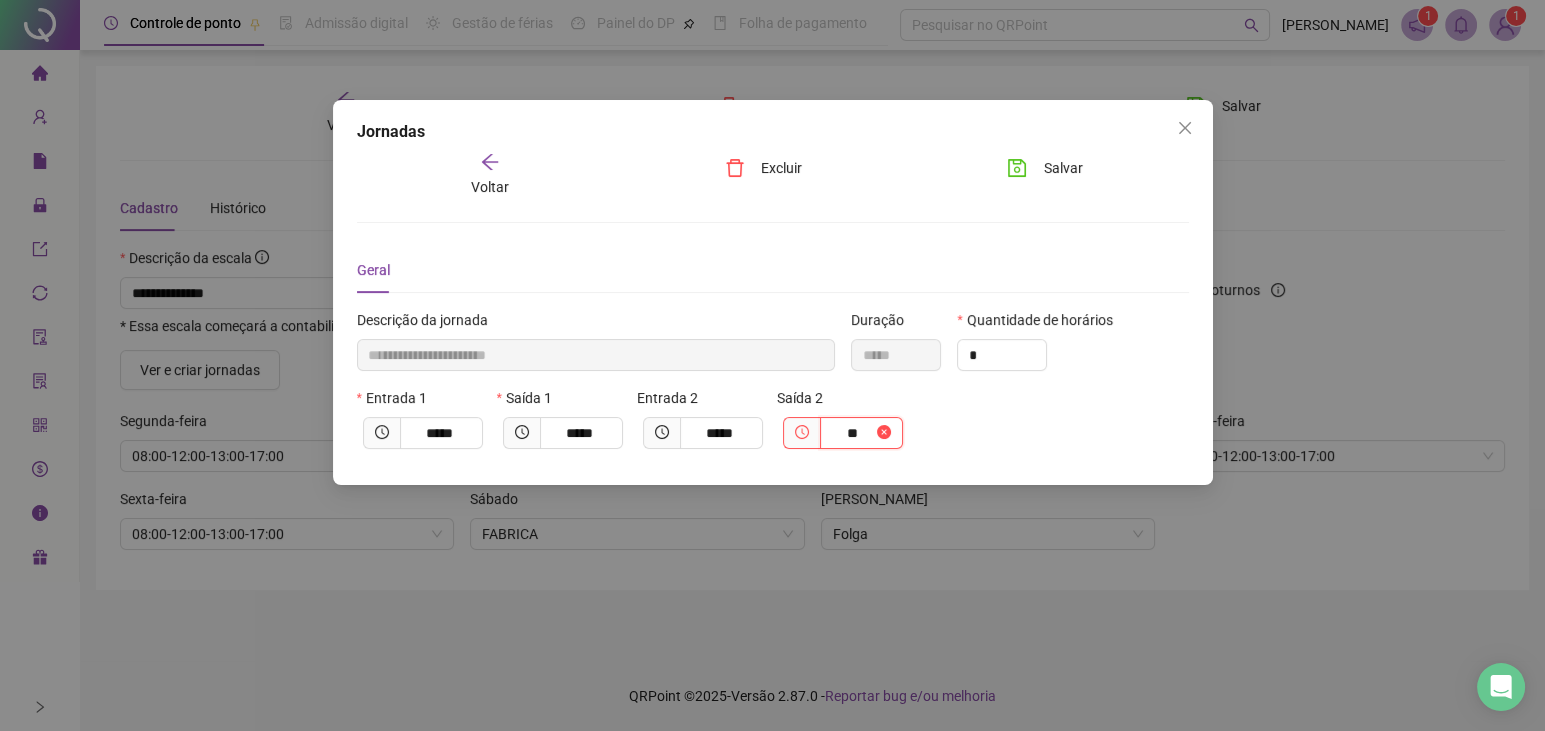 type on "*****" 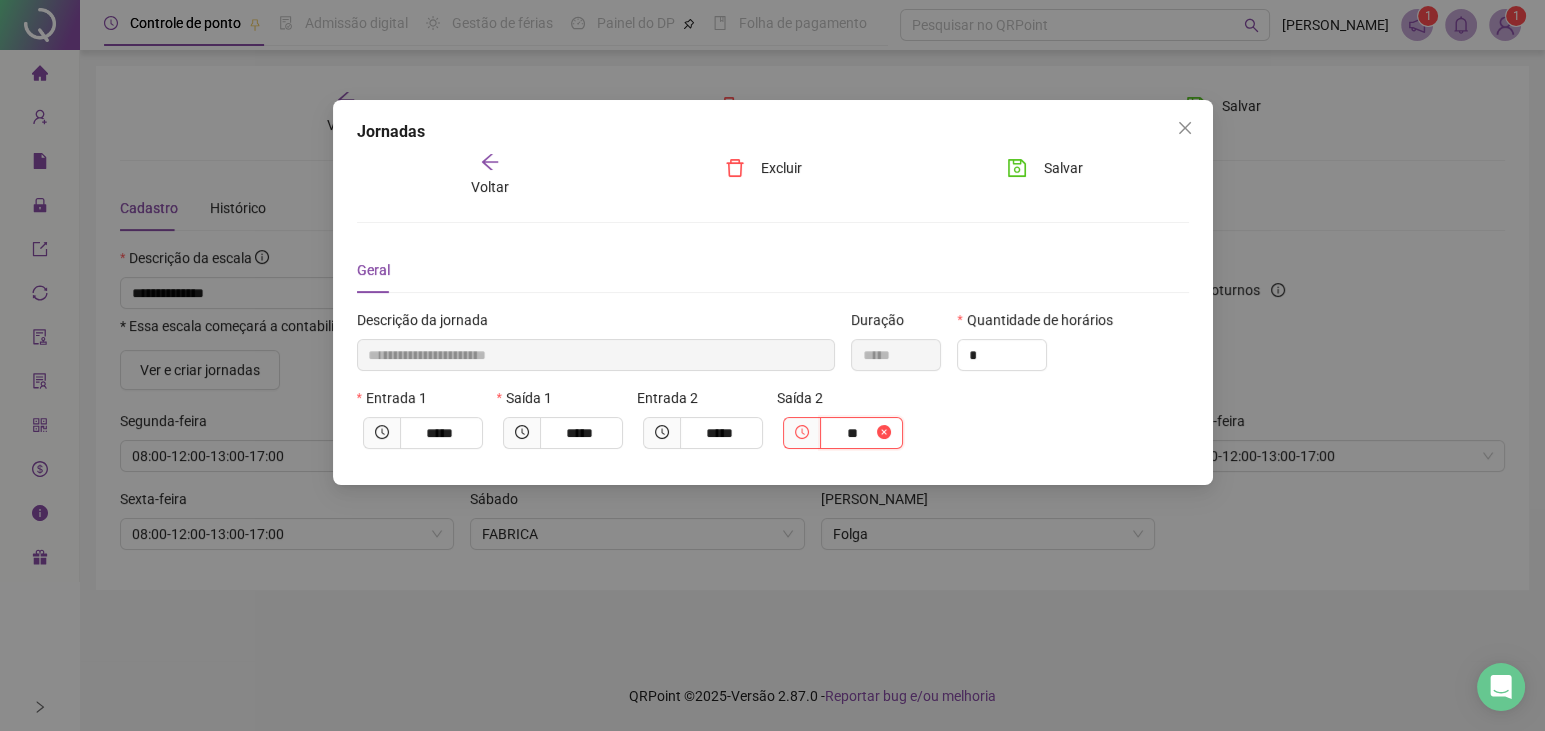type on "****" 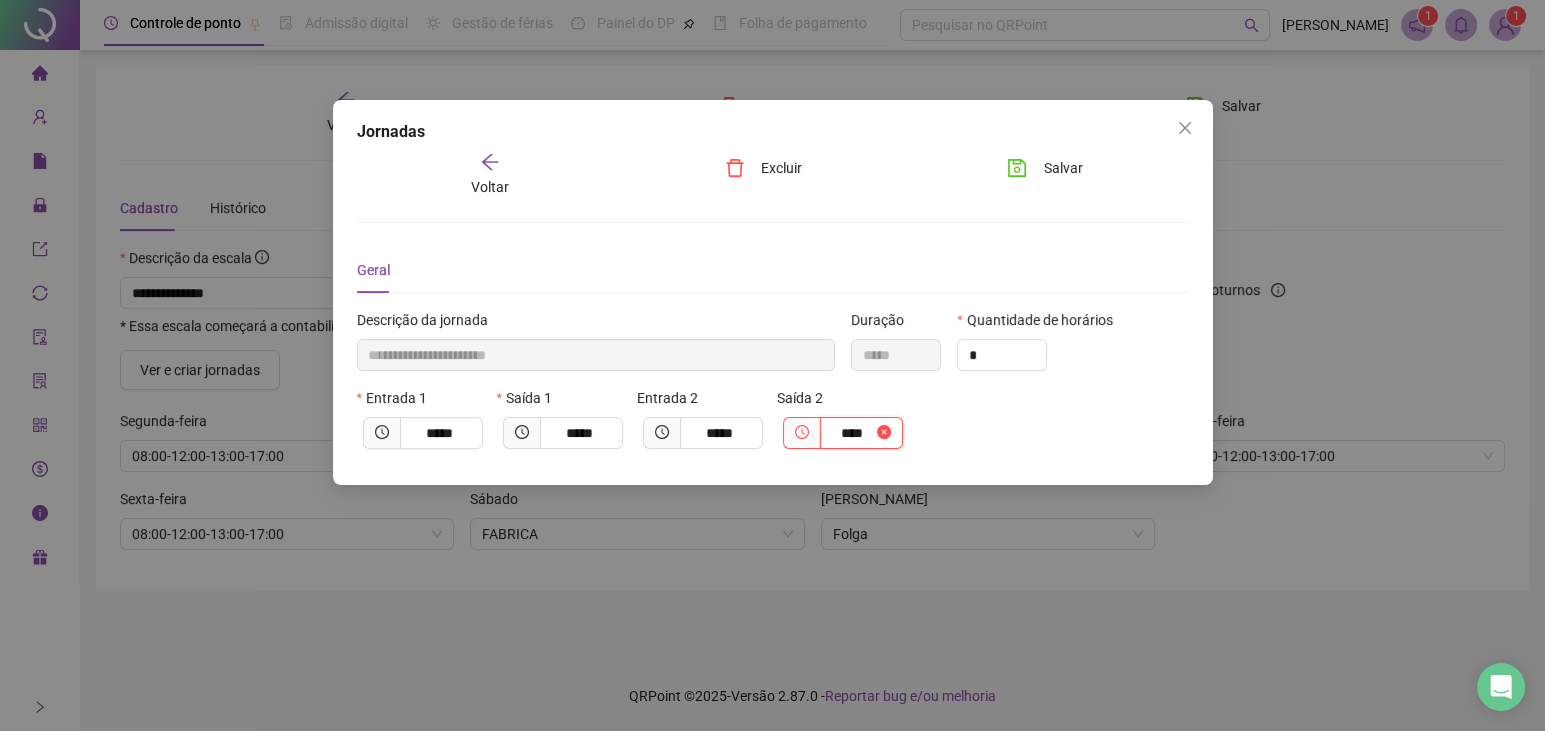 type on "*****" 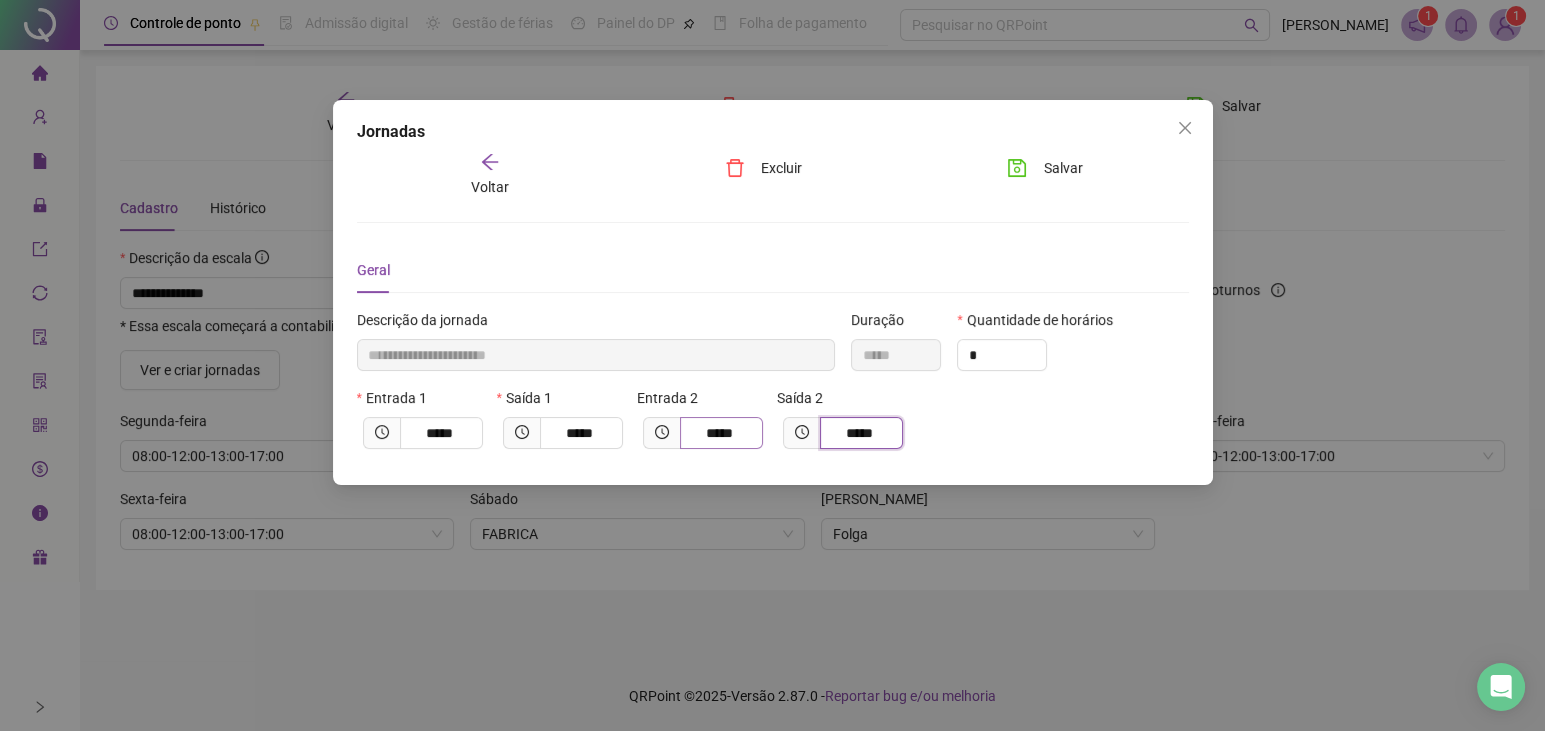 type on "*****" 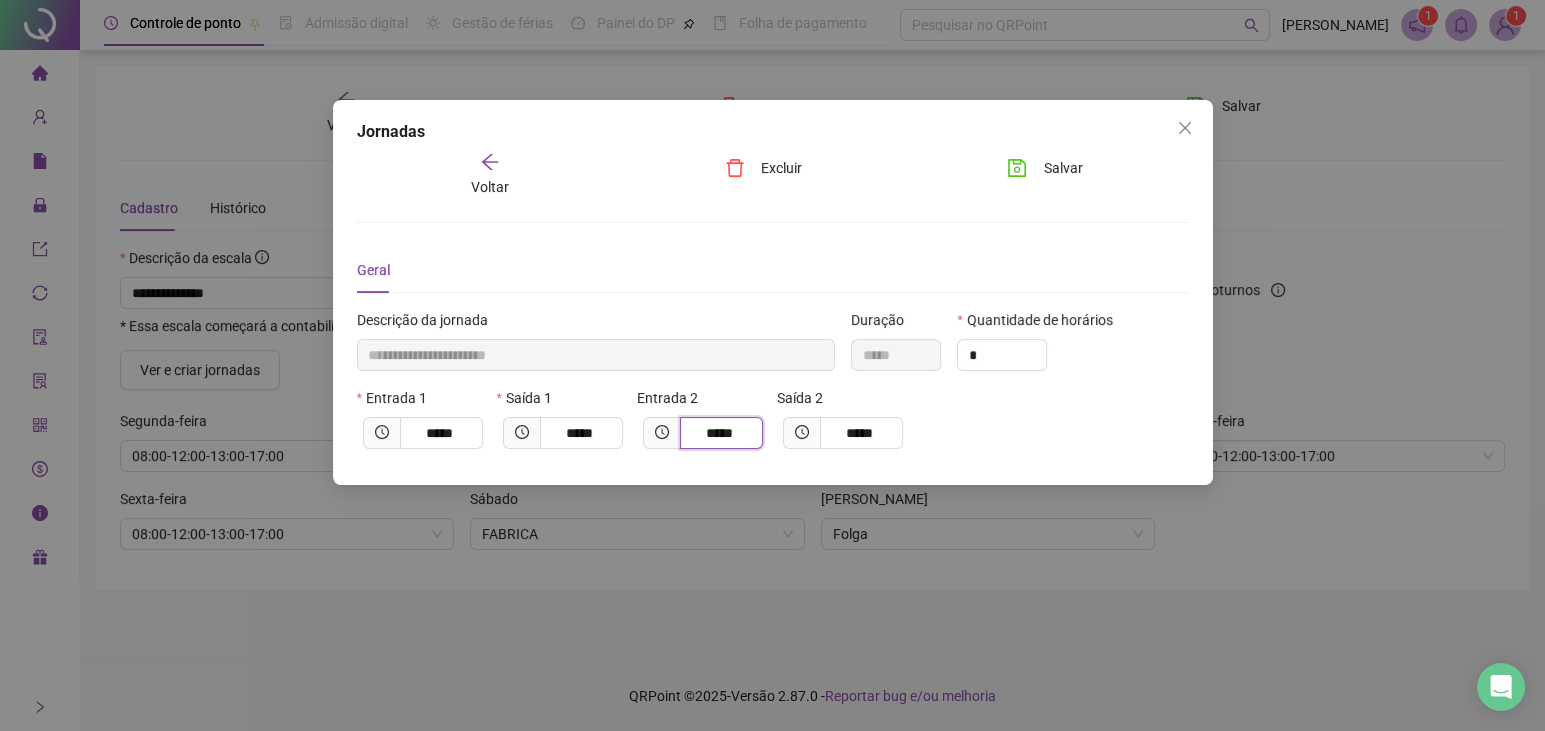 click on "*****" at bounding box center [719, 433] 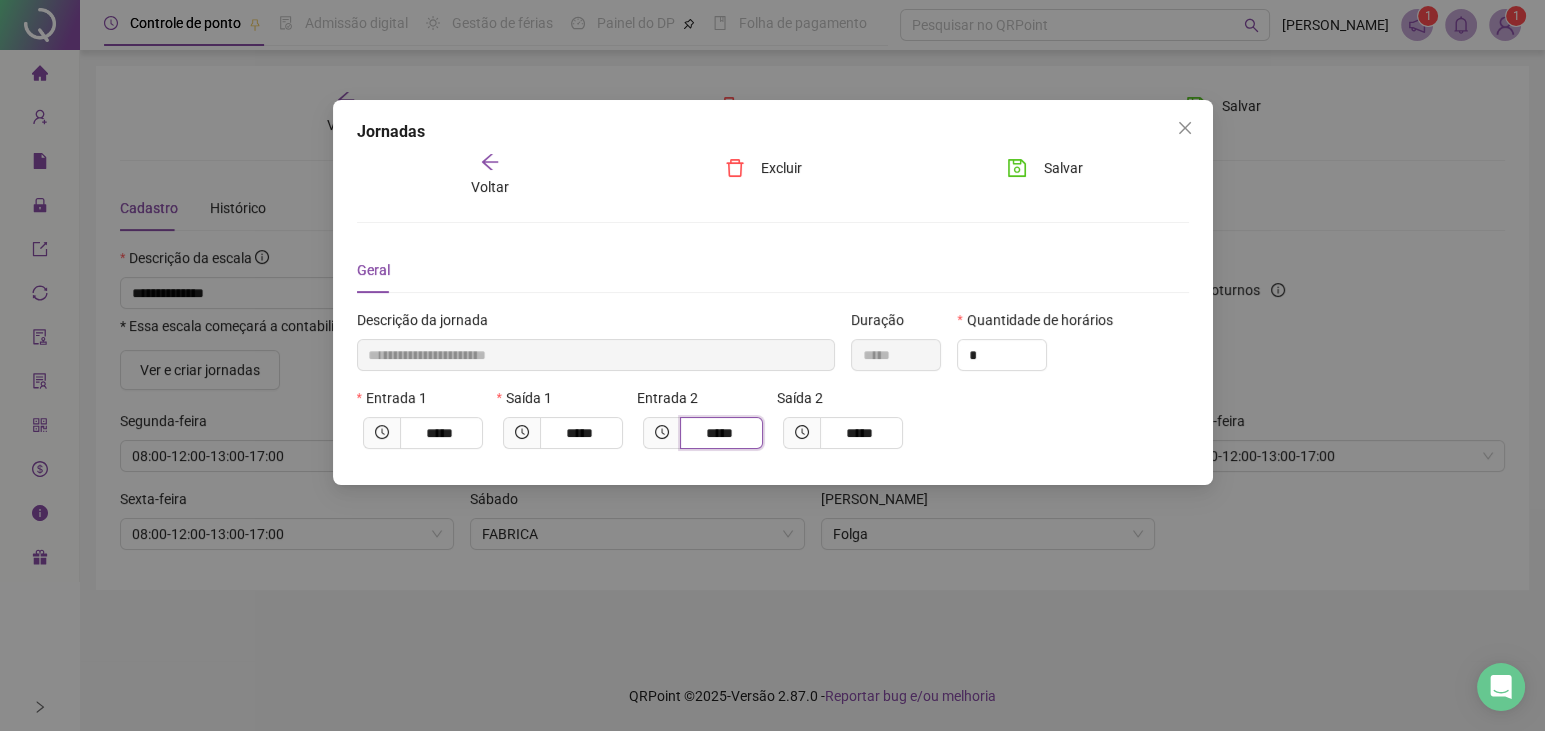 type on "*****" 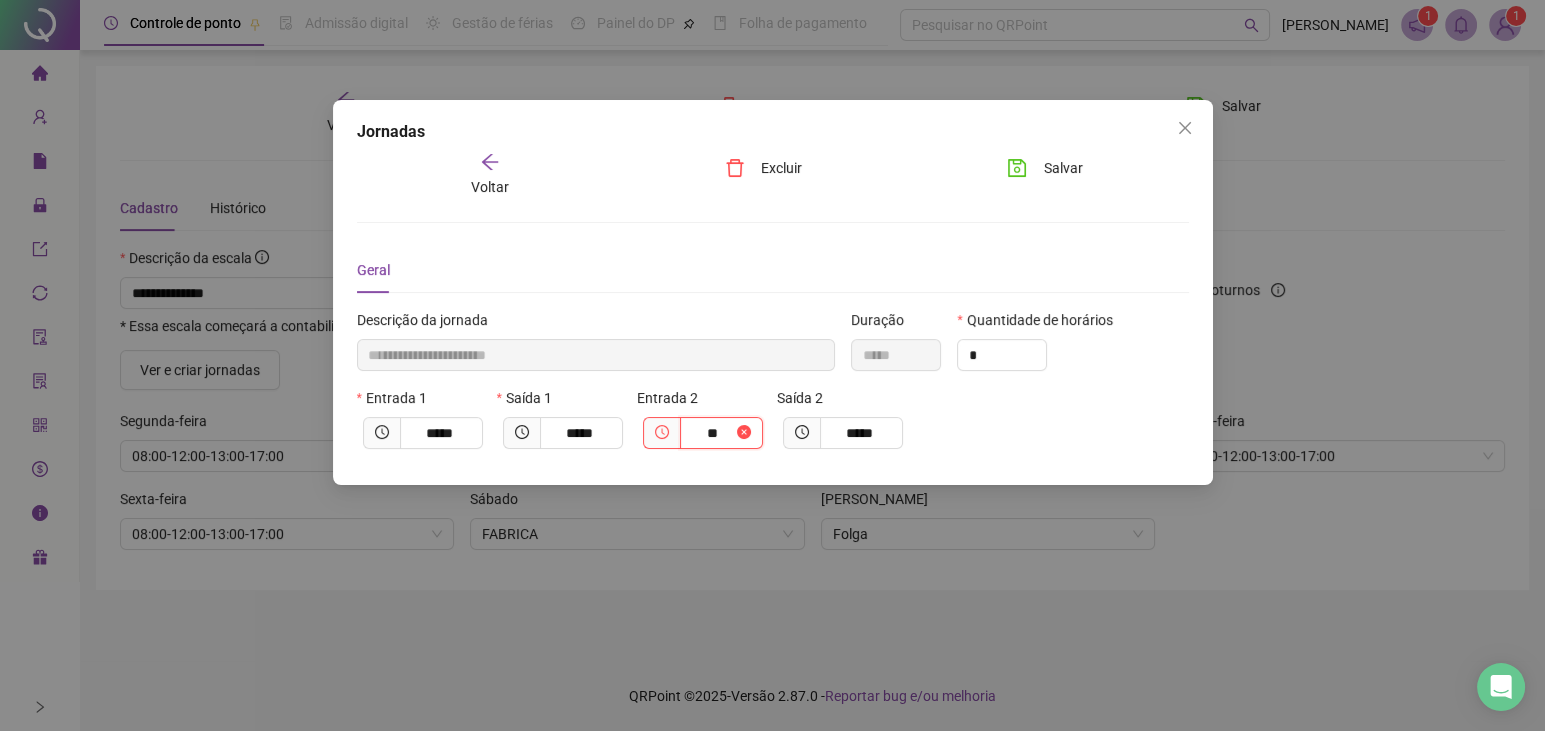 type on "*" 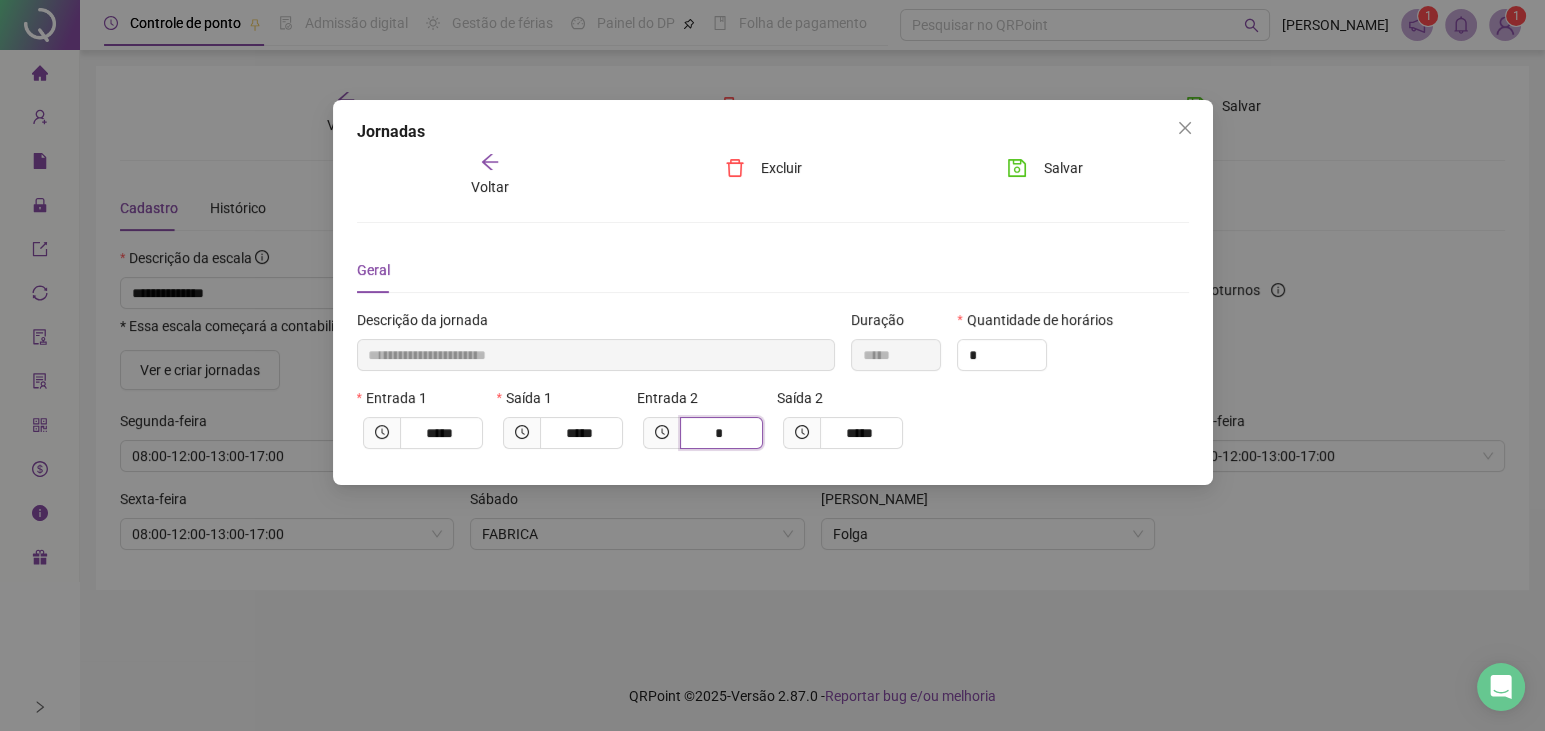 type on "**" 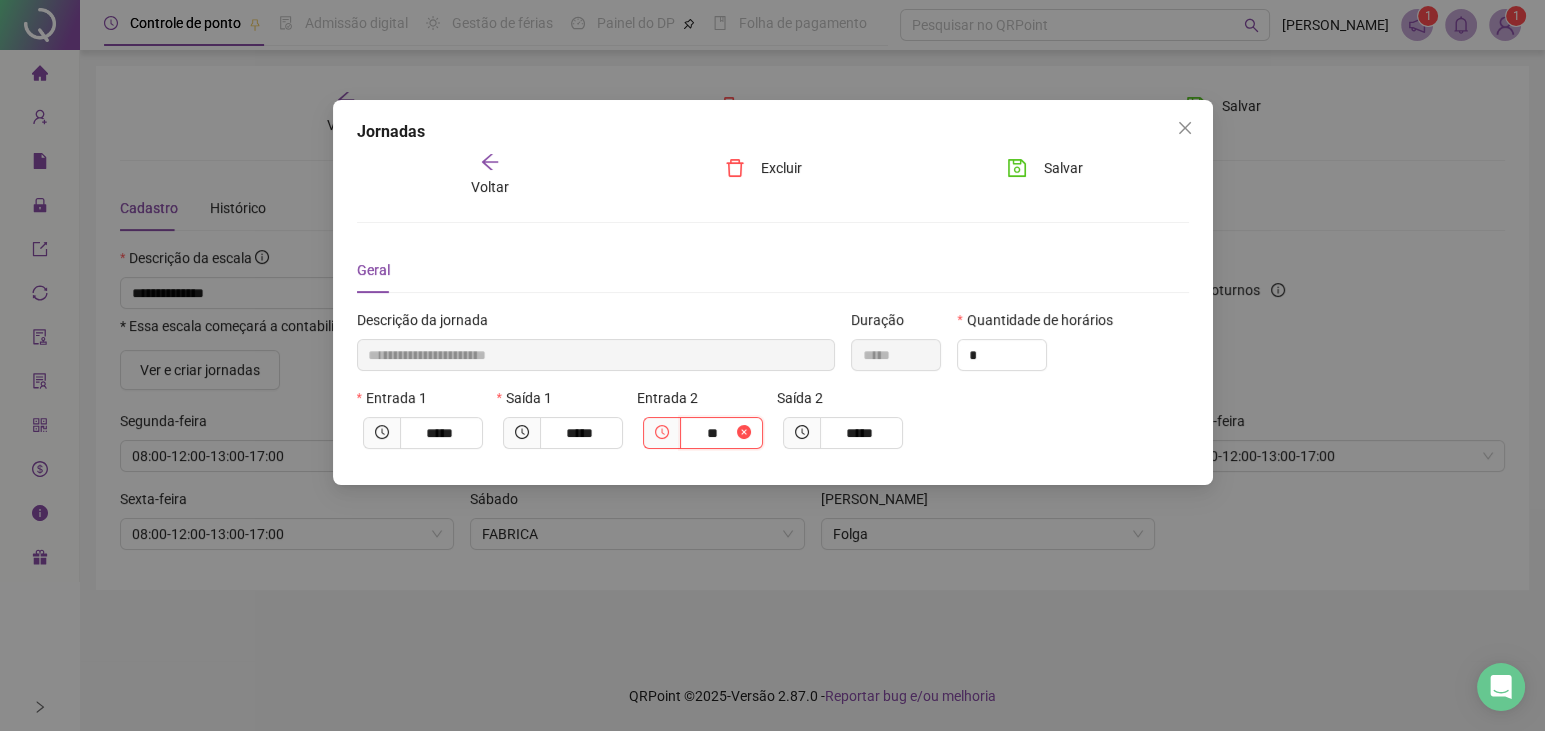 type on "*****" 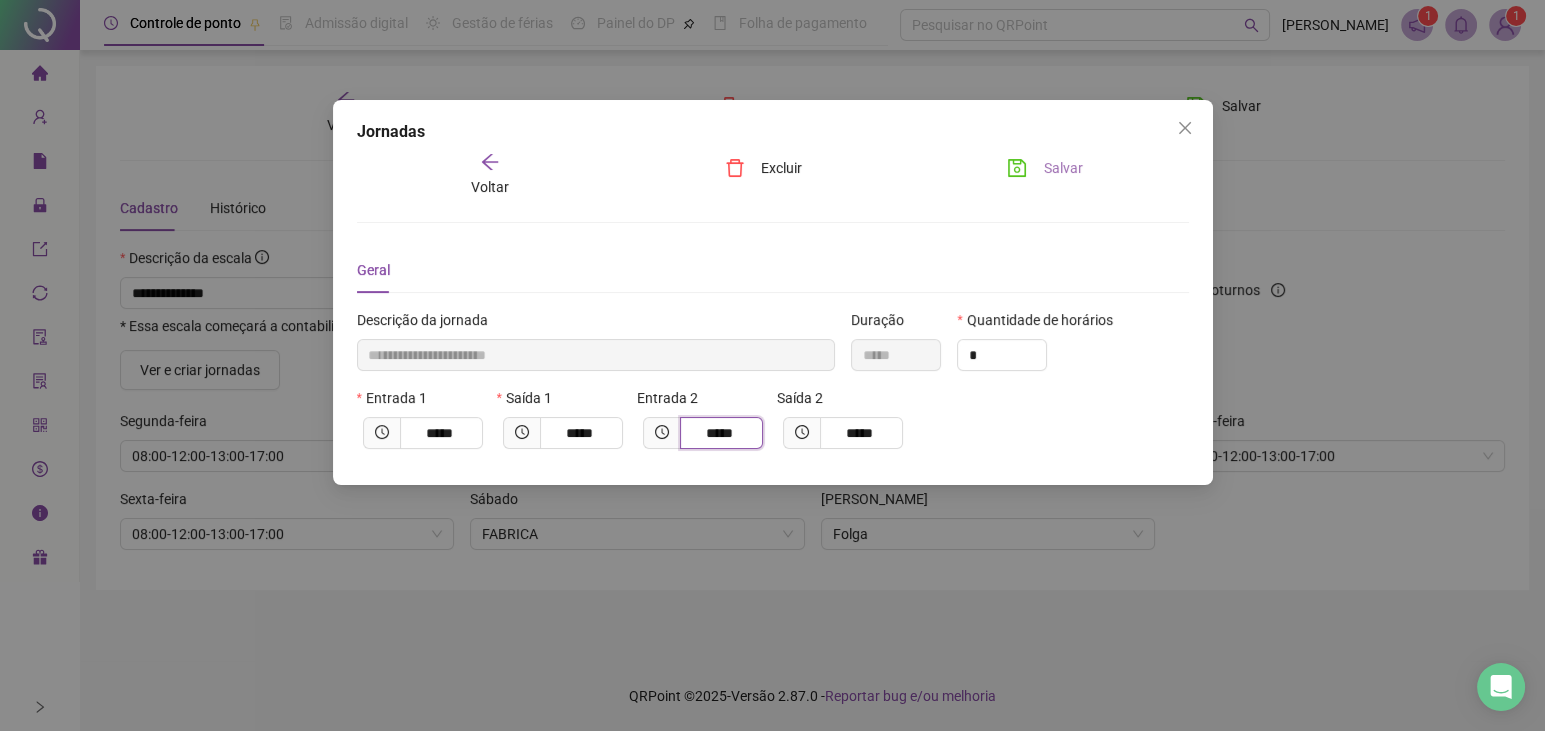 type on "*****" 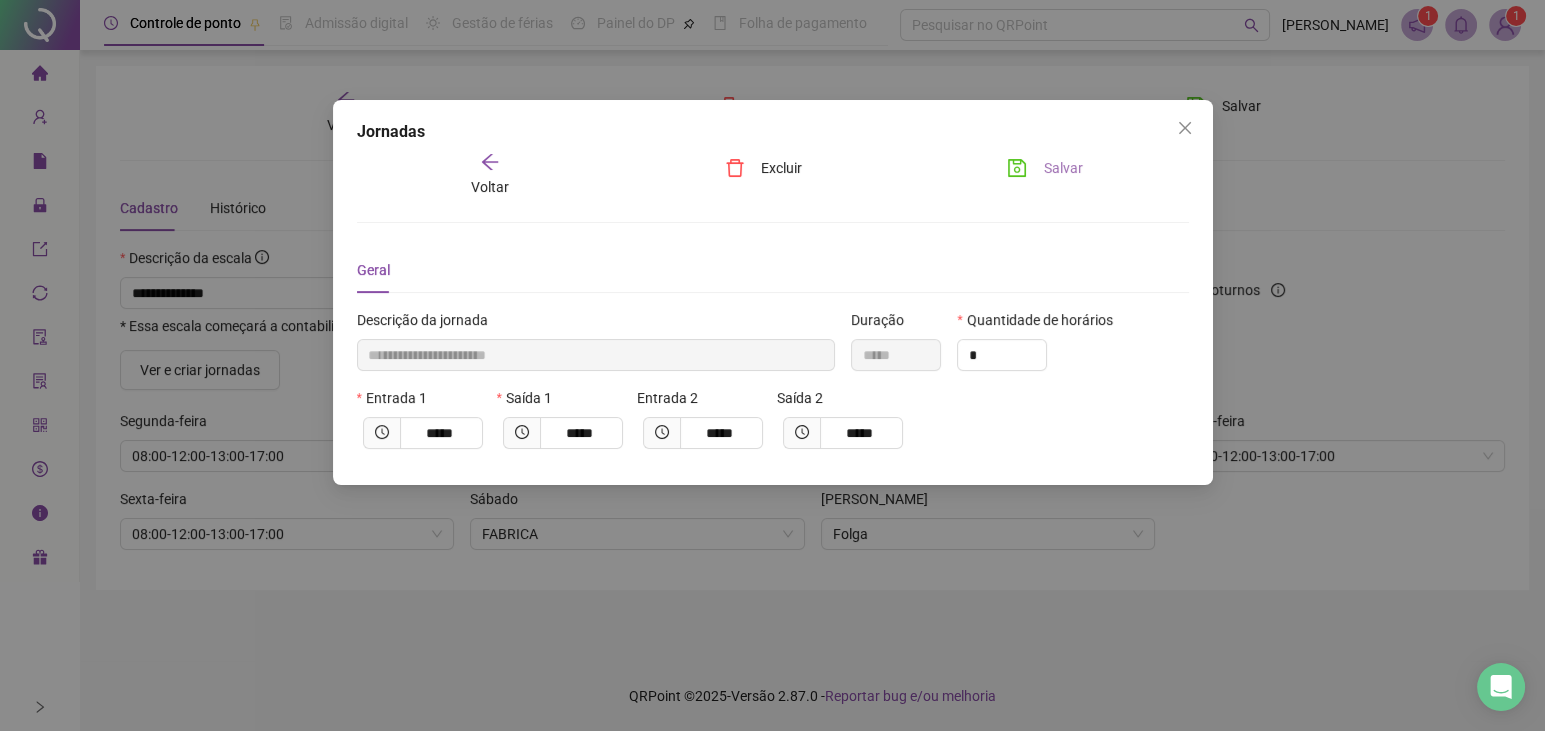 click on "Salvar" at bounding box center [1062, 168] 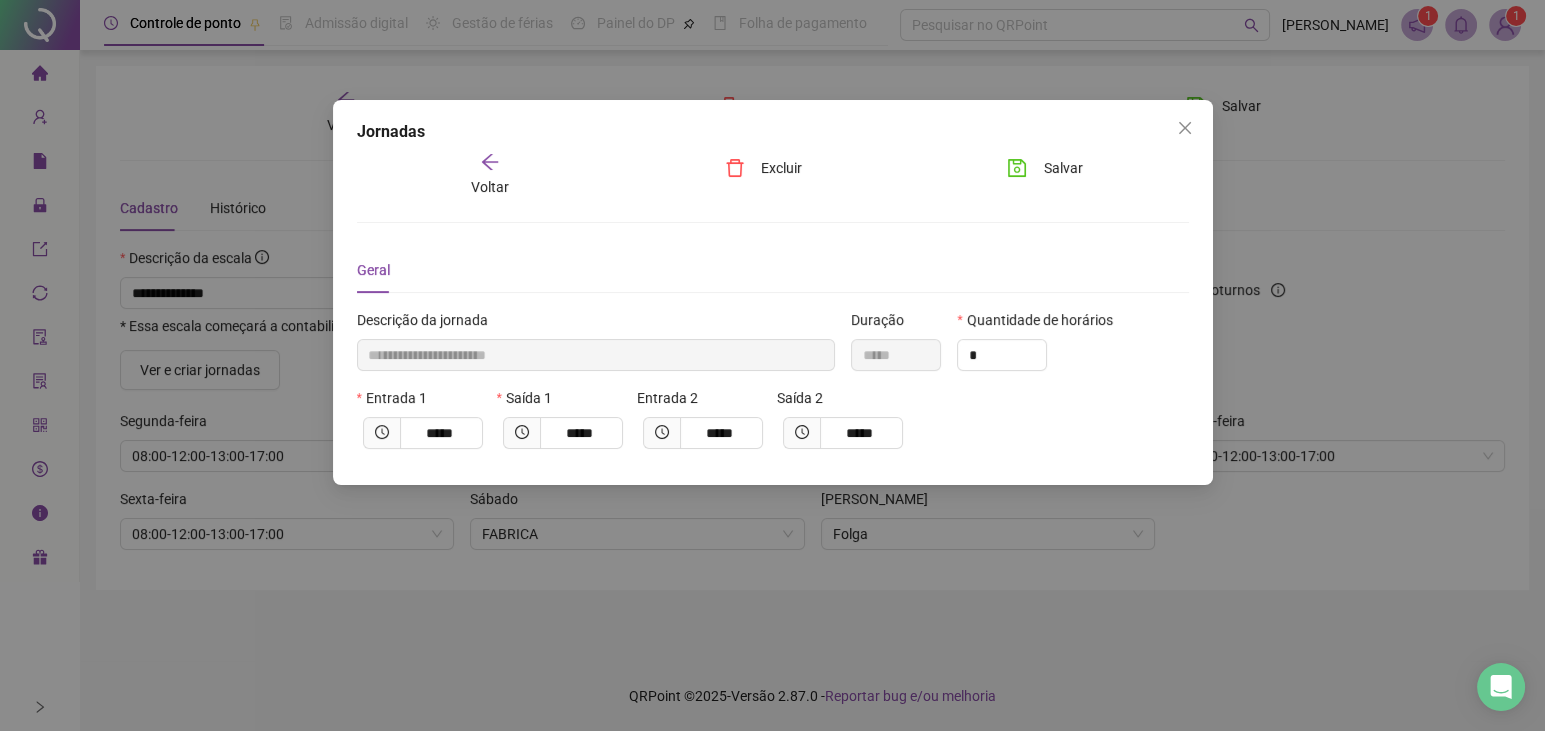 click on "Voltar" at bounding box center (489, 175) 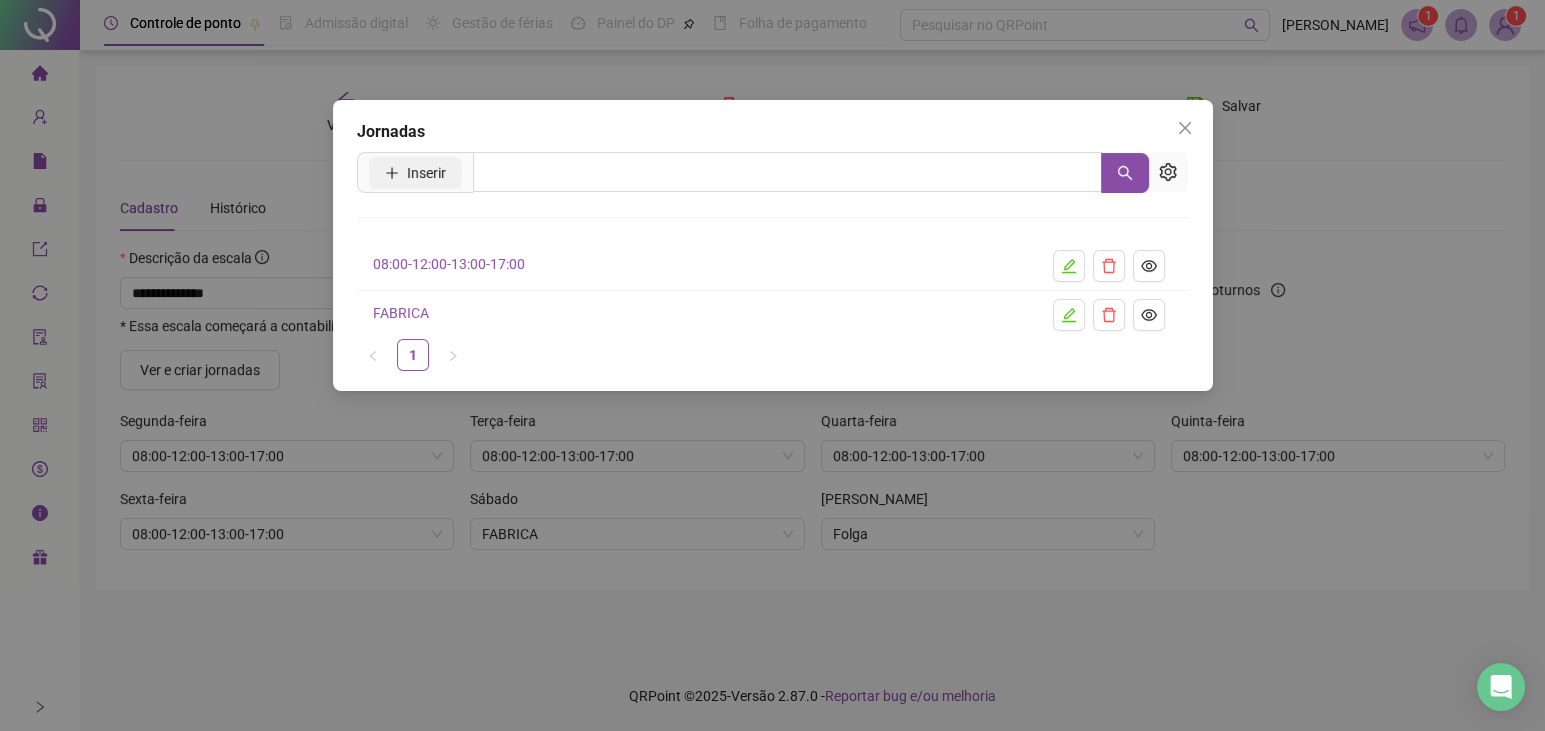click on "Inserir" at bounding box center (426, 173) 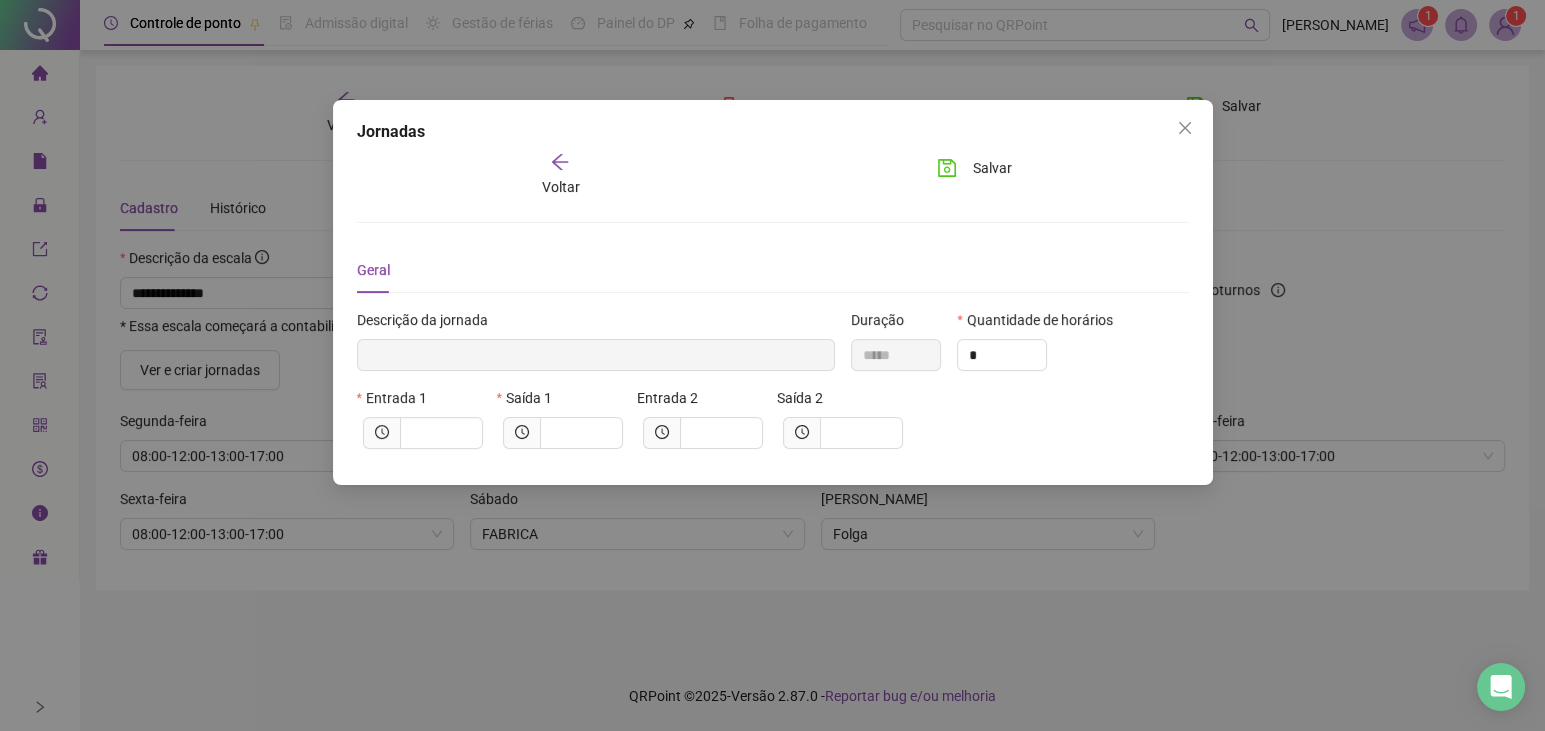 type 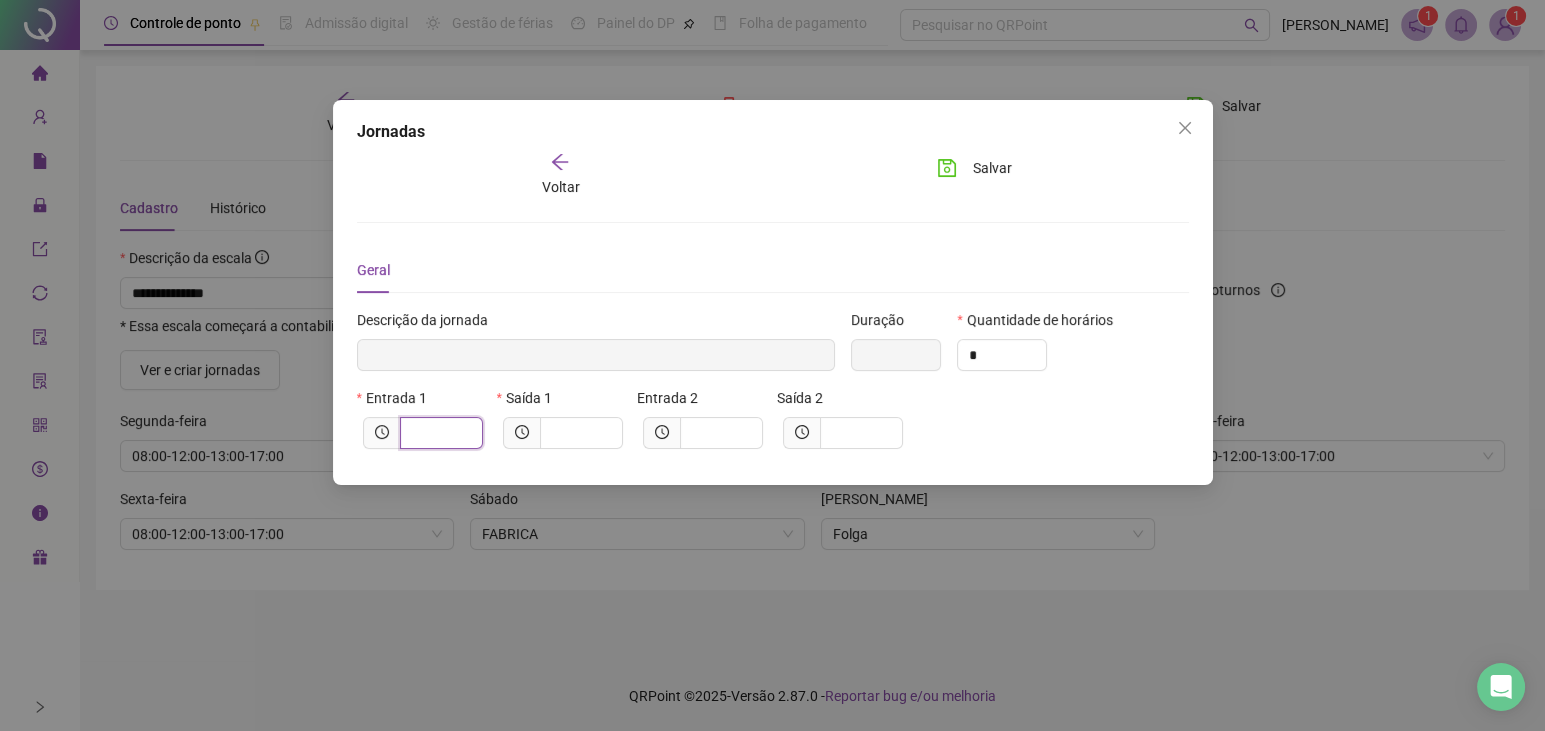 click at bounding box center [439, 433] 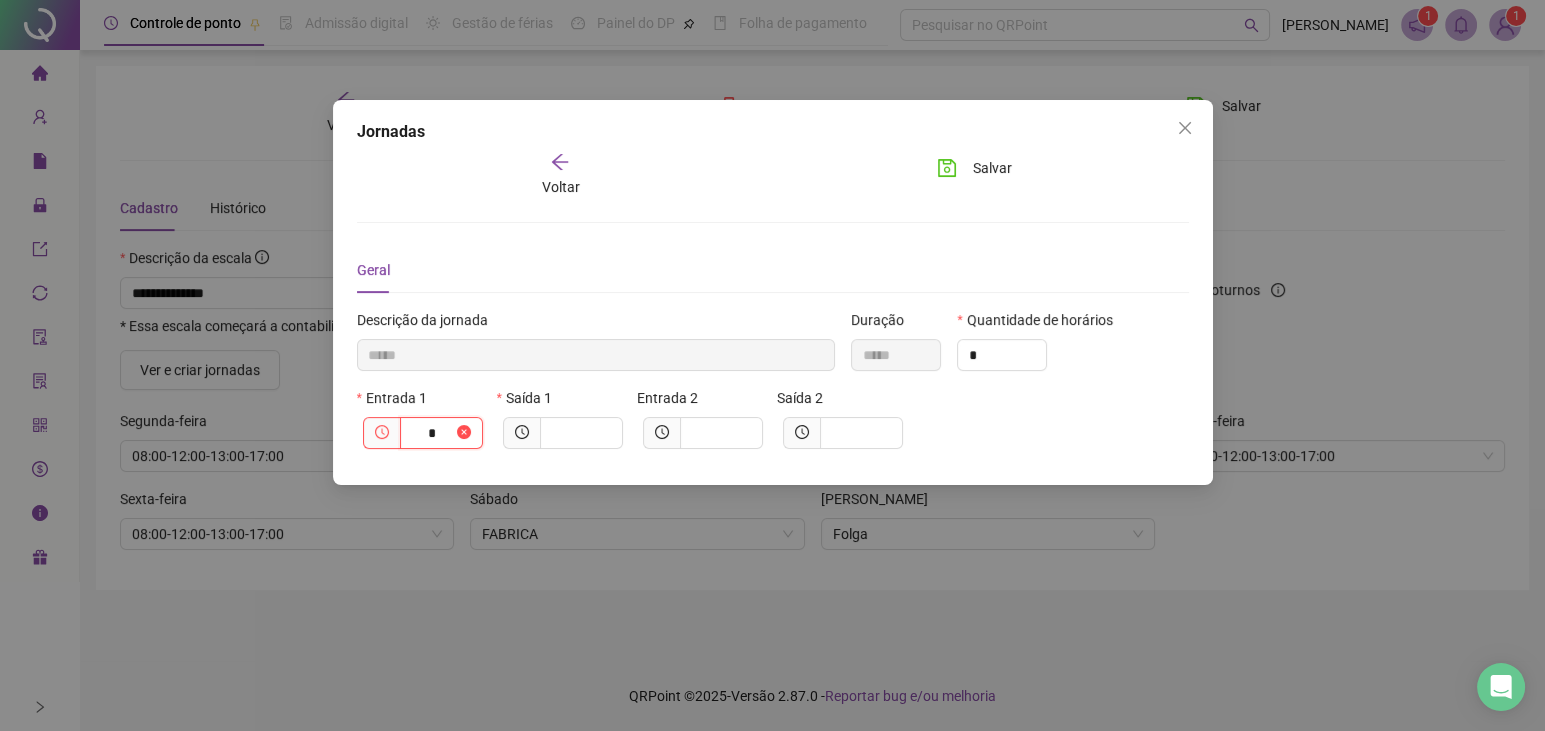 type on "******" 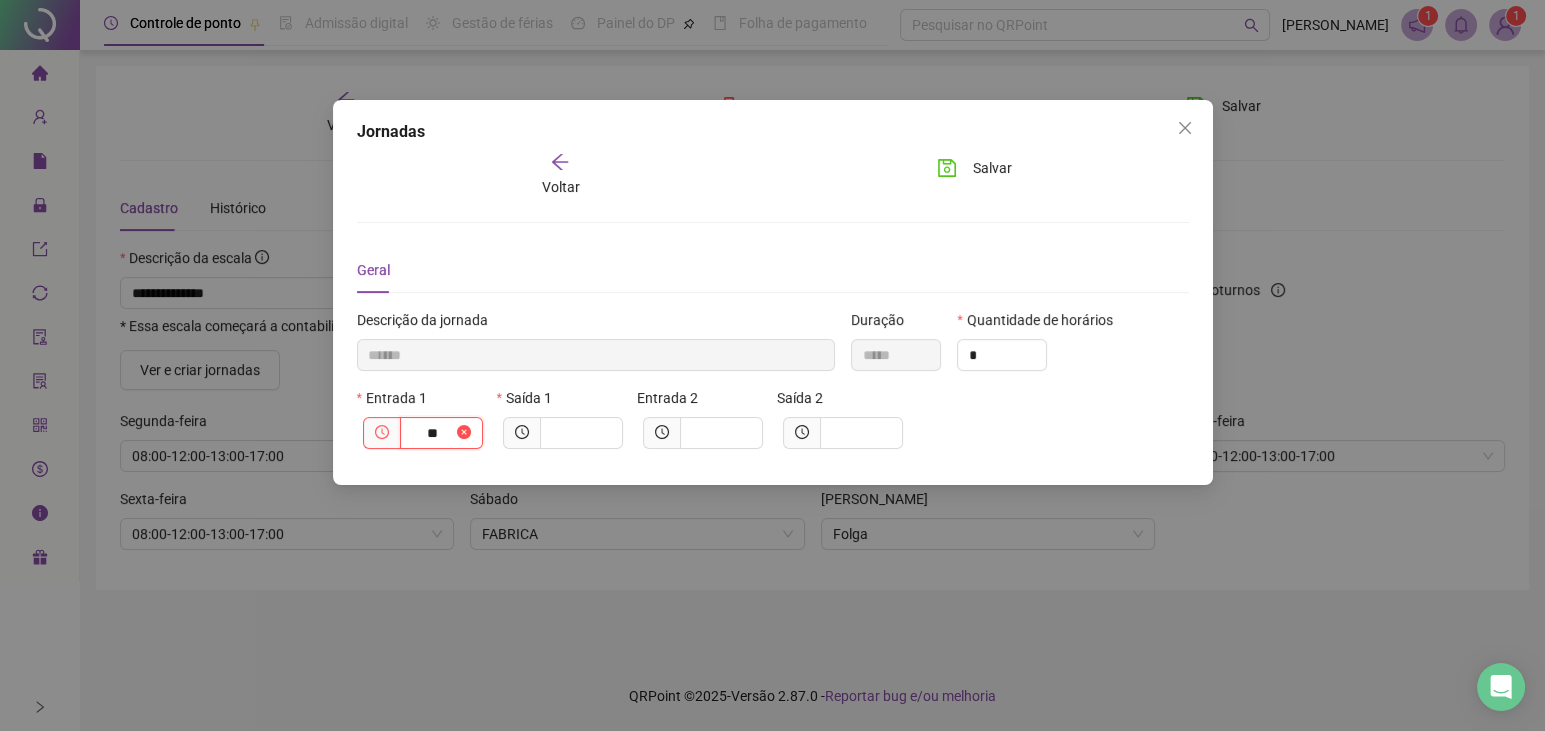 type on "********" 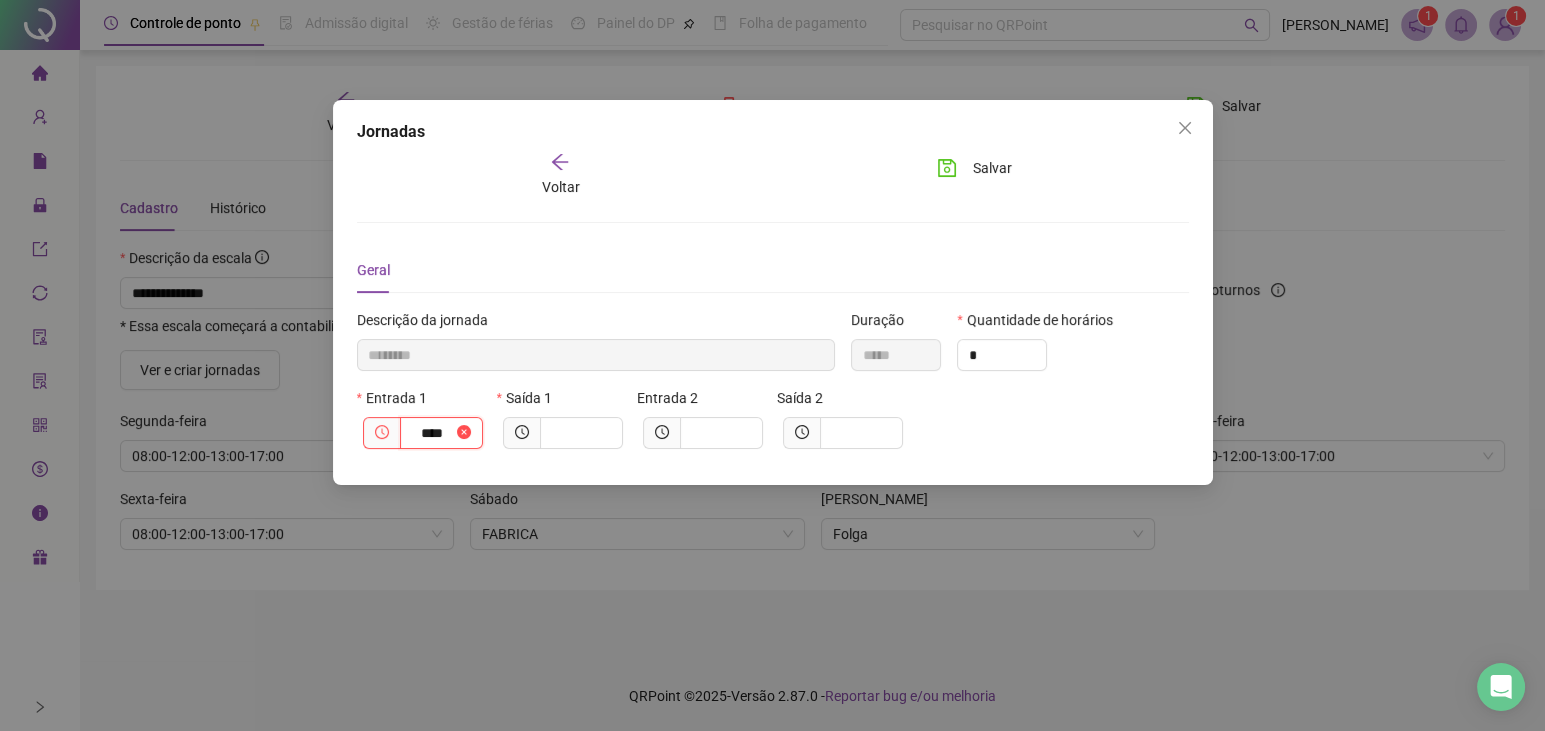 type on "*********" 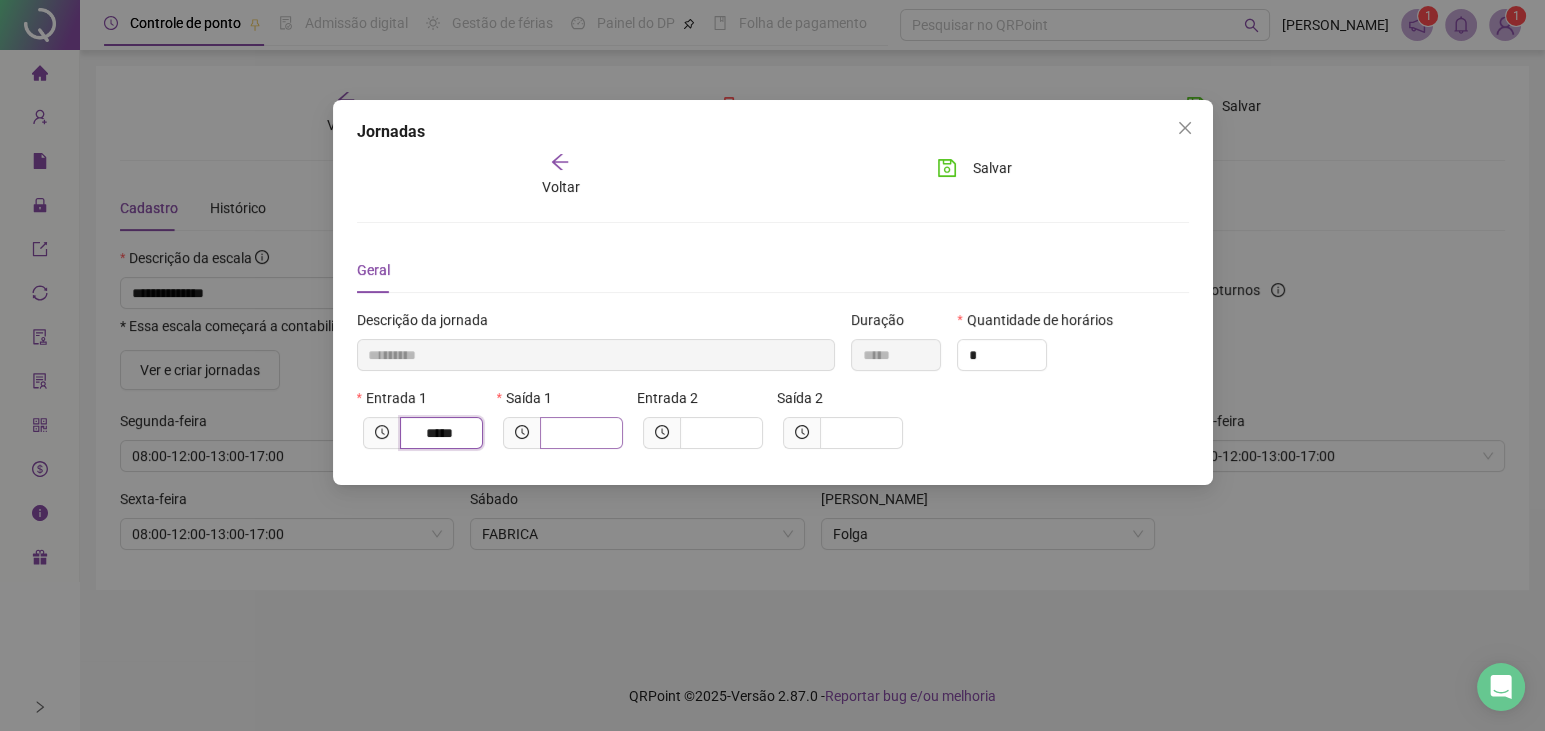 type on "*****" 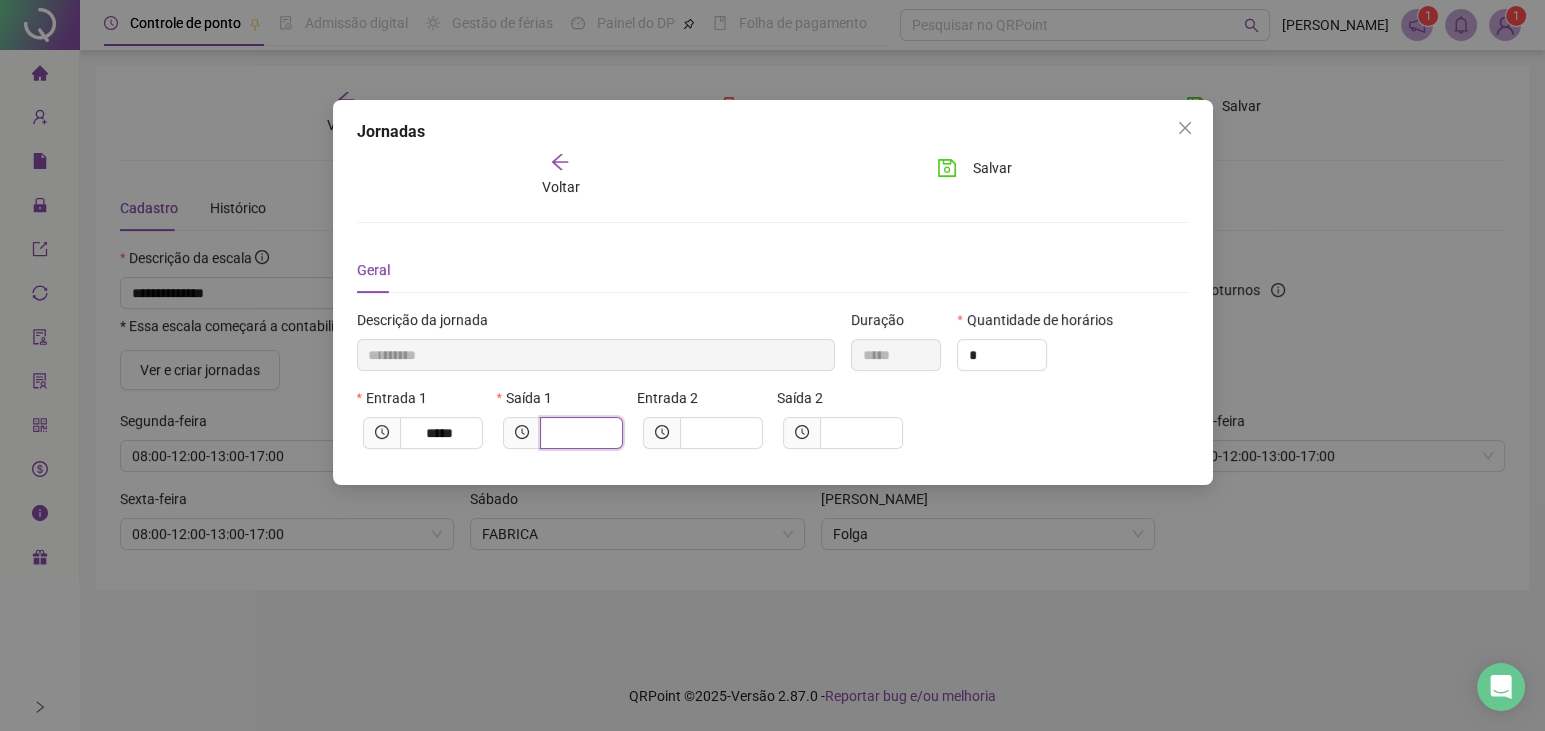 drag, startPoint x: 559, startPoint y: 430, endPoint x: 560, endPoint y: 442, distance: 12.0415945 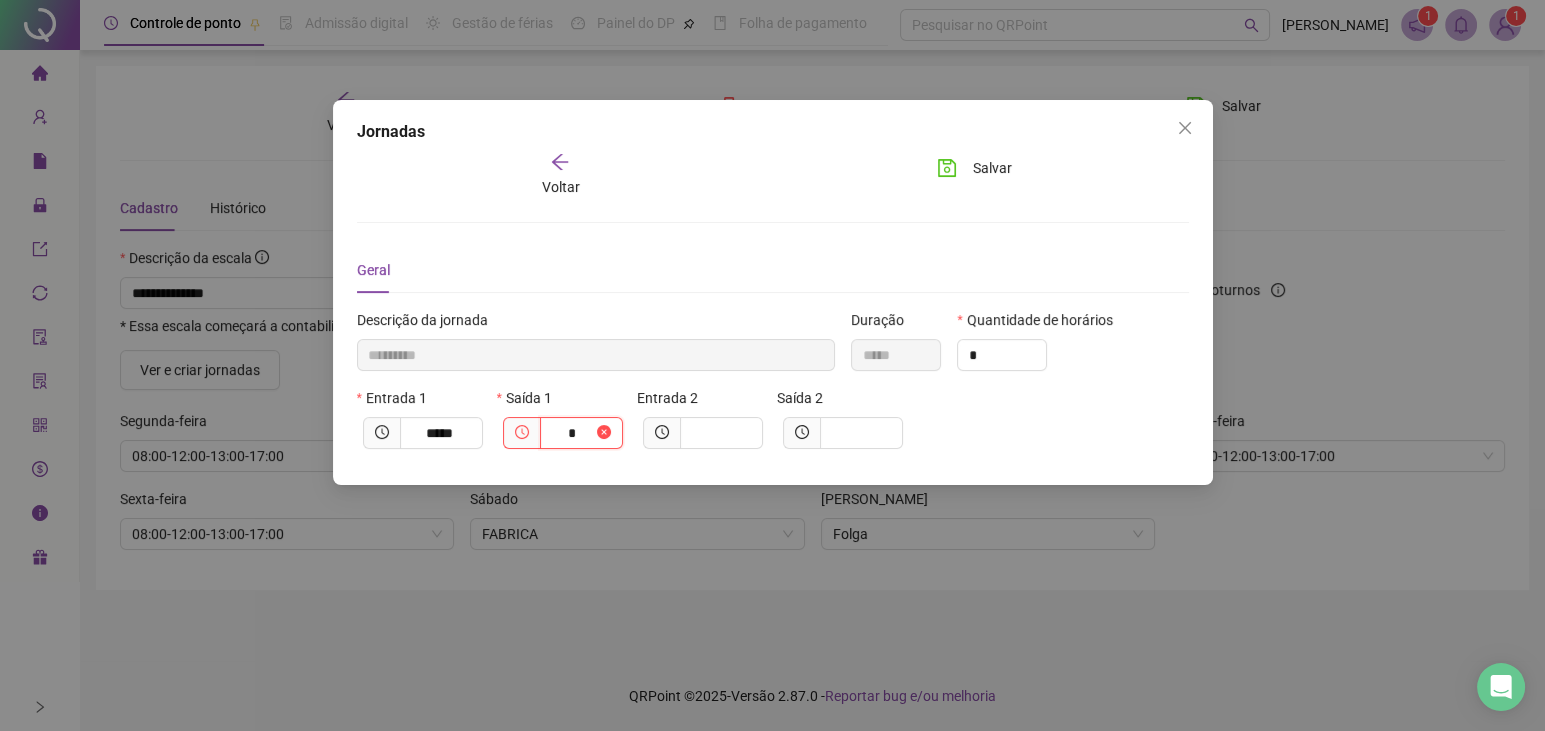 type on "**********" 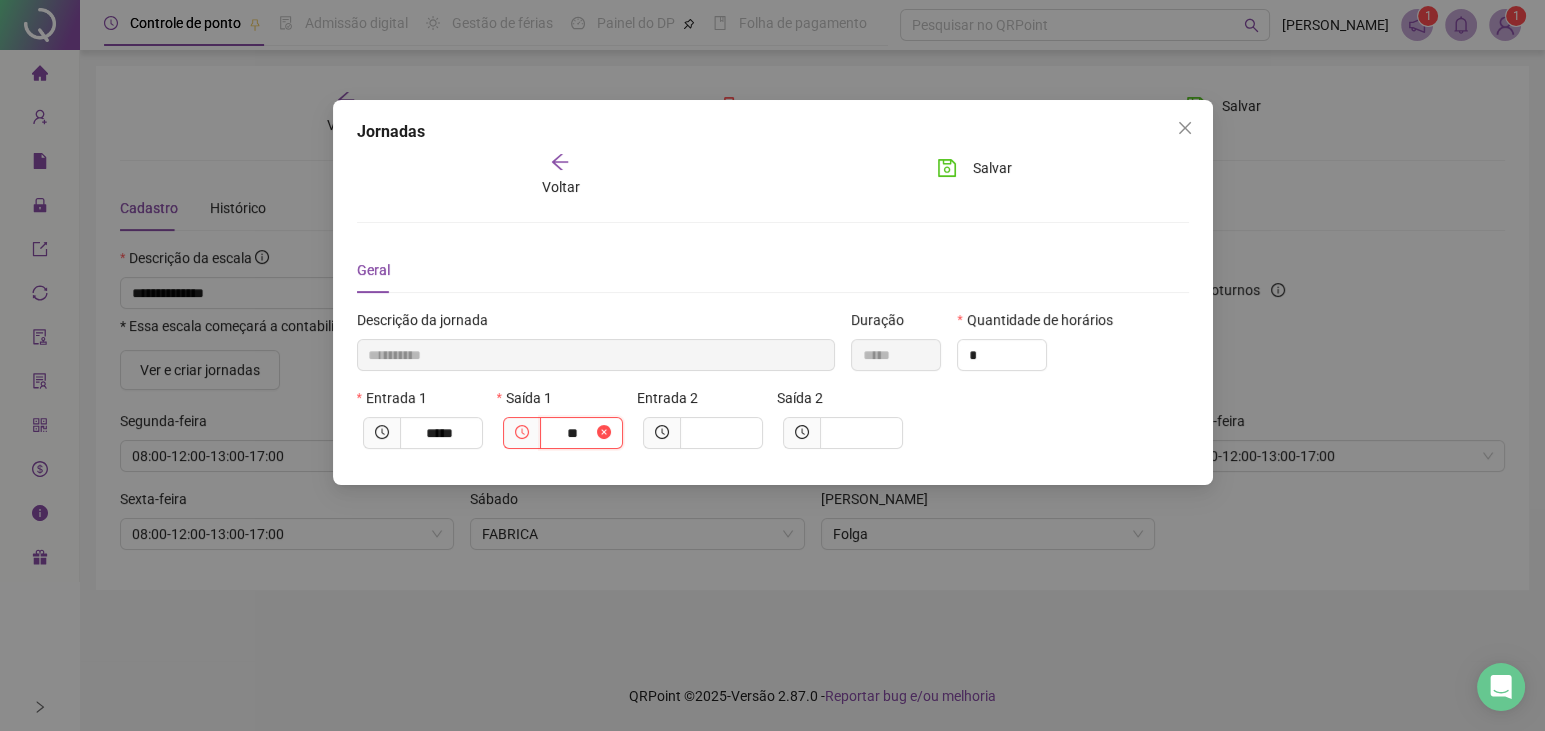 type on "**********" 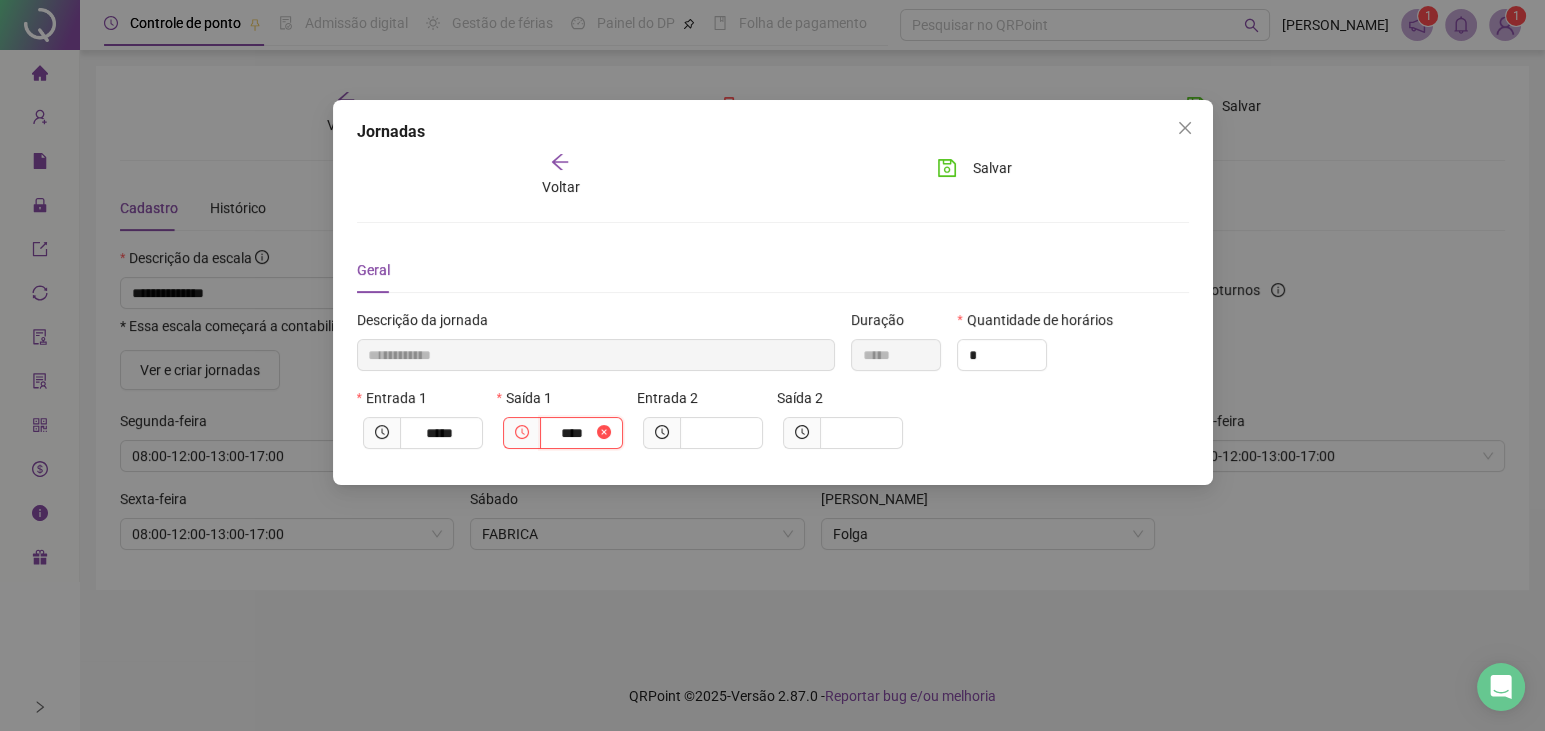 type on "**********" 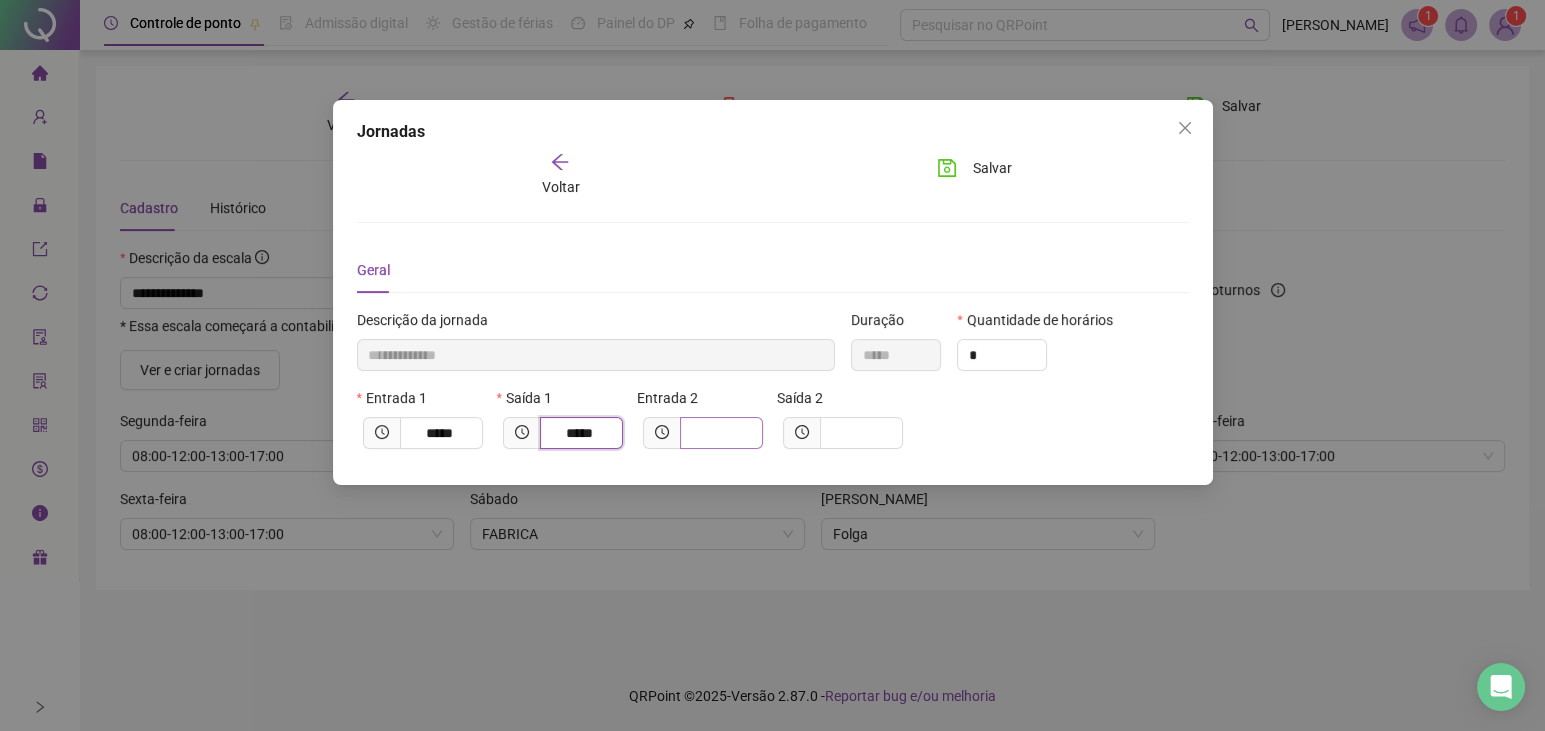 type on "*****" 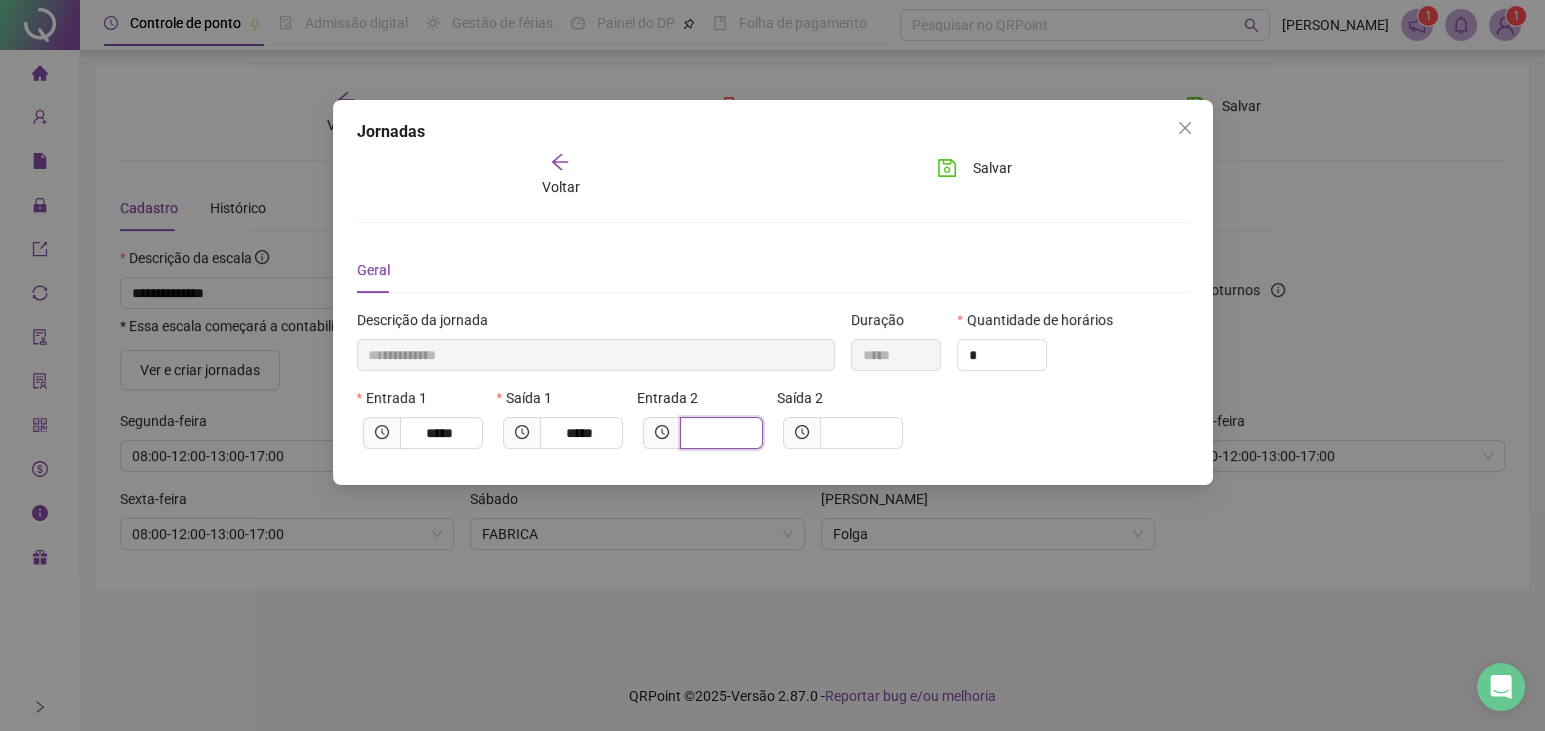 click at bounding box center (719, 433) 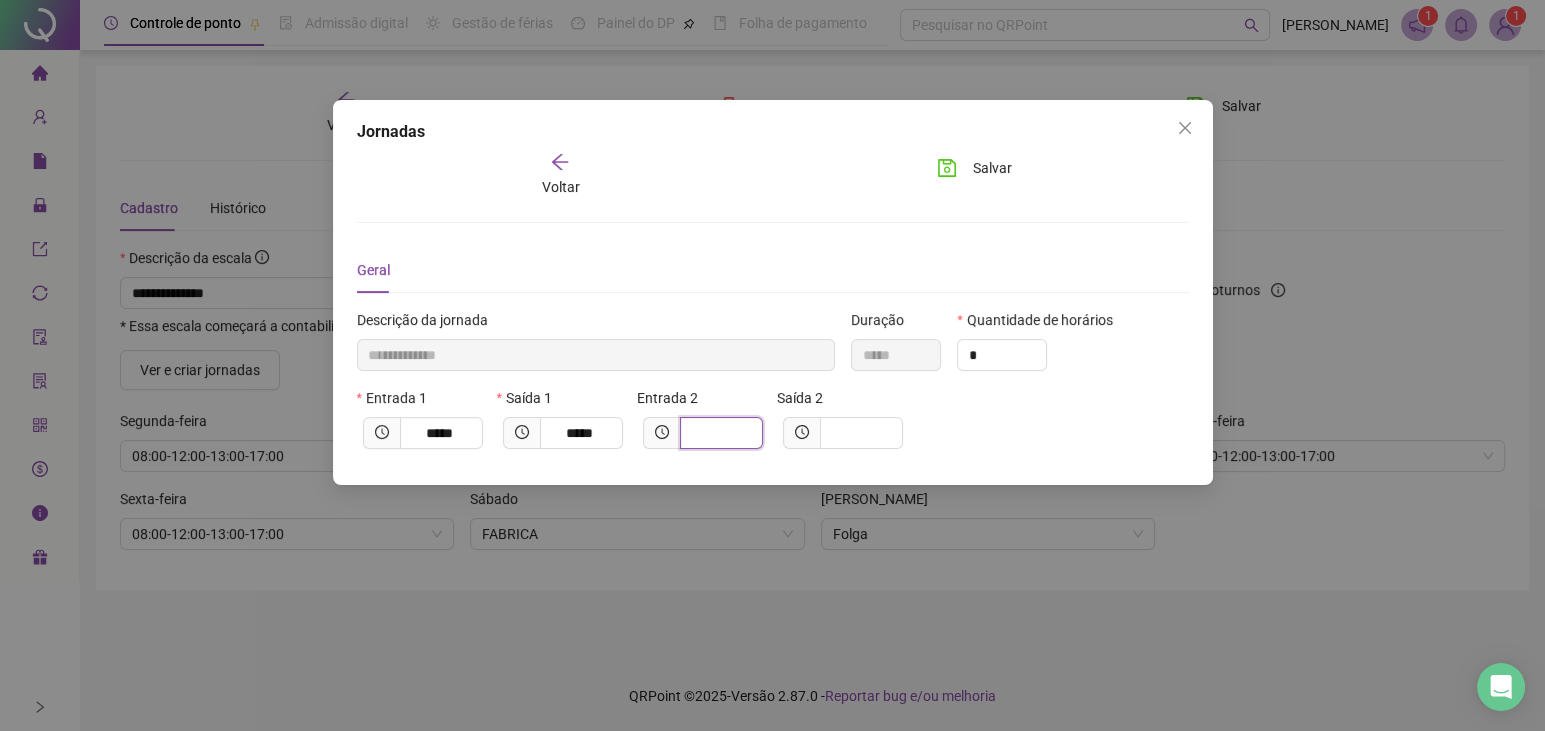 type on "**********" 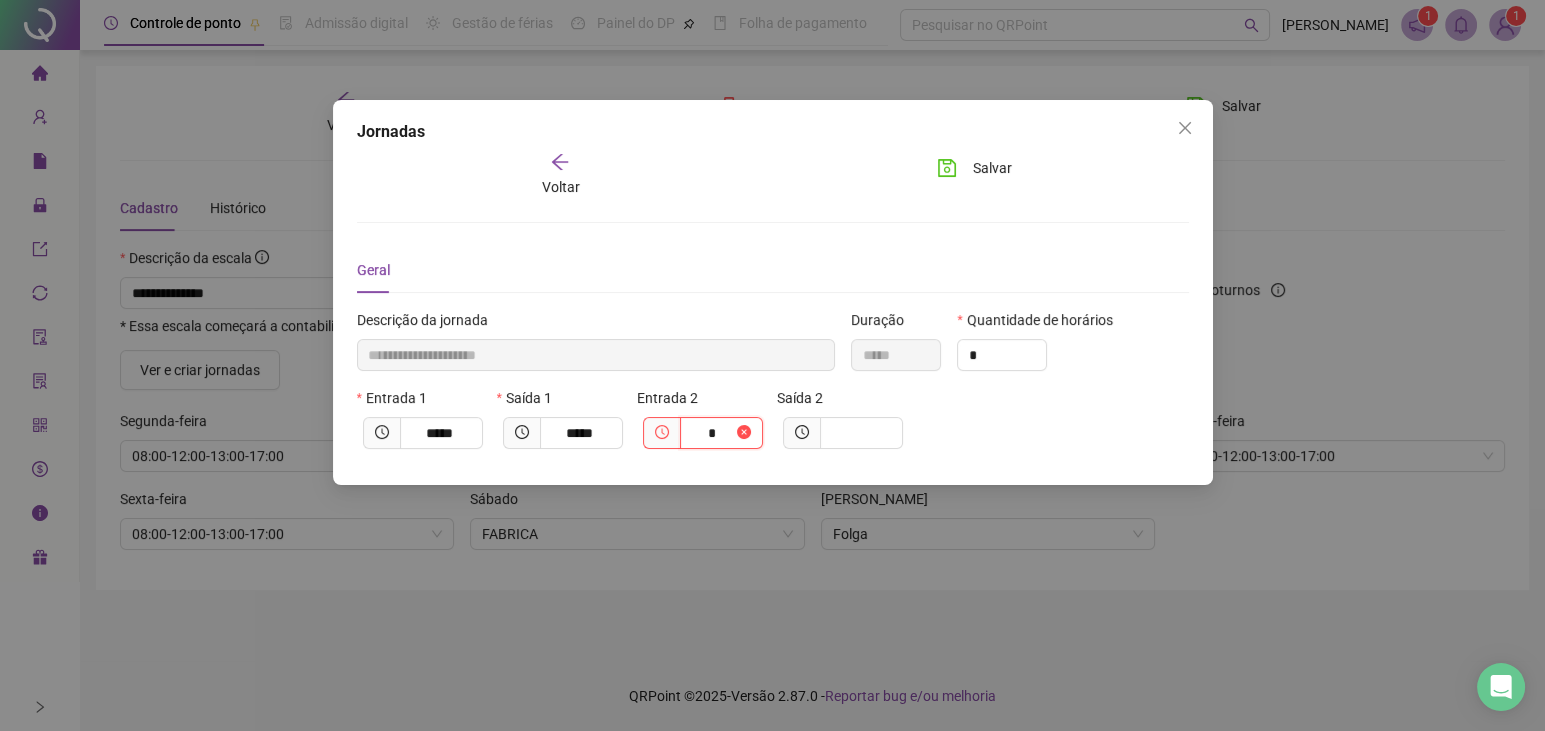 type on "**********" 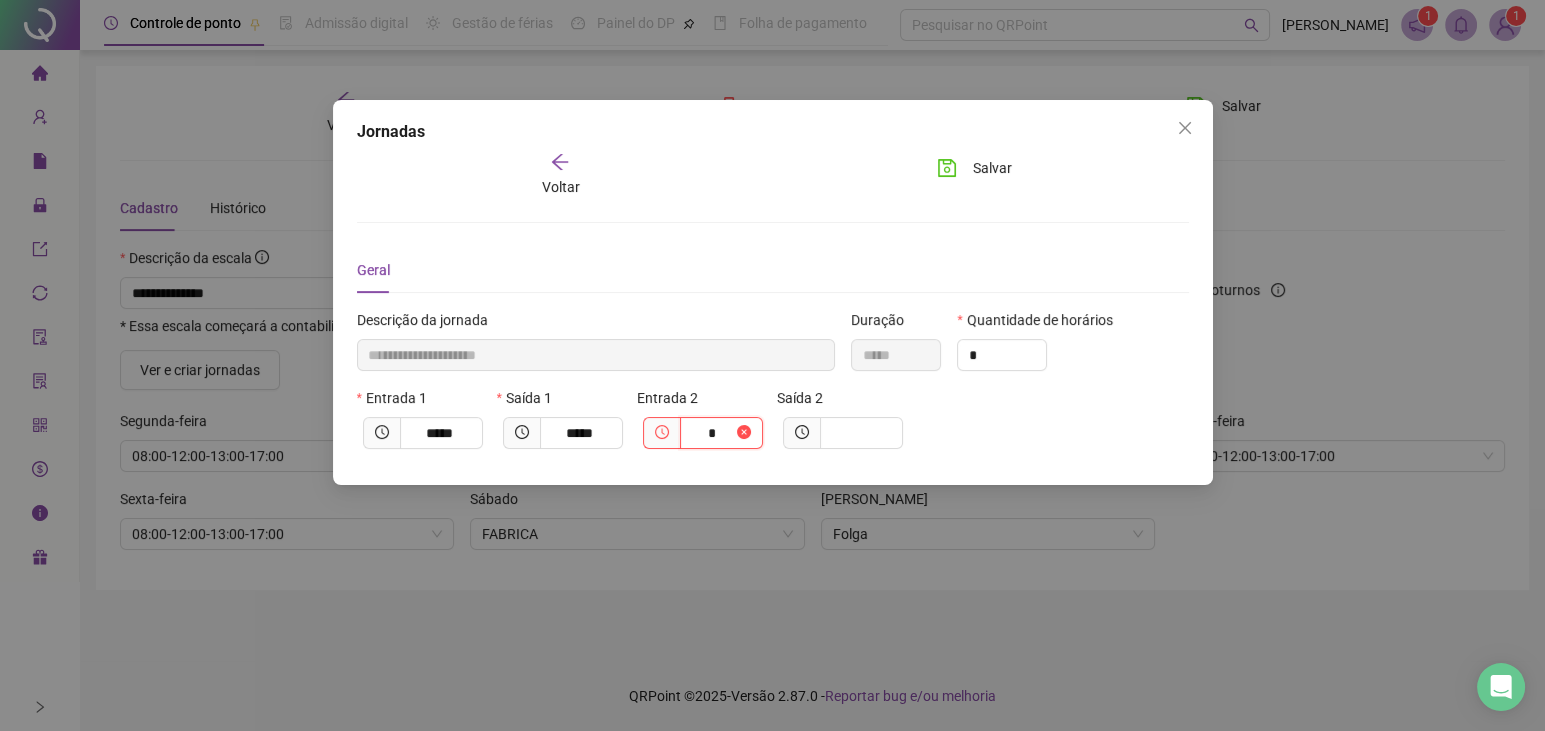 type on "**" 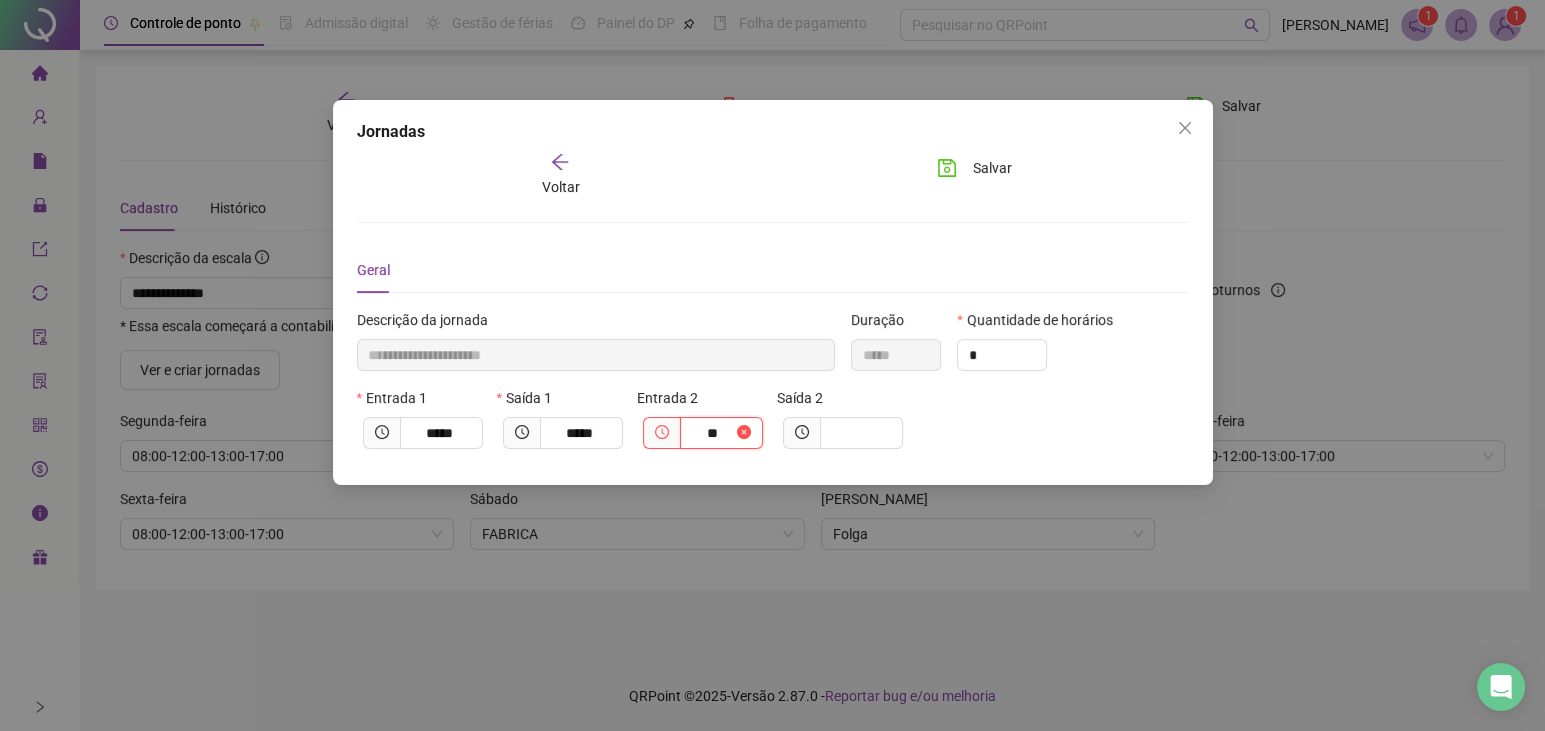 type on "**********" 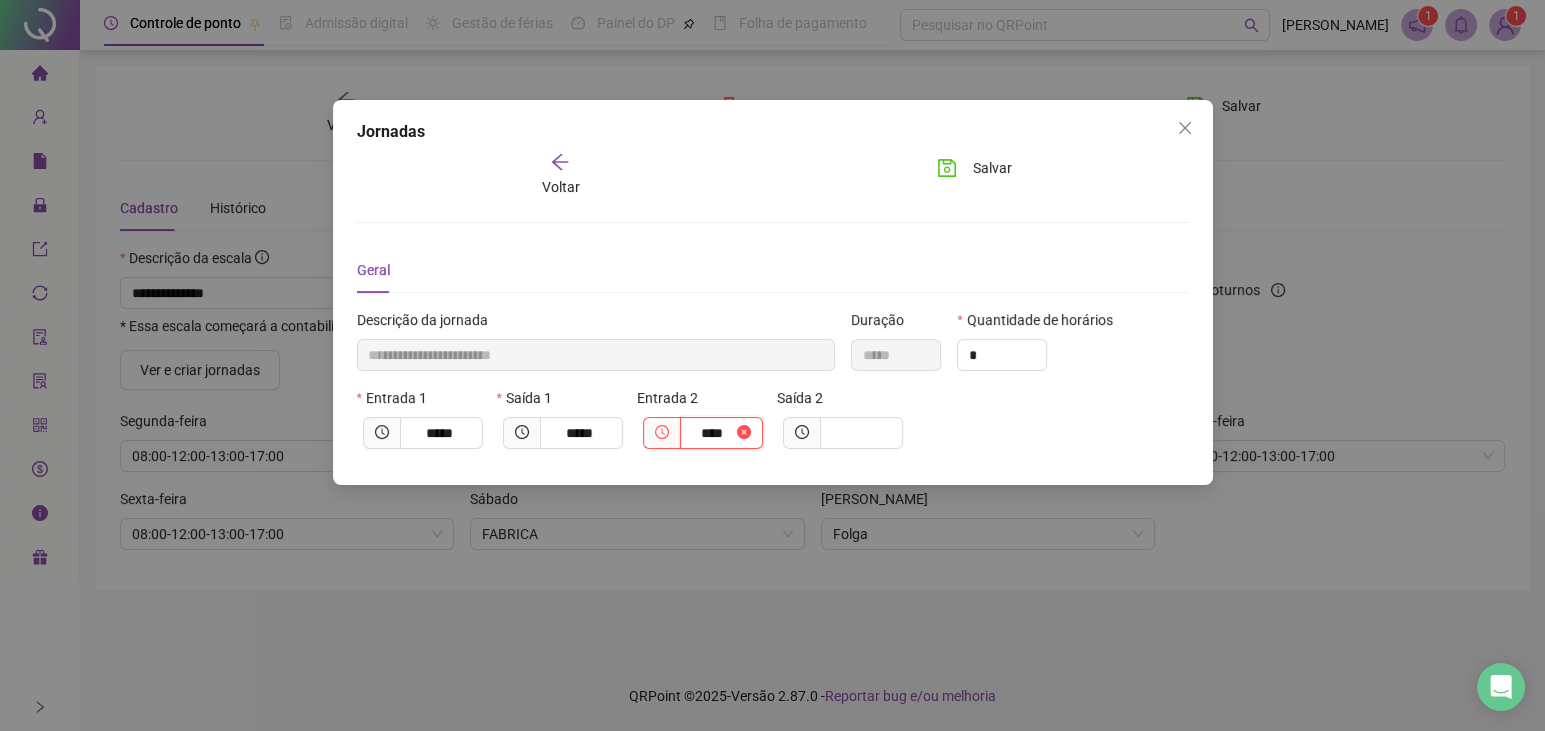 type on "**********" 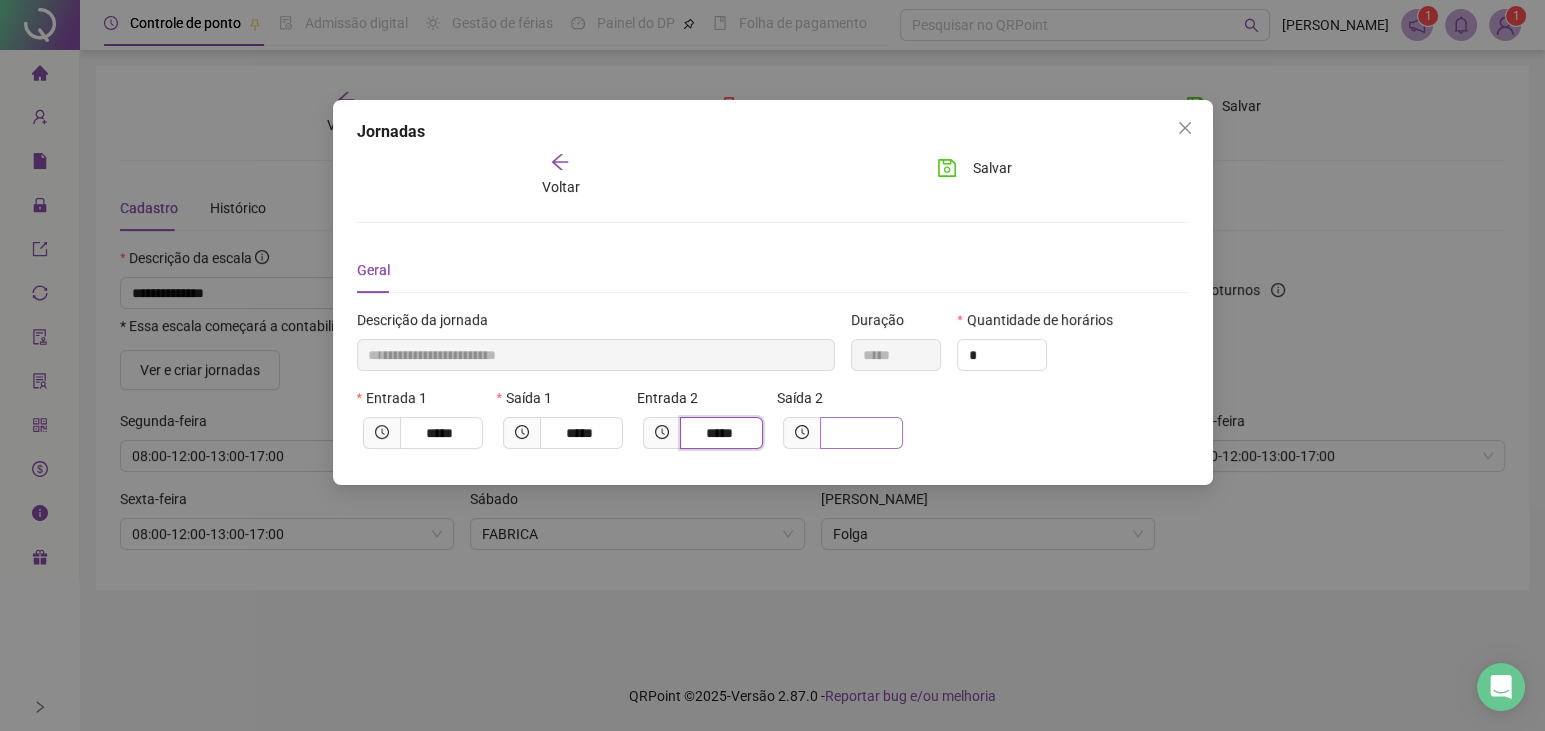 type on "*****" 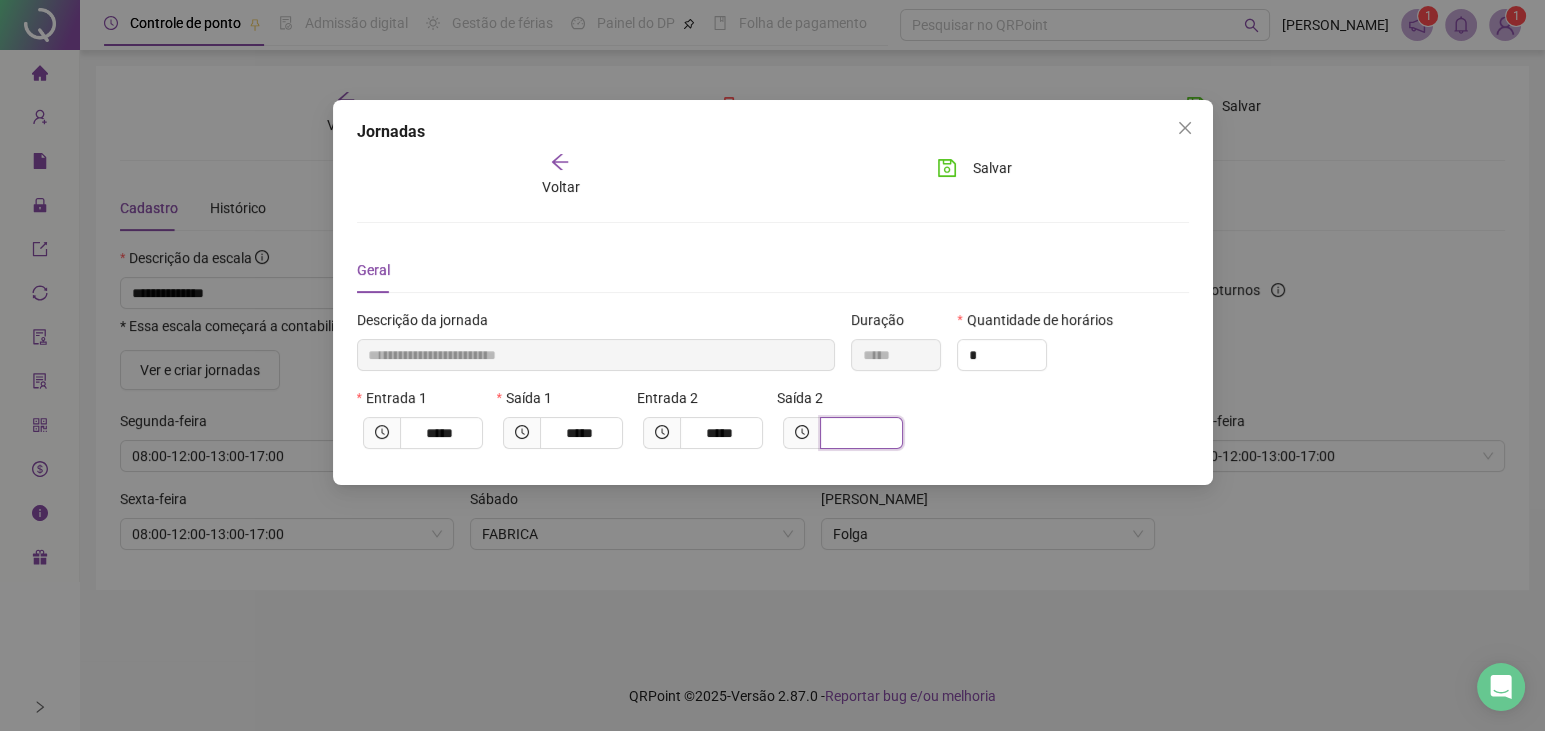 click at bounding box center (859, 433) 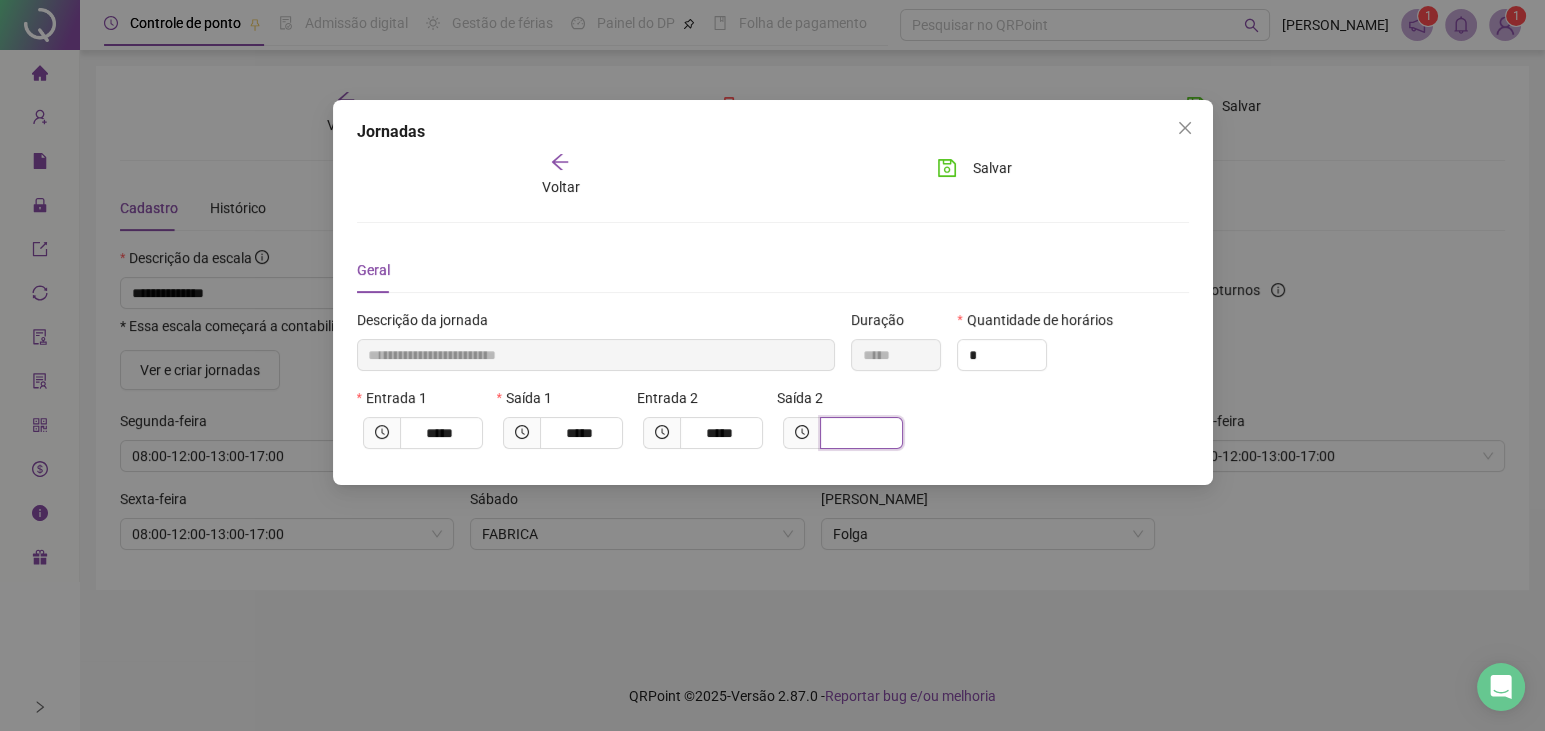 type on "**********" 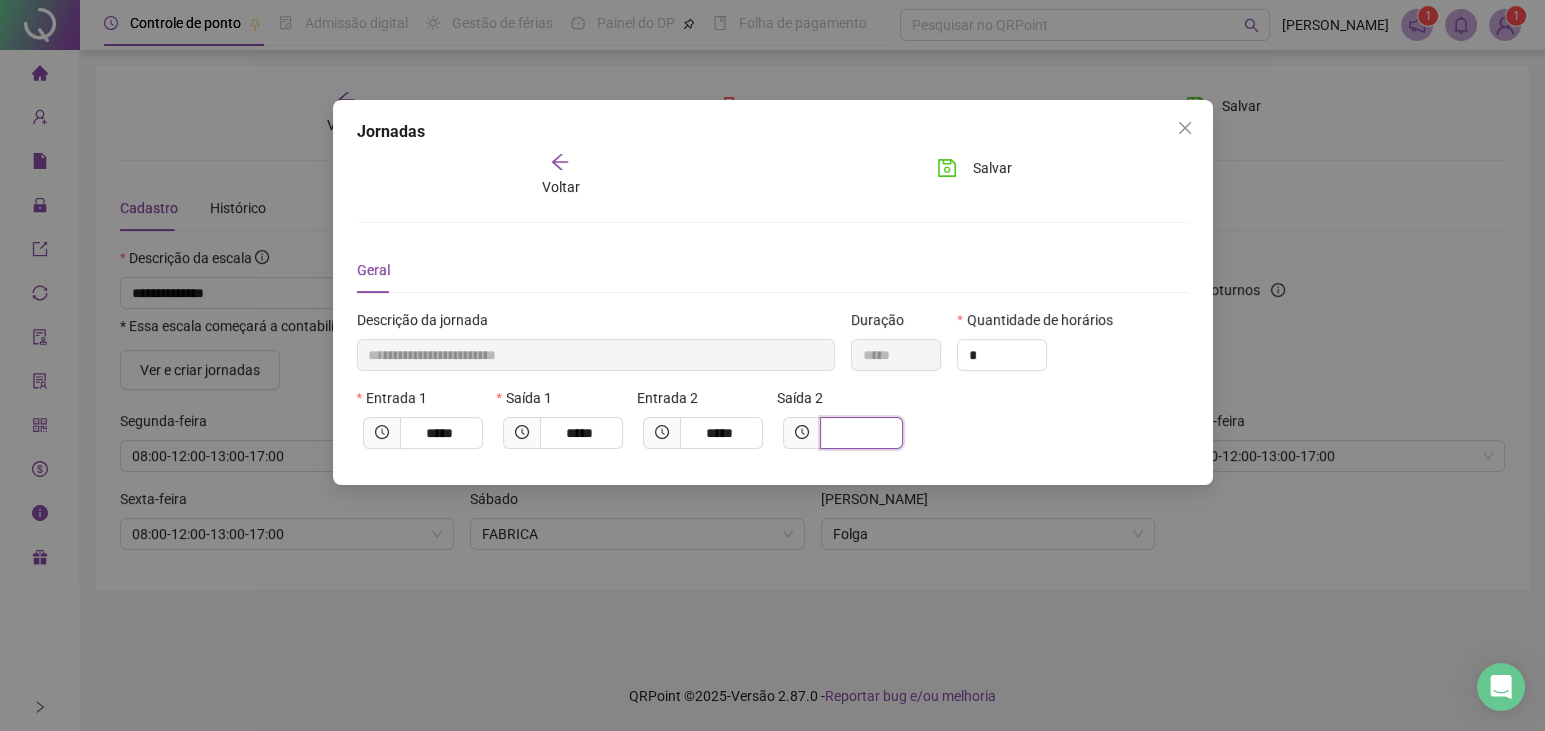 type on "*" 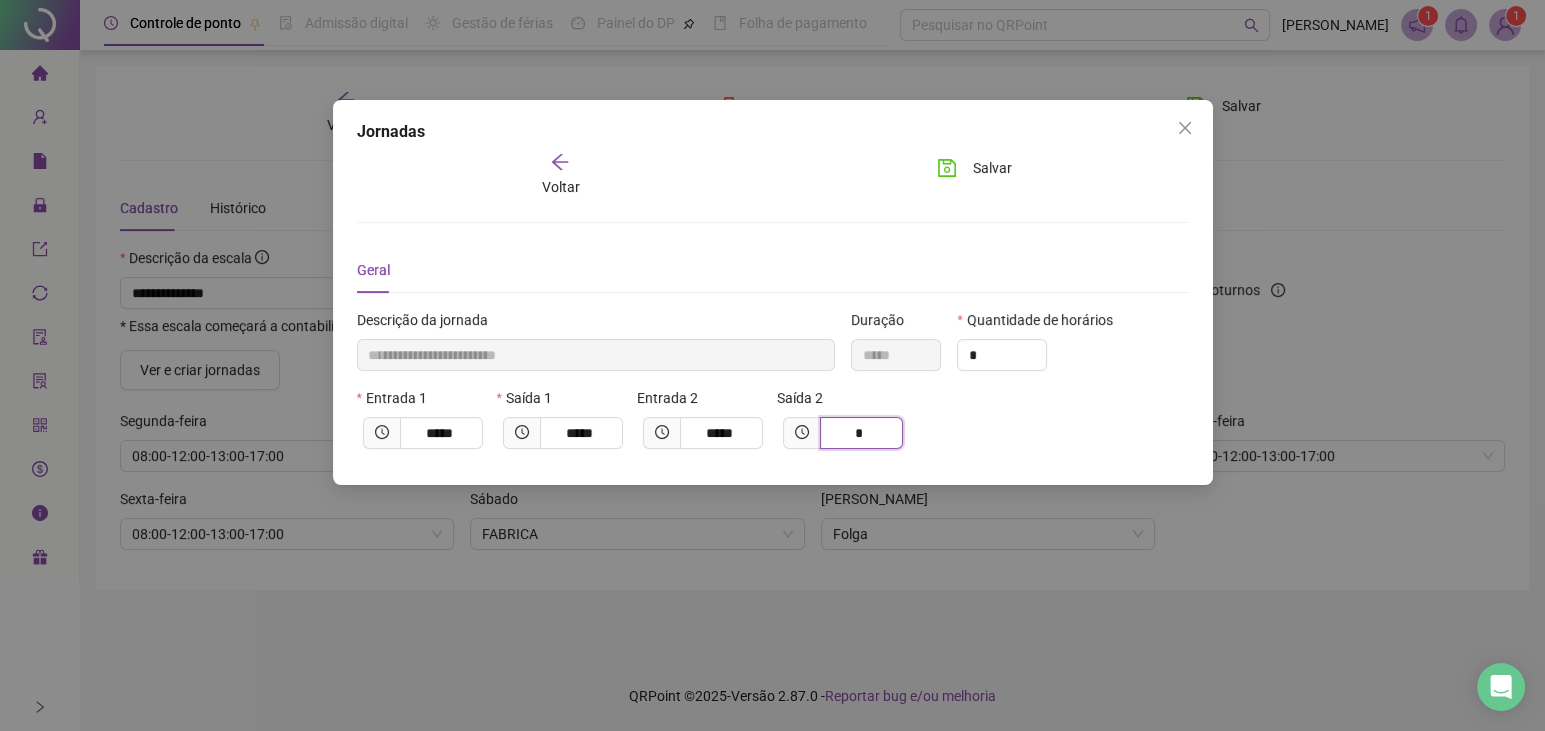 type on "**********" 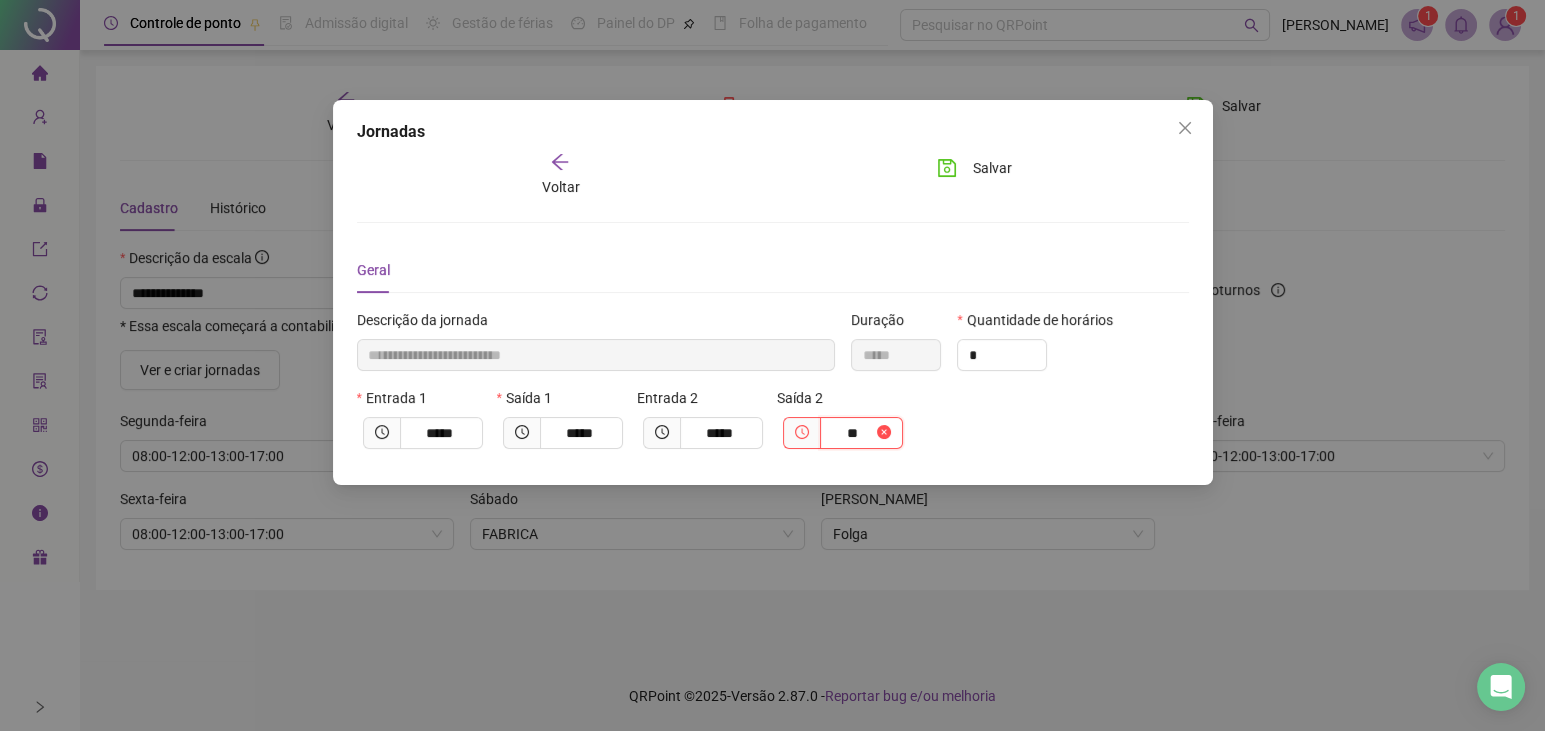 type on "**********" 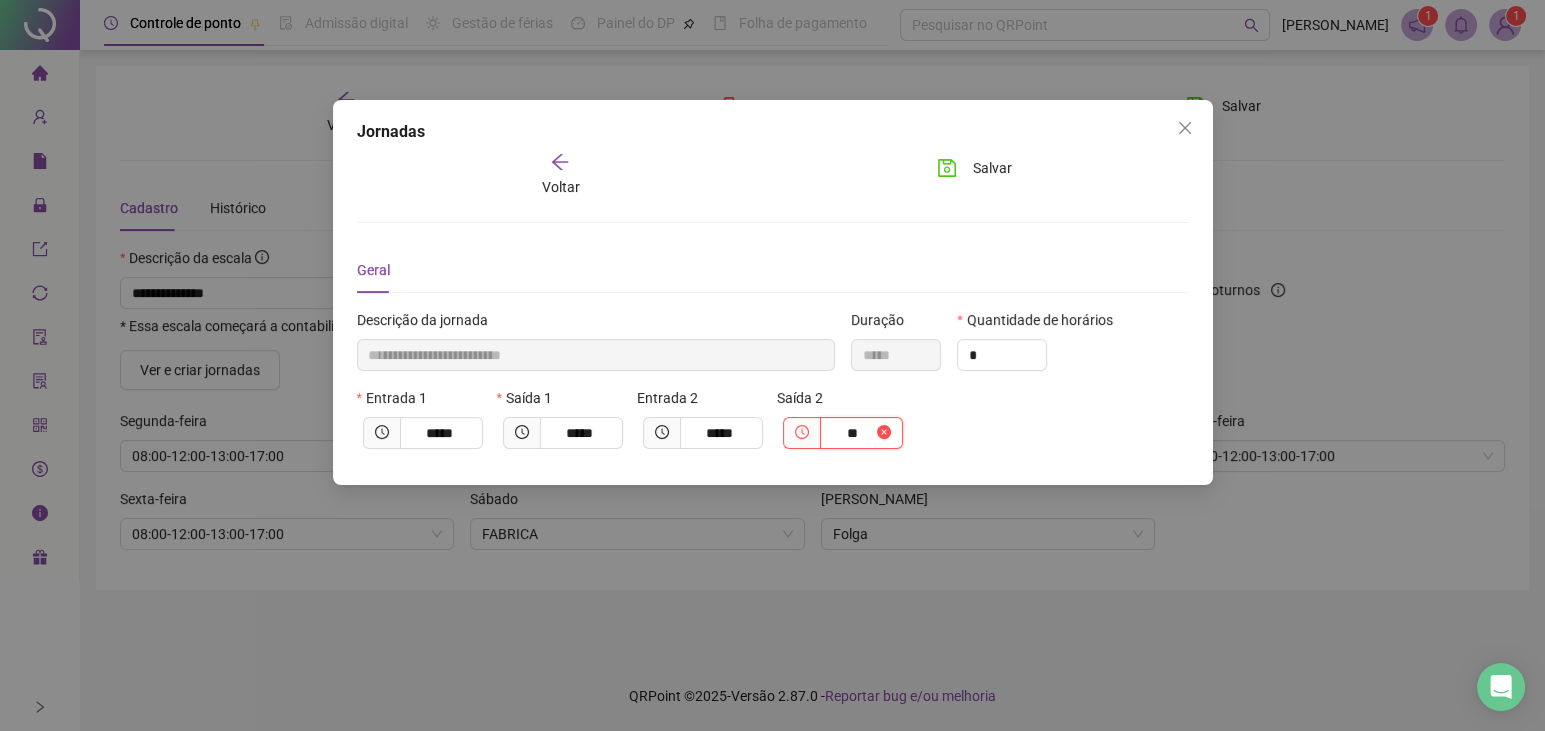 type on "*****" 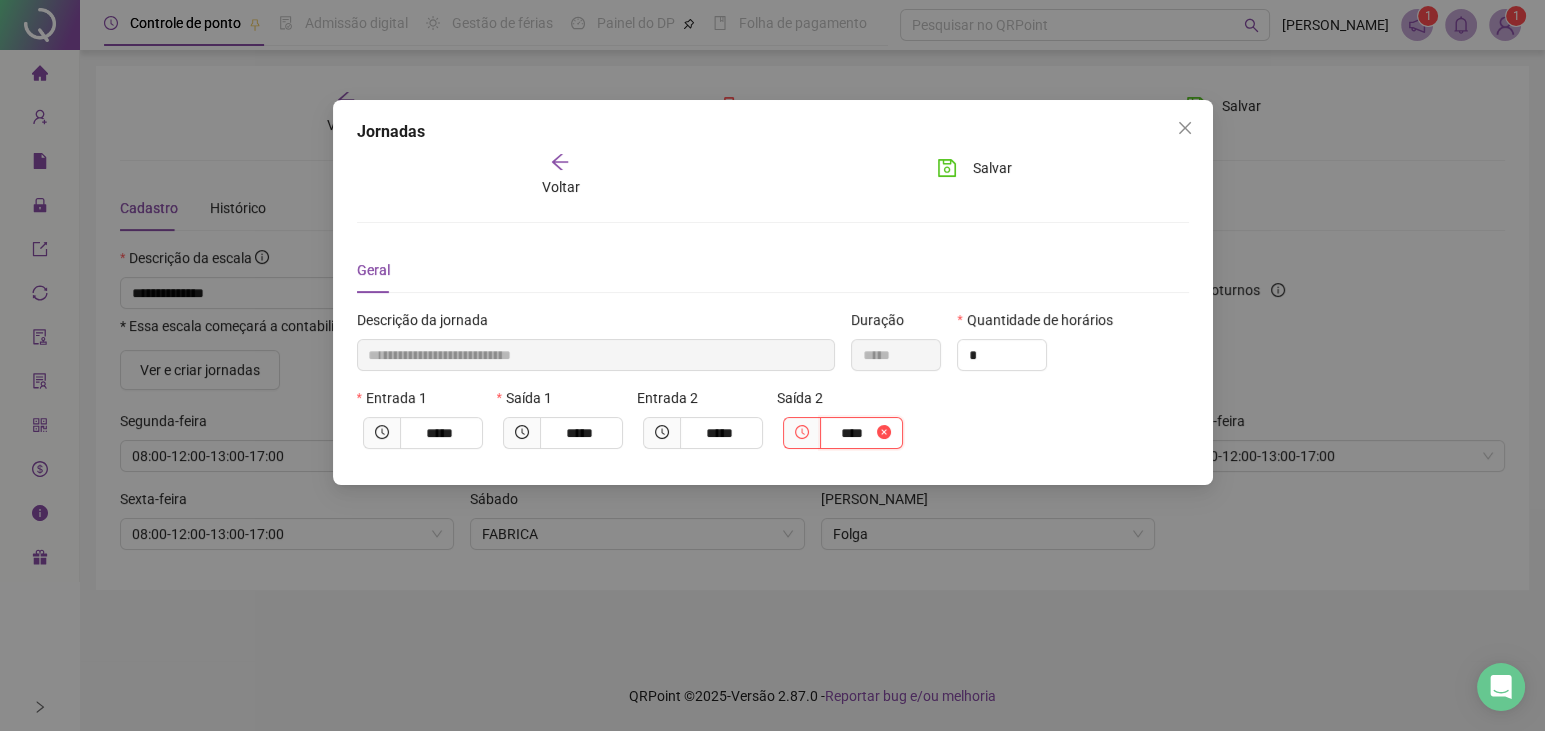 type on "**********" 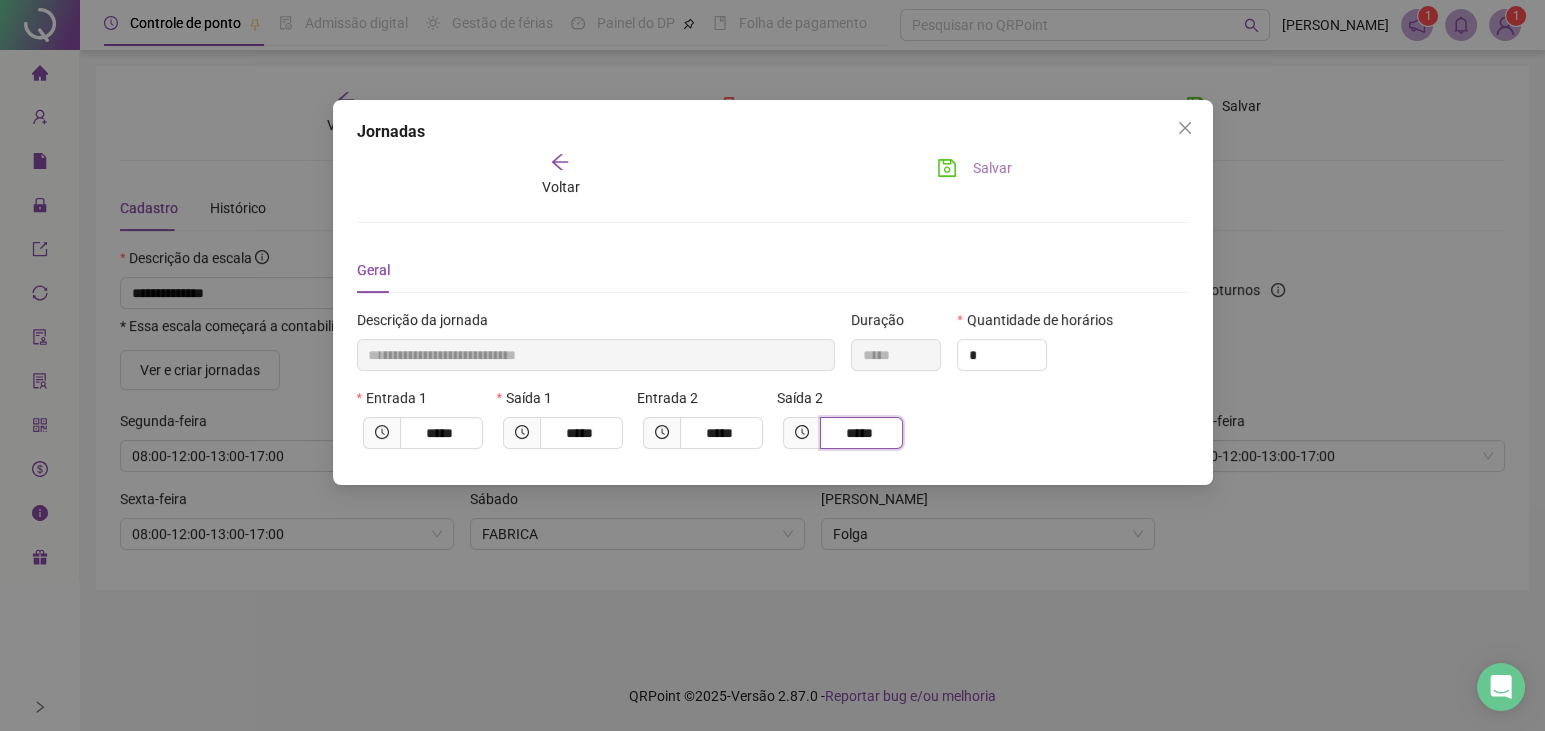 type on "*****" 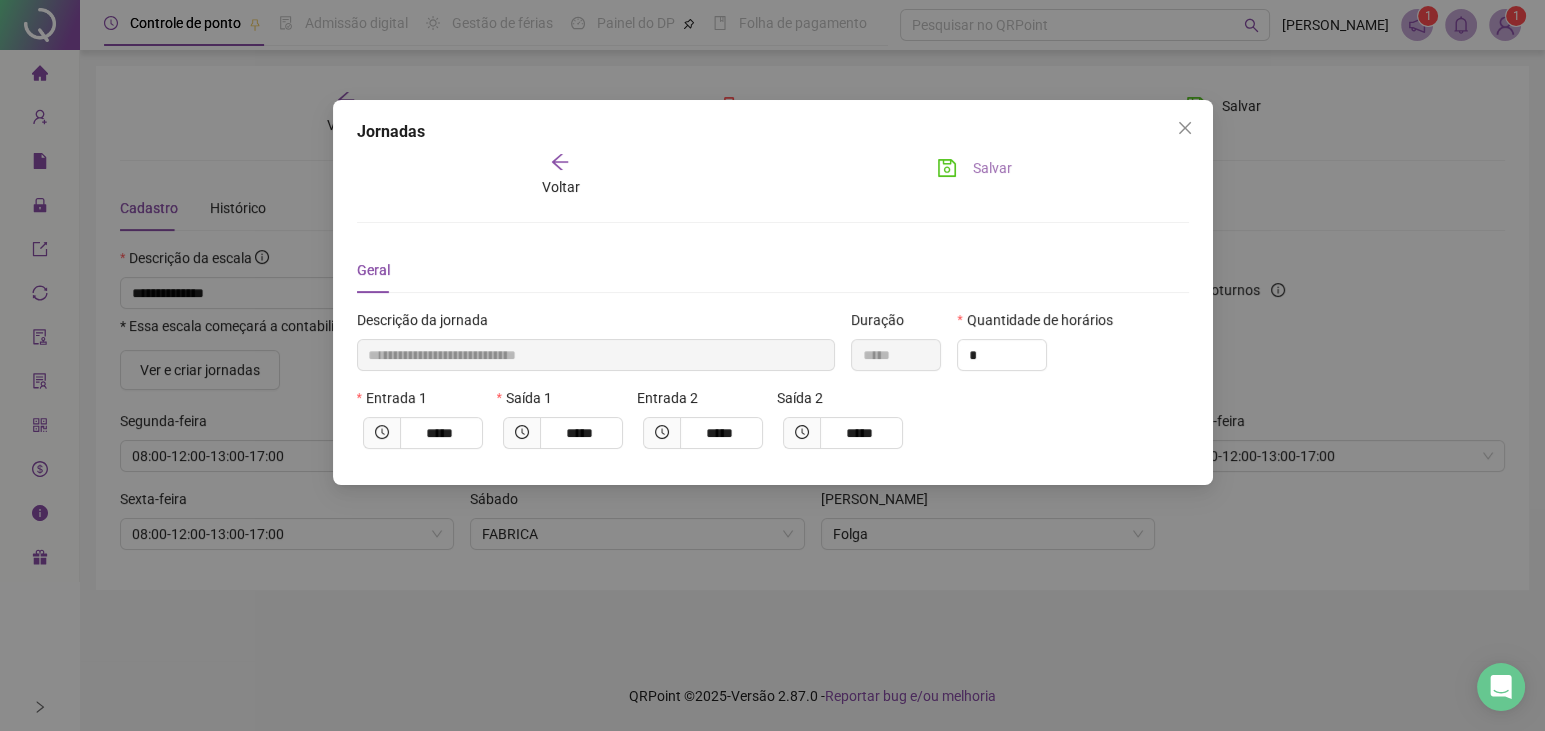 drag, startPoint x: 1006, startPoint y: 168, endPoint x: 993, endPoint y: 173, distance: 13.928389 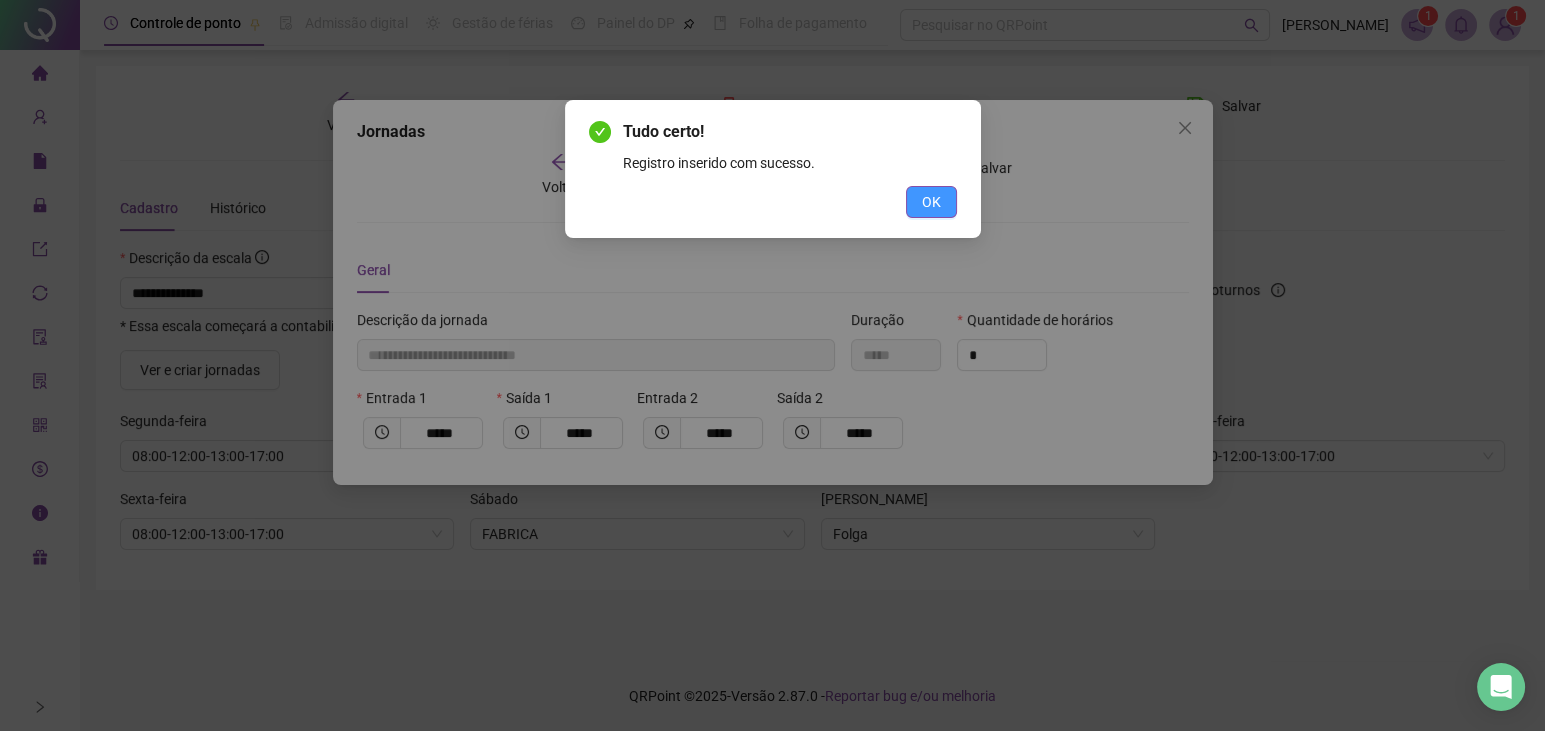 click on "OK" at bounding box center (931, 202) 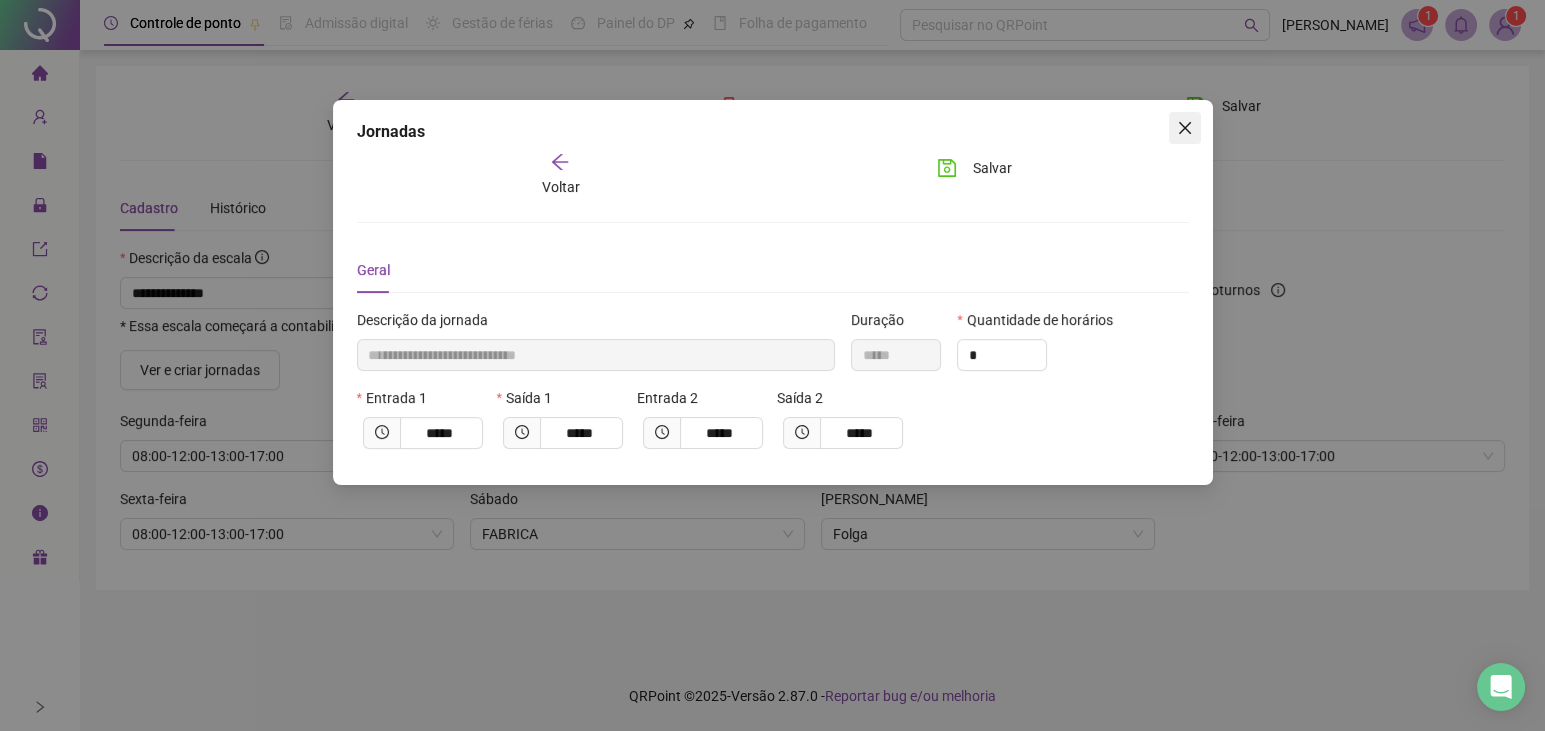 click 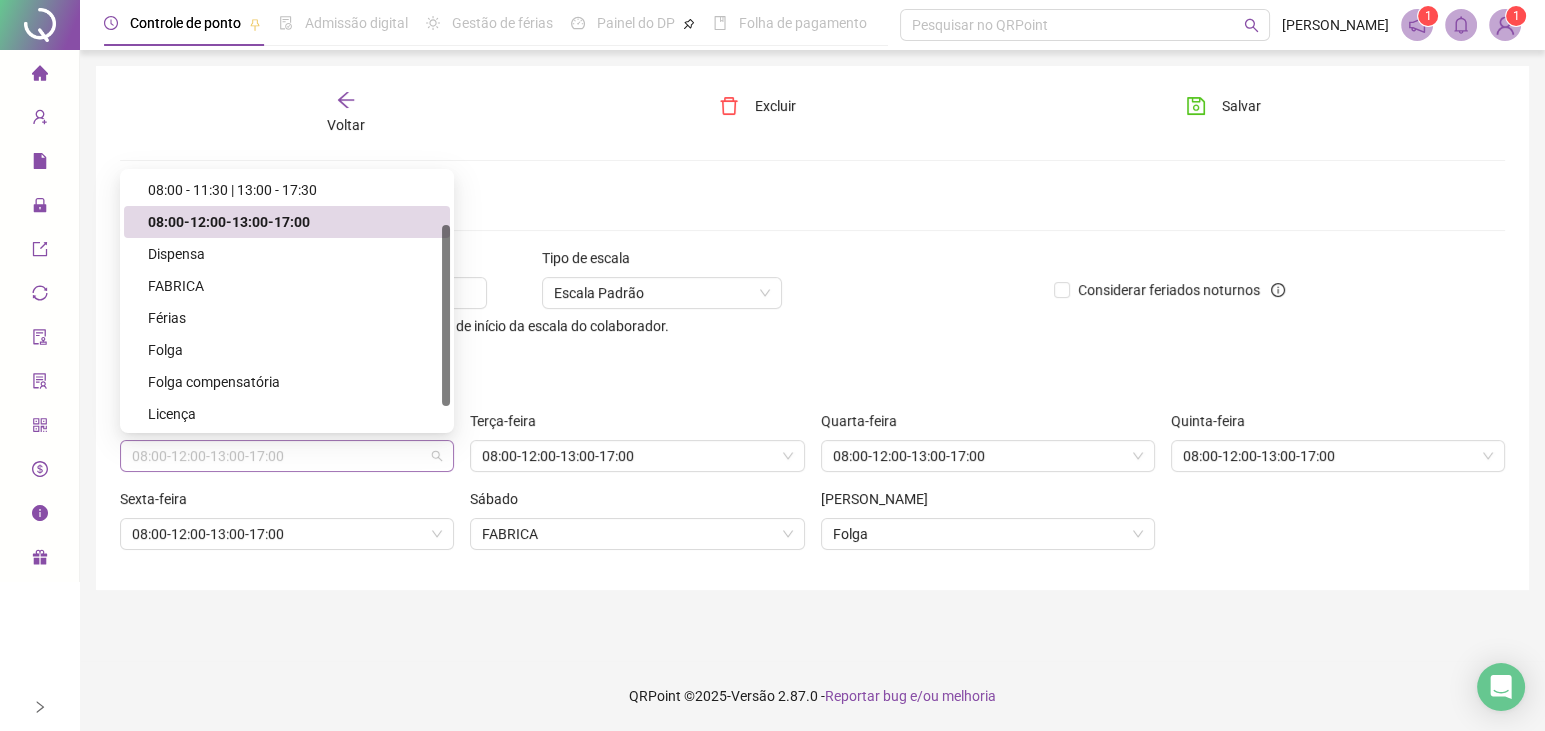 click on "08:00-12:00-13:00-17:00" at bounding box center [287, 456] 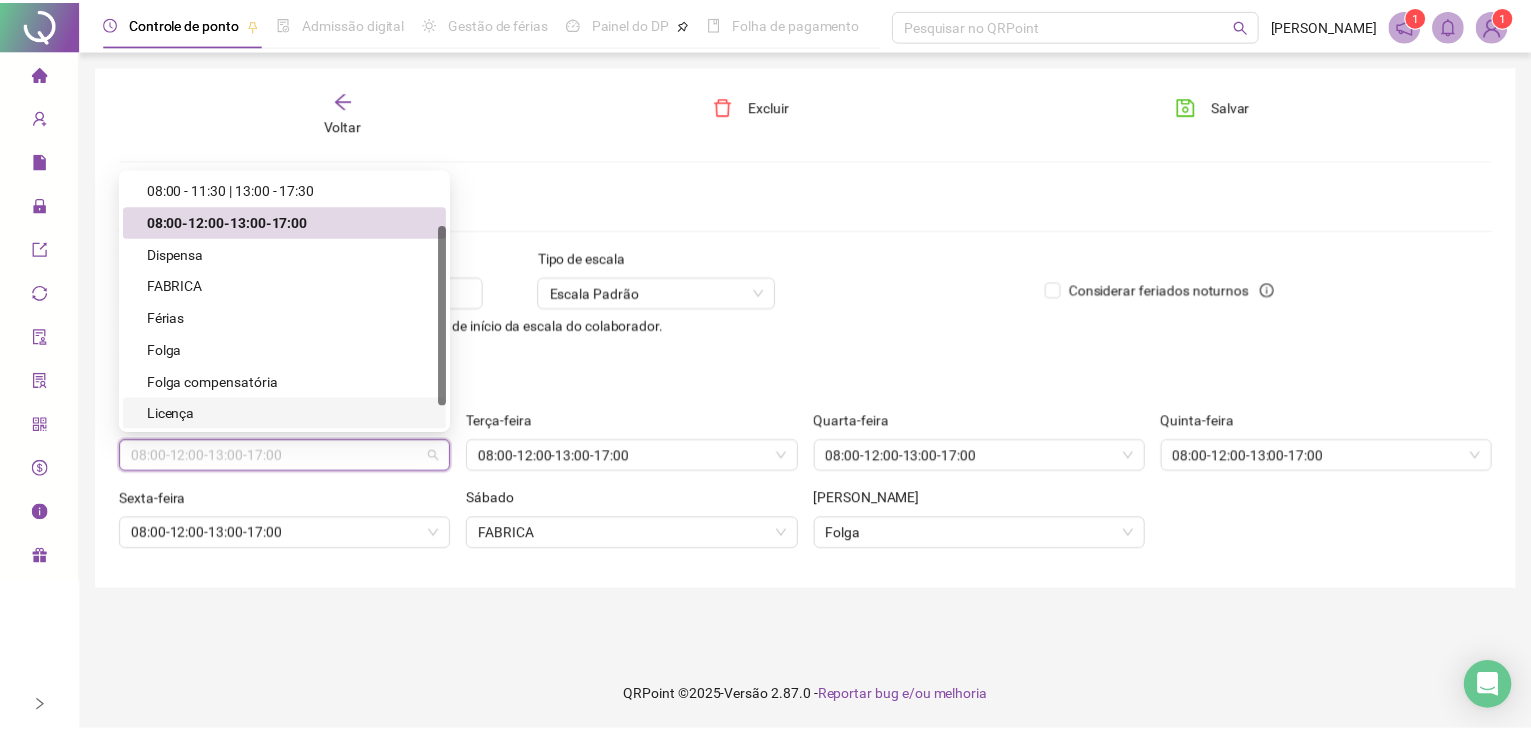 scroll, scrollTop: 0, scrollLeft: 0, axis: both 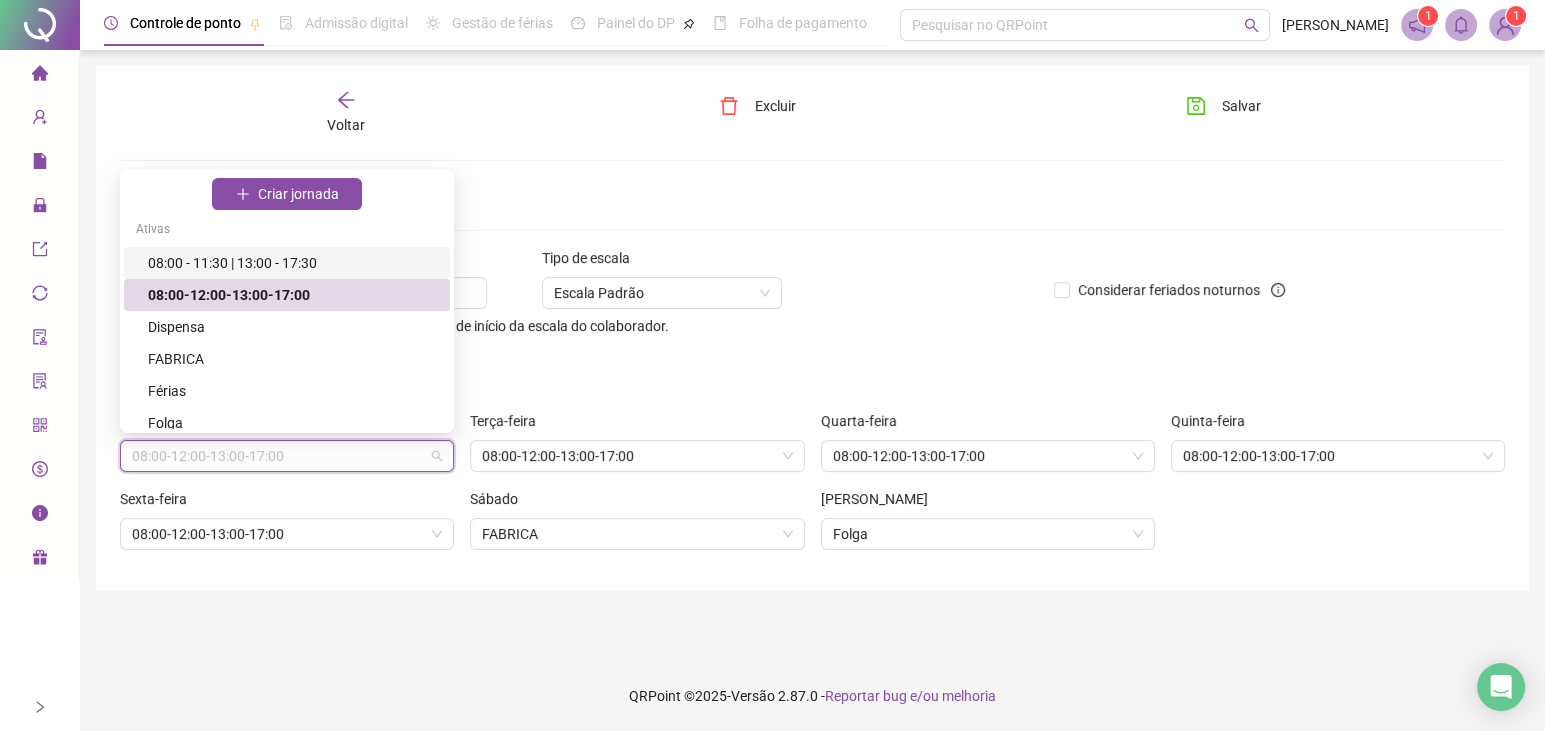 click on "08:00 - 11:30 | 13:00 - 17:30" at bounding box center (293, 263) 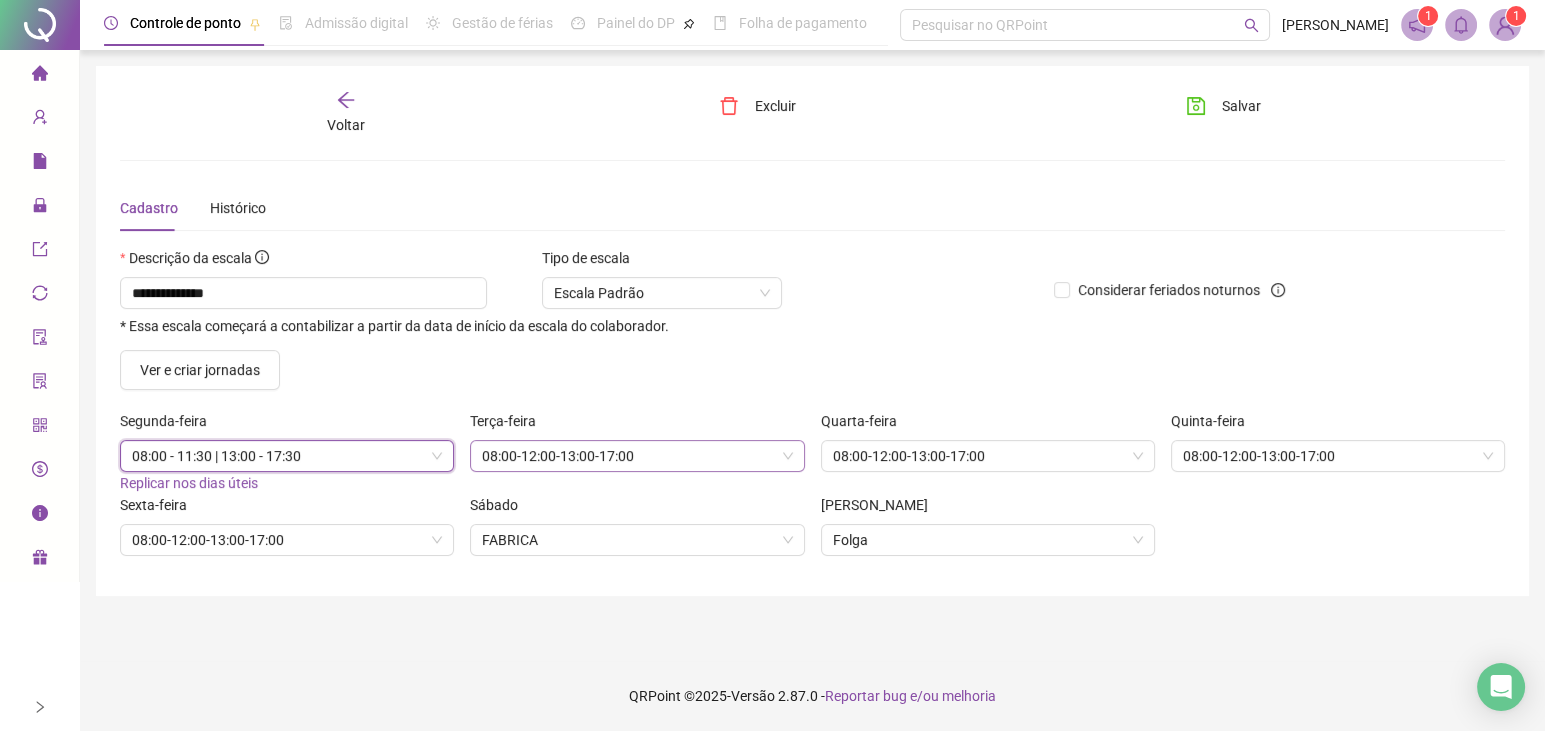 click on "08:00-12:00-13:00-17:00" at bounding box center [637, 456] 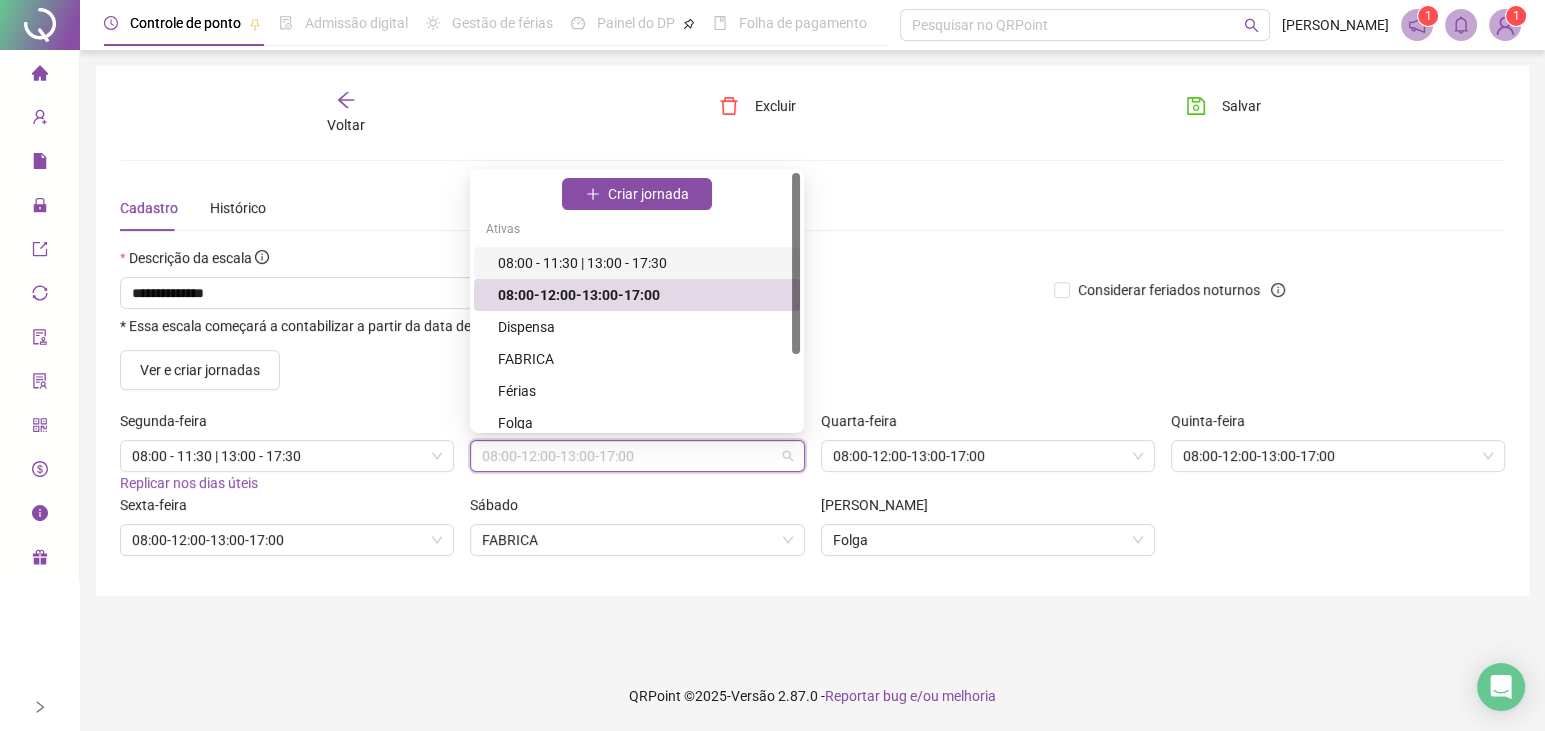 drag, startPoint x: 574, startPoint y: 257, endPoint x: 753, endPoint y: 384, distance: 219.47665 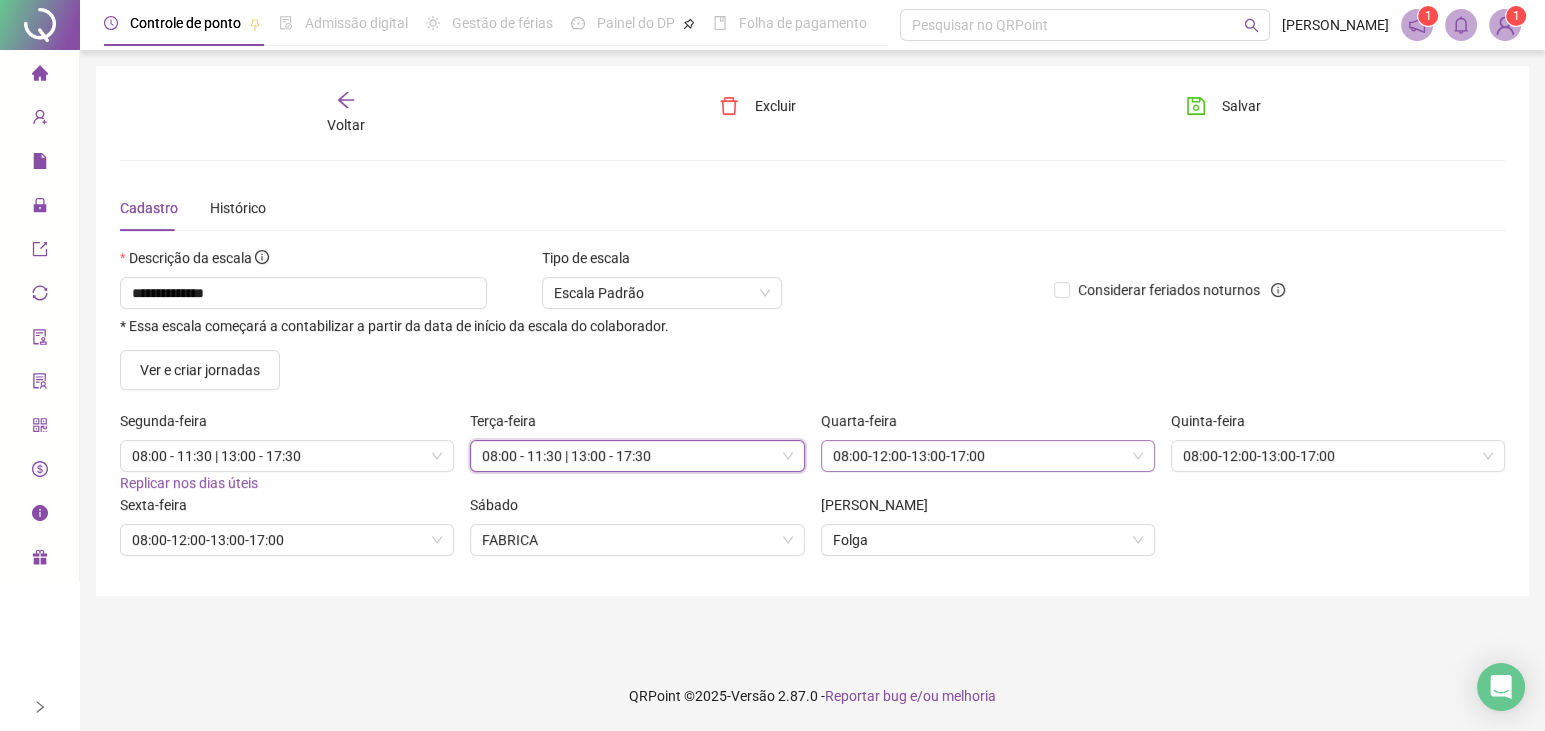 click on "08:00-12:00-13:00-17:00" at bounding box center [988, 456] 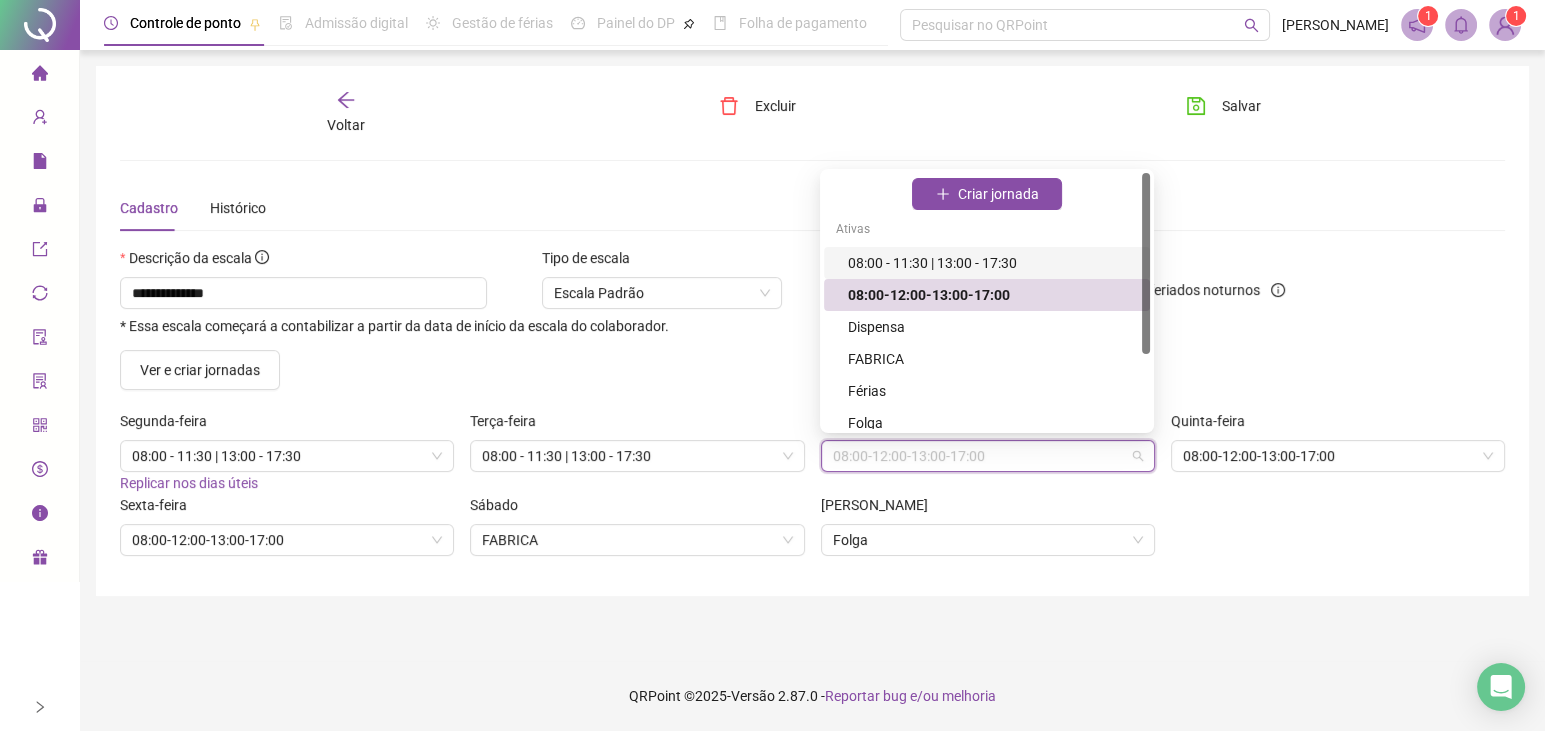 click on "Ativas" at bounding box center [987, 231] 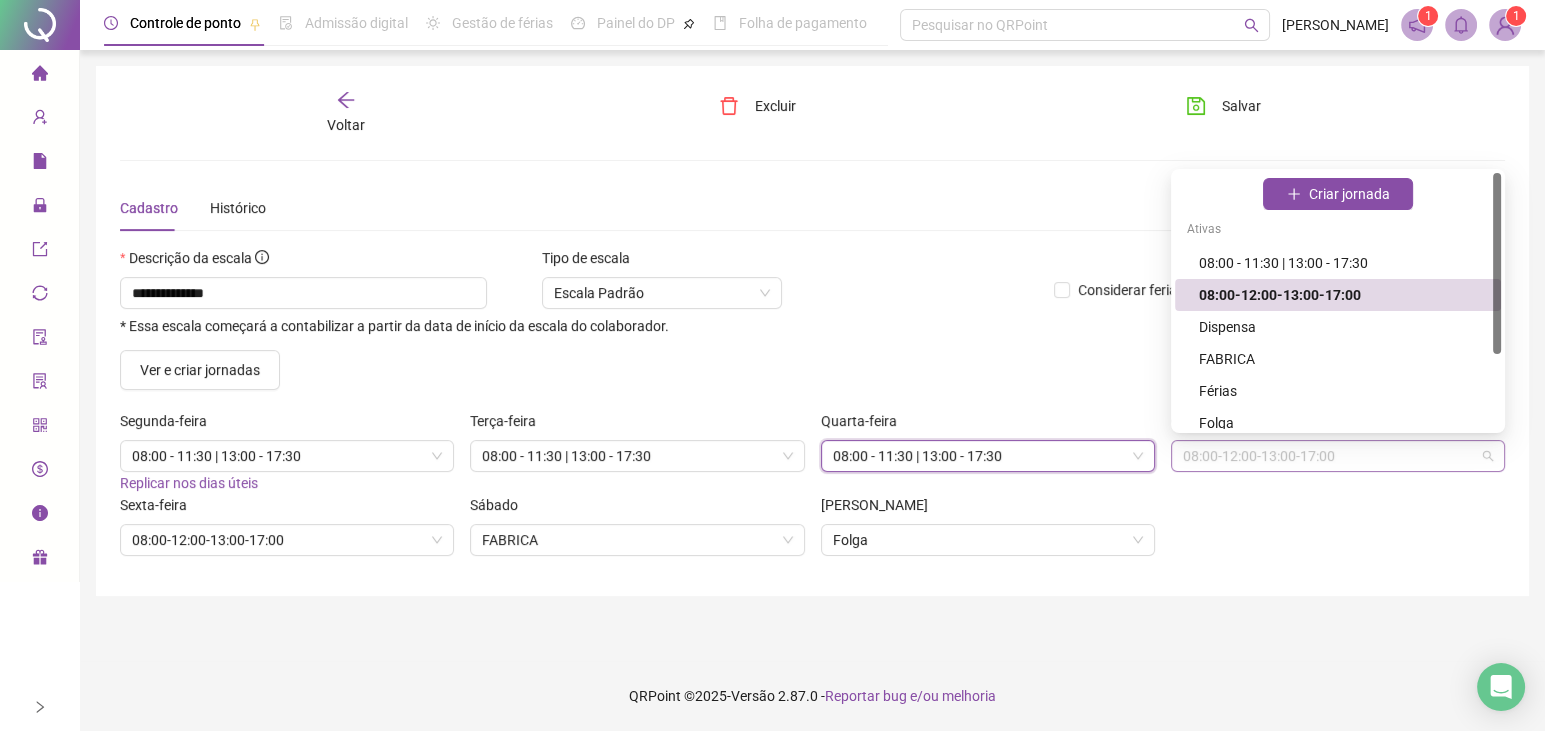 click on "08:00-12:00-13:00-17:00" at bounding box center (1338, 456) 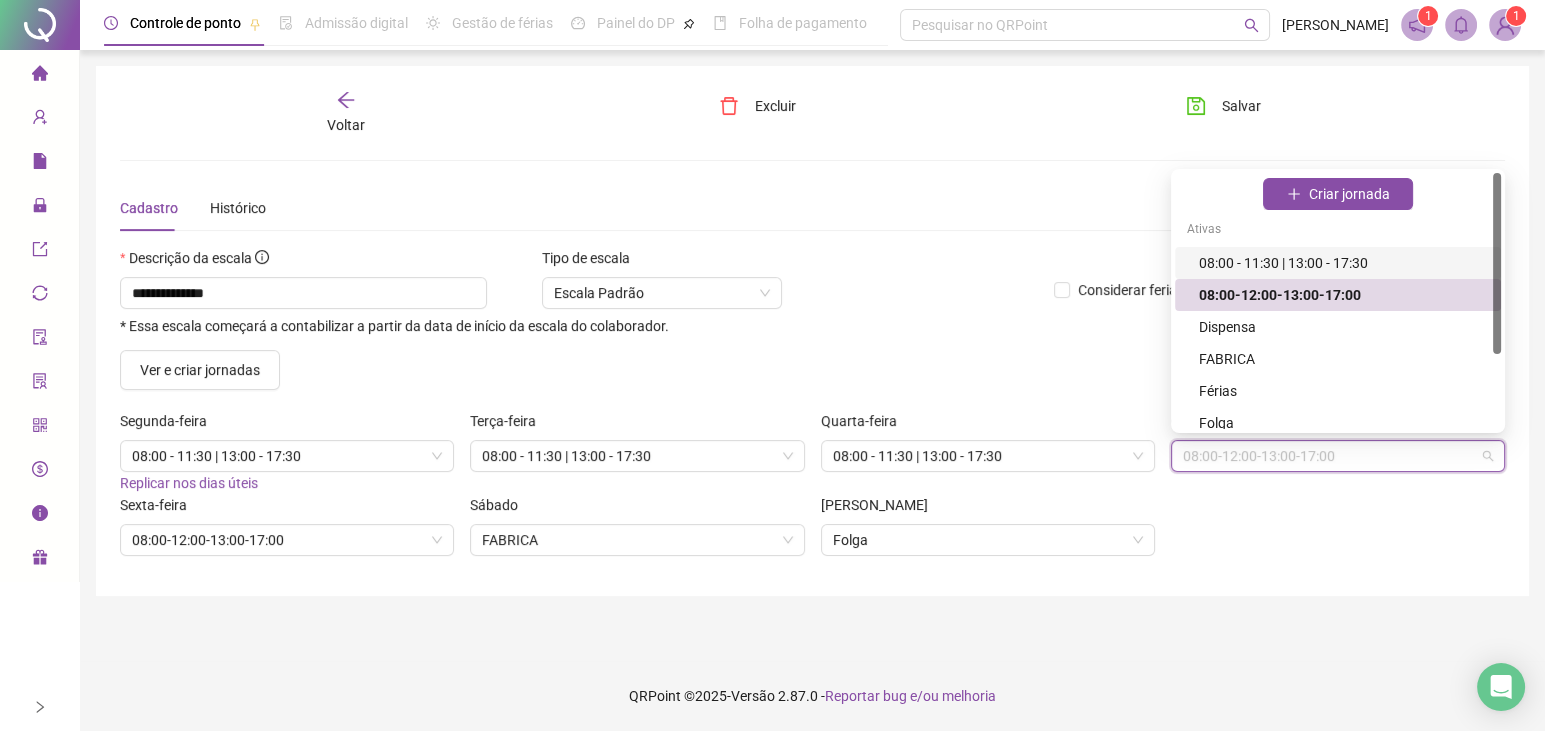 click on "08:00 - 11:30 | 13:00 - 17:30" at bounding box center (1344, 263) 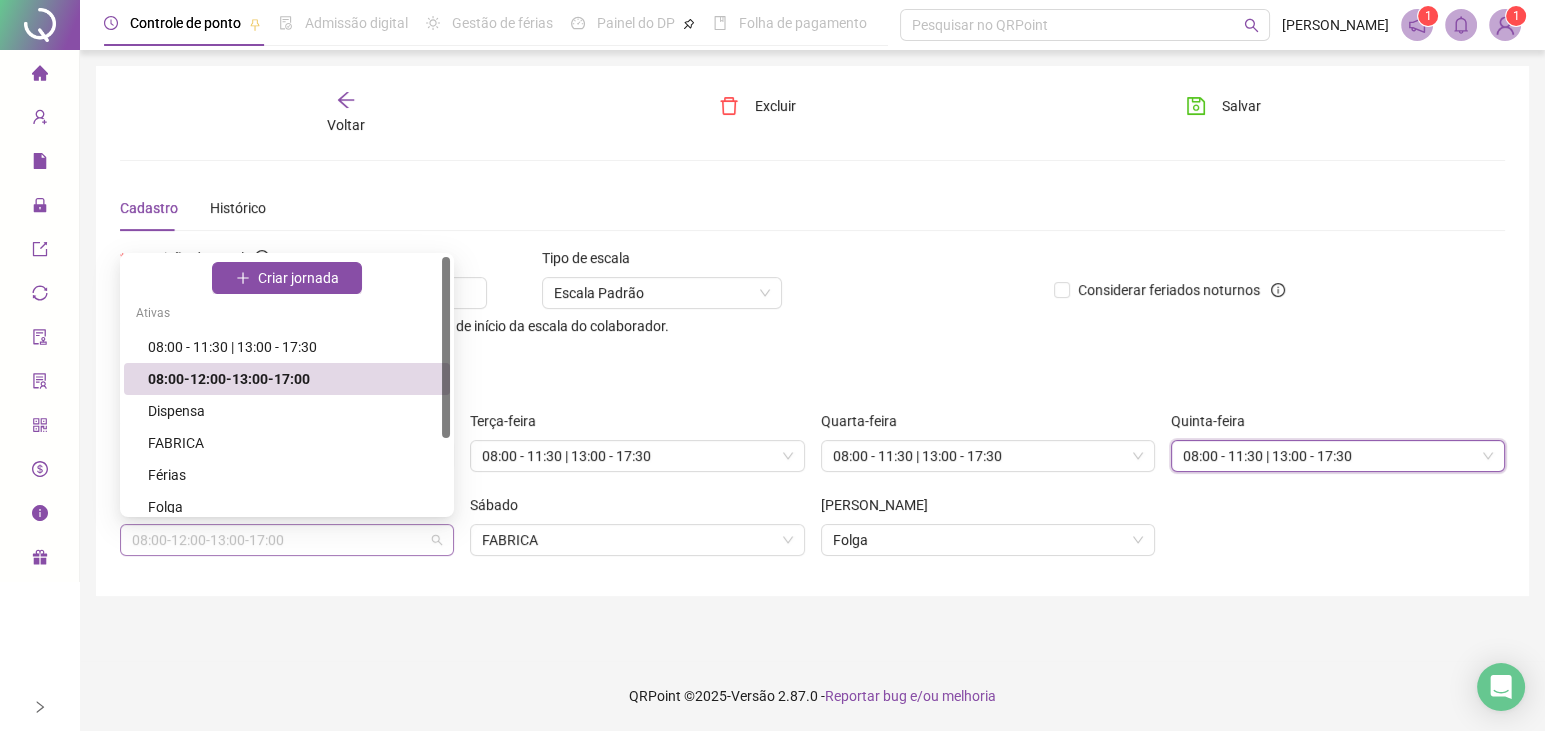 click on "08:00-12:00-13:00-17:00" at bounding box center (287, 540) 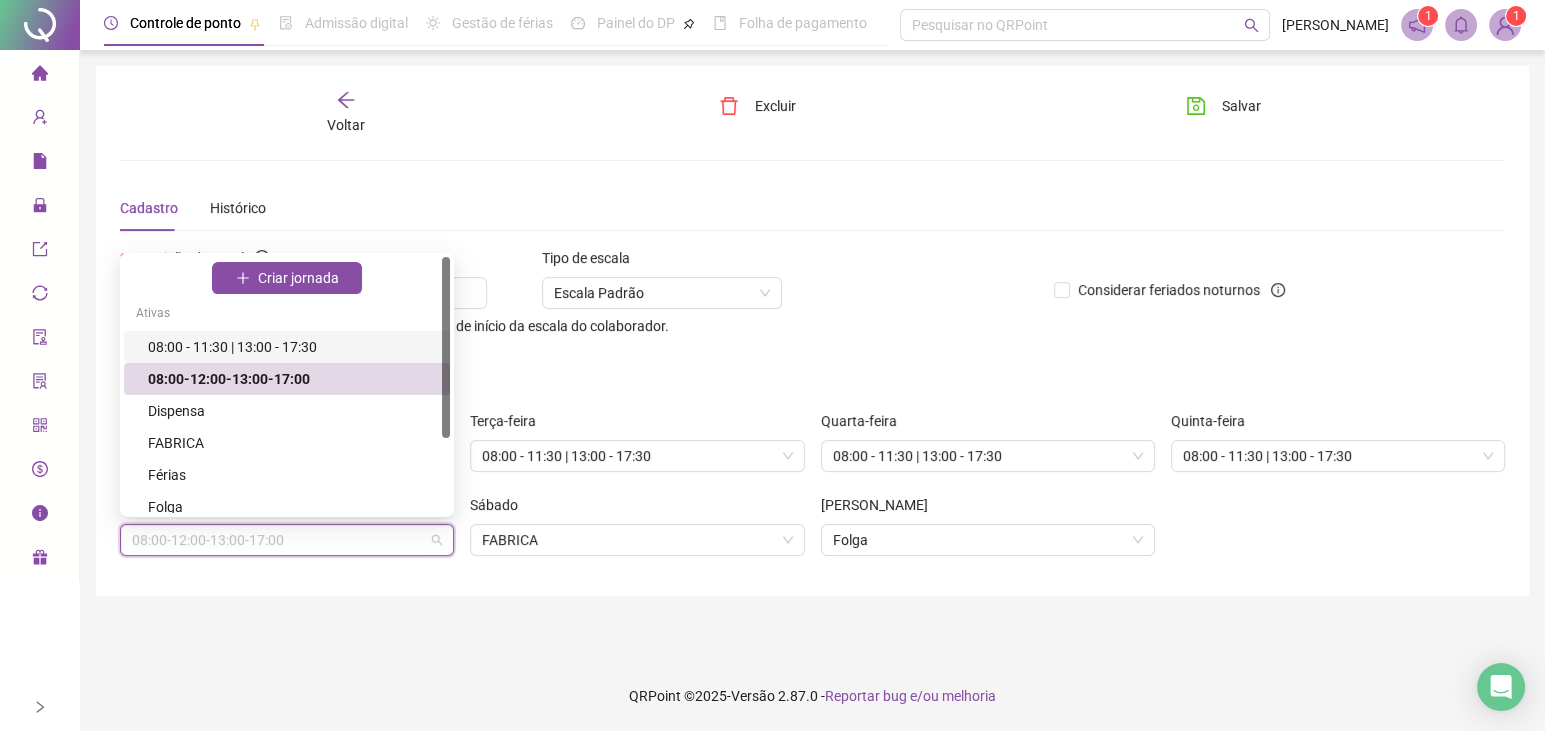 click on "08:00 - 11:30 | 13:00 - 17:30" at bounding box center [293, 347] 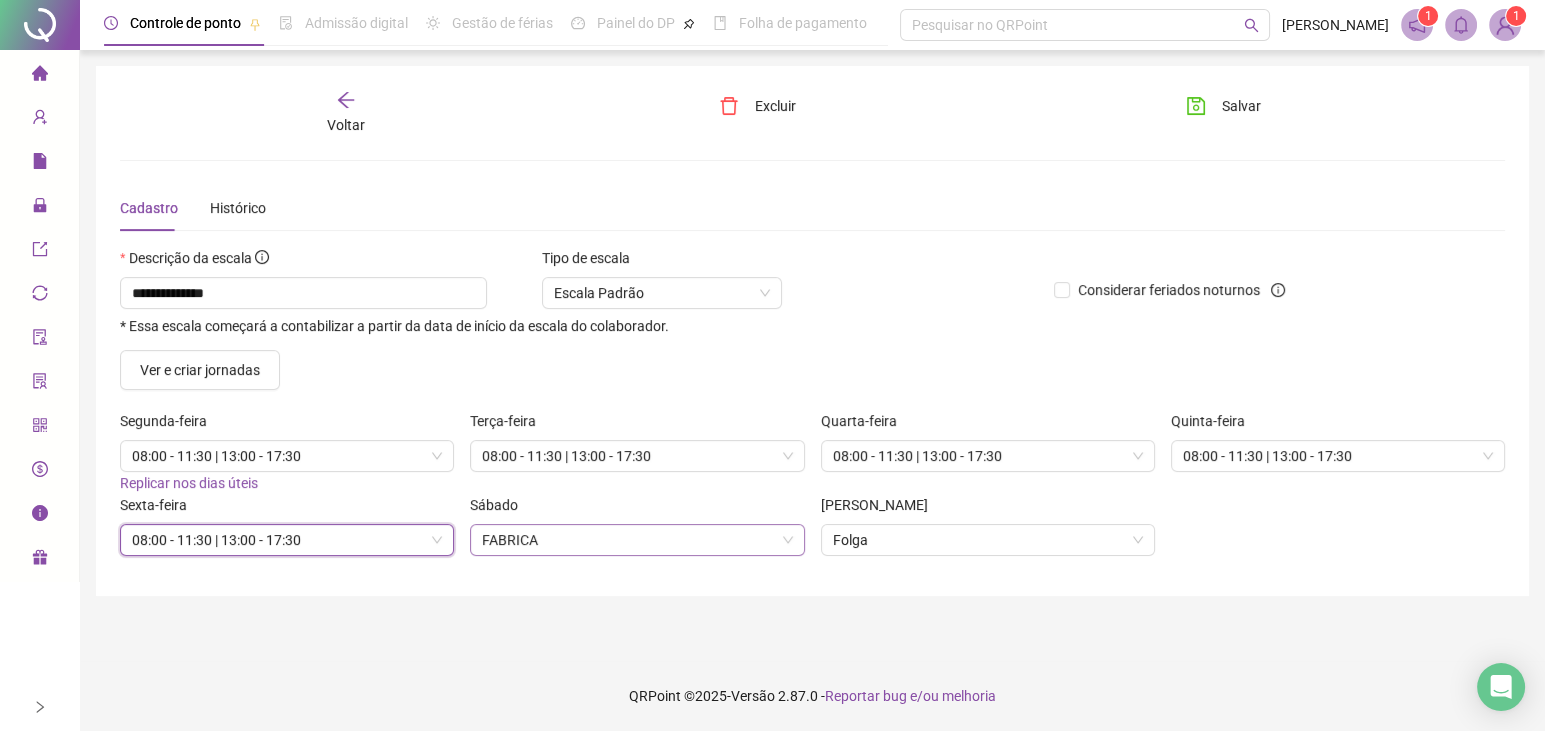click on "FABRICA" at bounding box center [637, 540] 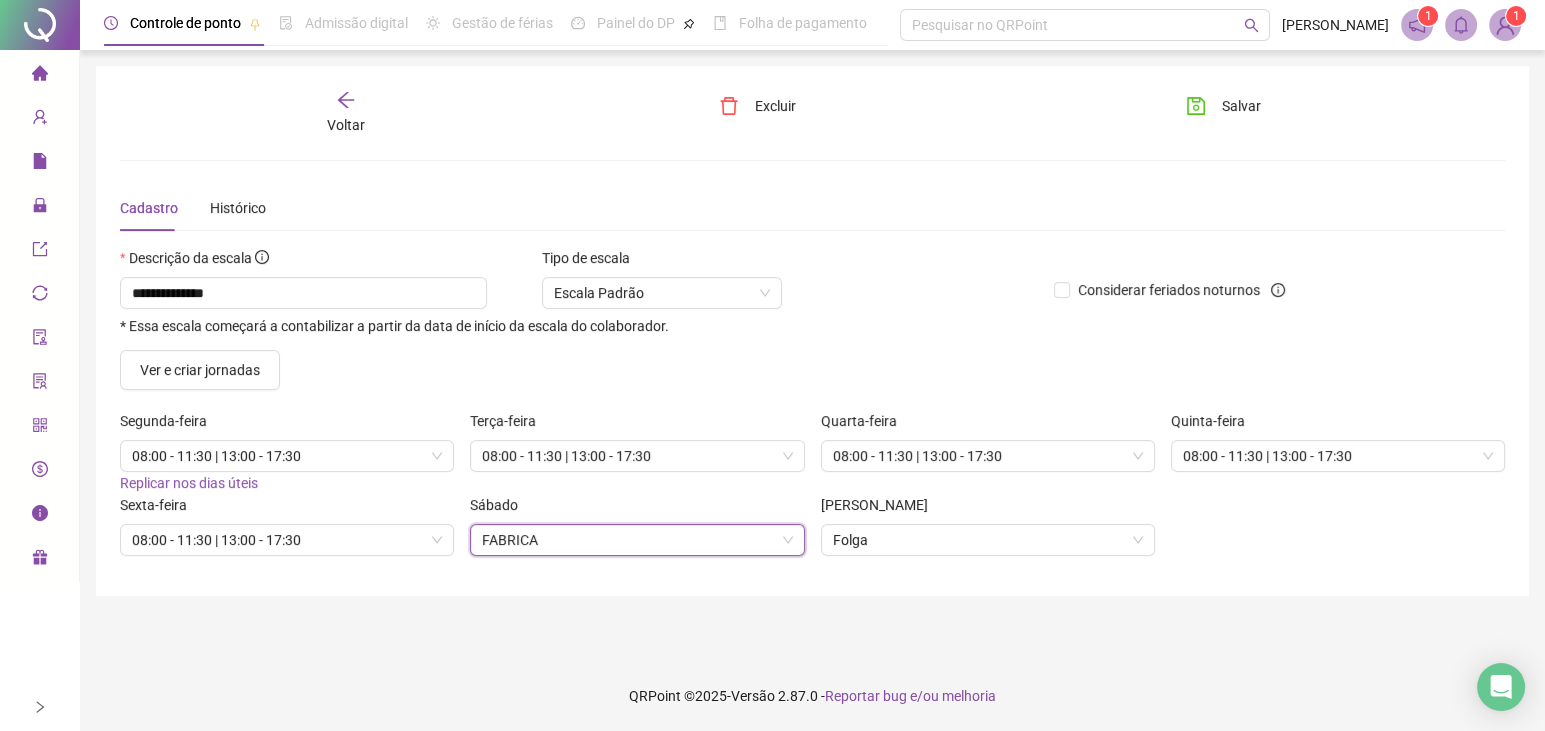 click on "FABRICA" at bounding box center (637, 540) 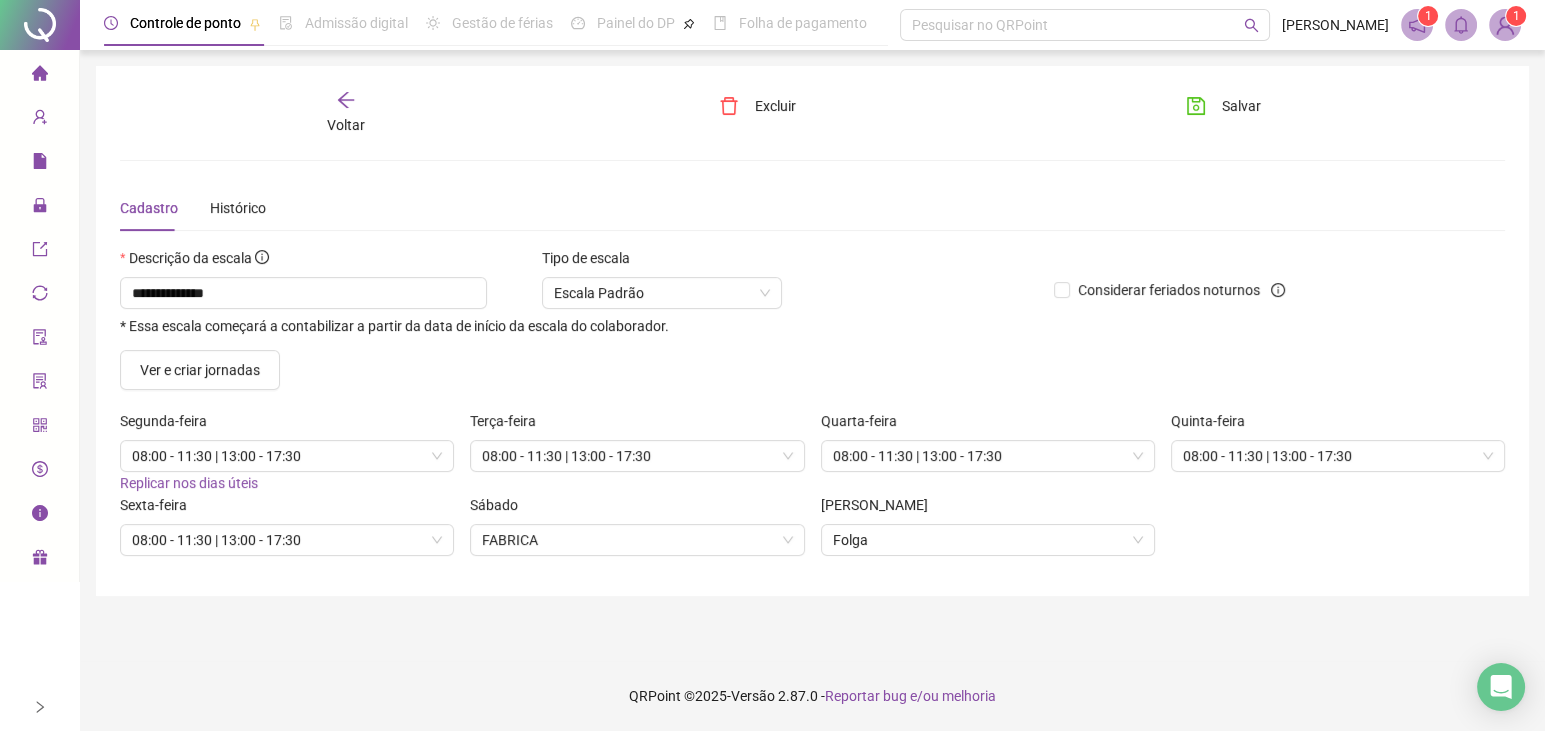 click on "**********" at bounding box center (812, 355) 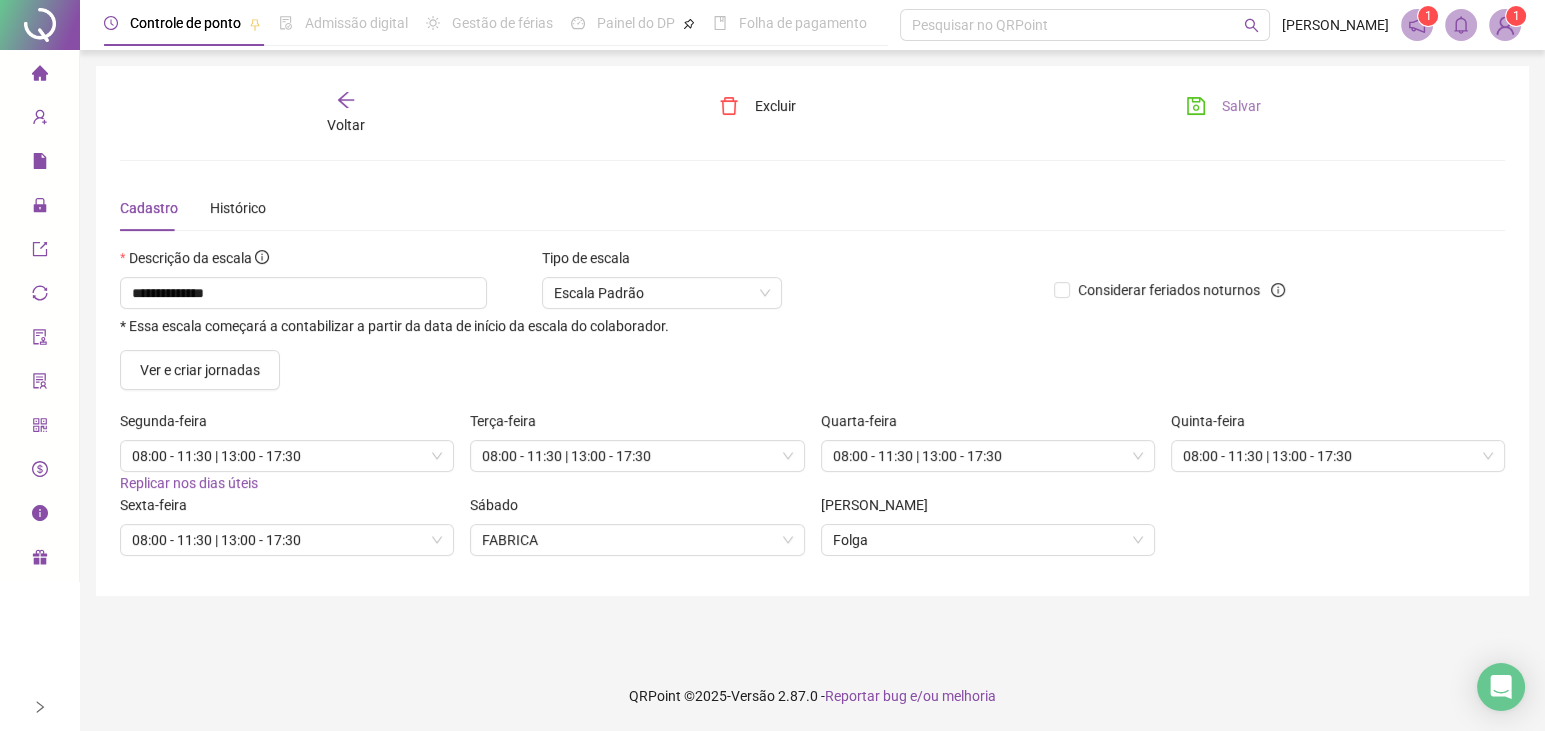 click on "Salvar" at bounding box center [1241, 106] 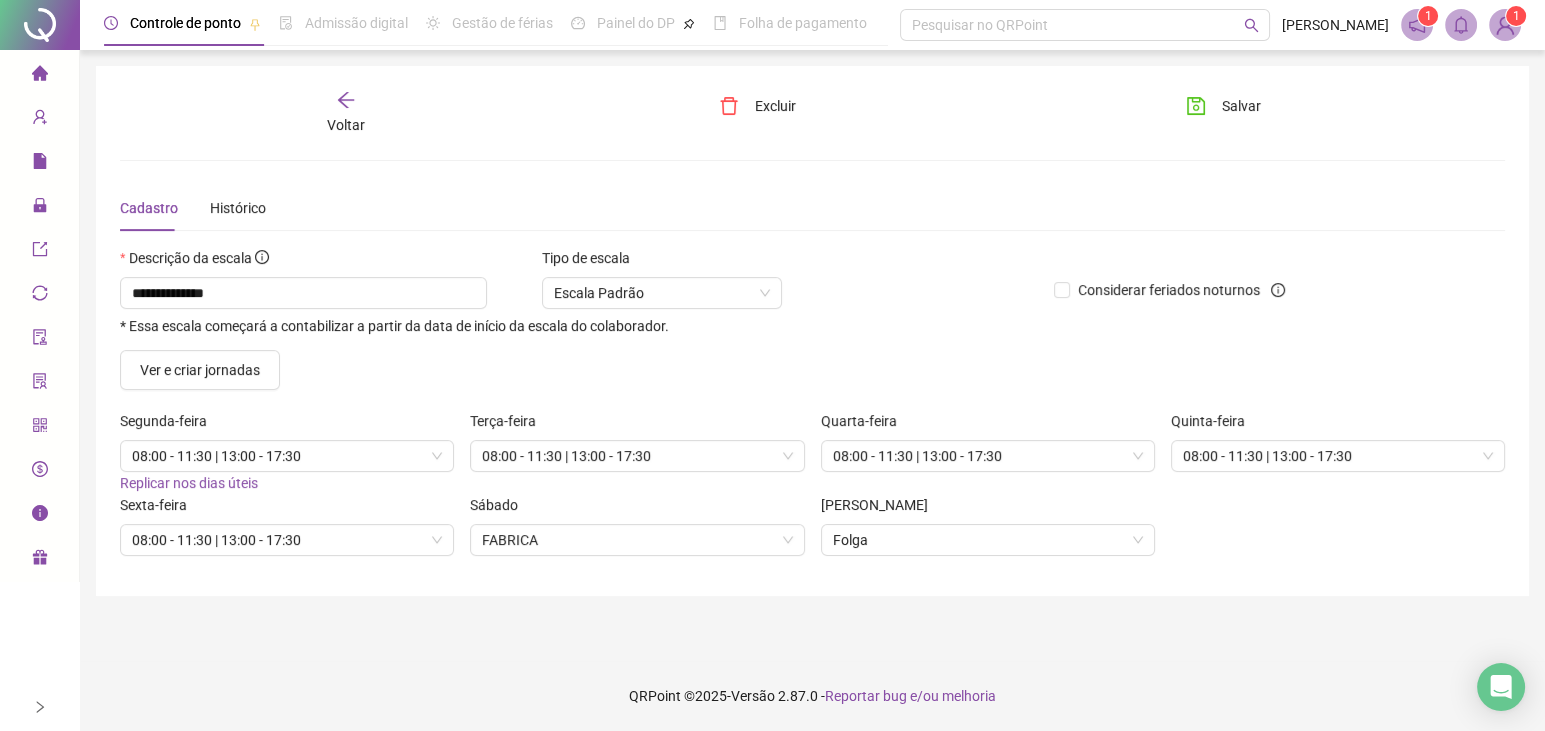 click 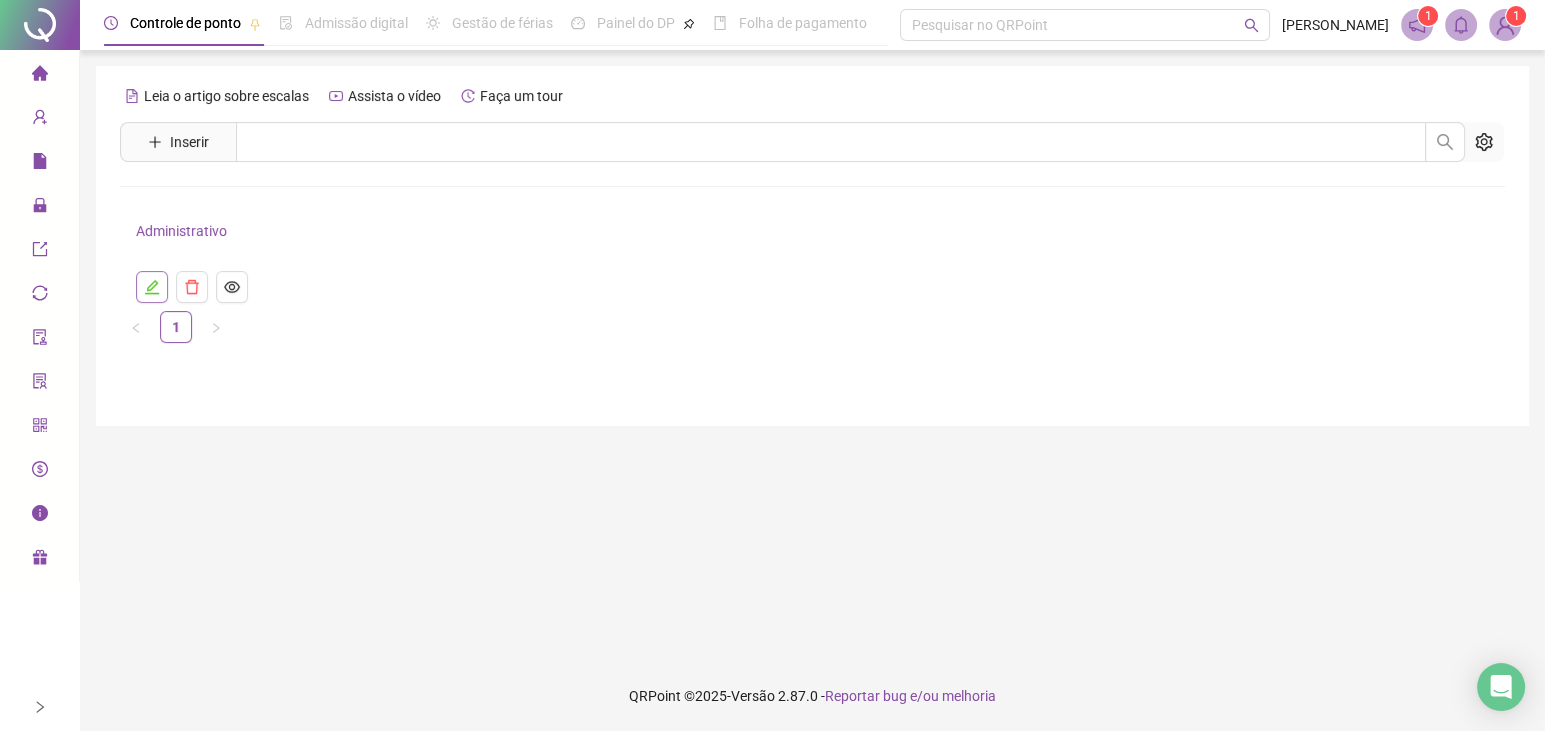 click 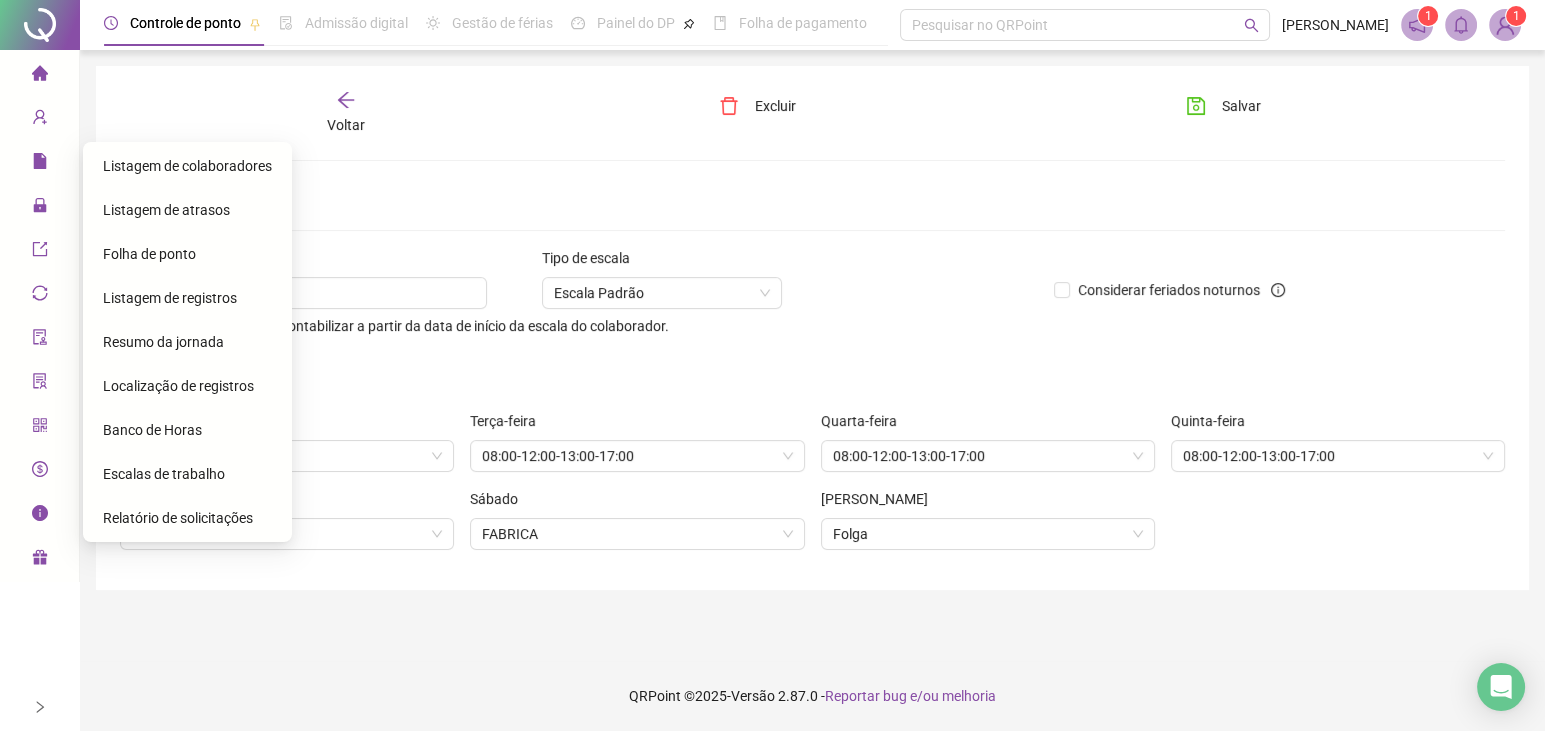 click on "Escalas de trabalho" at bounding box center (164, 474) 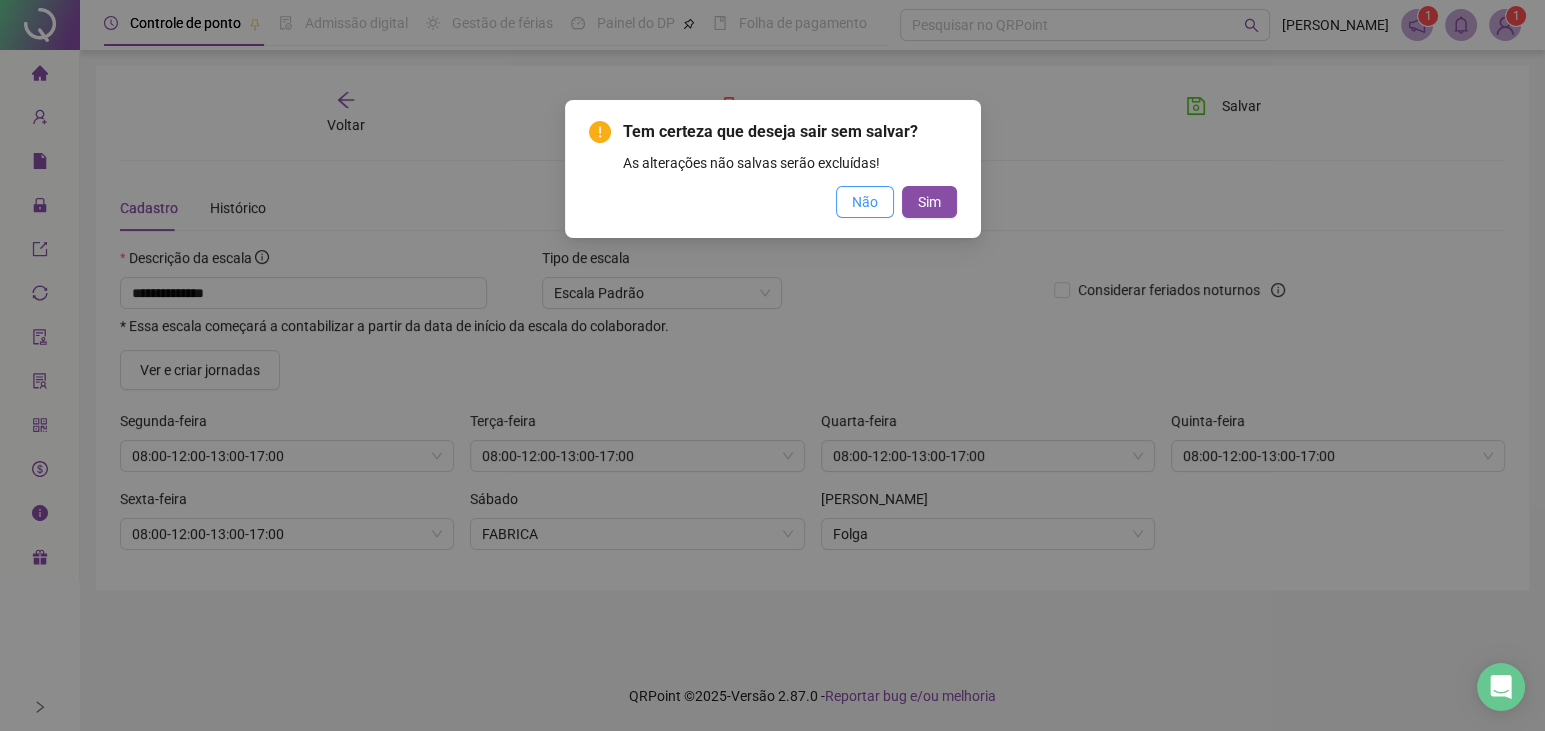 click on "Não" at bounding box center [865, 202] 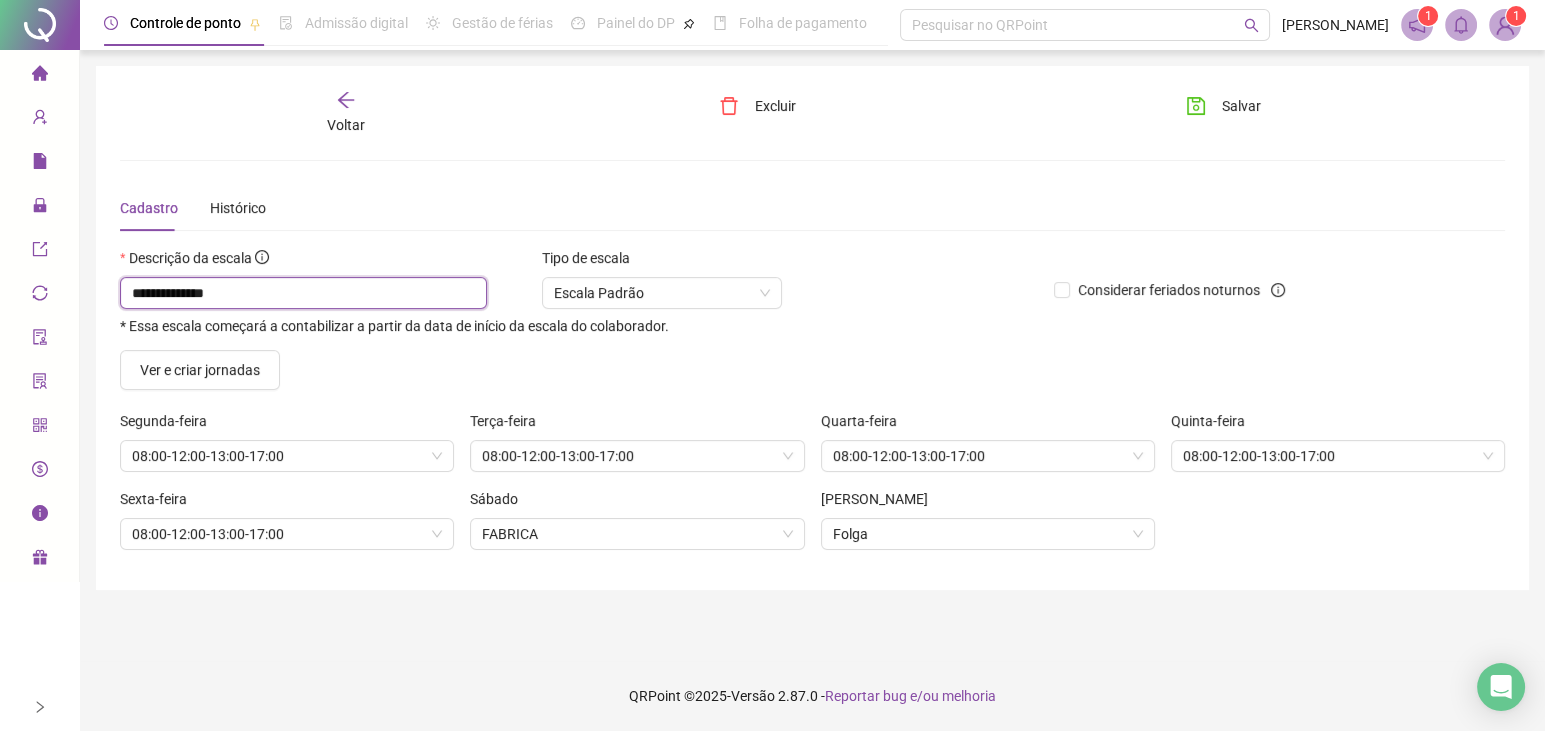 click on "**********" at bounding box center [303, 293] 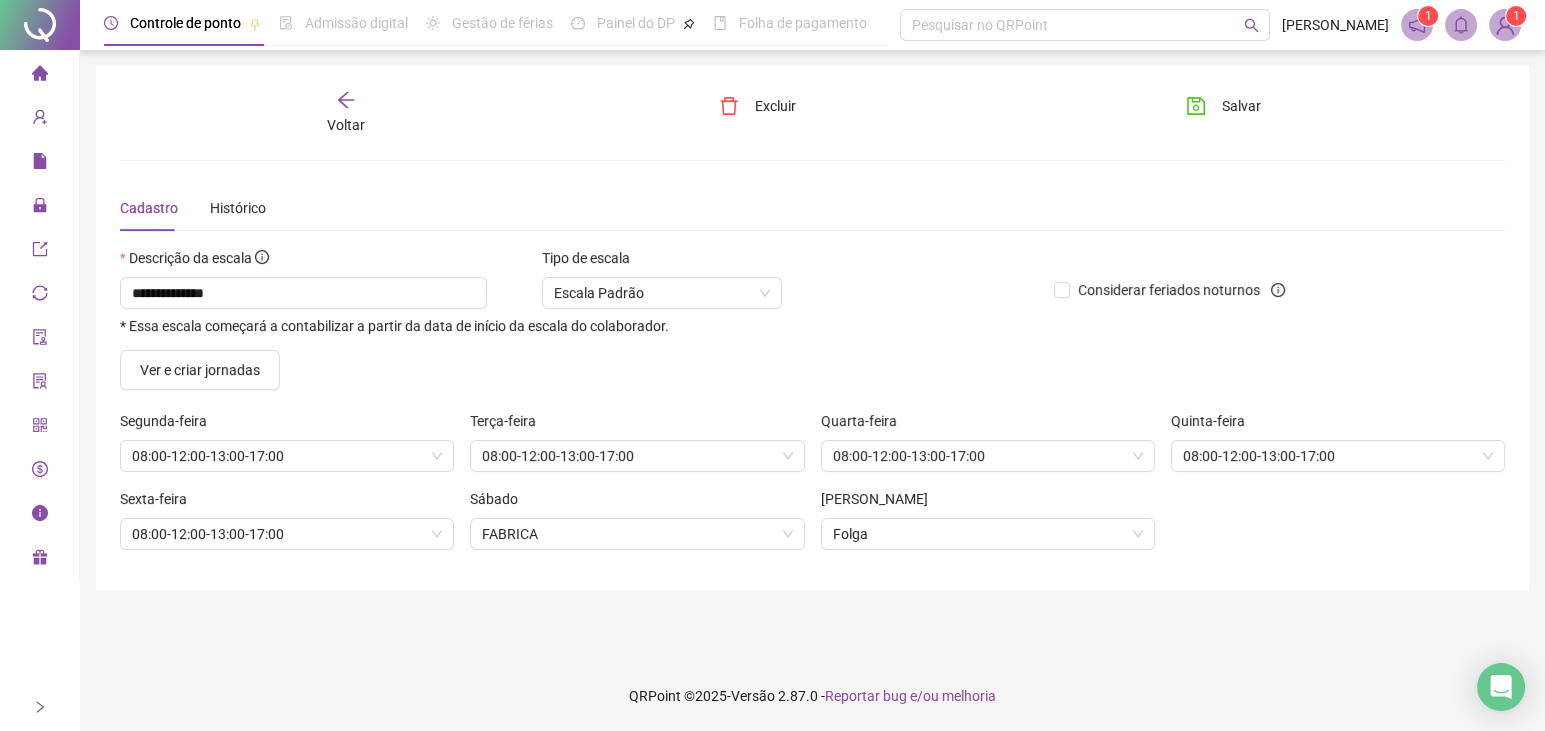 click on "**********" at bounding box center (812, 406) 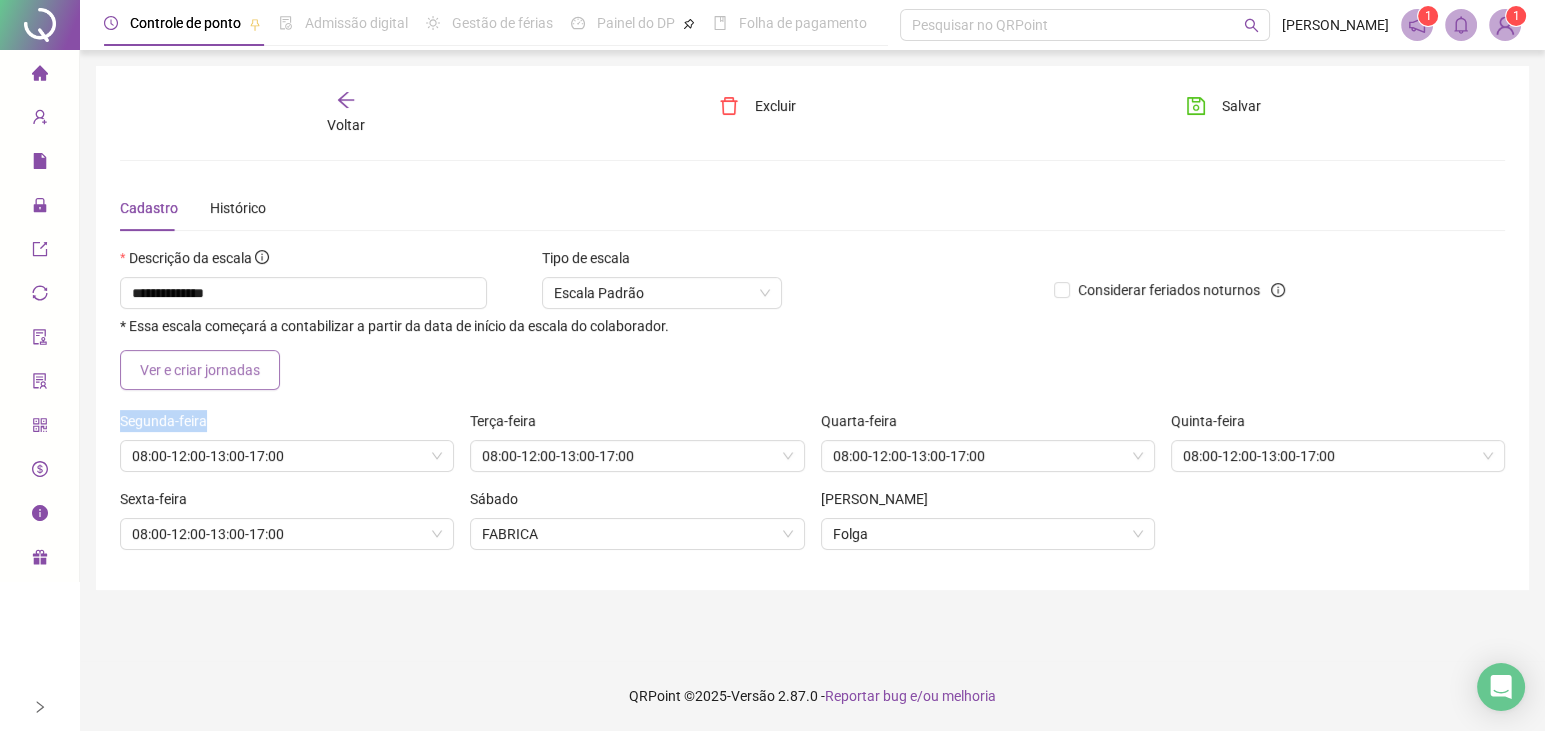 drag, startPoint x: 342, startPoint y: 386, endPoint x: 240, endPoint y: 370, distance: 103.24728 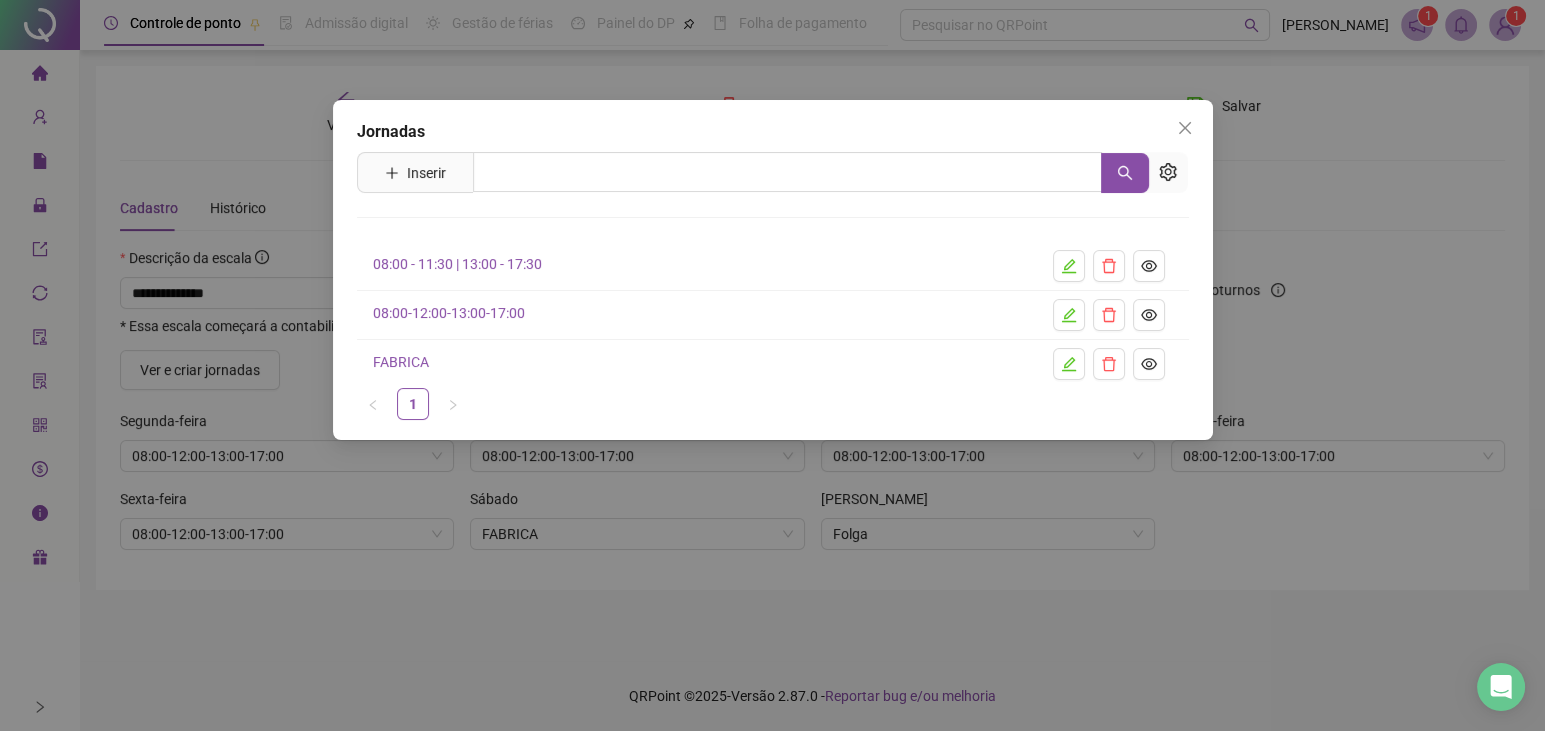 click on "08:00 - 11:30 | 13:00 - 17:30" at bounding box center (457, 264) 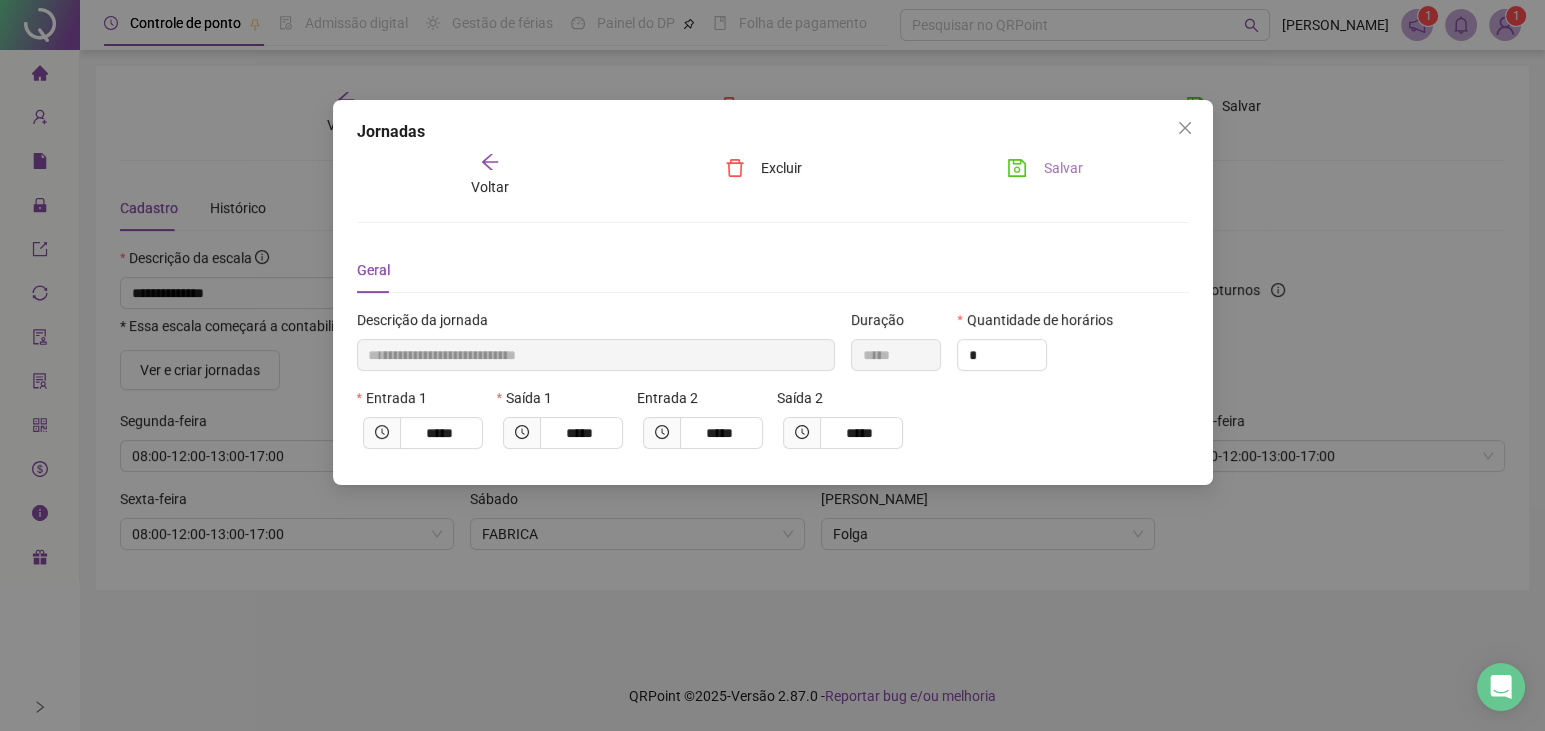 click on "Salvar" at bounding box center (1062, 168) 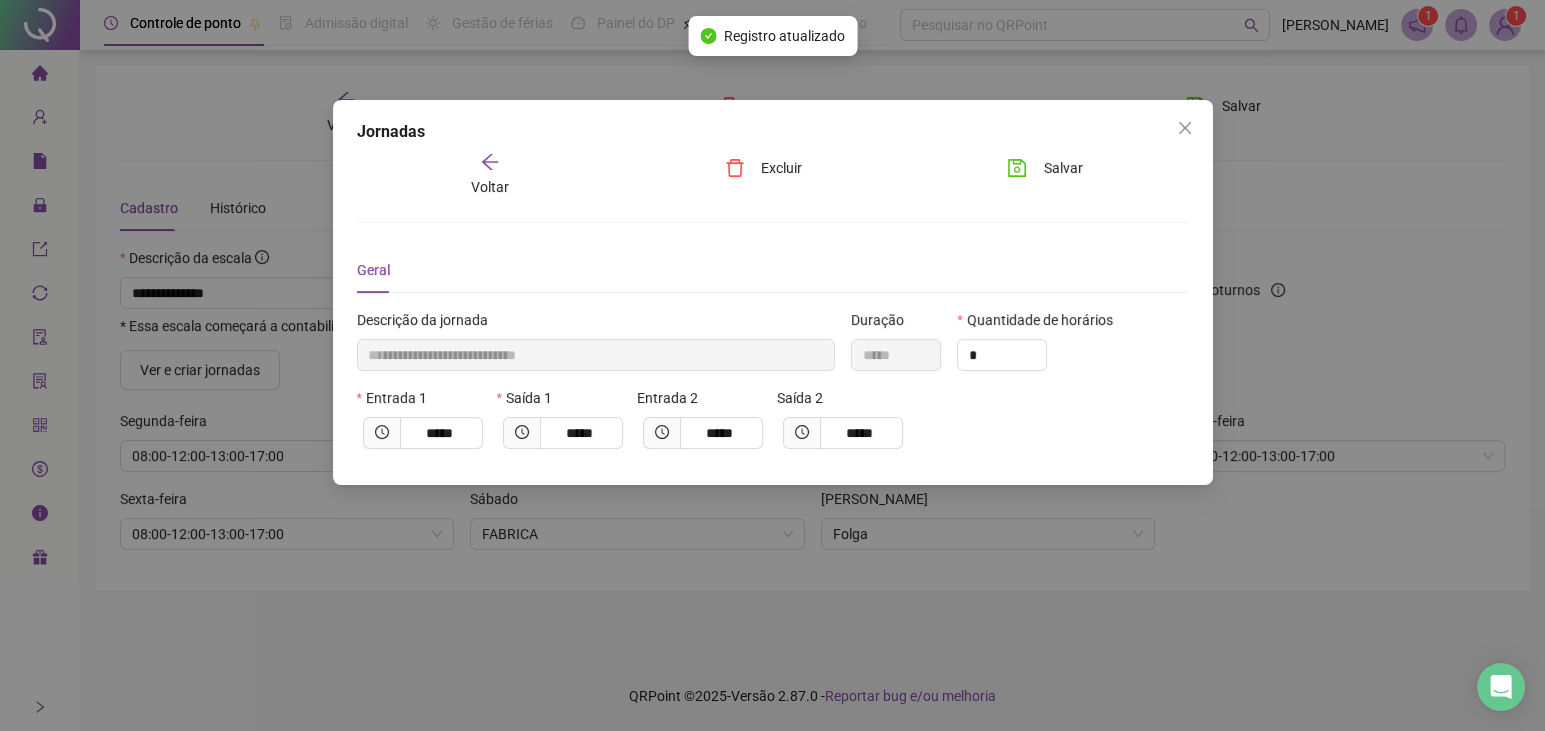 click on "**********" at bounding box center (772, 365) 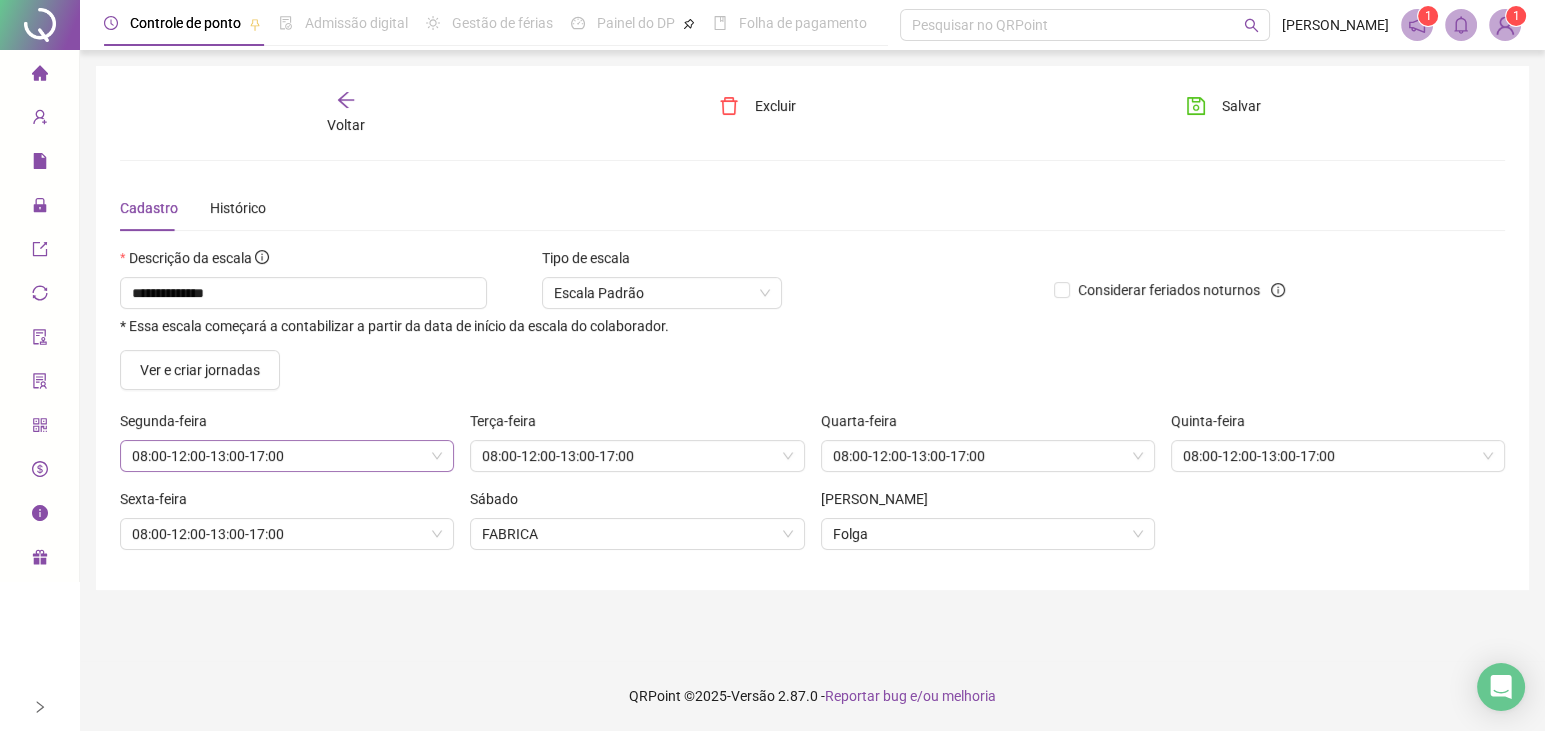 click on "08:00-12:00-13:00-17:00" at bounding box center [287, 456] 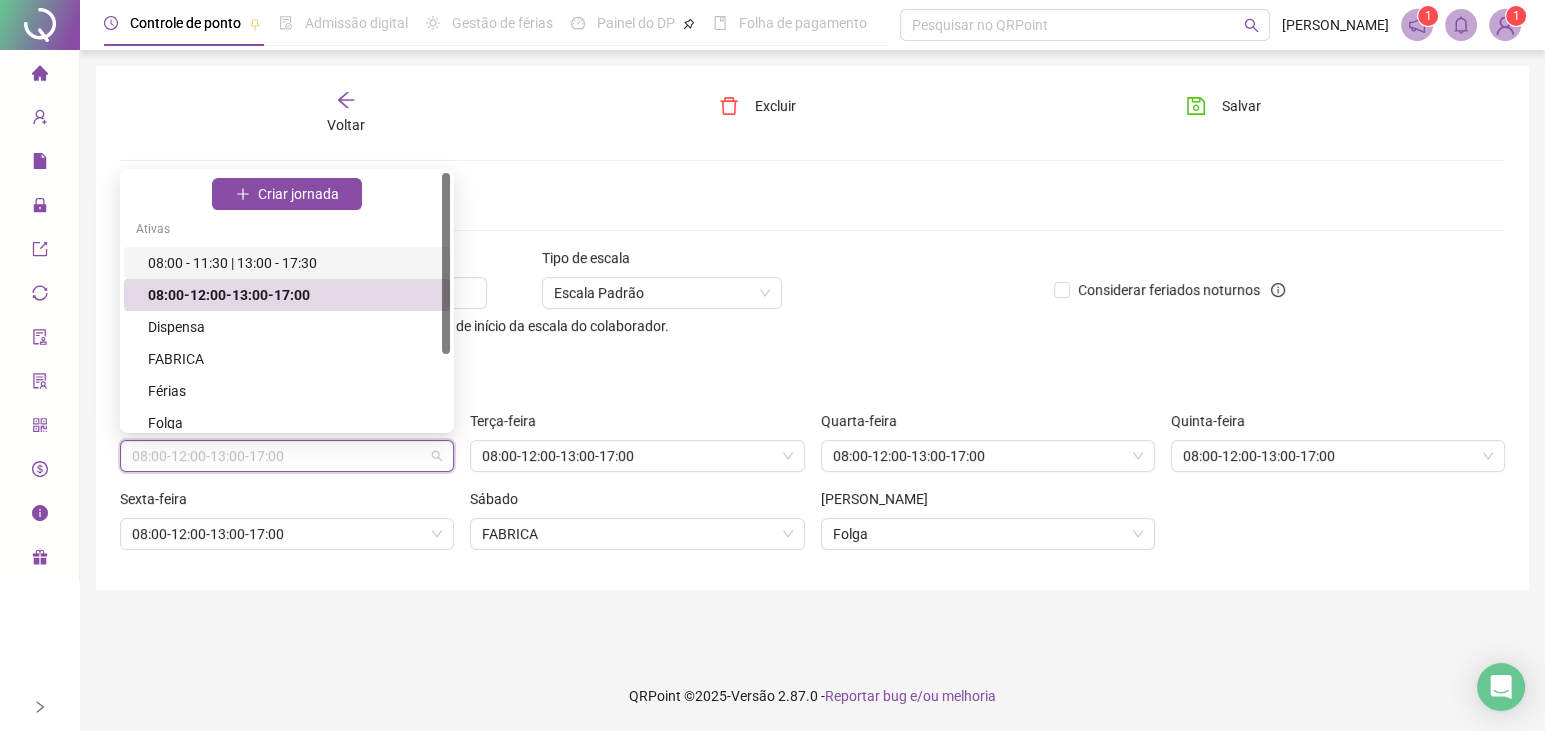 click on "08:00 - 11:30 | 13:00 - 17:30" at bounding box center [293, 263] 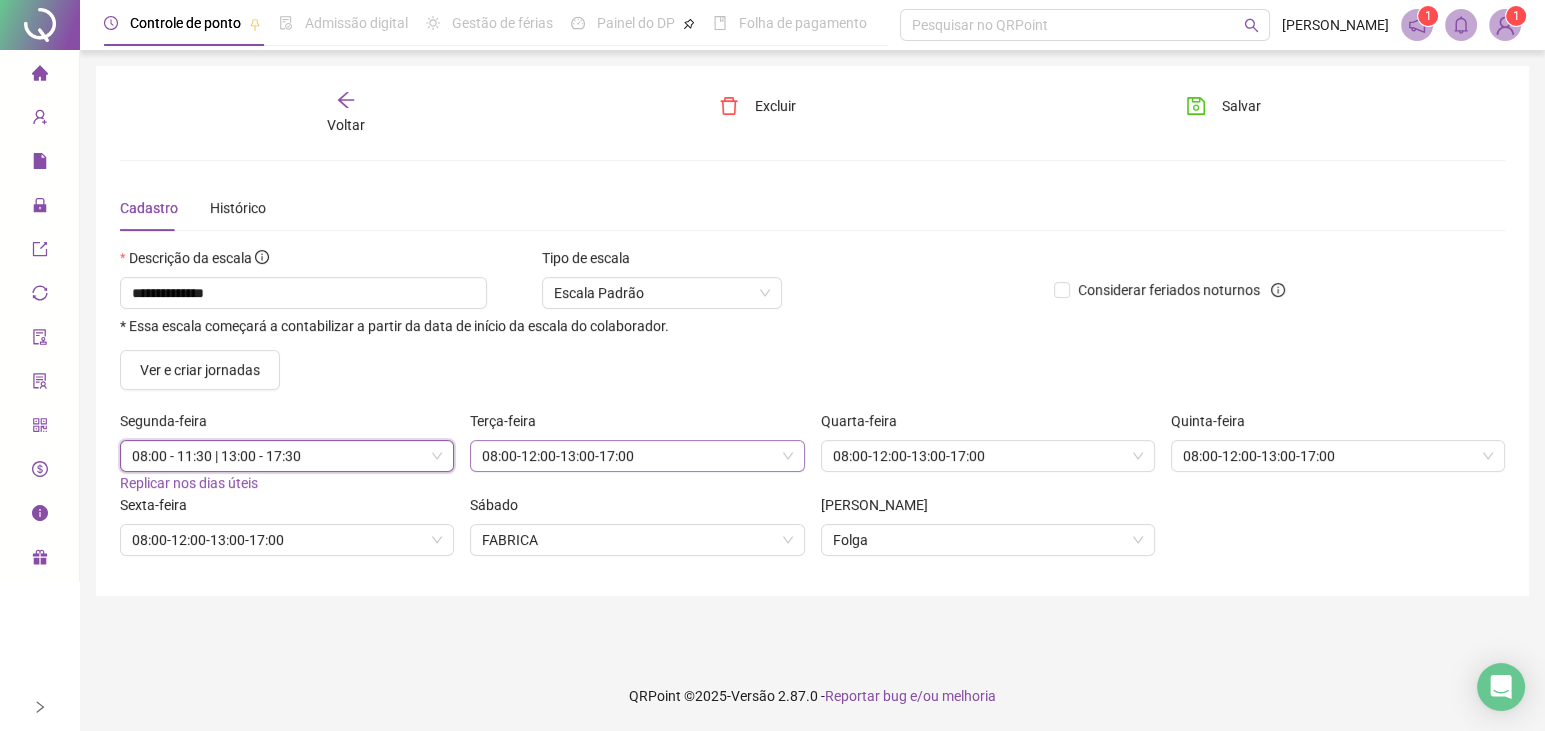 click on "08:00-12:00-13:00-17:00" at bounding box center [637, 456] 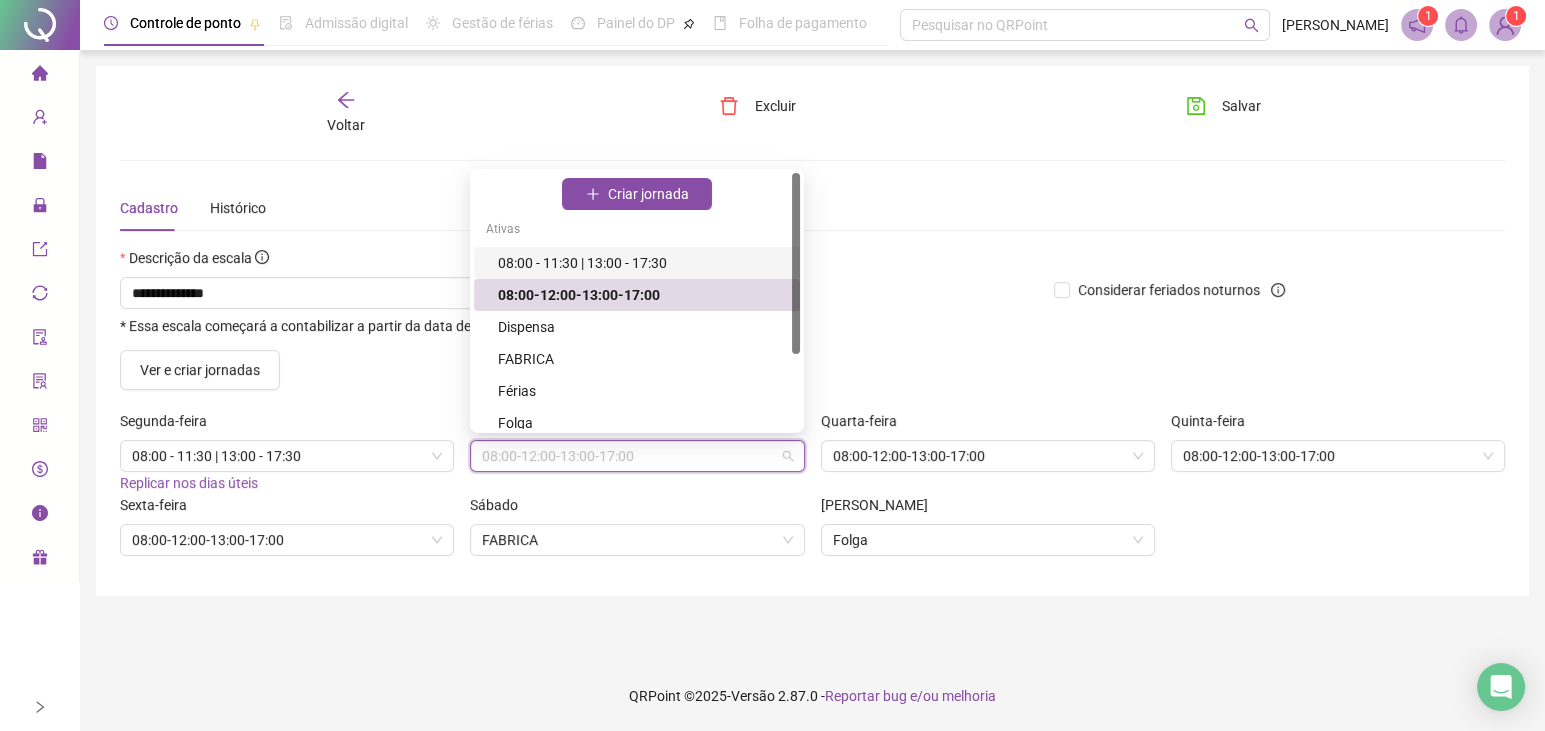 click on "08:00 - 11:30 | 13:00 - 17:30" at bounding box center [643, 263] 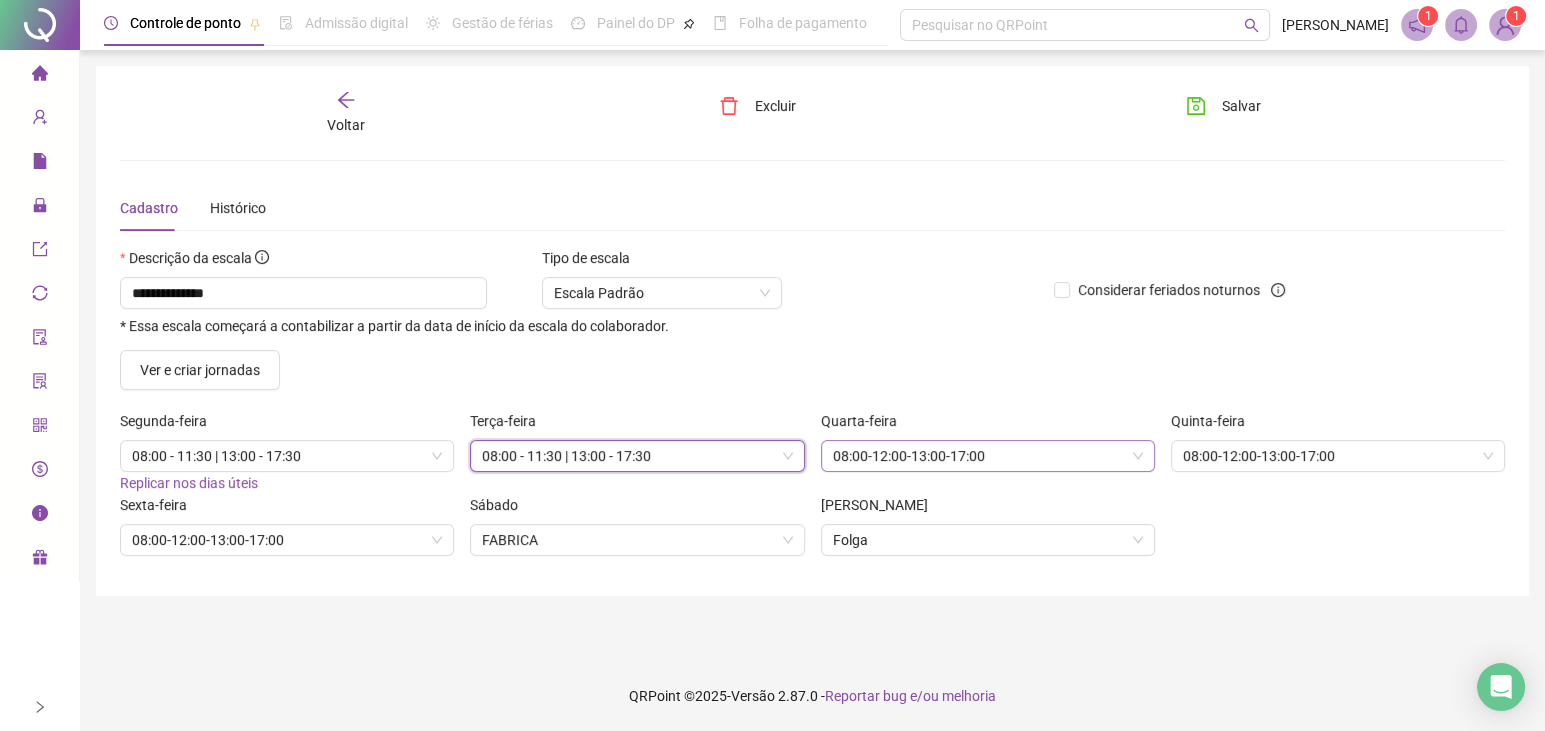 drag, startPoint x: 848, startPoint y: 469, endPoint x: 853, endPoint y: 450, distance: 19.646883 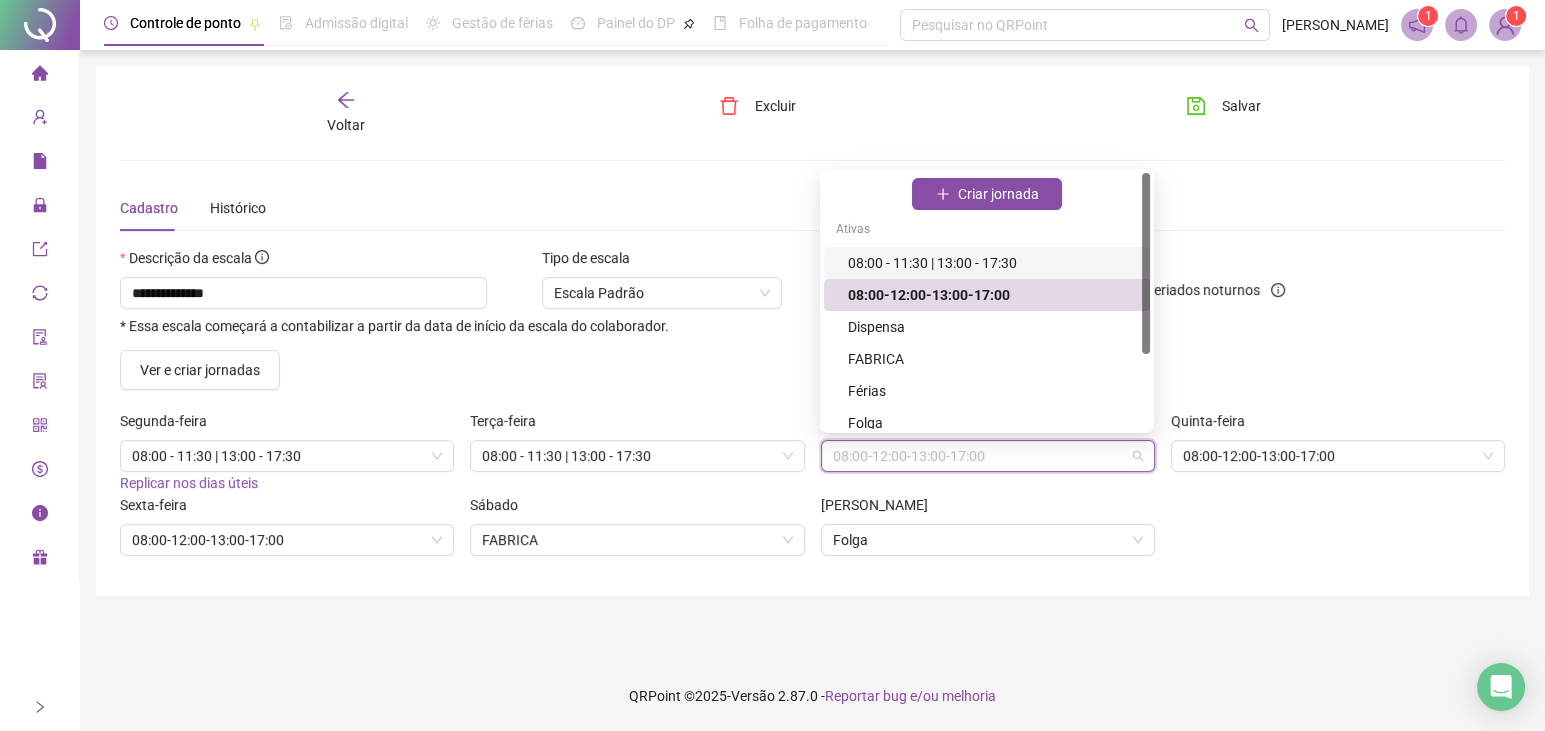 click on "08:00 - 11:30 | 13:00 - 17:30" at bounding box center (993, 263) 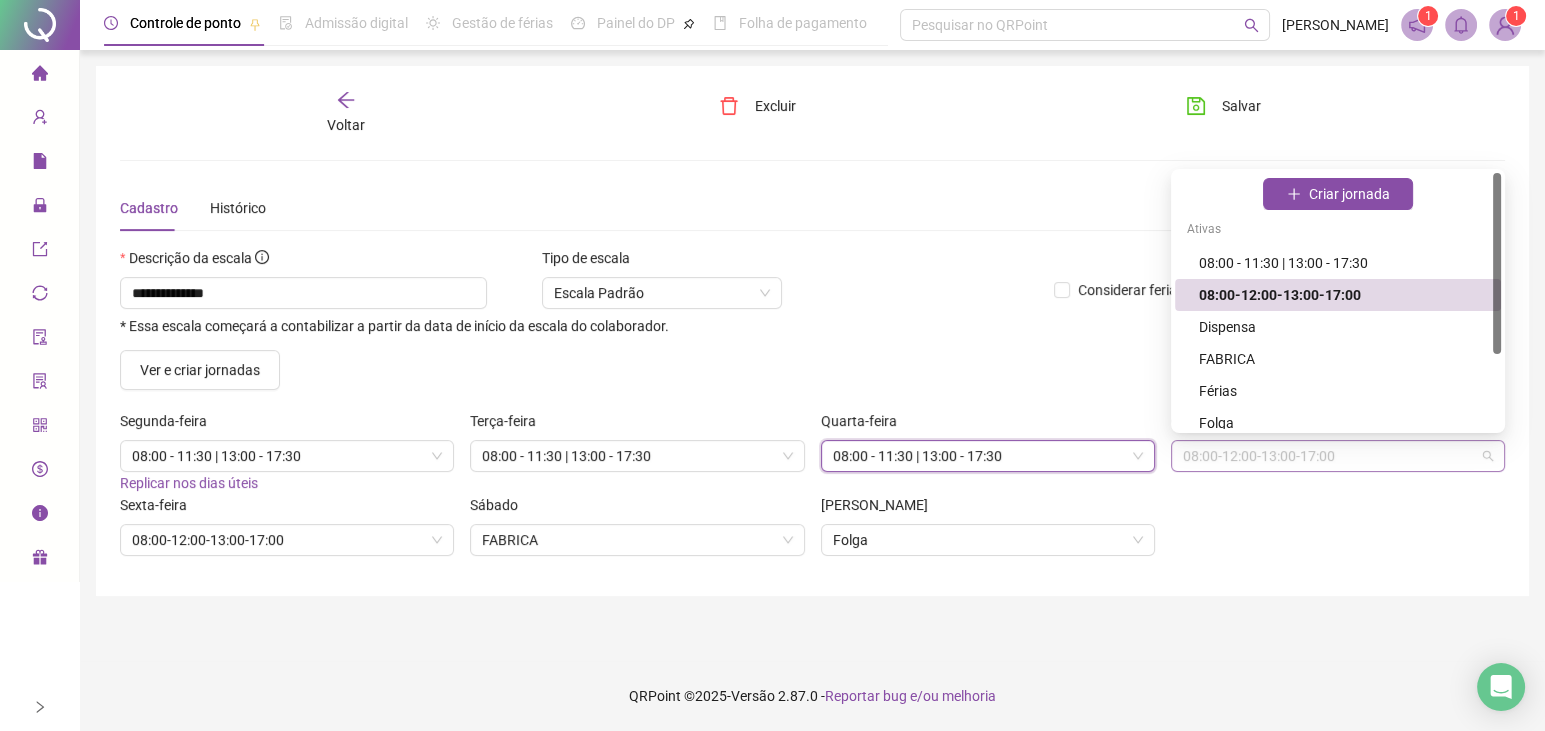 click on "08:00-12:00-13:00-17:00" at bounding box center [1338, 456] 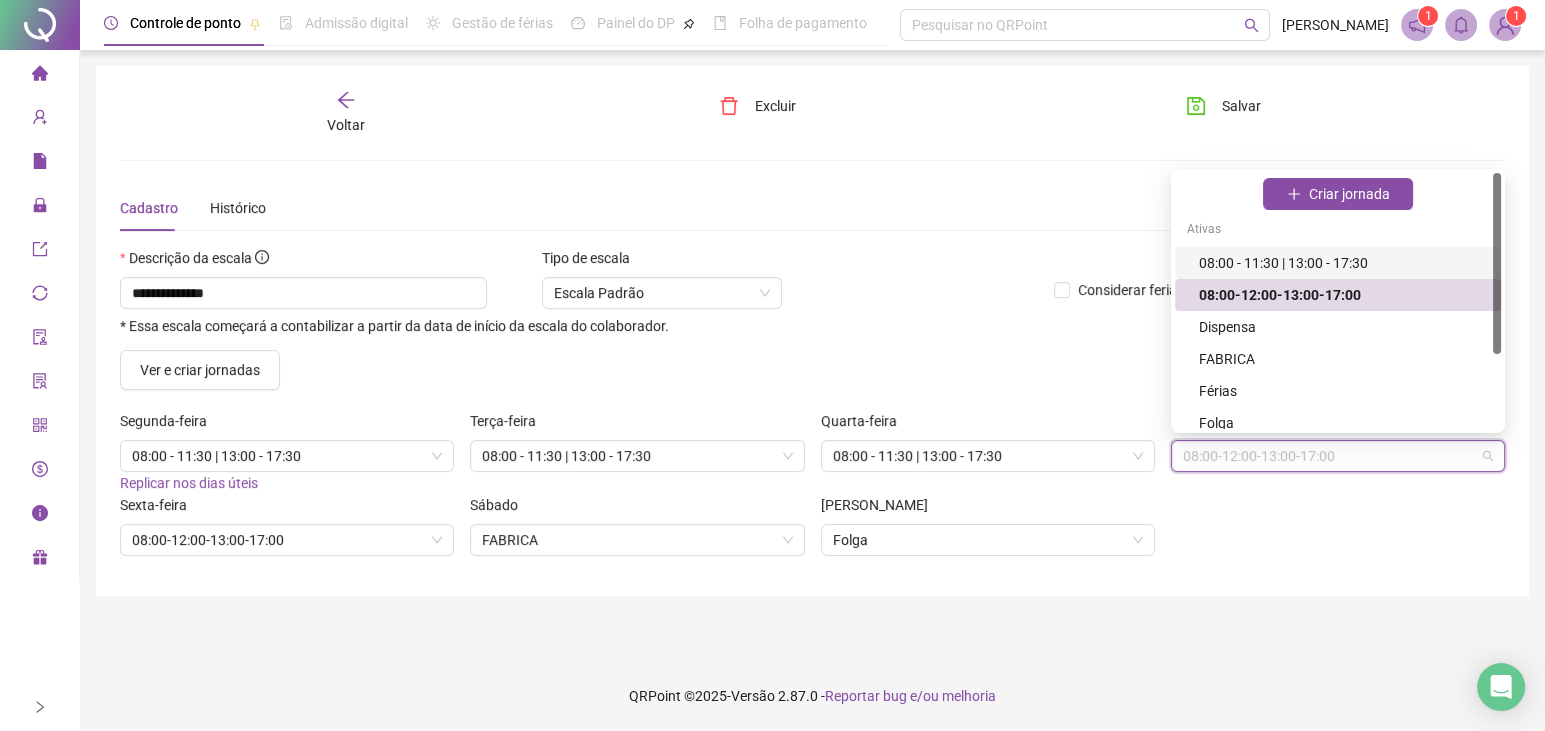 click on "08:00 - 11:30 | 13:00 - 17:30" at bounding box center [1344, 263] 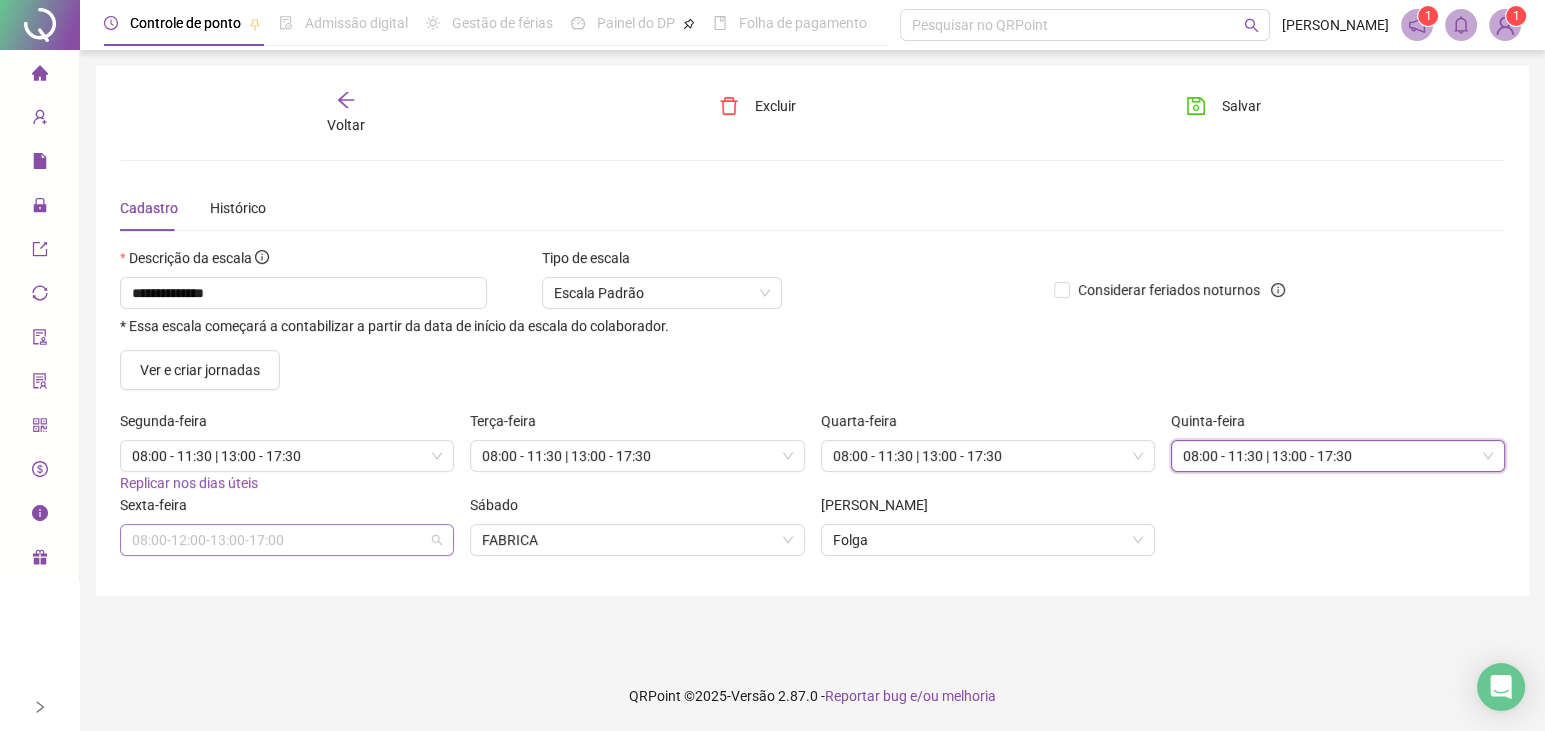 click on "08:00-12:00-13:00-17:00" at bounding box center (287, 540) 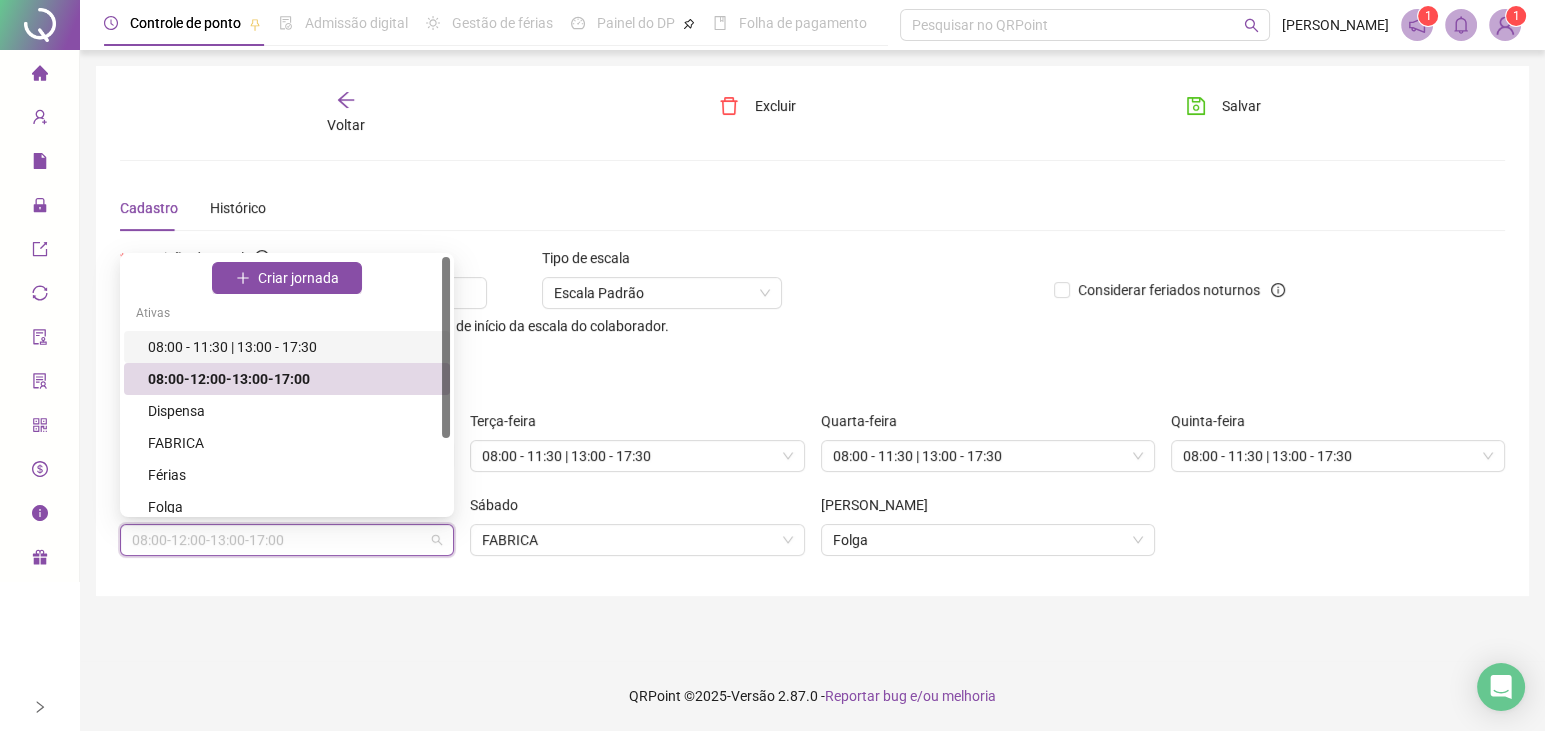 click on "08:00 - 11:30 | 13:00 - 17:30" at bounding box center [293, 347] 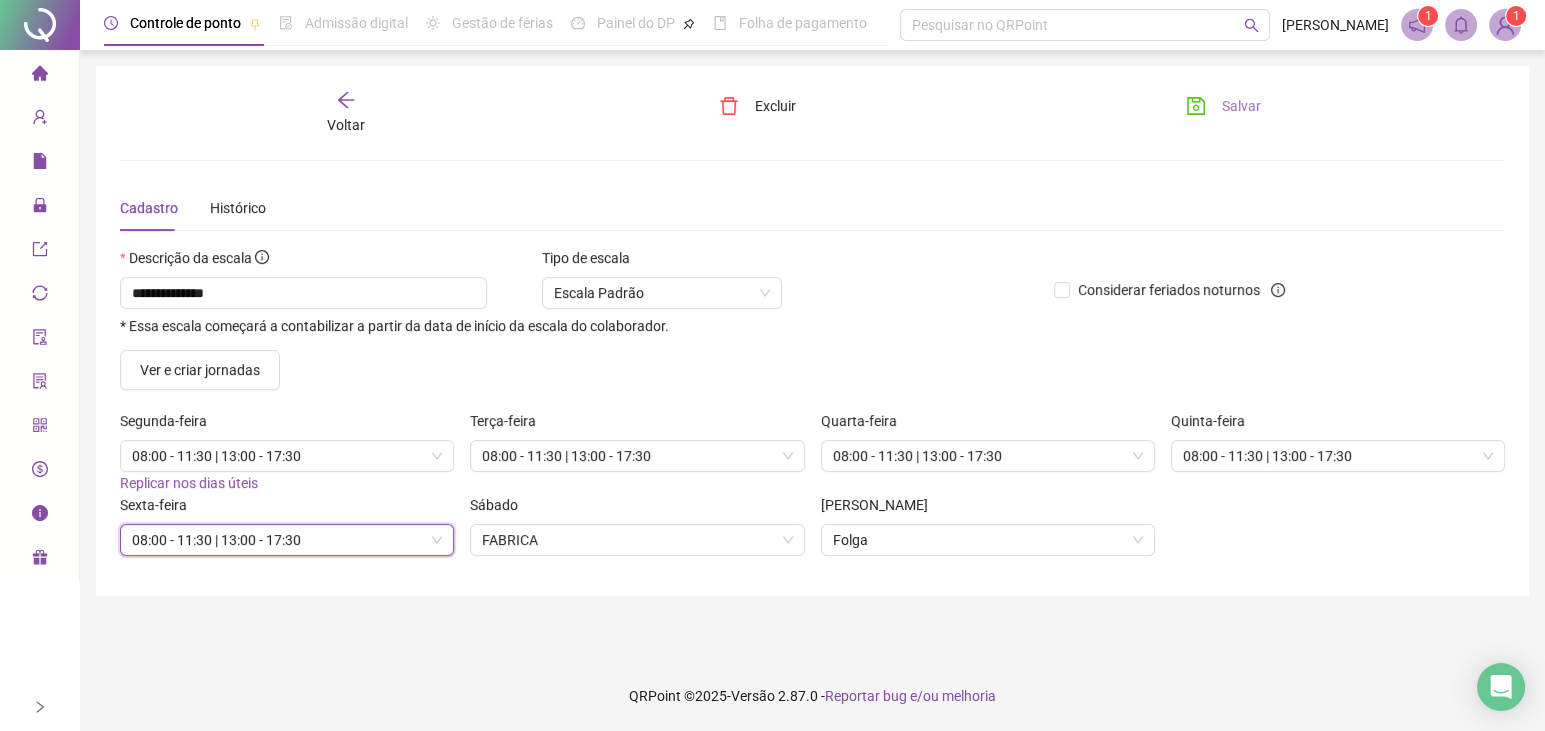 click on "Salvar" at bounding box center (1241, 106) 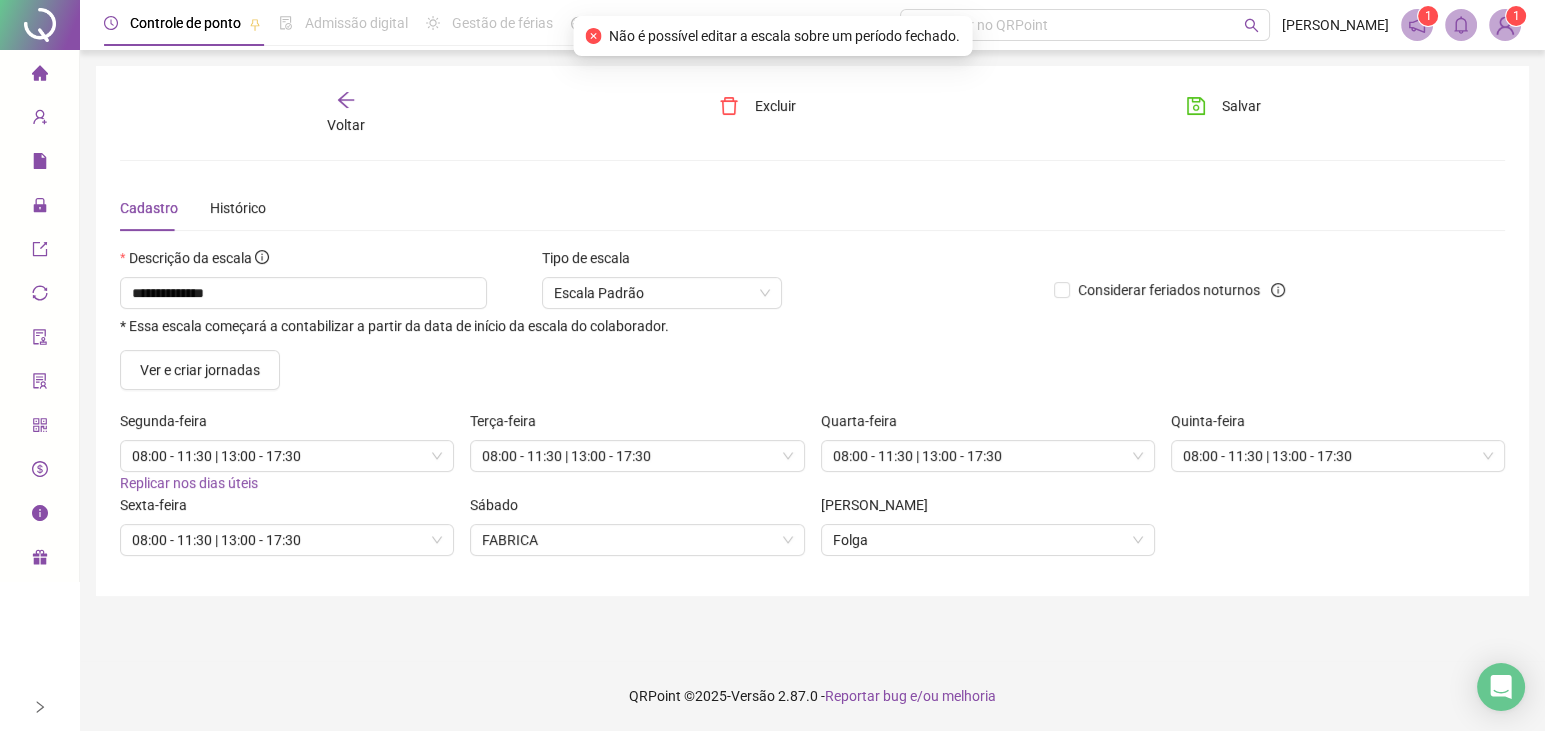click on "Não é possível editar a escala sobre um período fechado." at bounding box center [784, 36] 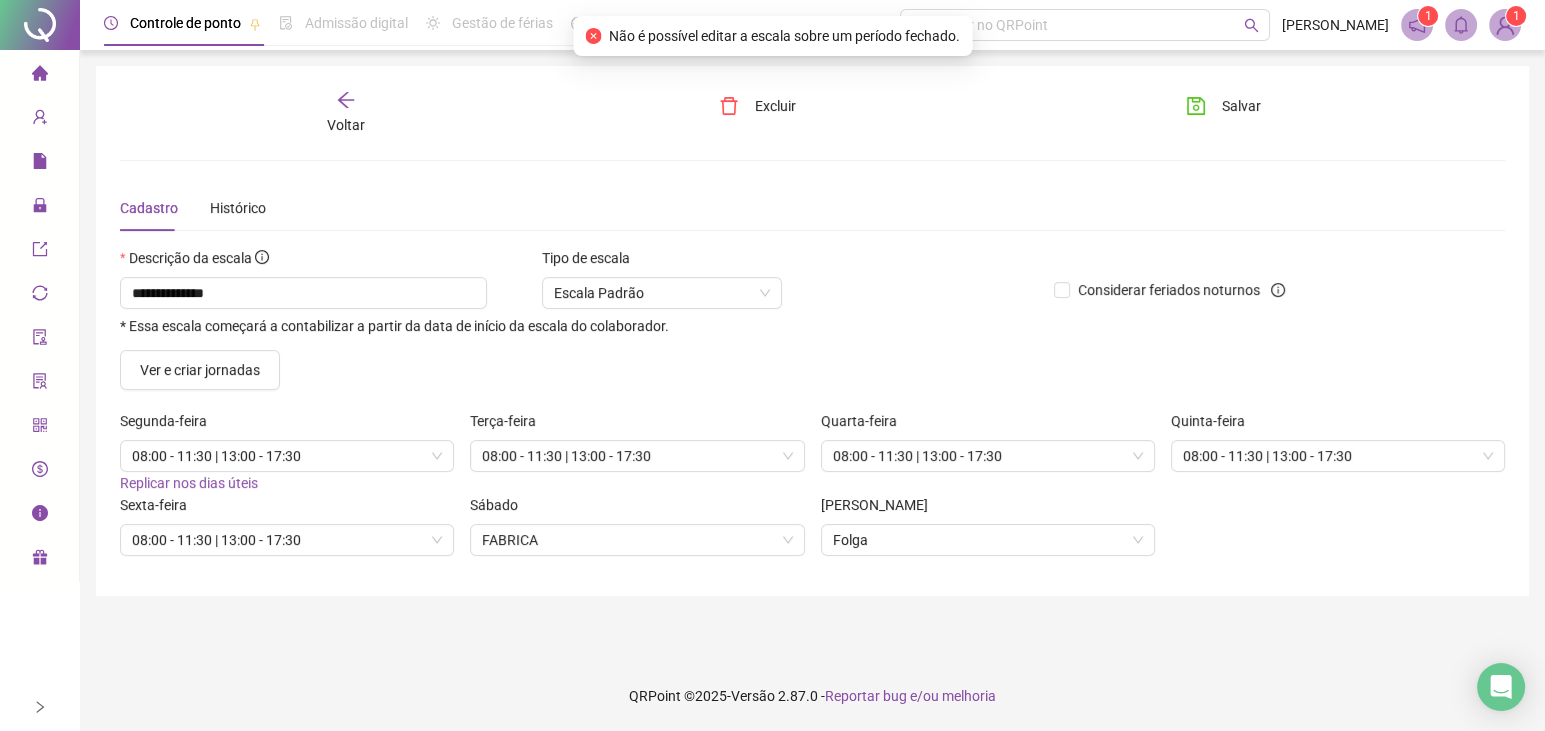 click on "Não é possível editar a escala sobre um período fechado." at bounding box center (784, 36) 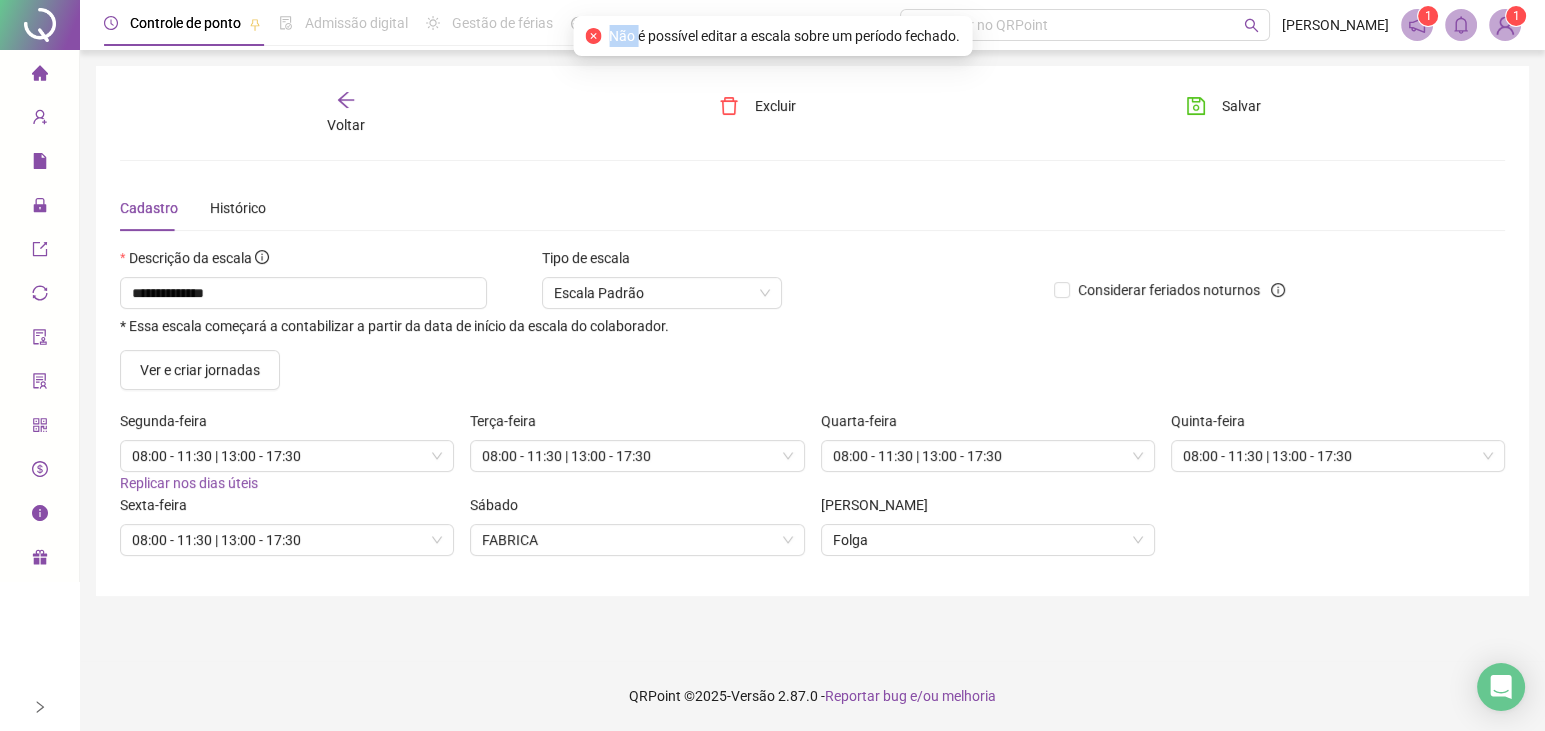 click on "Não é possível editar a escala sobre um período fechado." at bounding box center (784, 36) 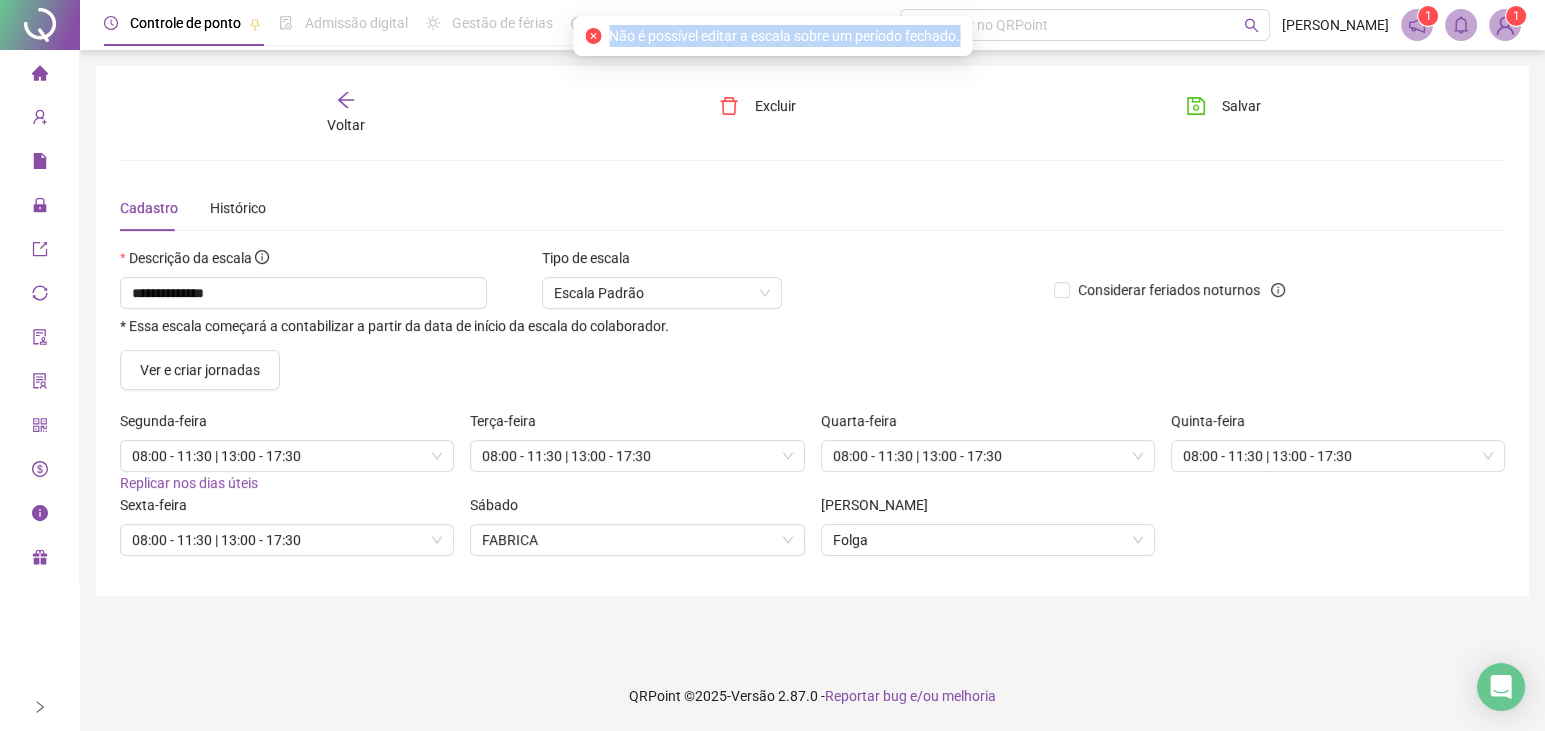 click on "Não é possível editar a escala sobre um período fechado." at bounding box center [784, 36] 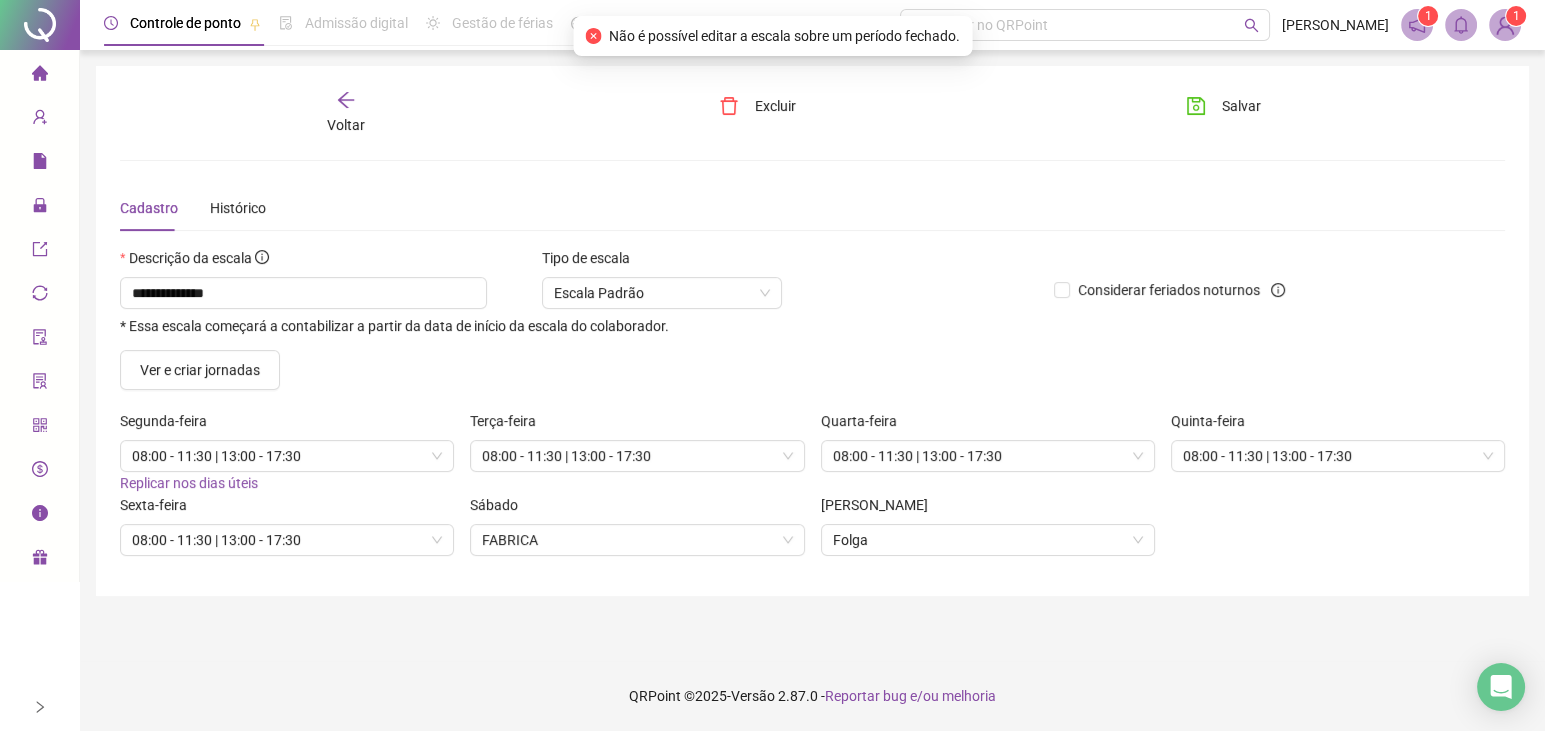 drag, startPoint x: 626, startPoint y: 30, endPoint x: 898, endPoint y: 113, distance: 284.38177 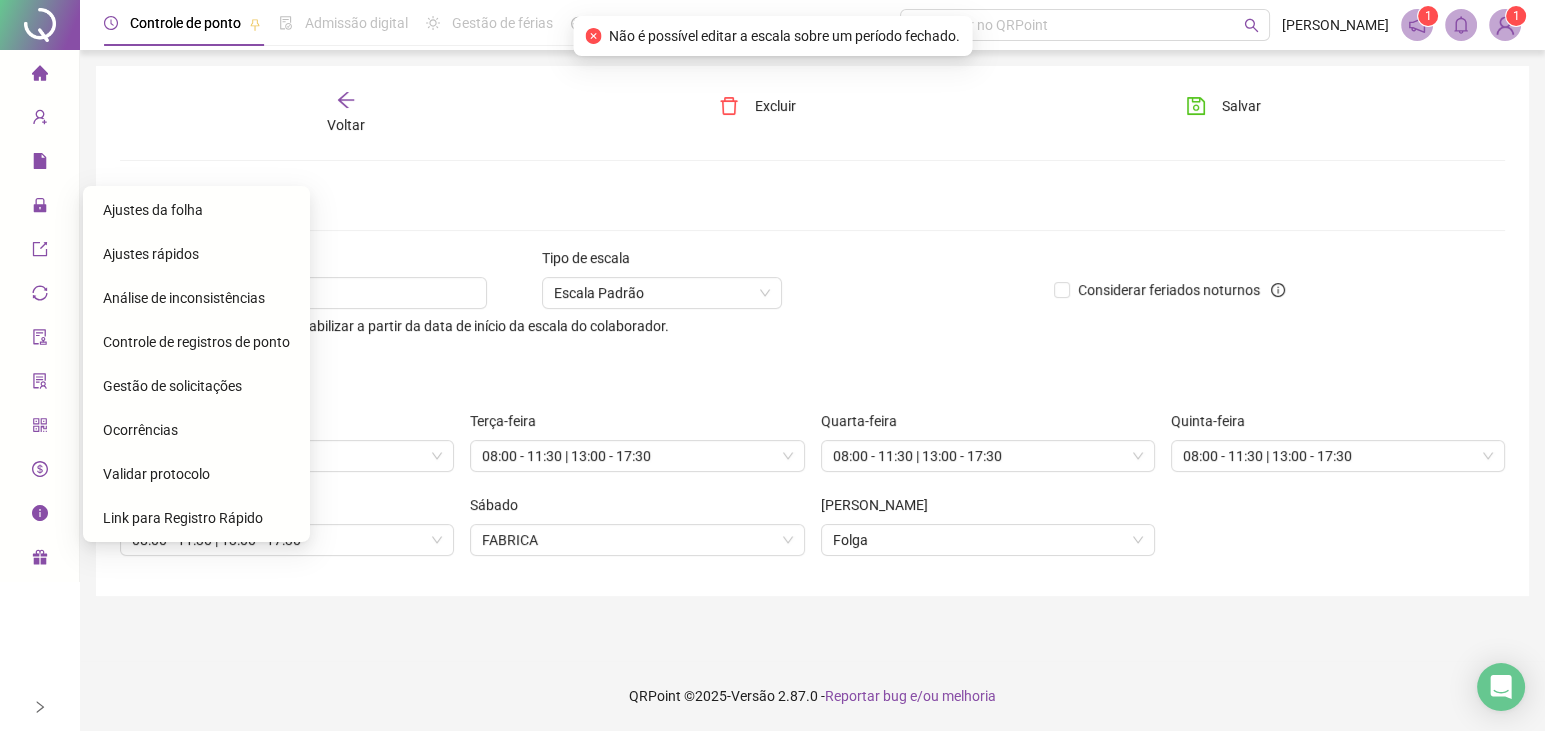 click on "Ajustes da folha" at bounding box center (153, 210) 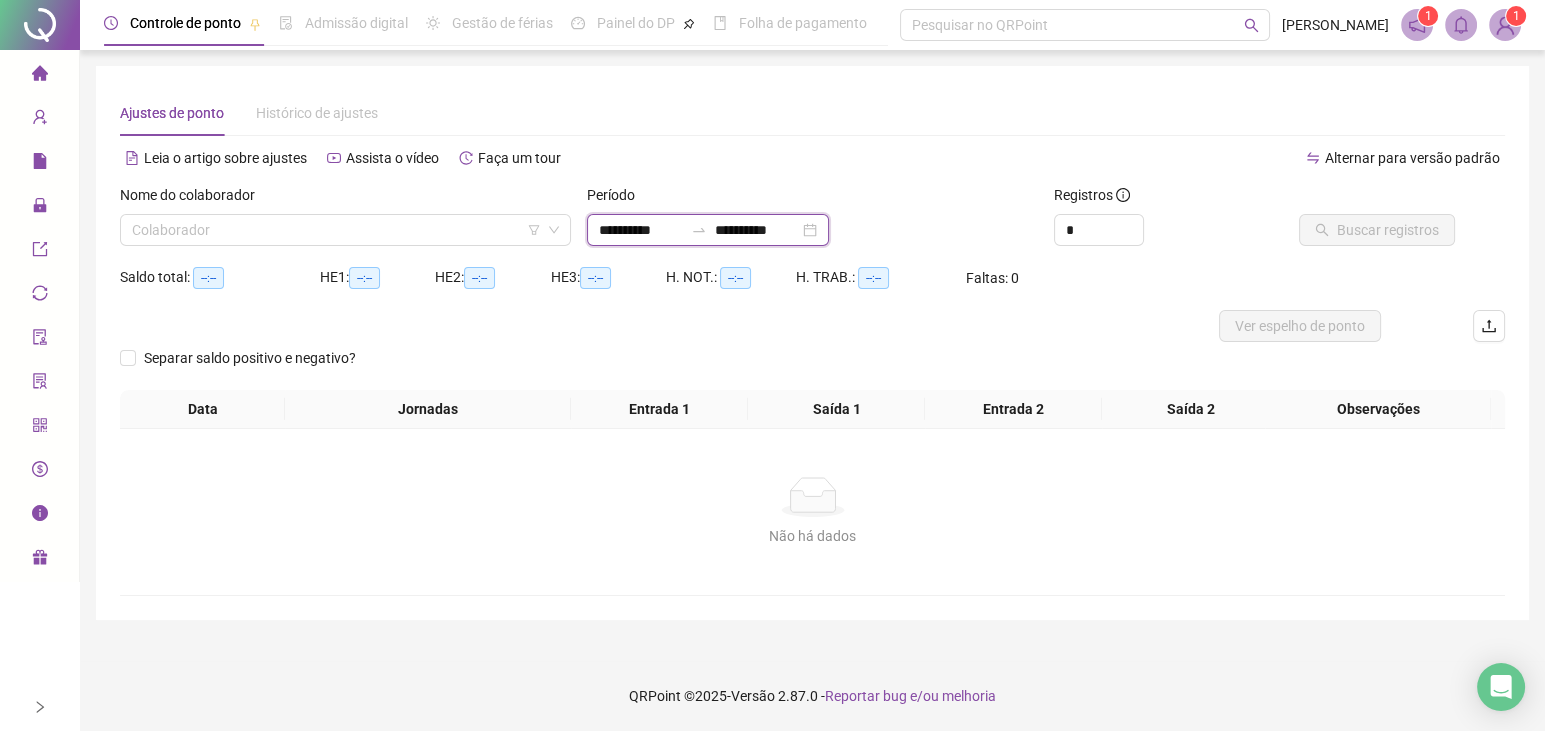 click on "**********" at bounding box center (641, 230) 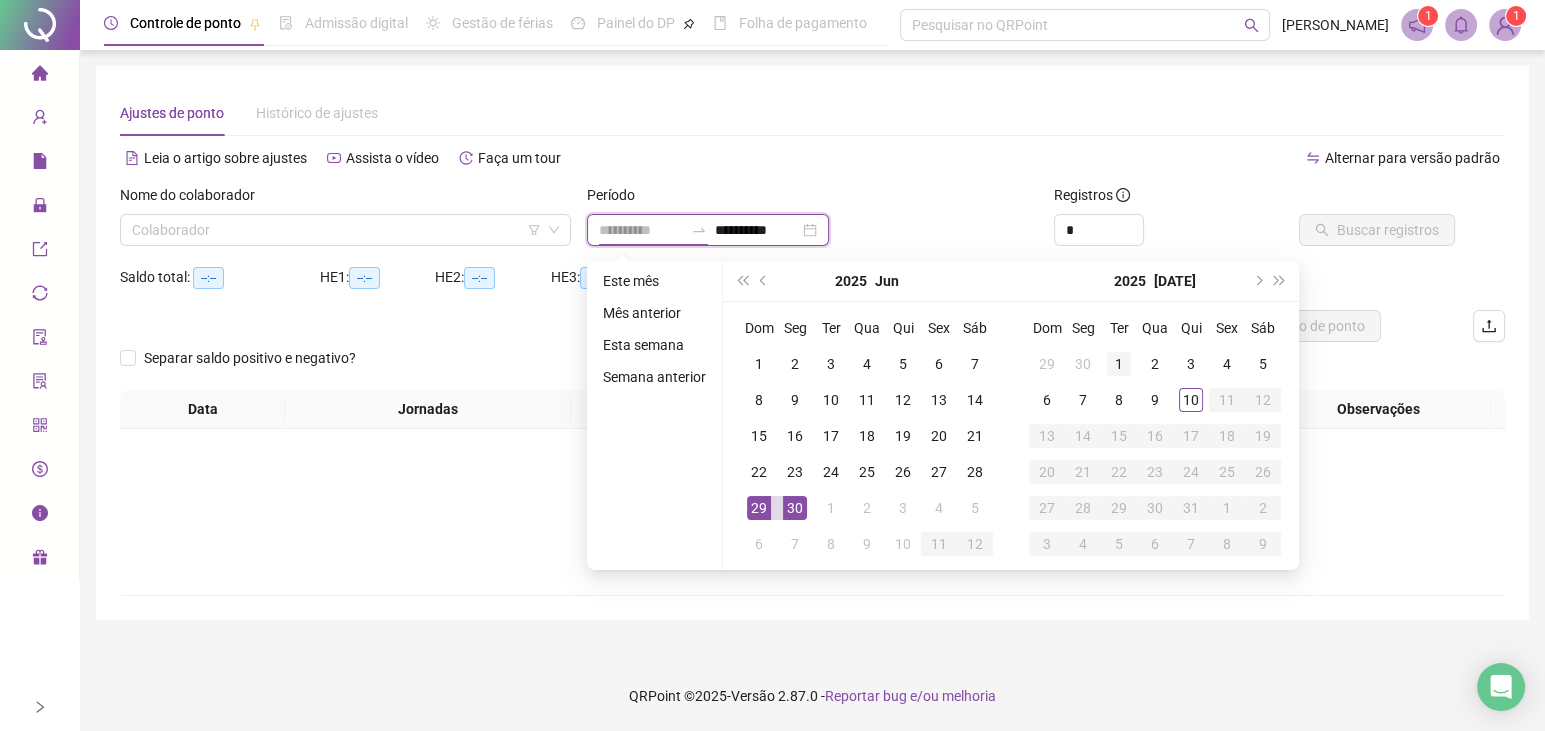 type on "**********" 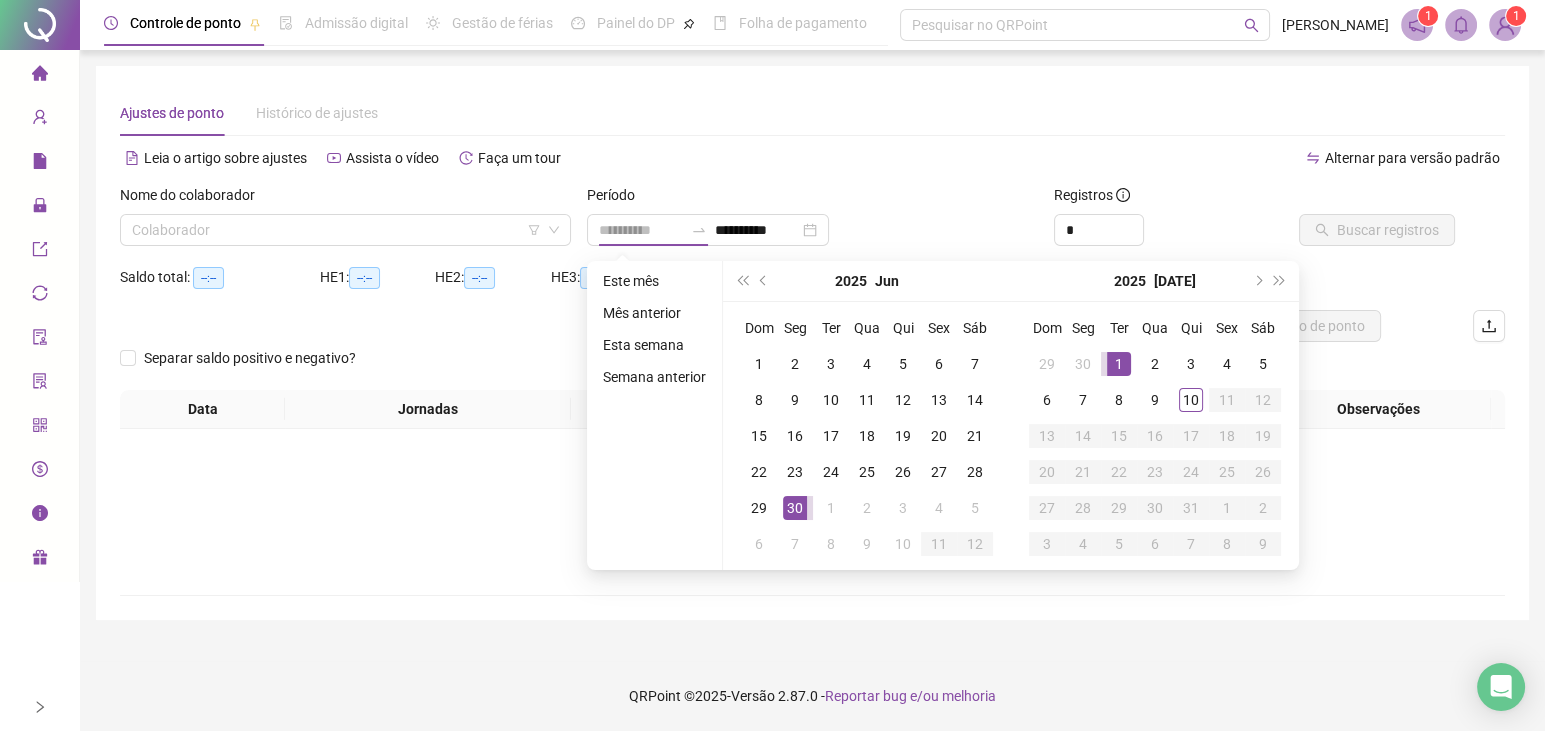 drag, startPoint x: 1107, startPoint y: 349, endPoint x: 1121, endPoint y: 361, distance: 18.439089 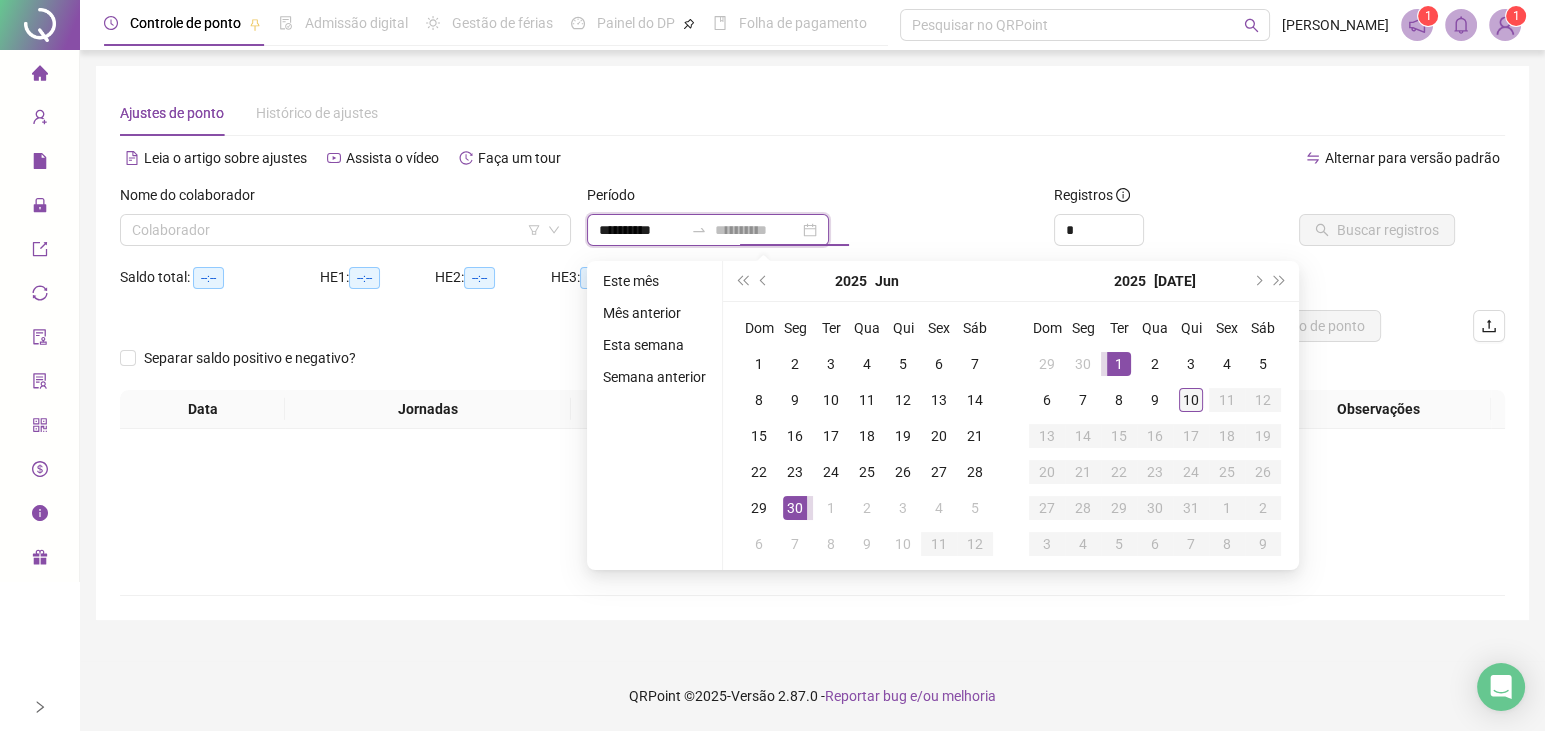 type on "**********" 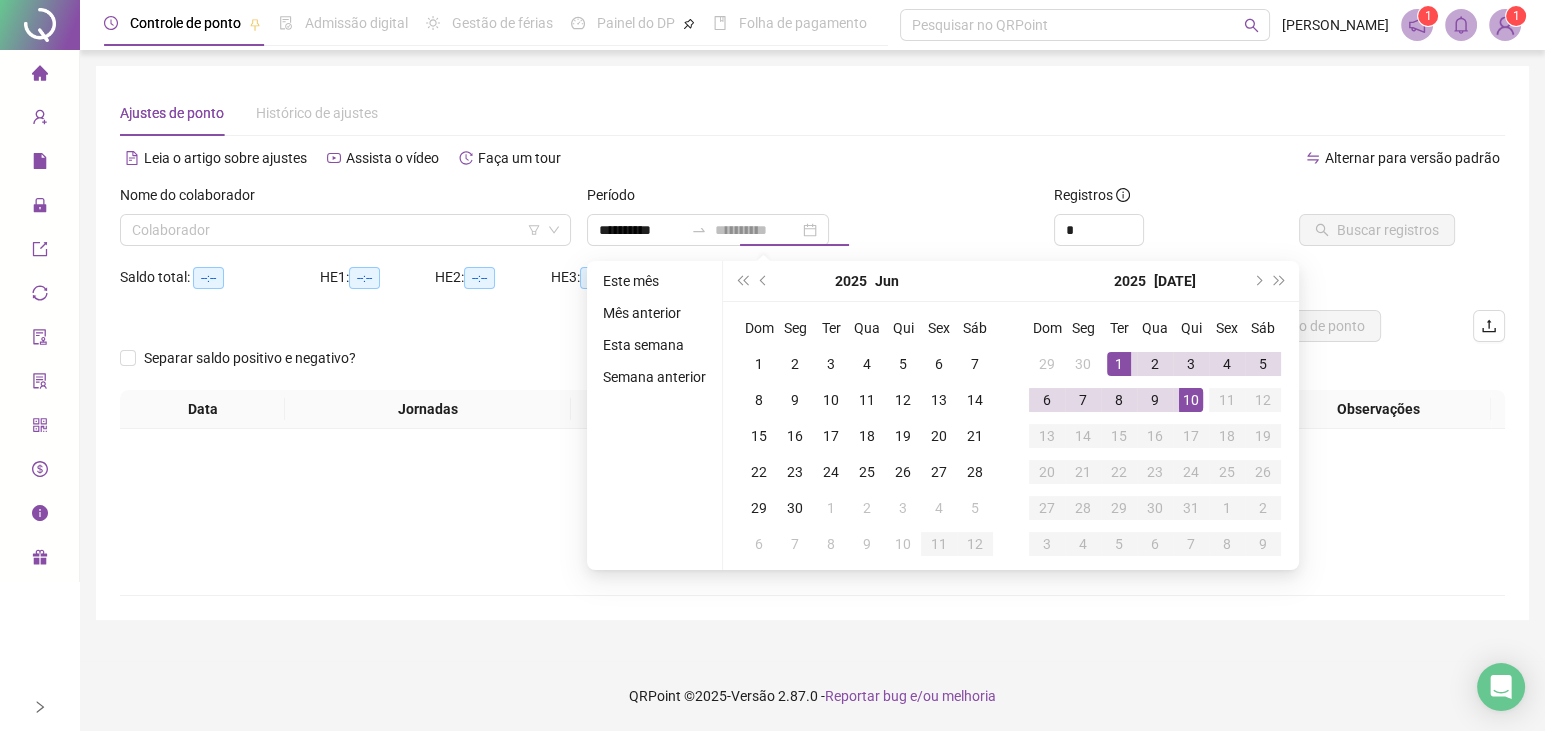 click on "10" at bounding box center (1191, 400) 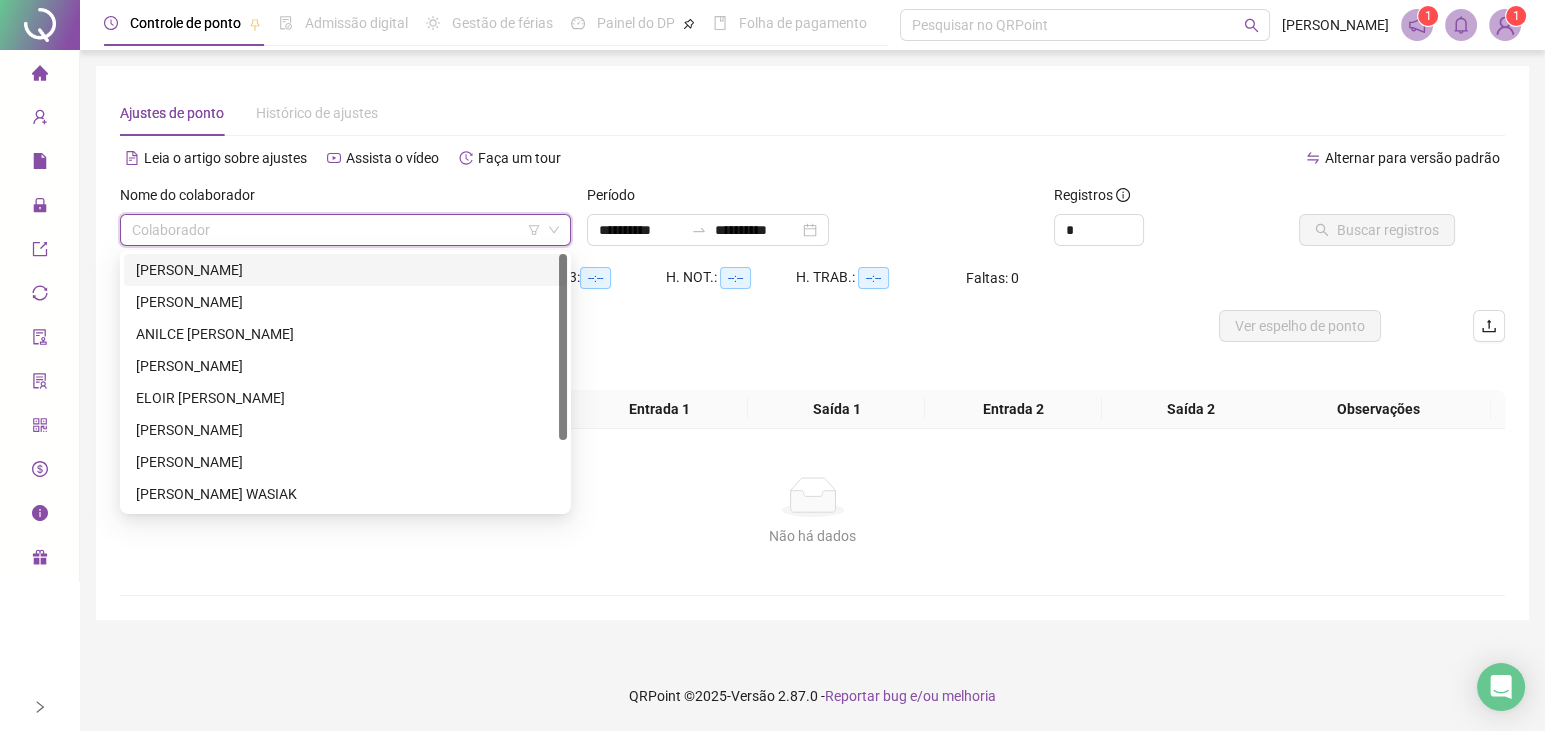 click at bounding box center (339, 230) 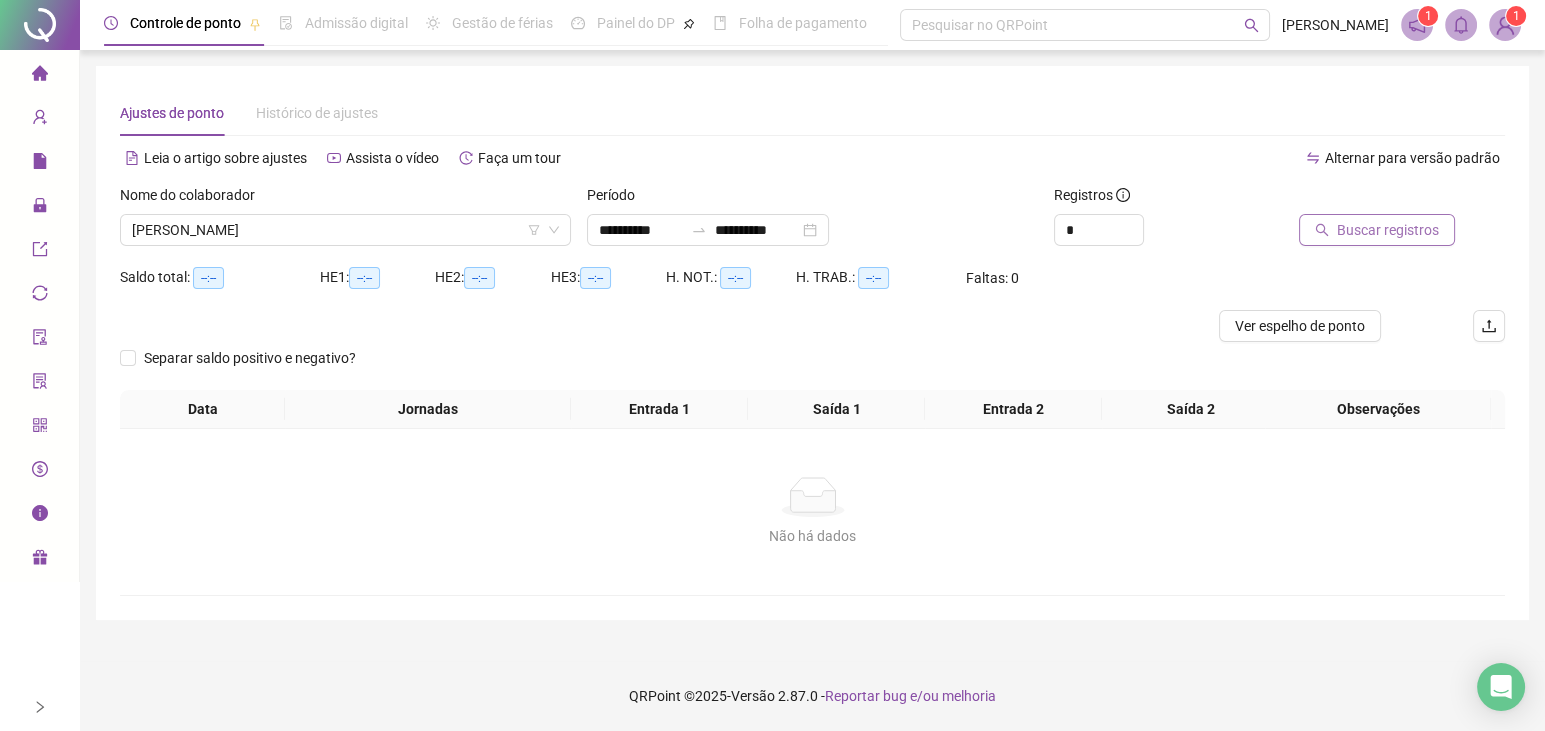 click on "Buscar registros" at bounding box center (1388, 230) 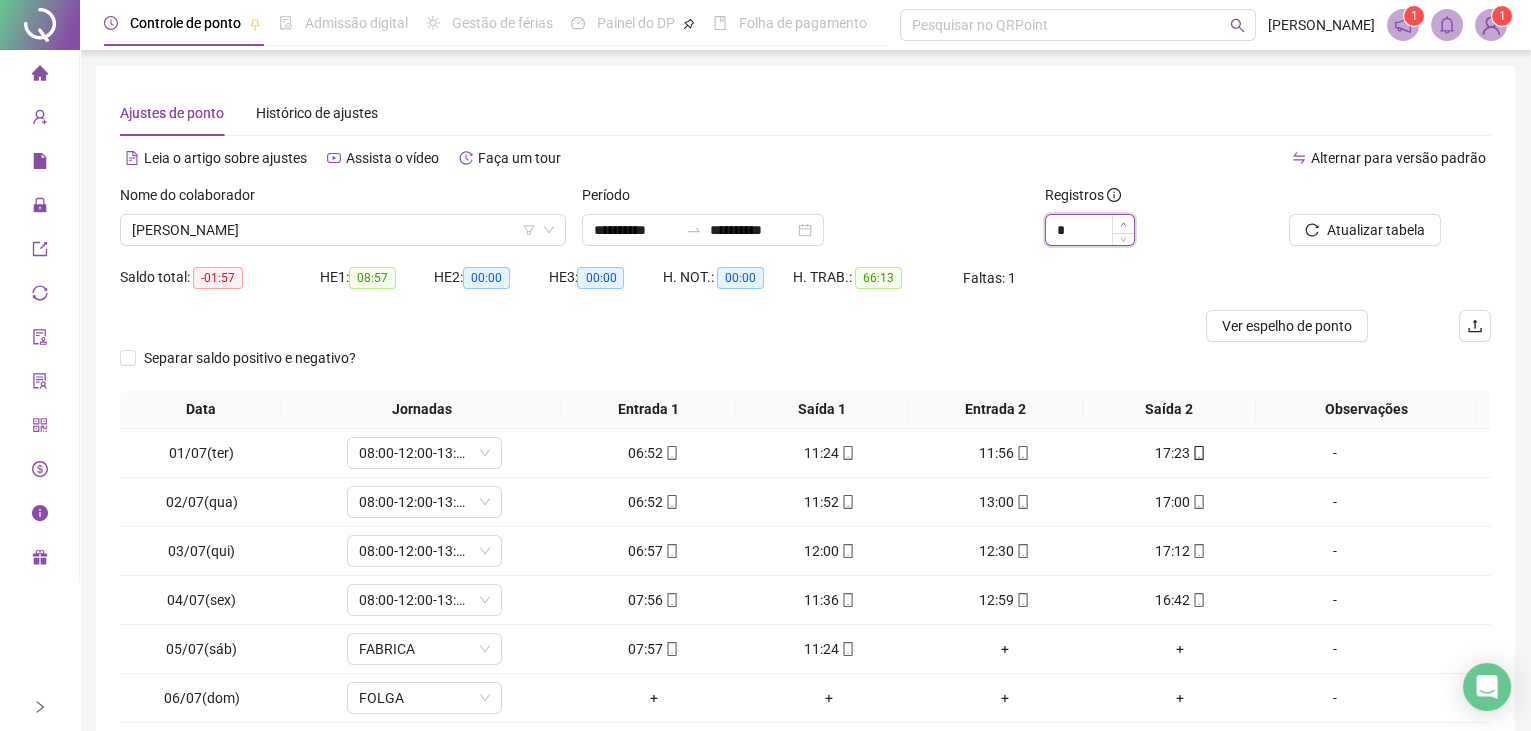 type on "*" 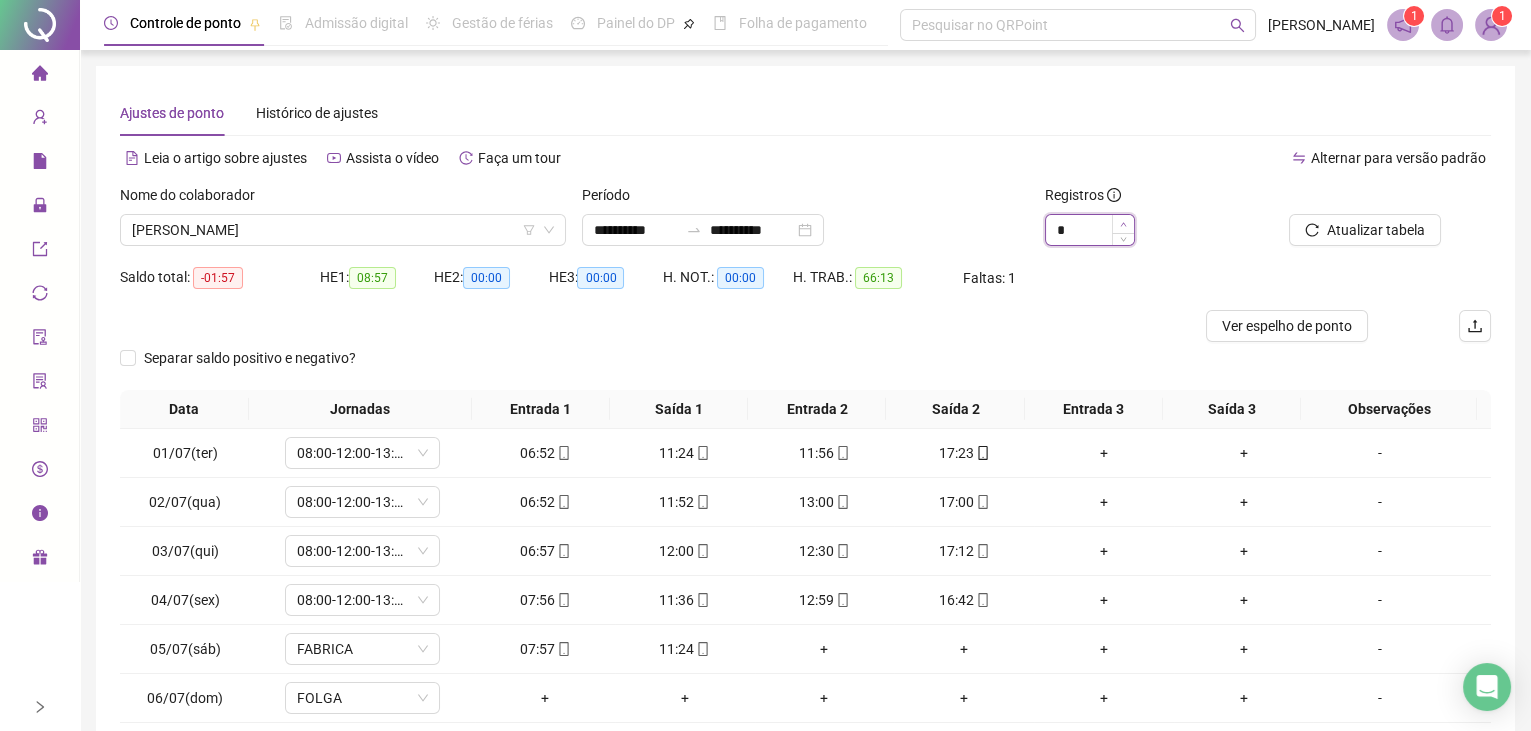 click 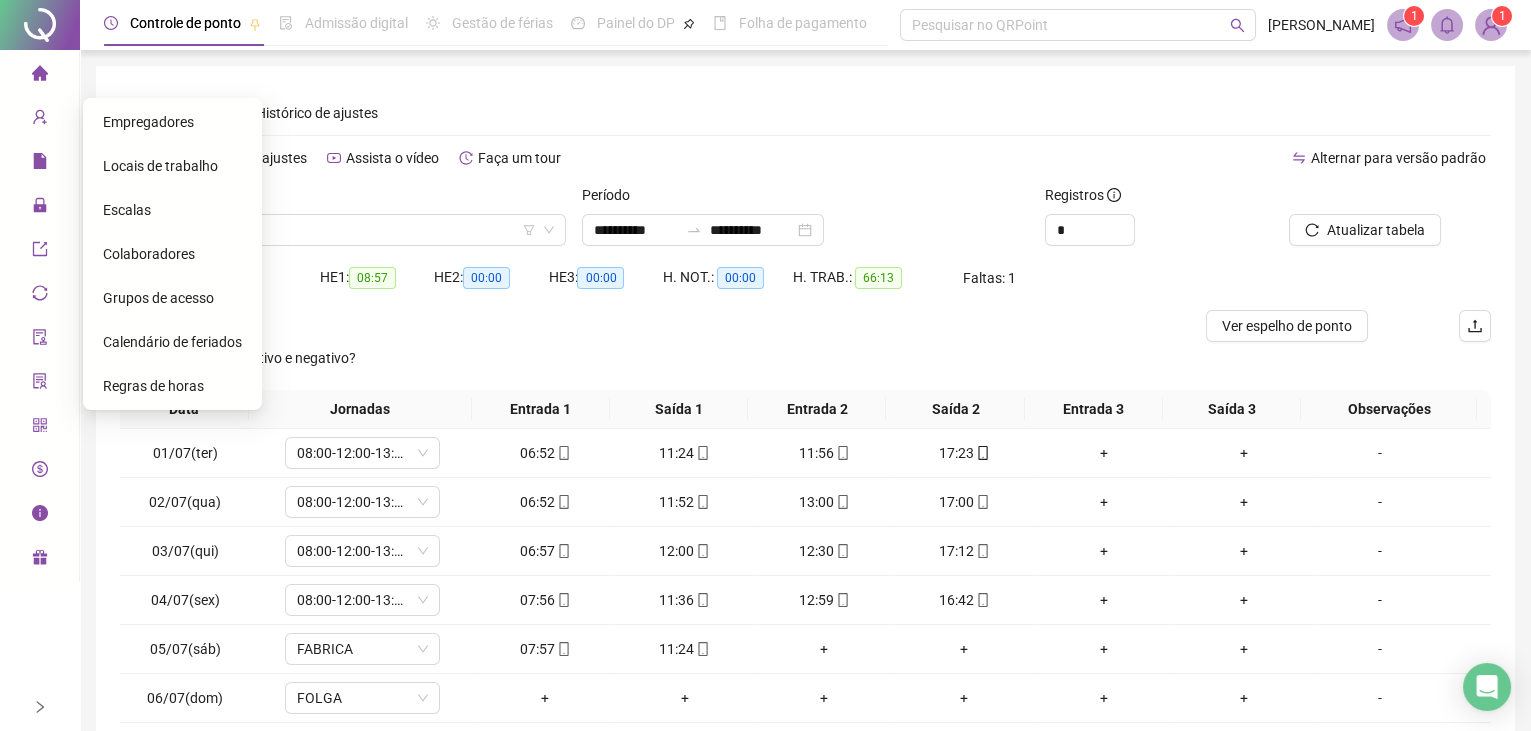 click on "Colaboradores" at bounding box center [149, 254] 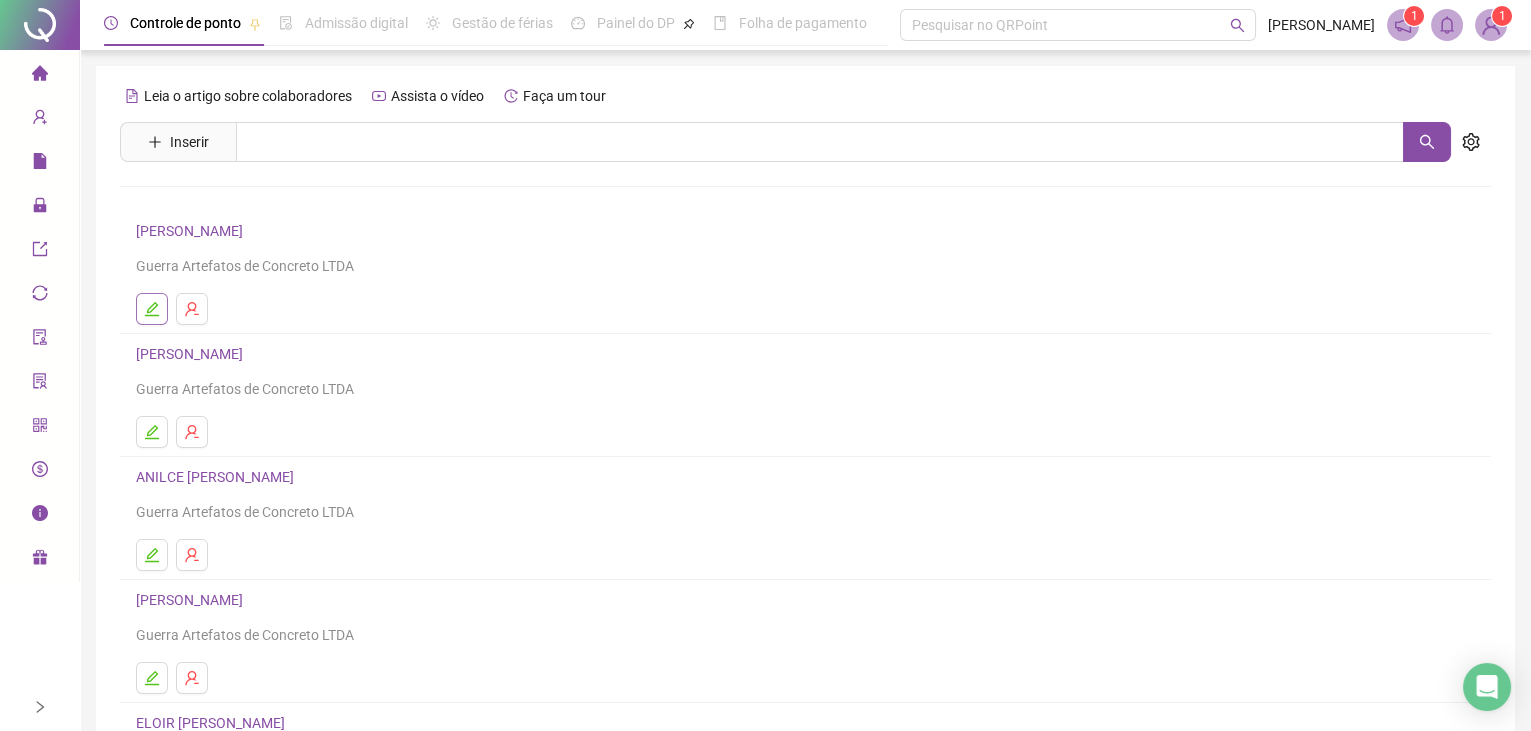 click 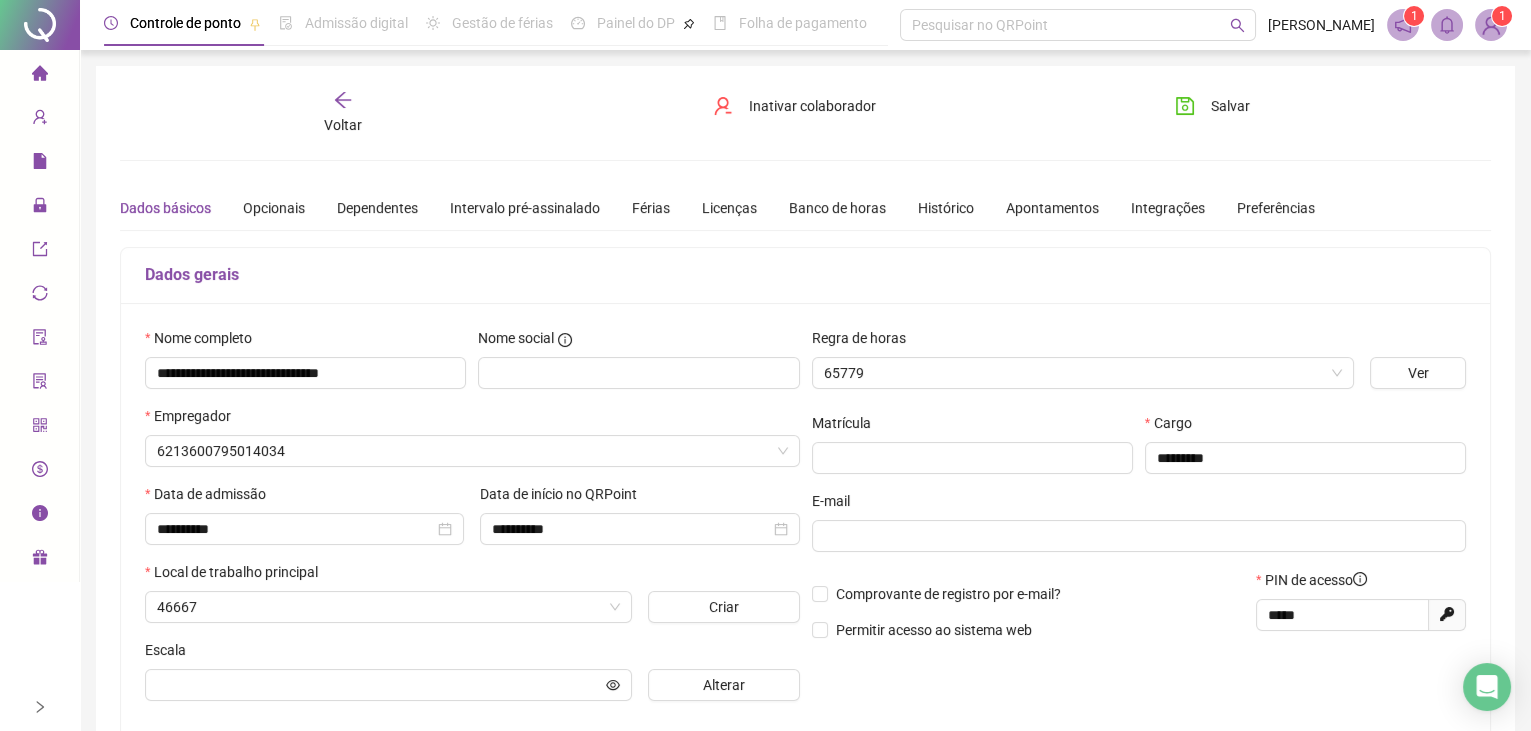 type on "**********" 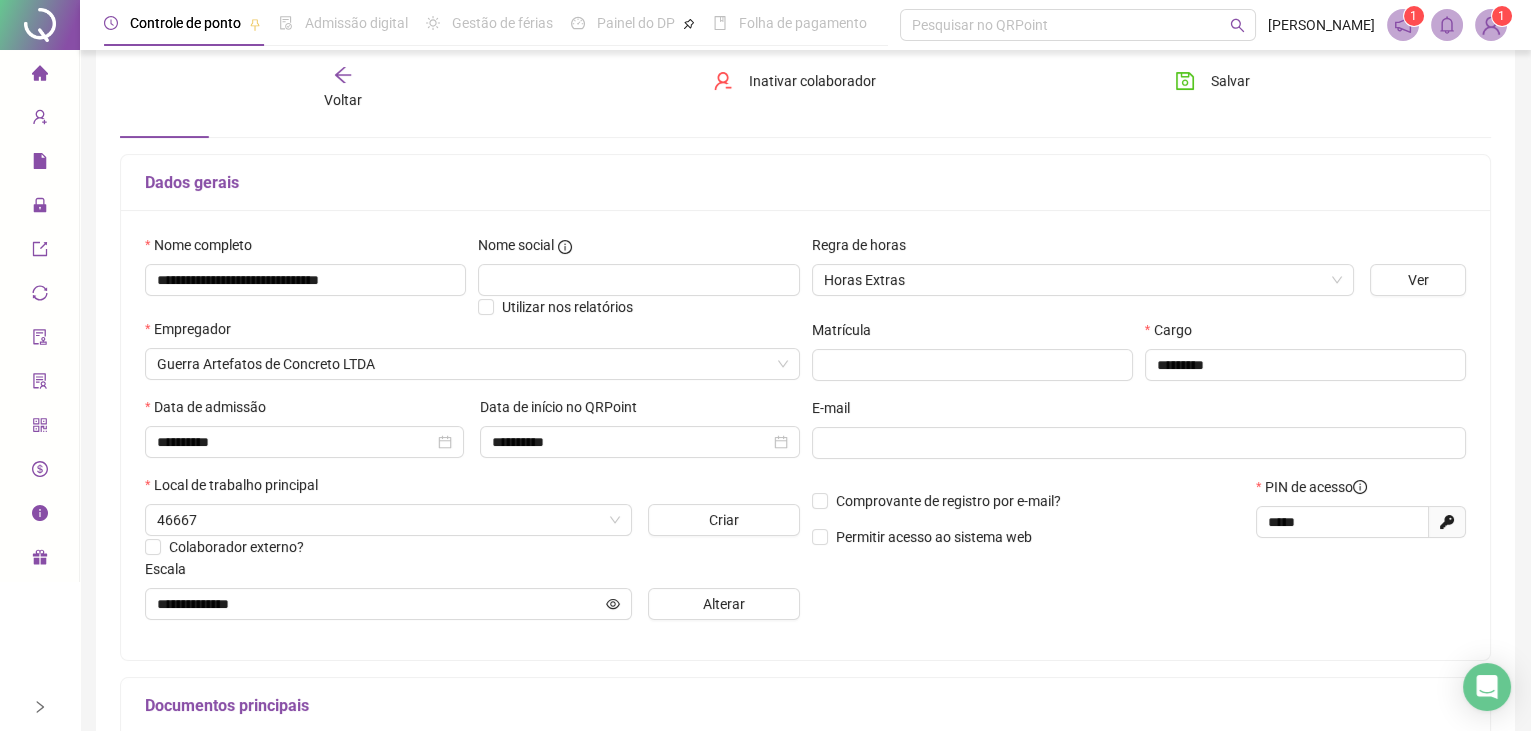 scroll, scrollTop: 272, scrollLeft: 0, axis: vertical 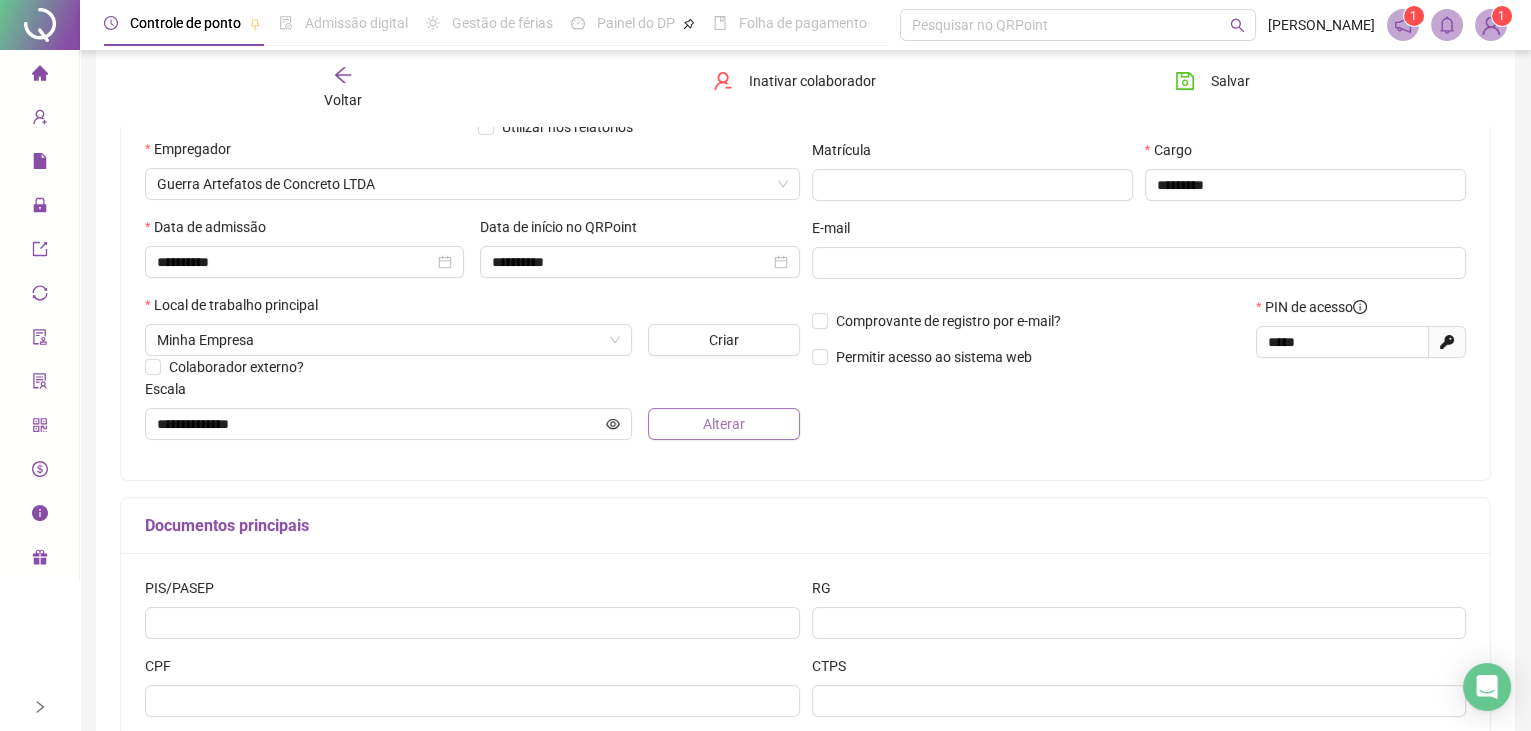 click on "Alterar" at bounding box center (724, 424) 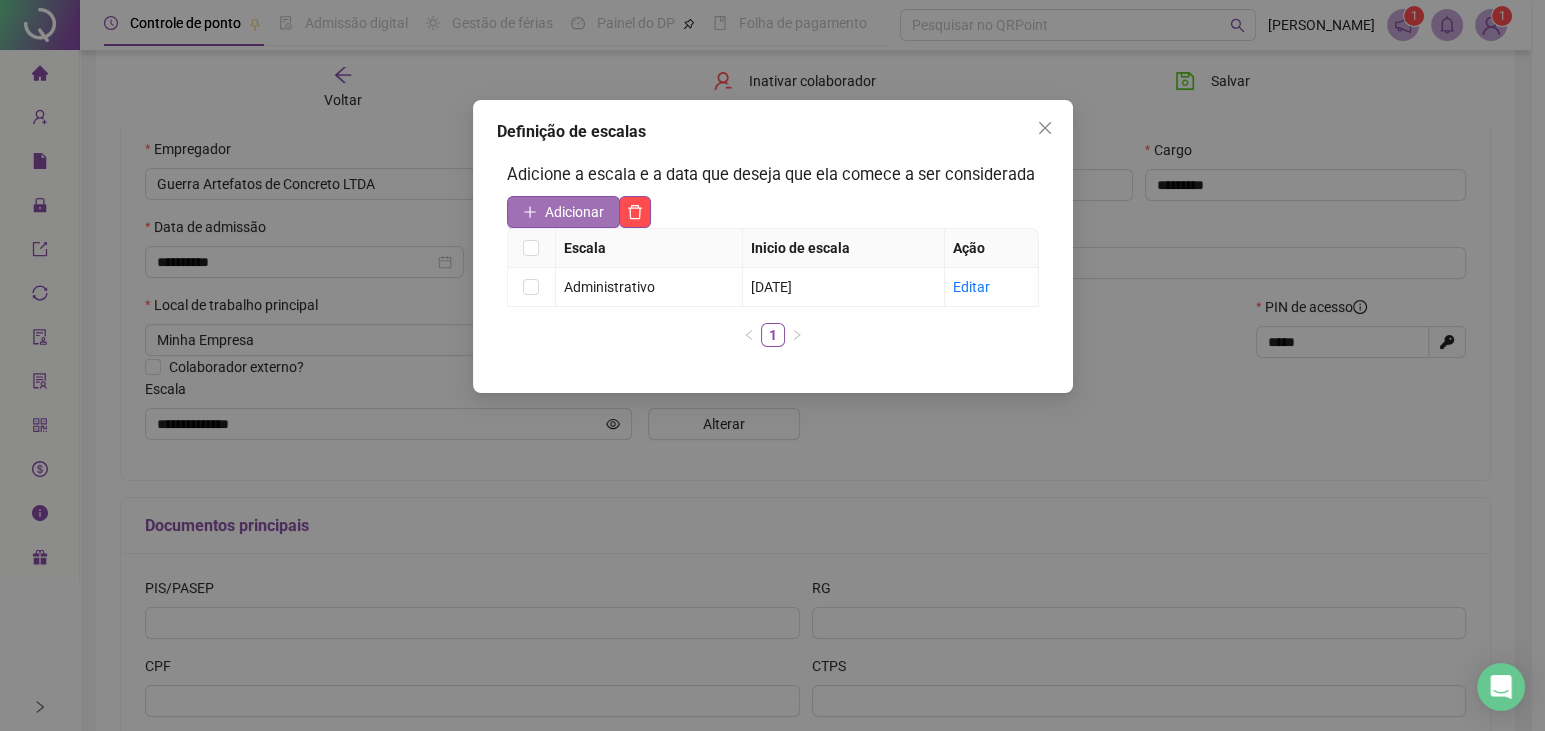 click on "Adicionar" at bounding box center (574, 212) 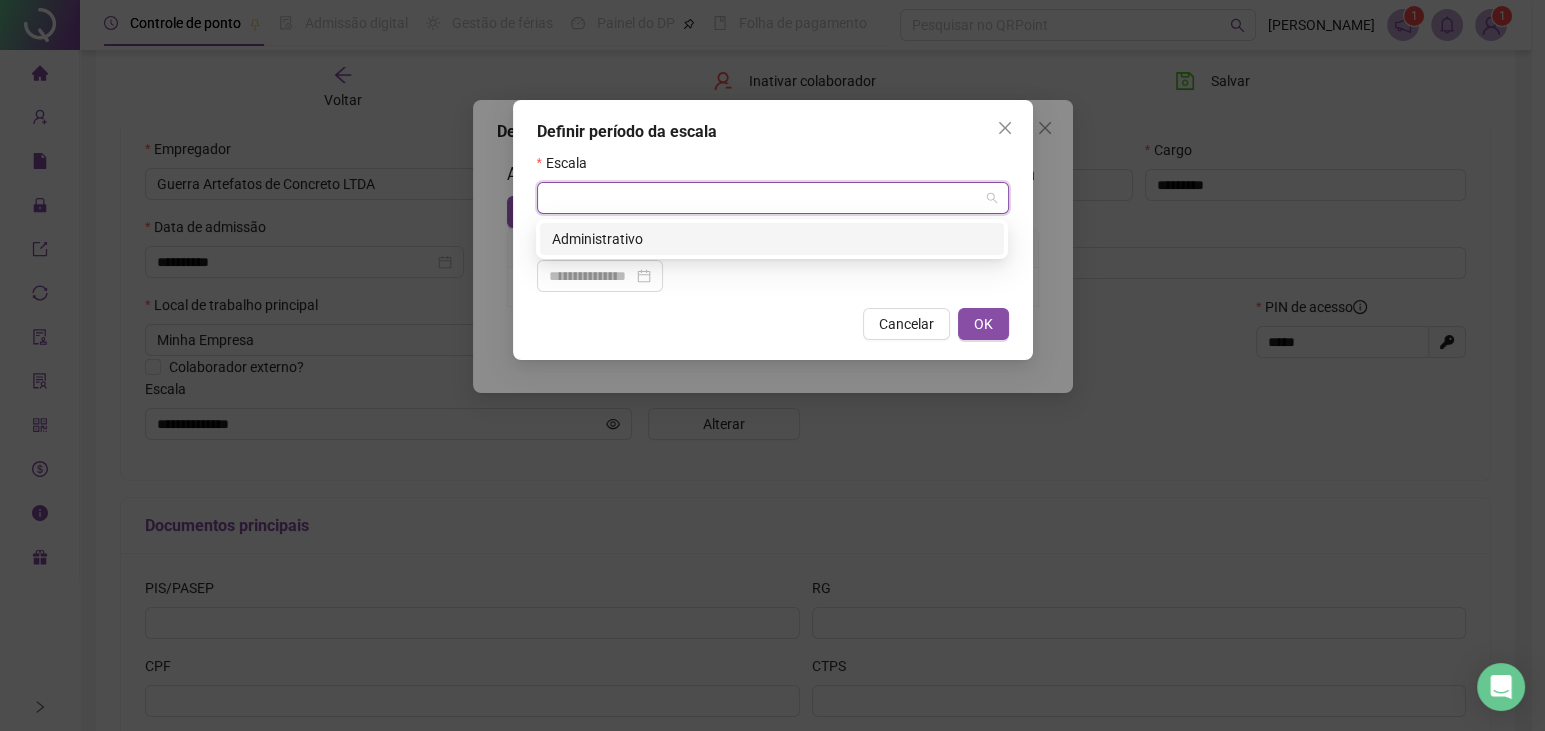 click at bounding box center (767, 198) 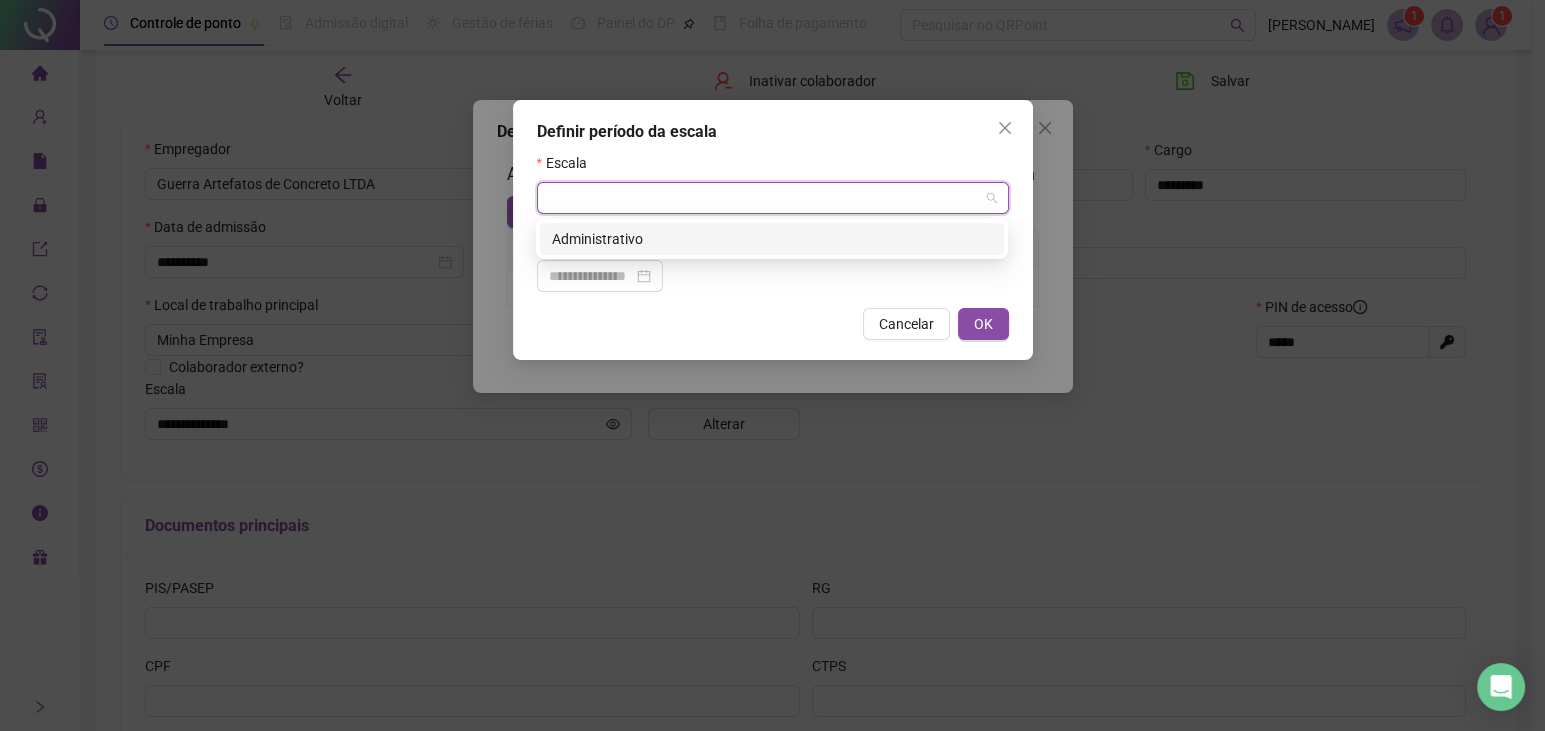 click at bounding box center (767, 198) 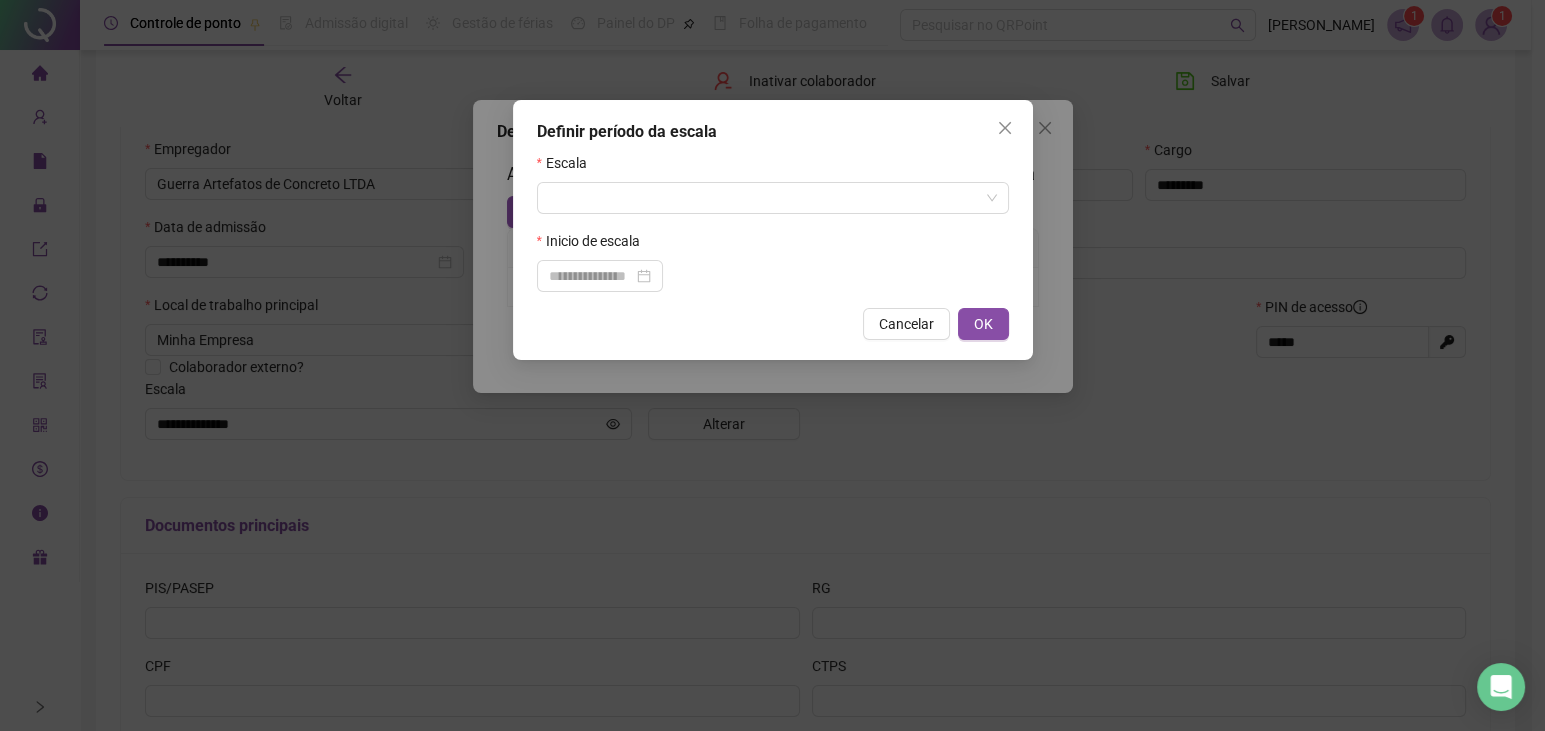 click at bounding box center [773, 276] 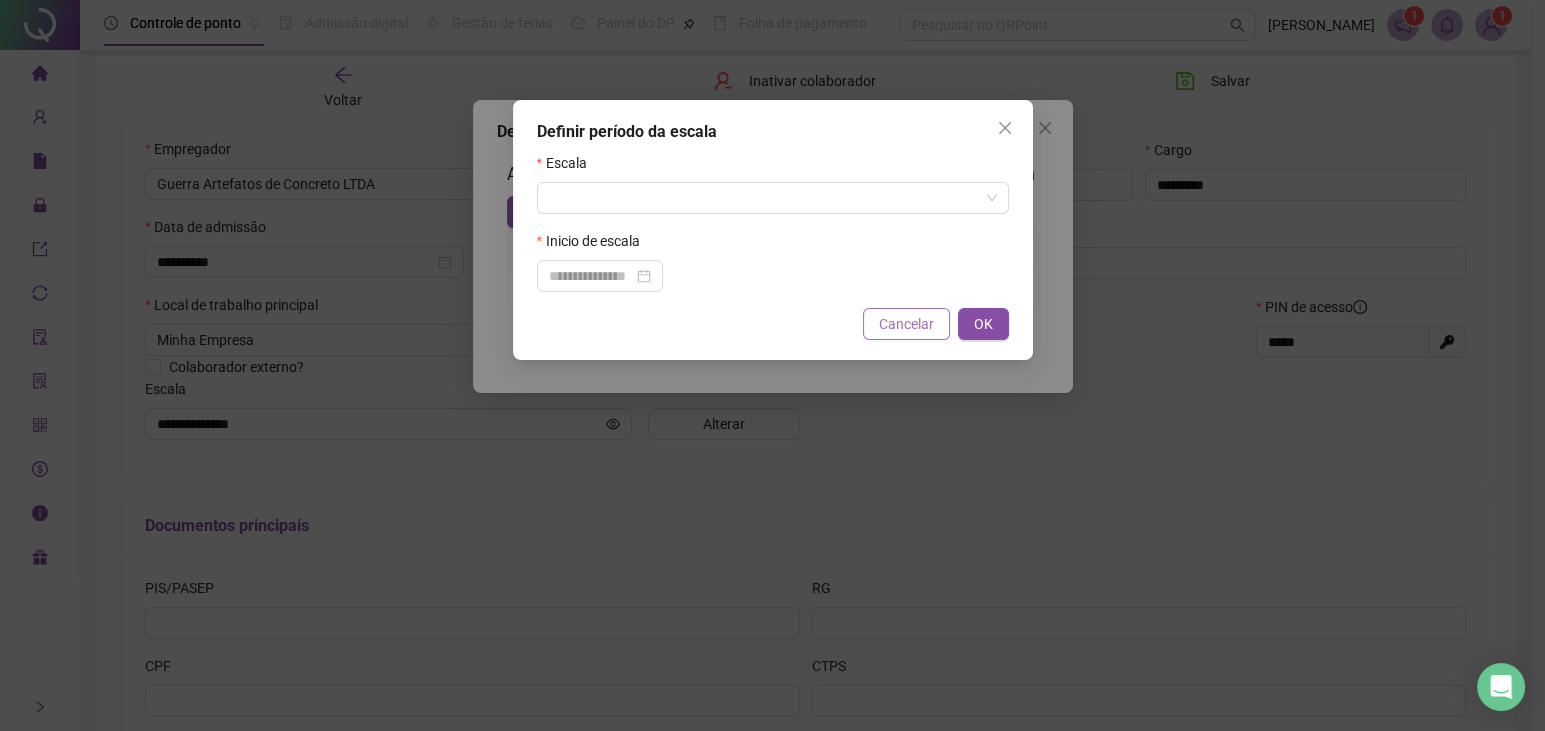 click on "Cancelar" at bounding box center (906, 324) 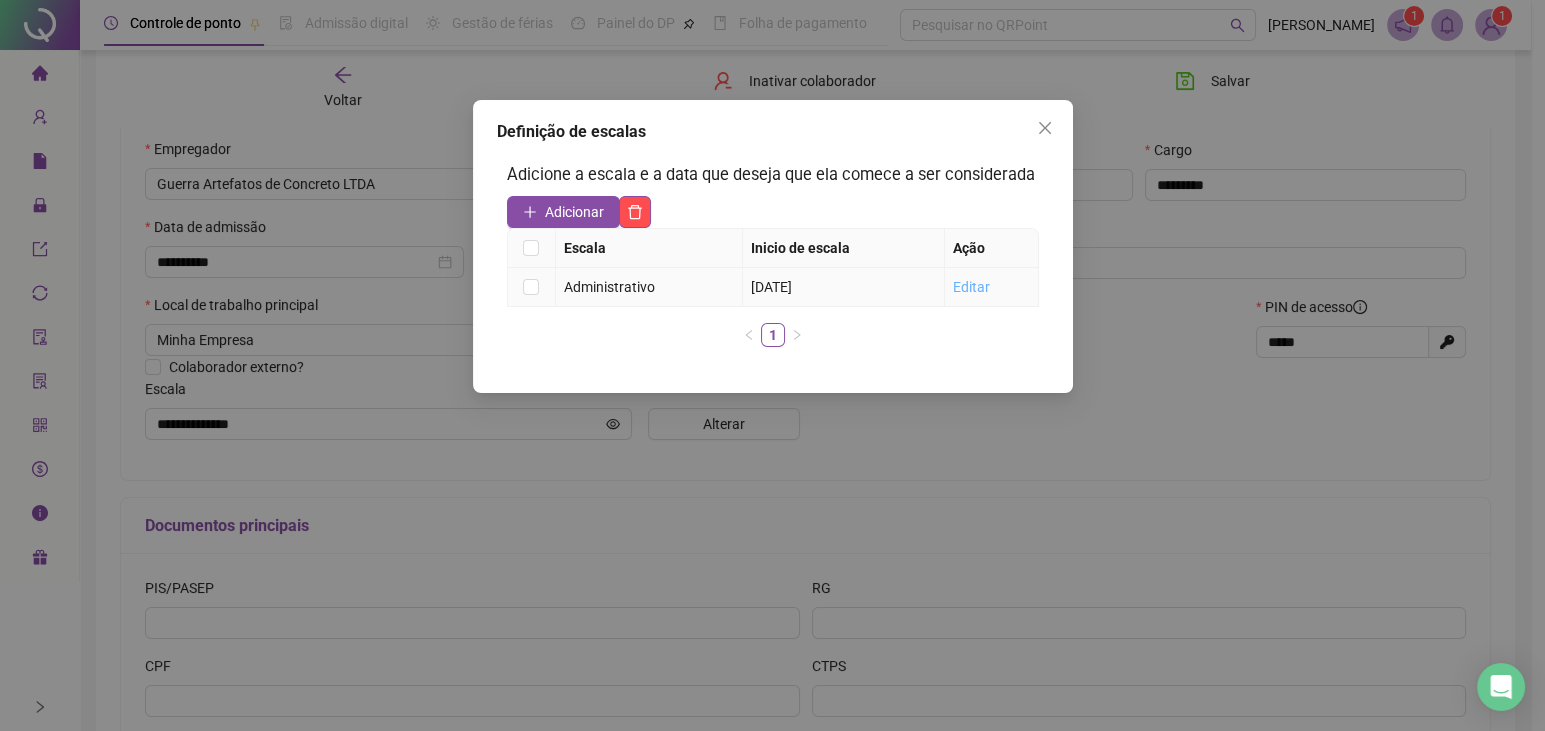 click on "Editar" at bounding box center [971, 287] 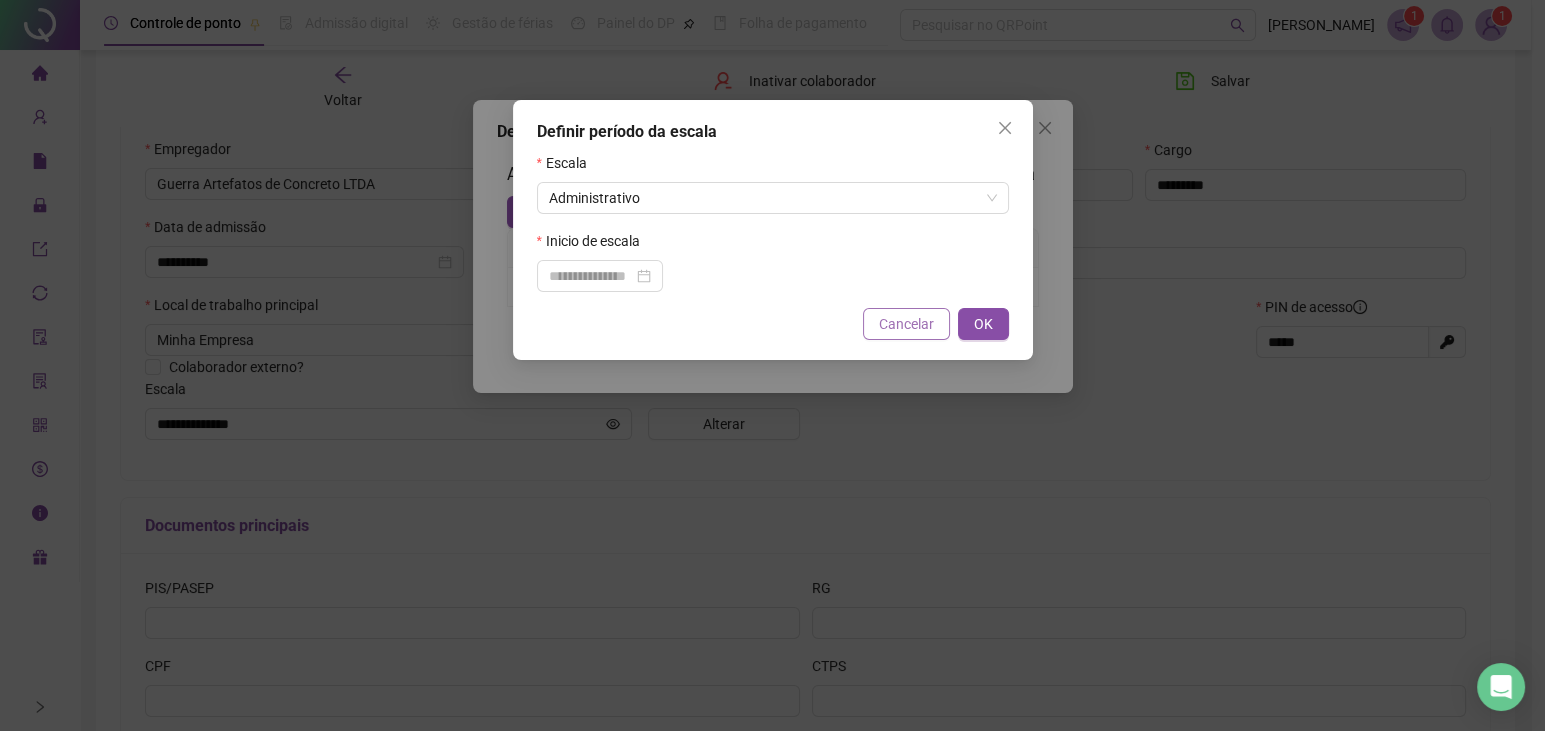 click on "Cancelar" at bounding box center [906, 324] 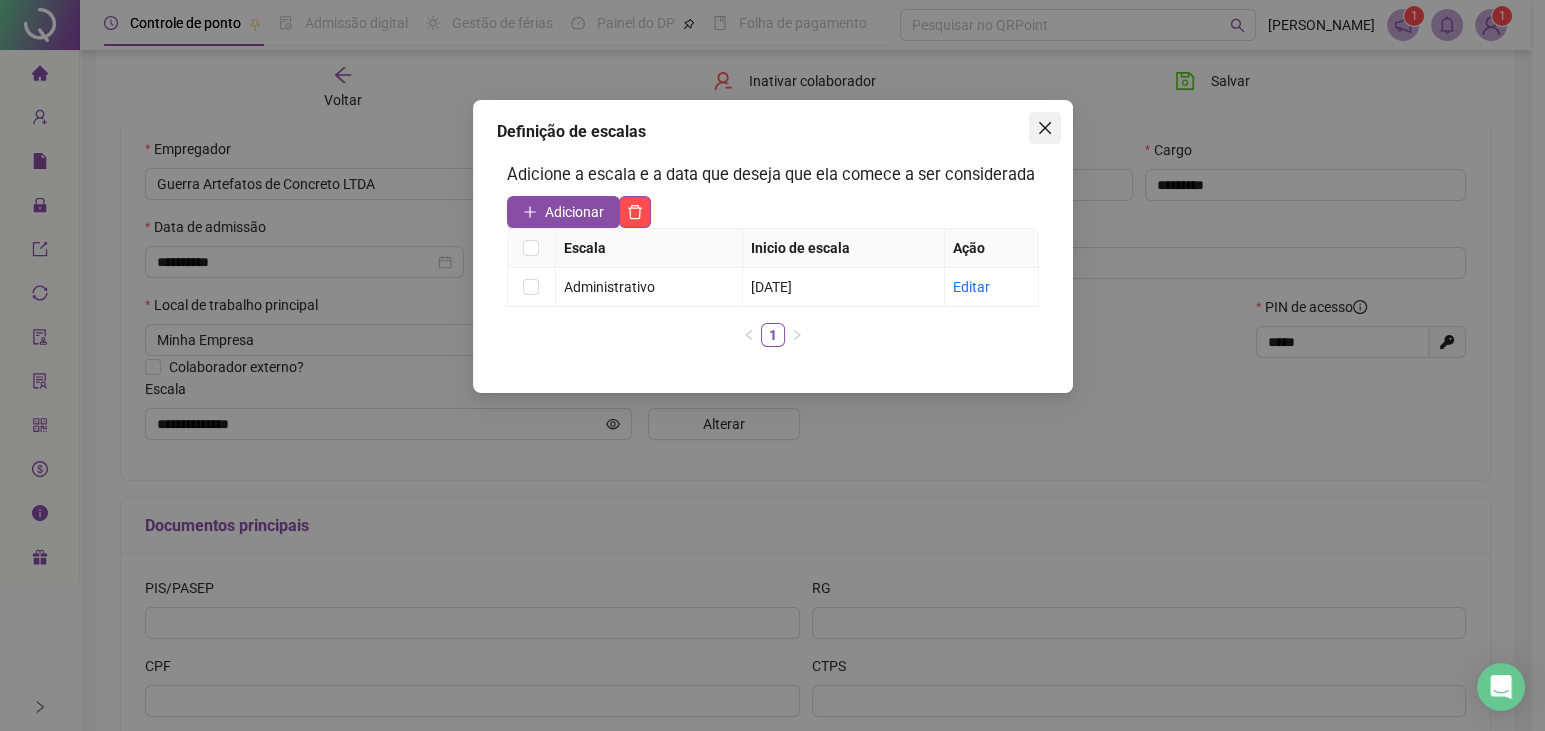 click at bounding box center (1045, 128) 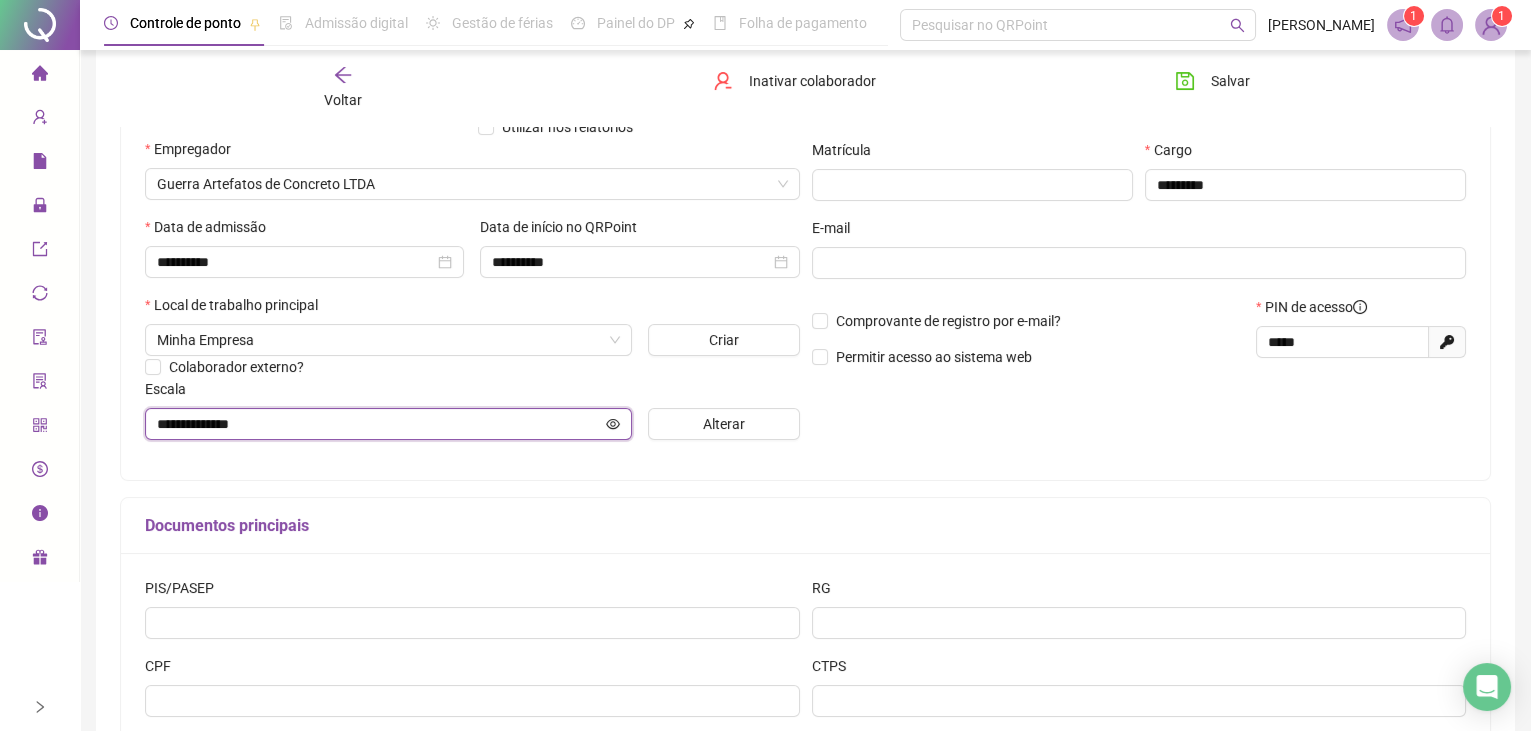 click 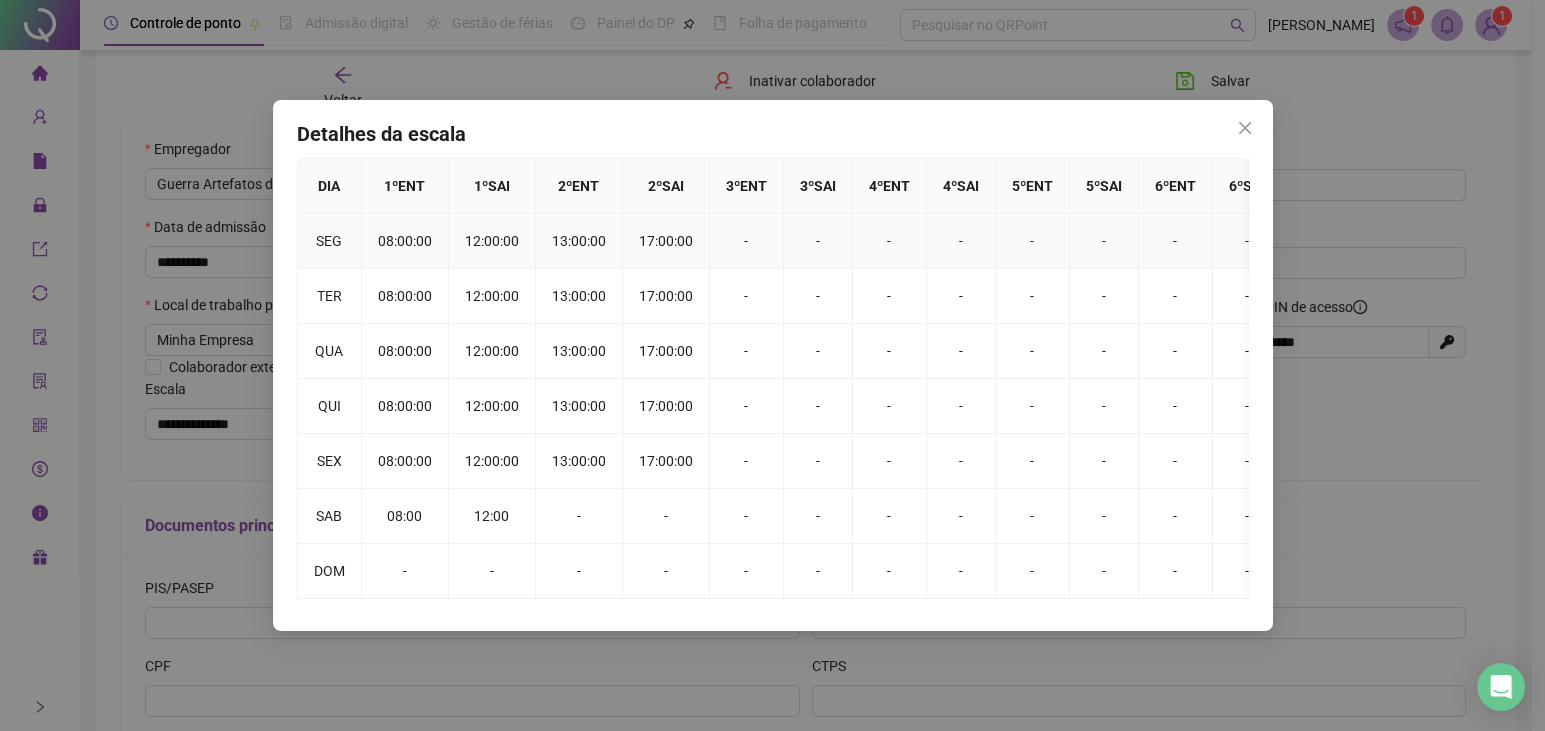 click on "08:00:00" at bounding box center [405, 241] 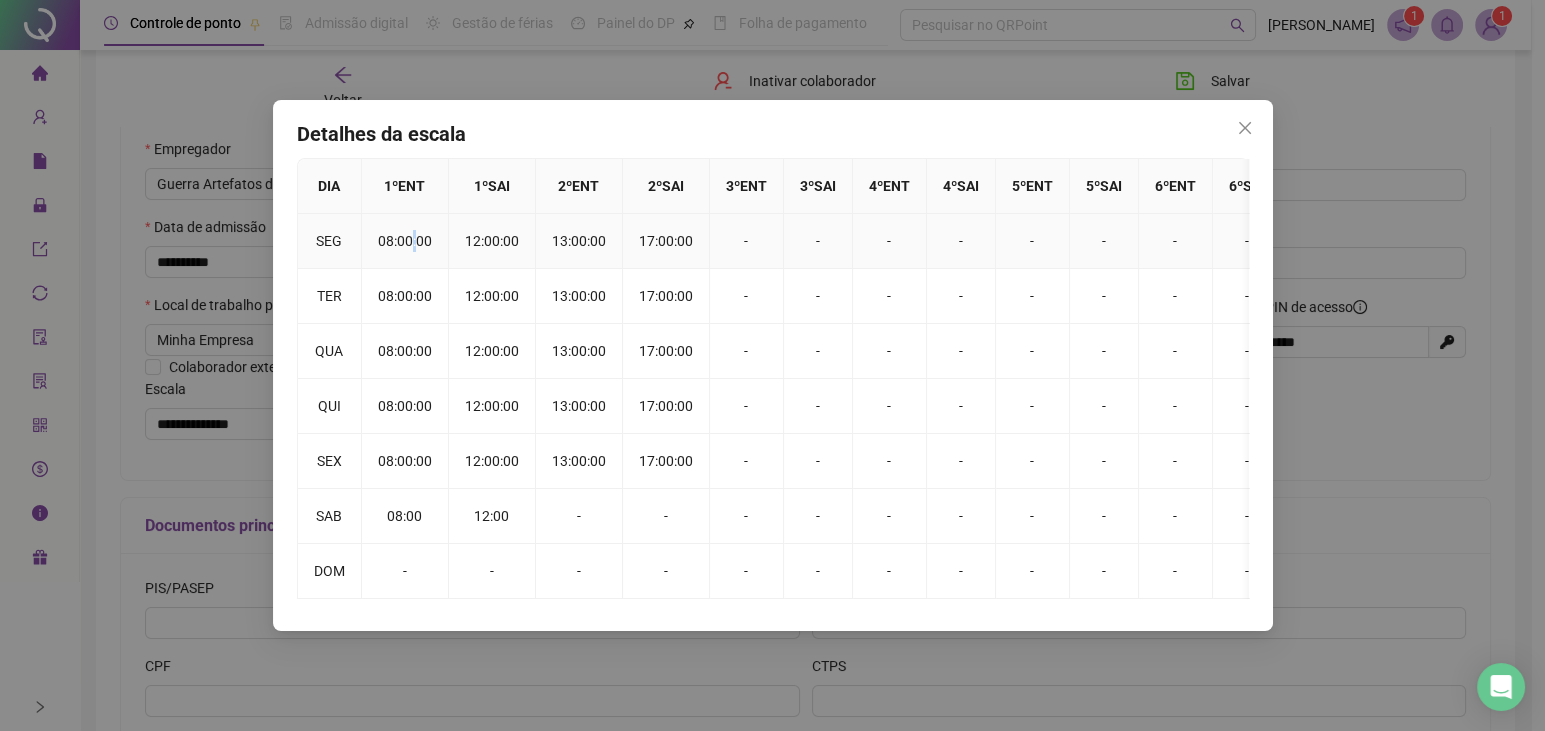 click on "08:00:00" at bounding box center (405, 241) 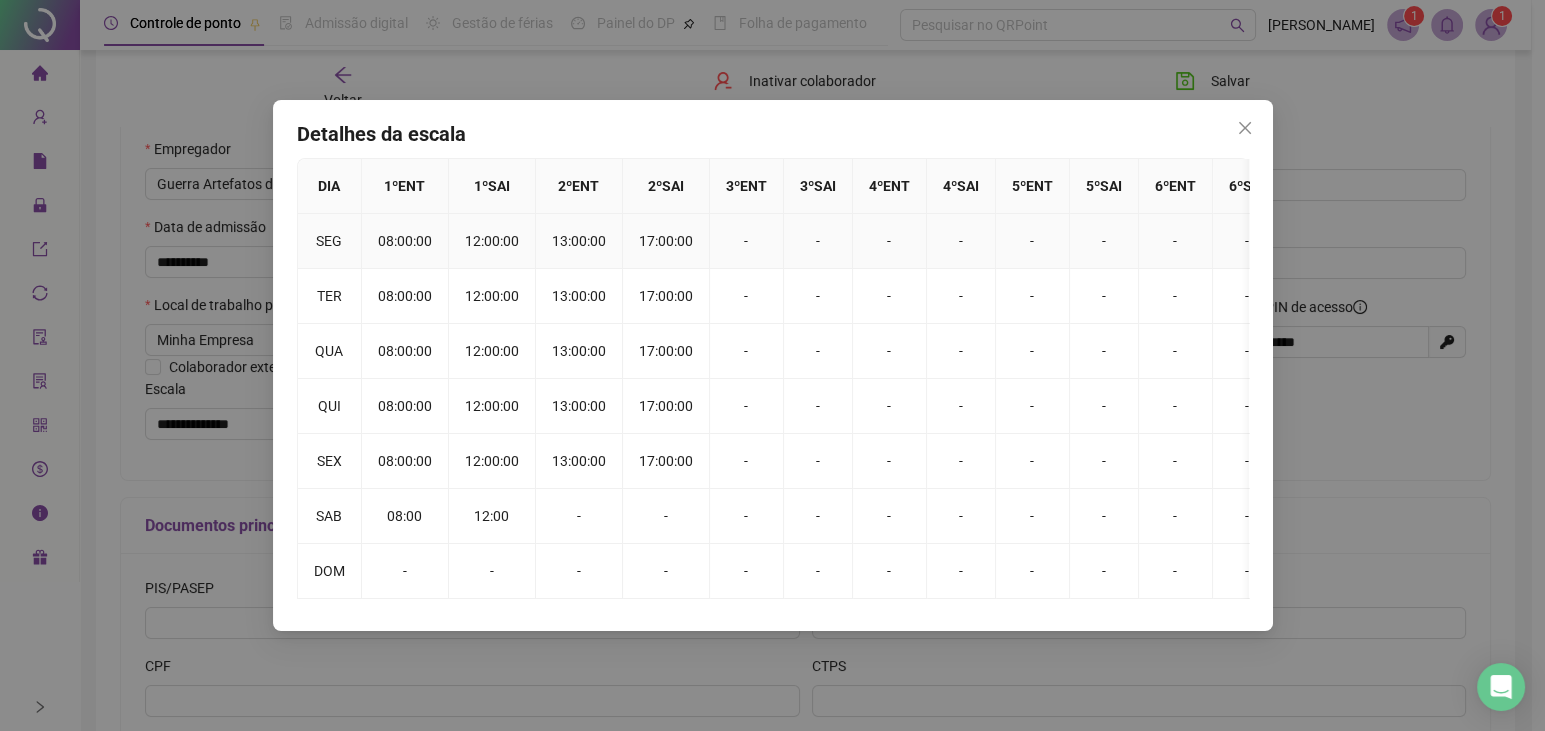 drag, startPoint x: 410, startPoint y: 238, endPoint x: 484, endPoint y: 109, distance: 148.71785 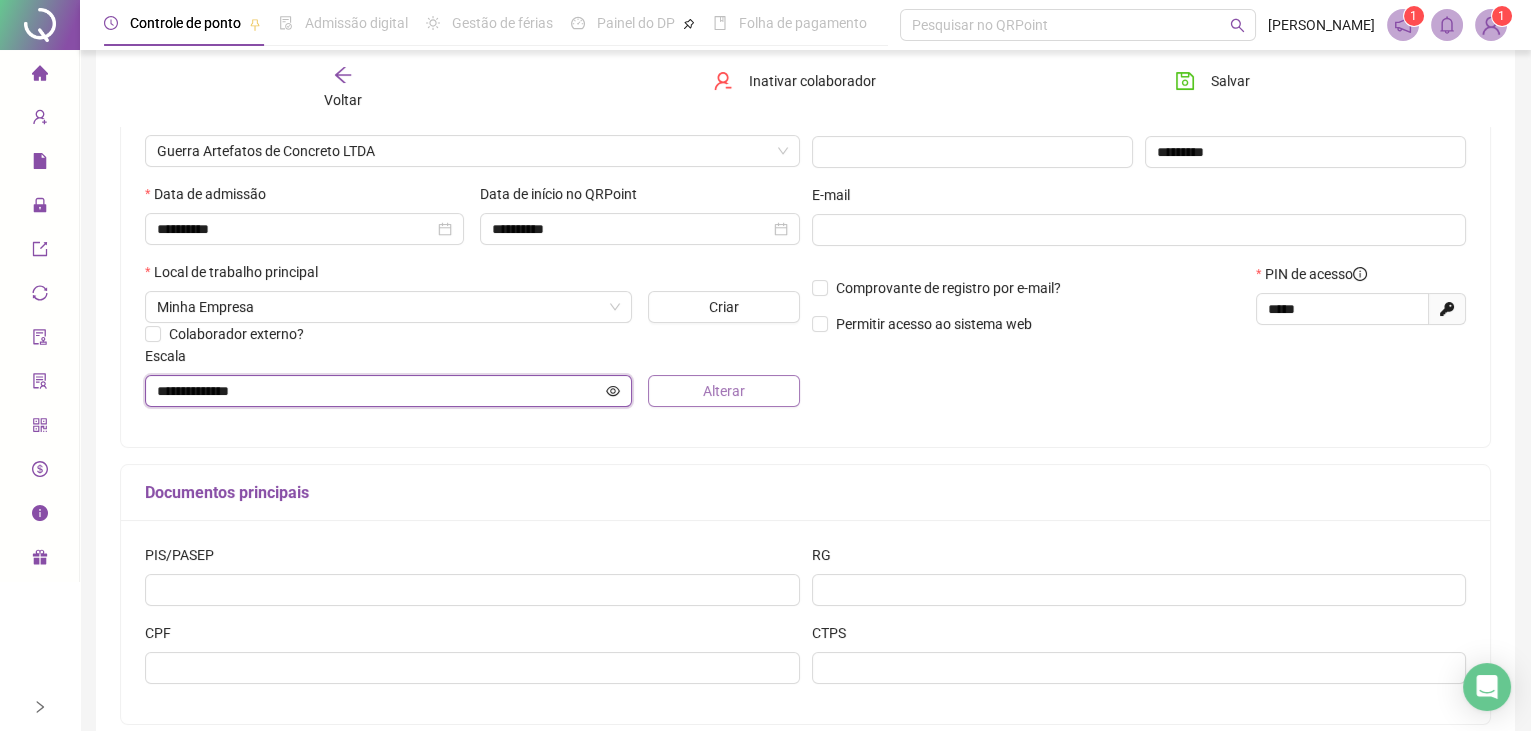 scroll, scrollTop: 407, scrollLeft: 0, axis: vertical 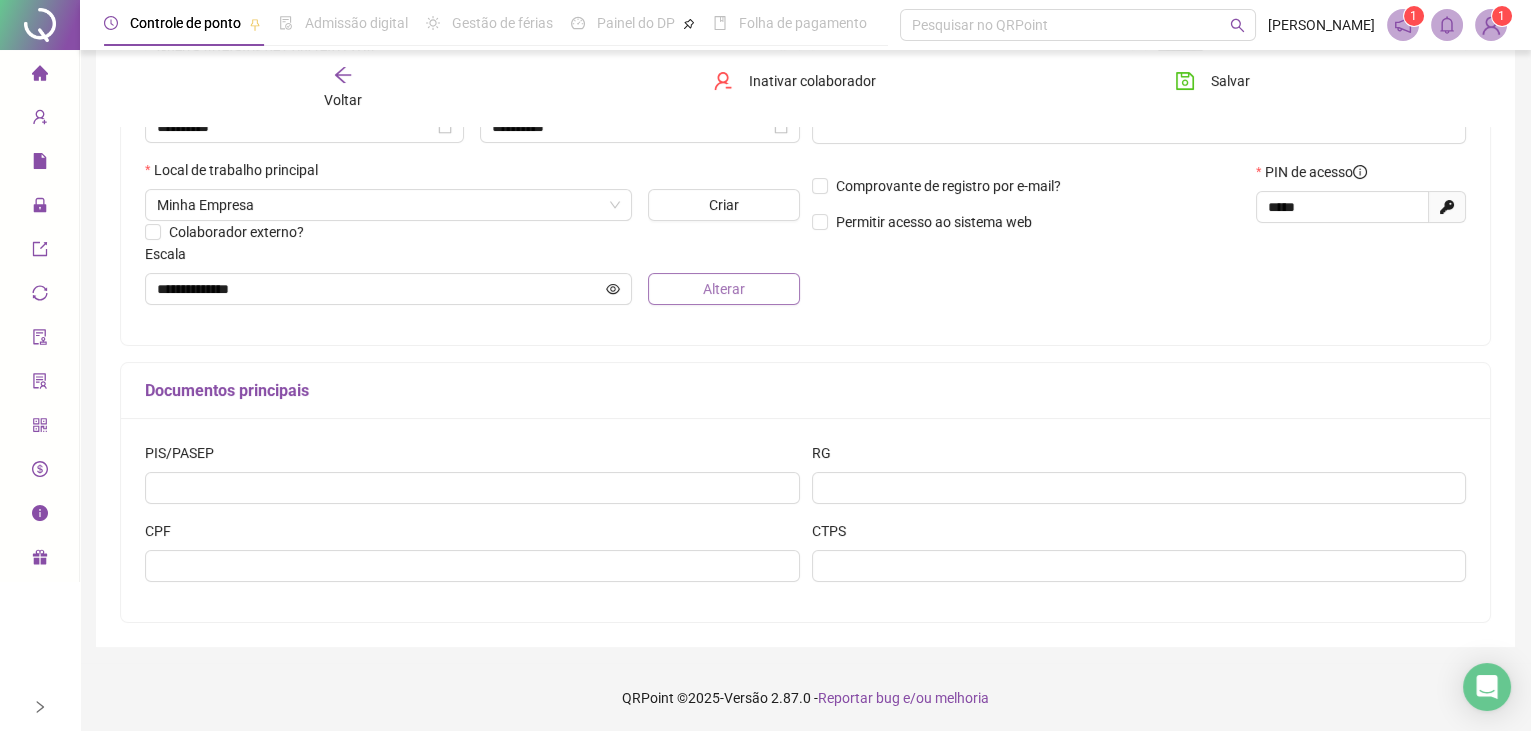 click on "Alterar" at bounding box center (724, 289) 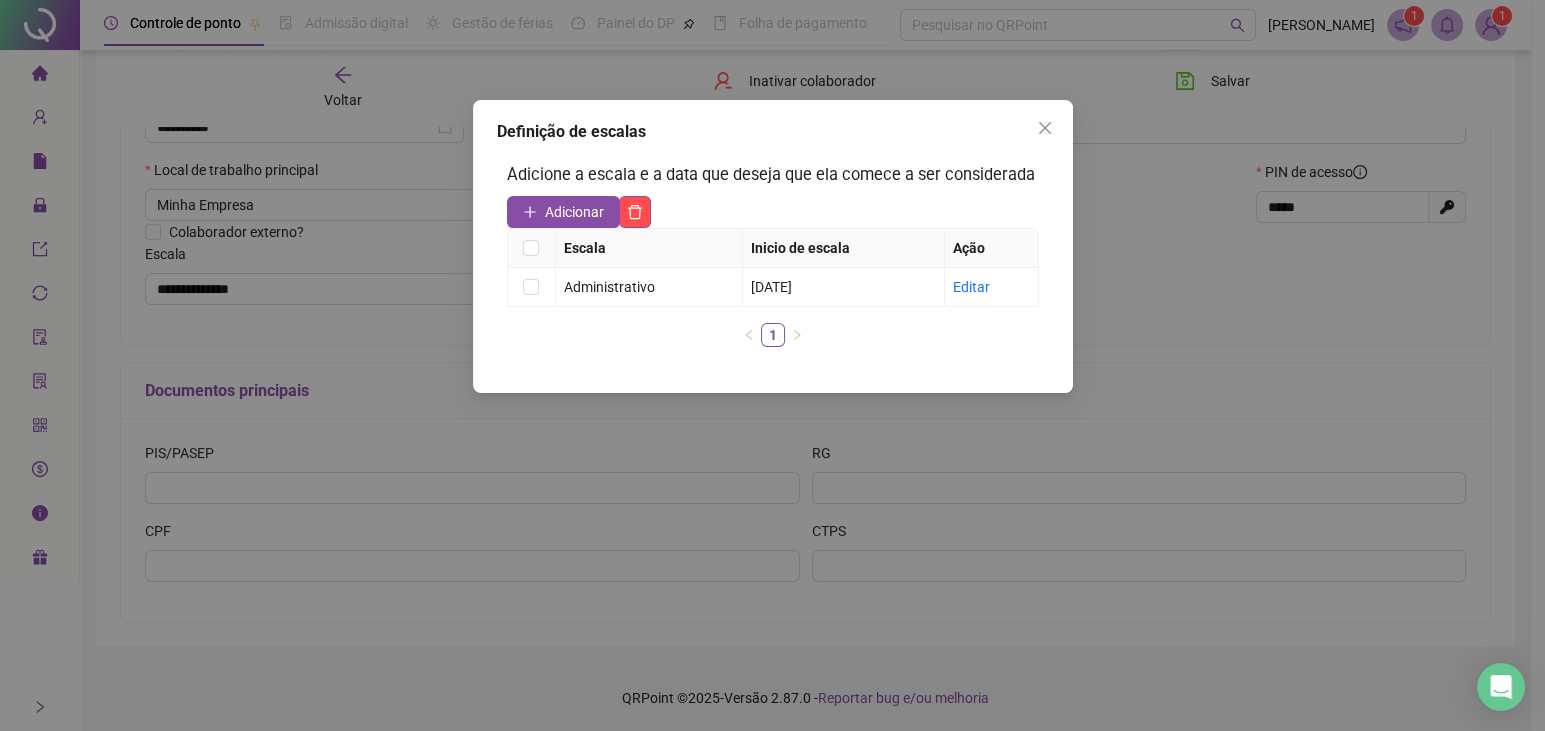drag, startPoint x: 725, startPoint y: 248, endPoint x: 705, endPoint y: 247, distance: 20.024984 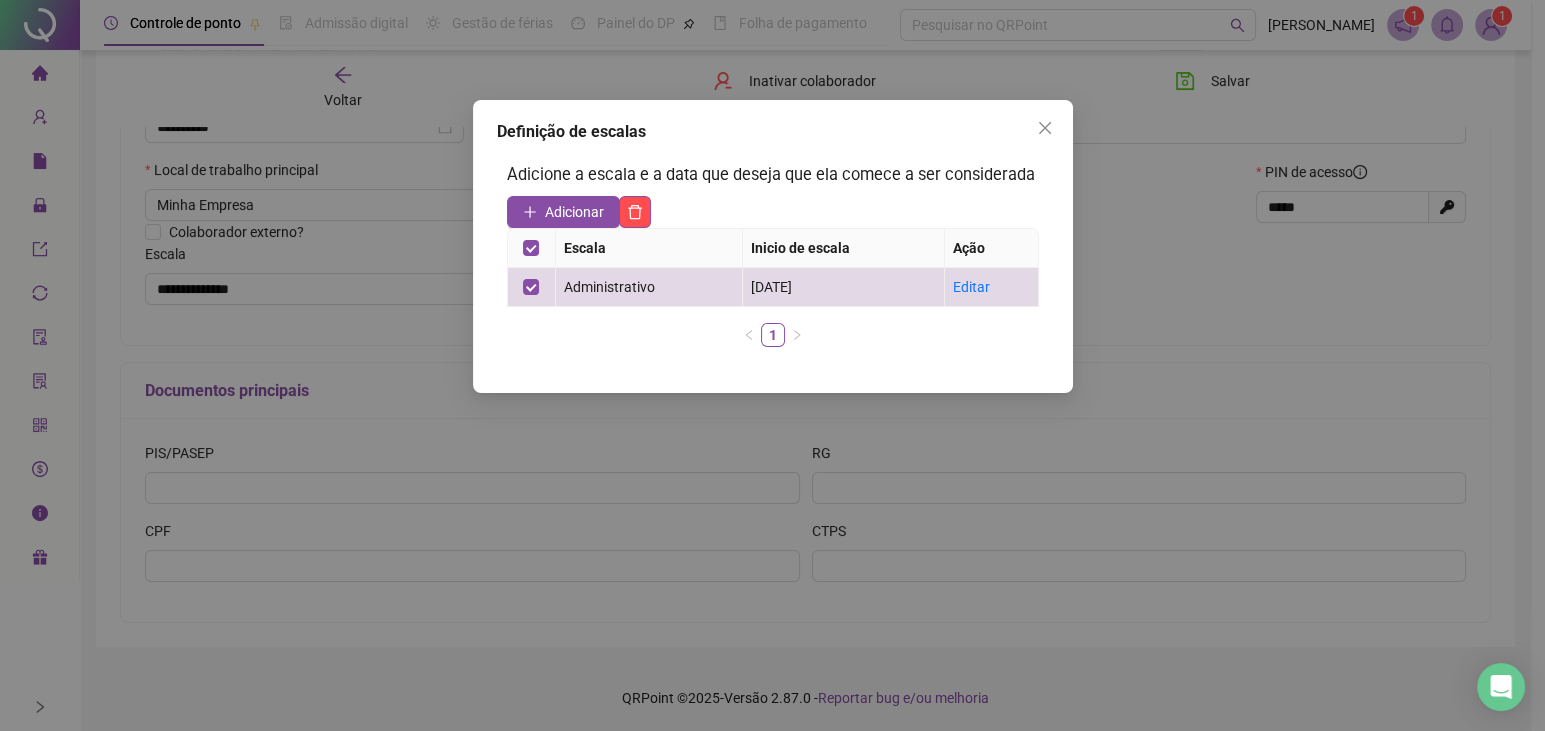 click at bounding box center (532, 248) 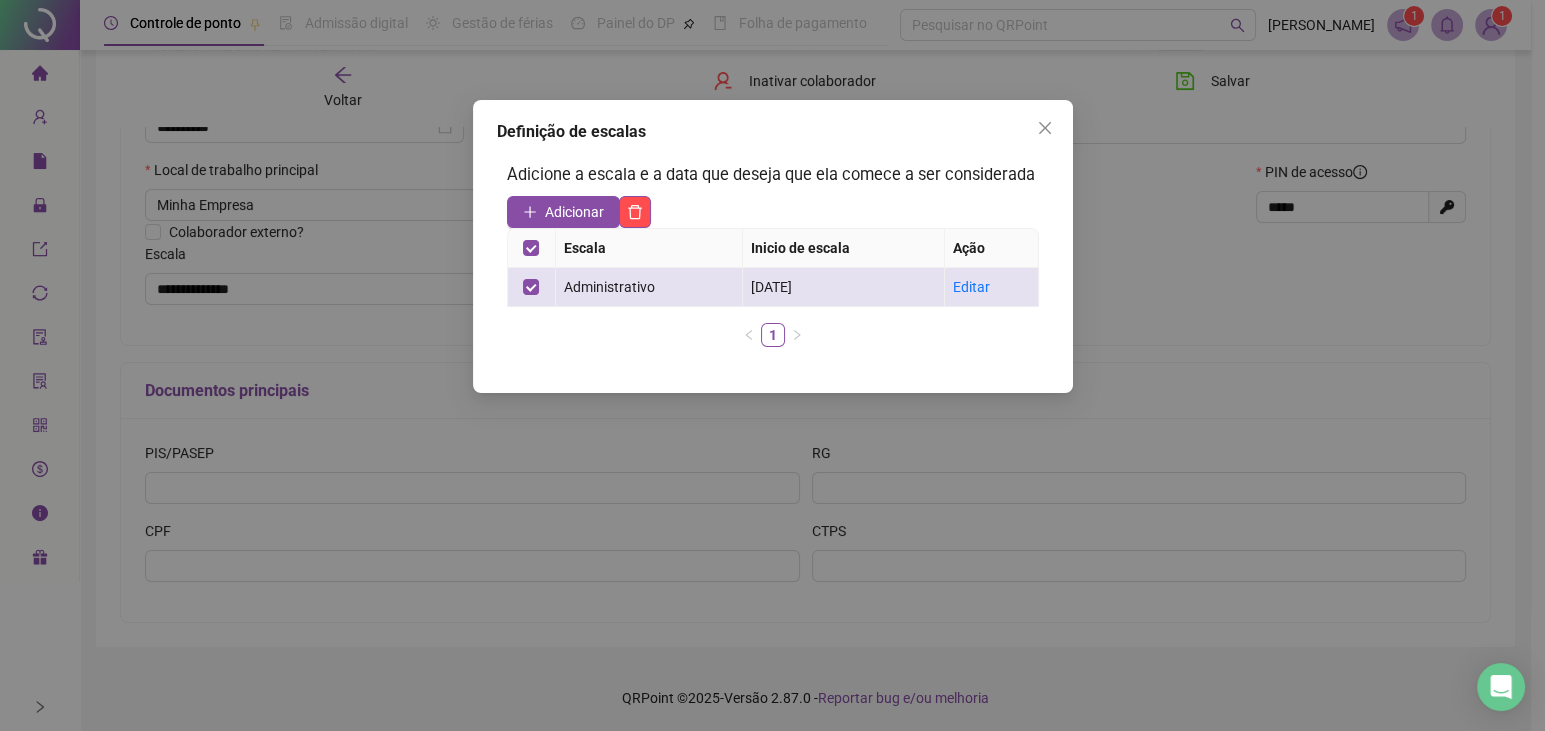 click at bounding box center (532, 287) 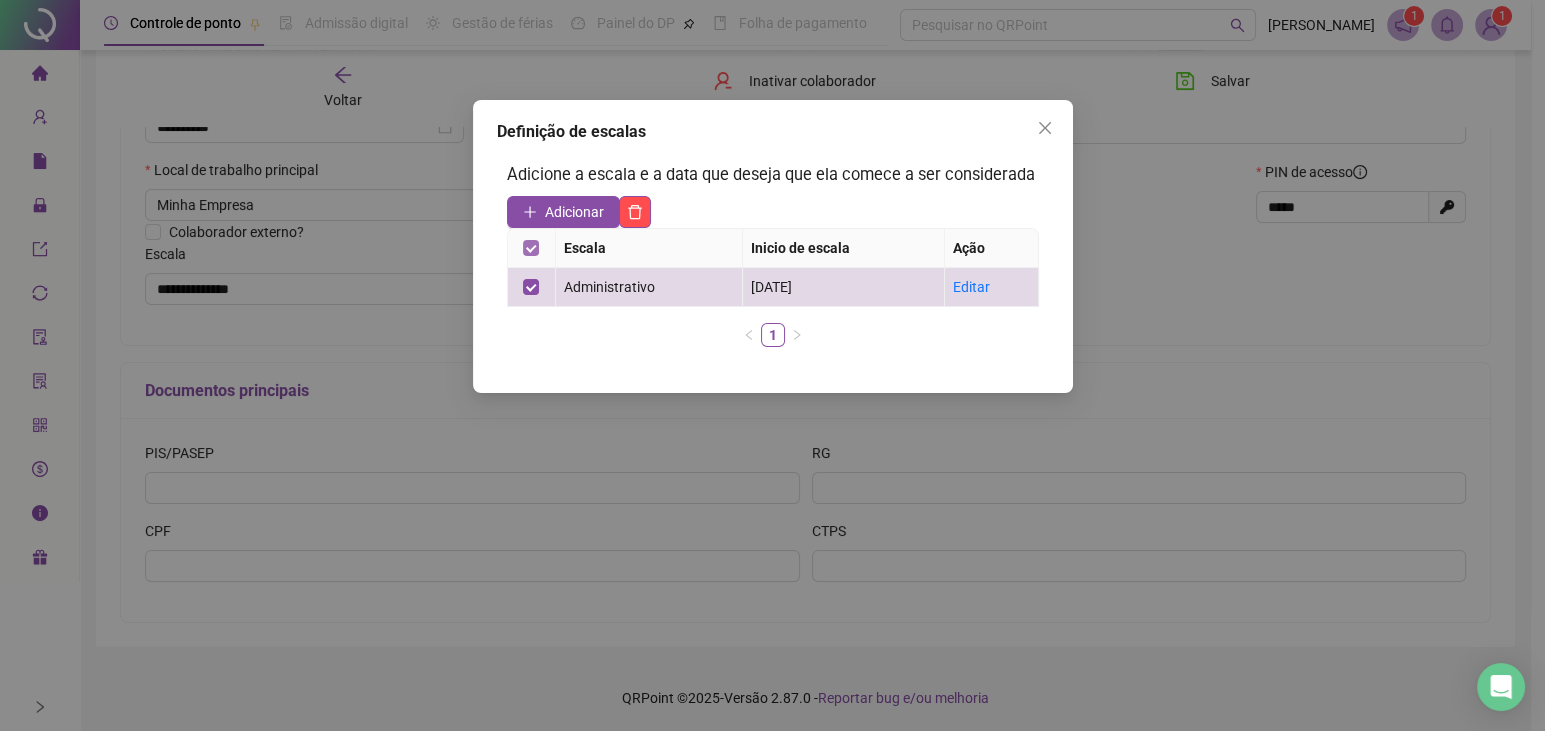 click at bounding box center [531, 248] 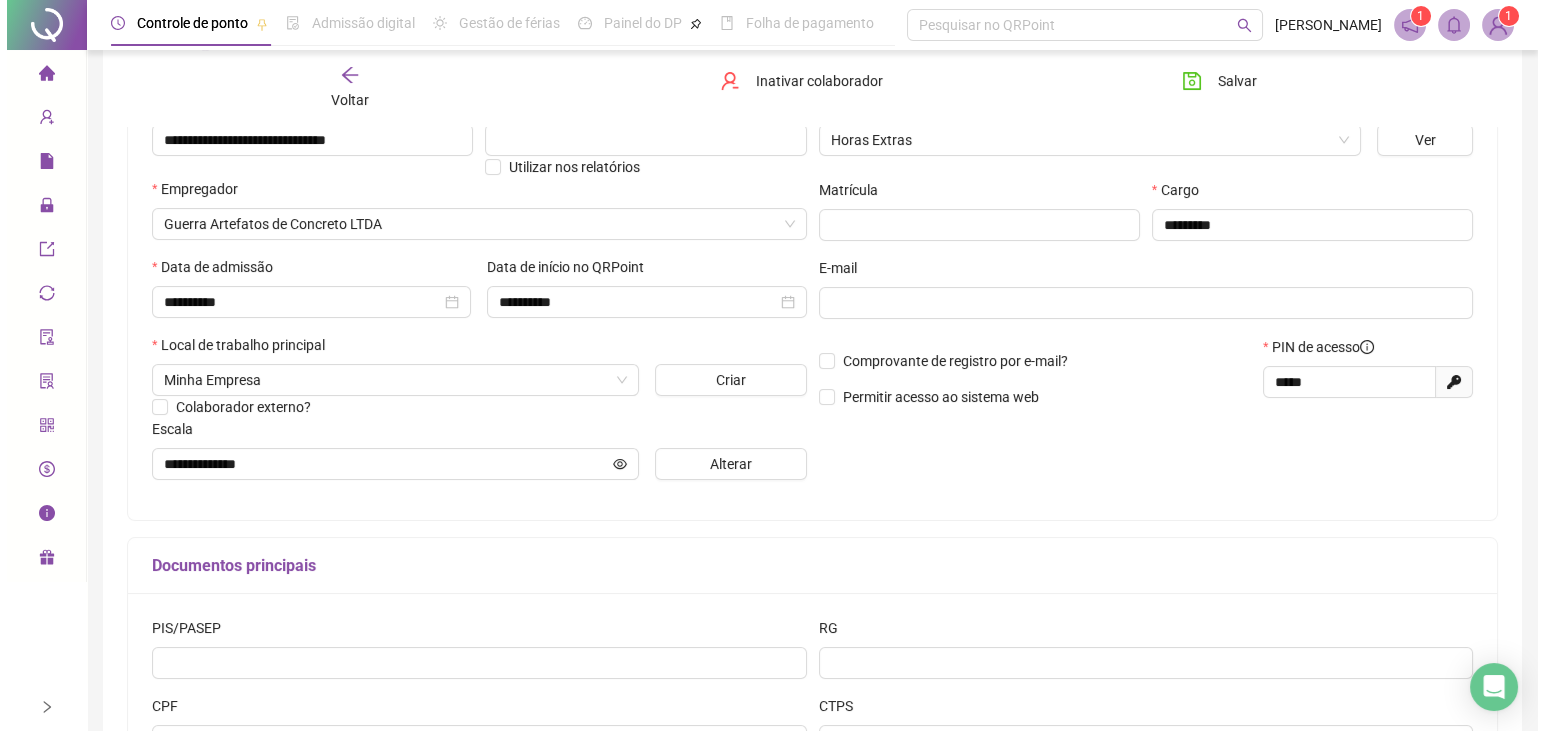 scroll, scrollTop: 0, scrollLeft: 0, axis: both 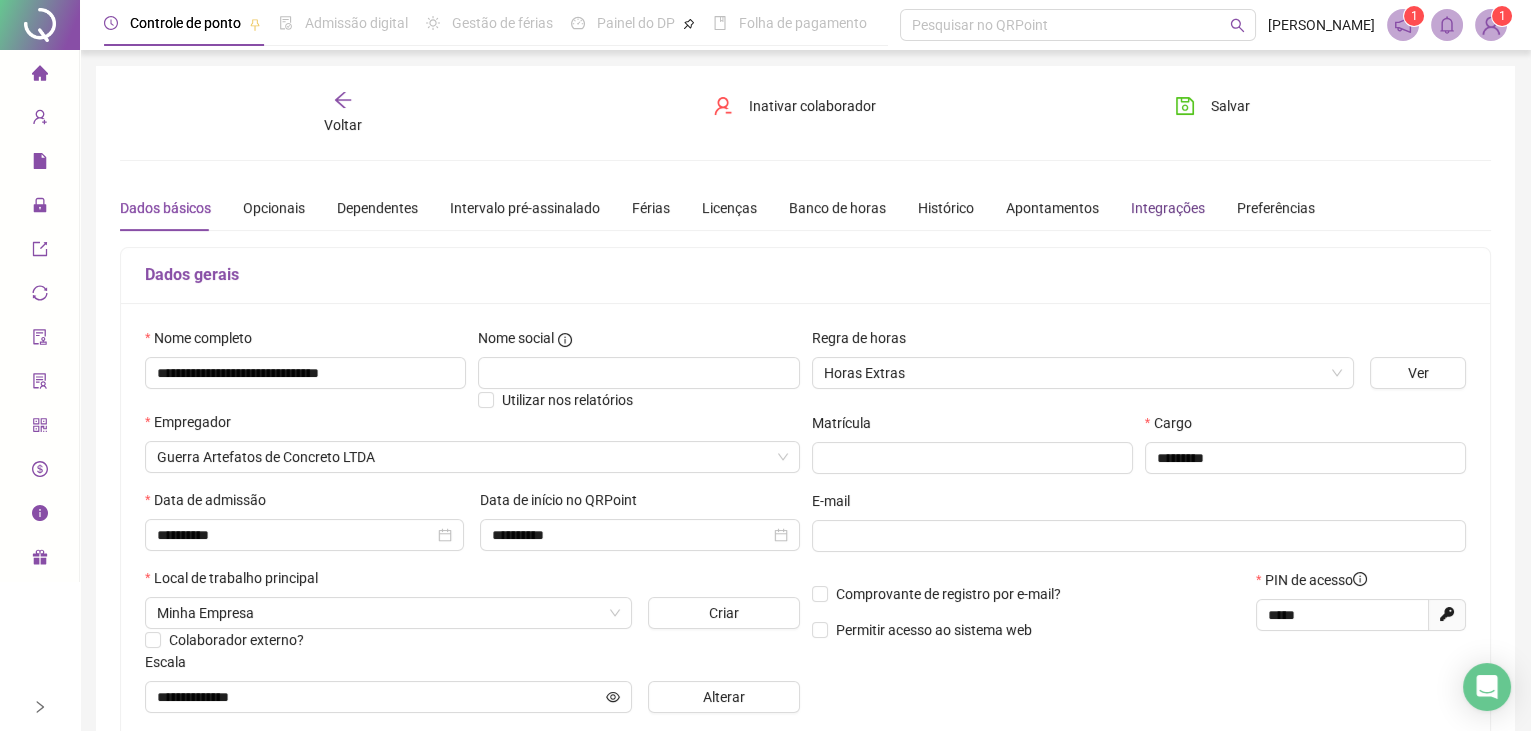 click on "Integrações" at bounding box center [1168, 208] 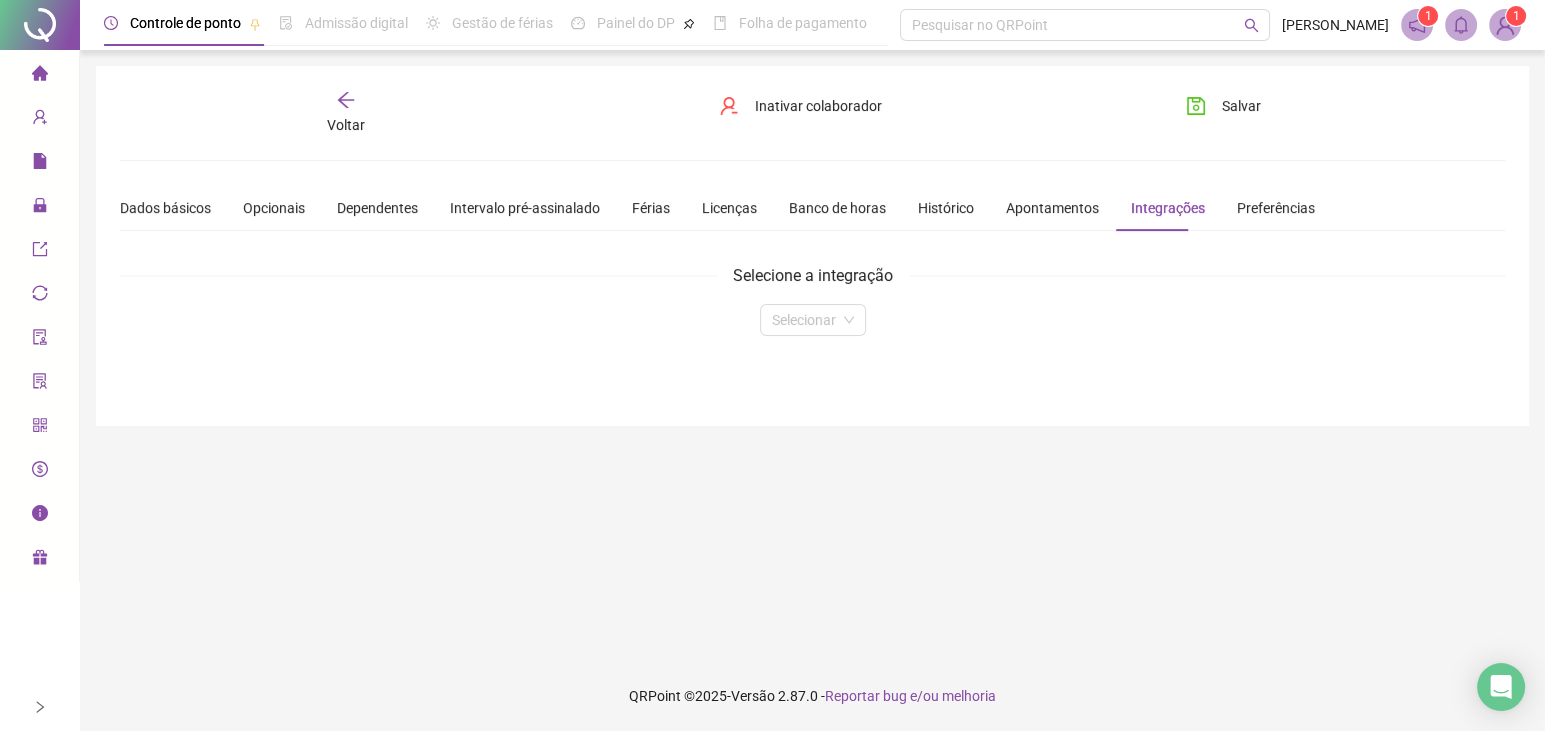 click on "**********" at bounding box center (812, 246) 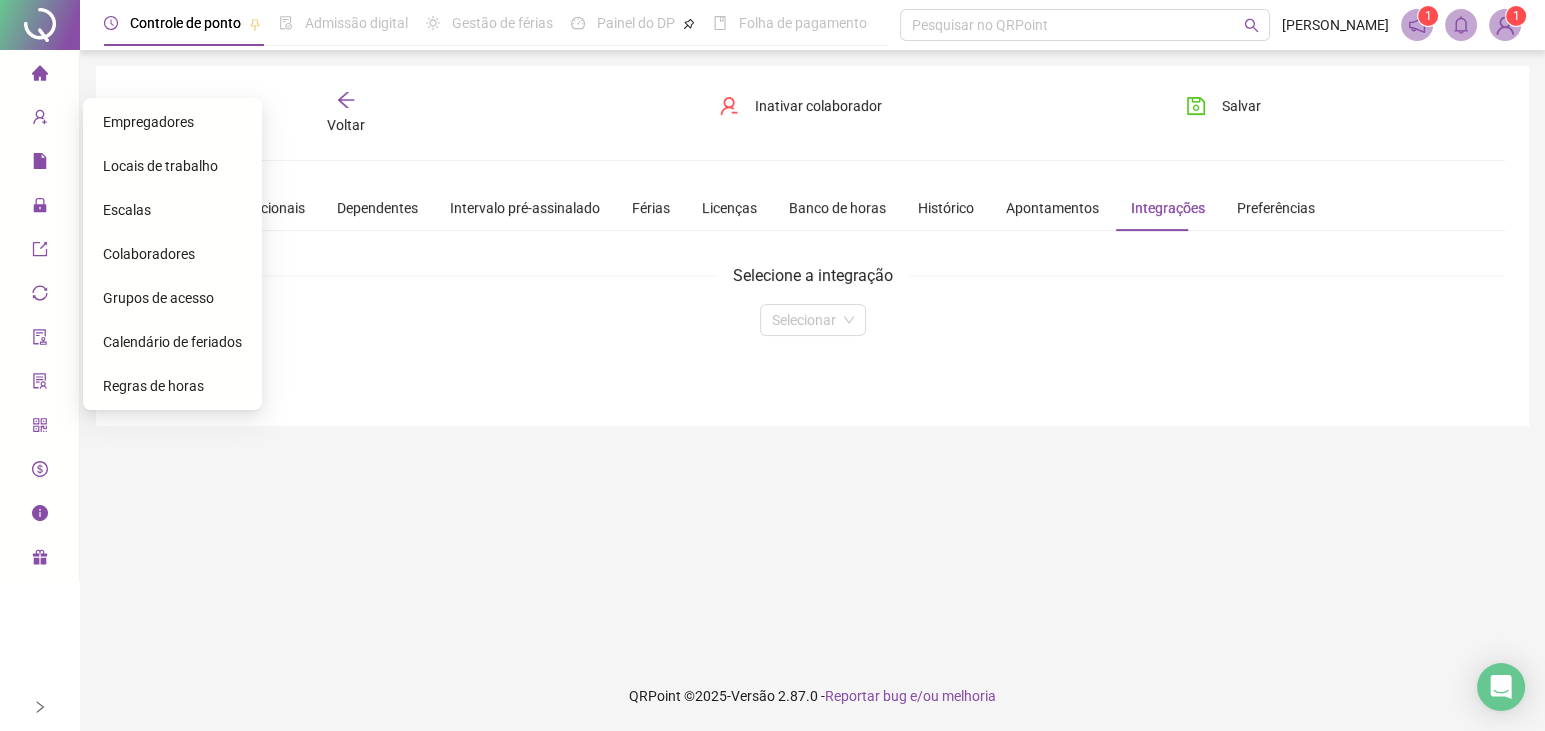 click on "Escalas" at bounding box center [127, 210] 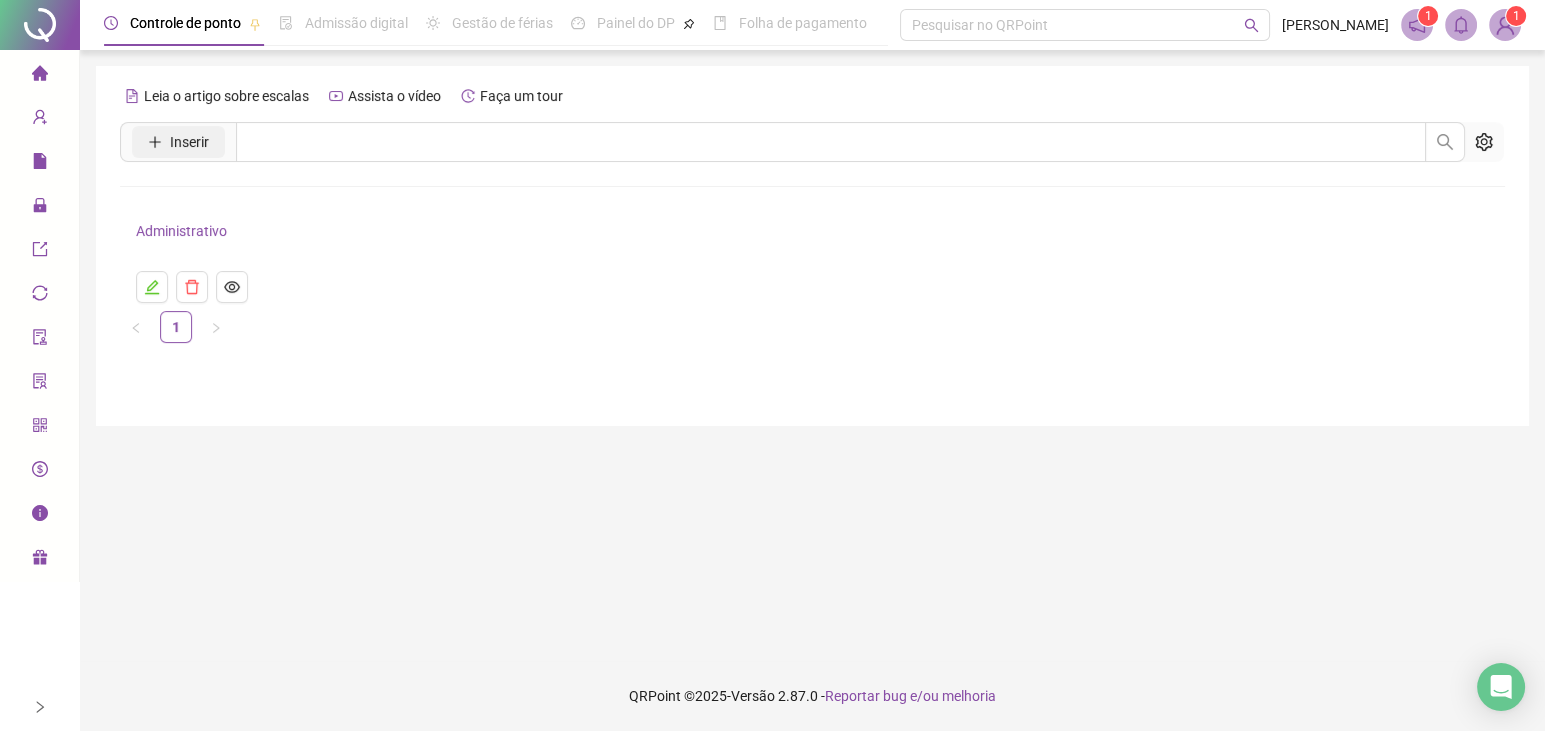 click on "Inserir" at bounding box center (178, 142) 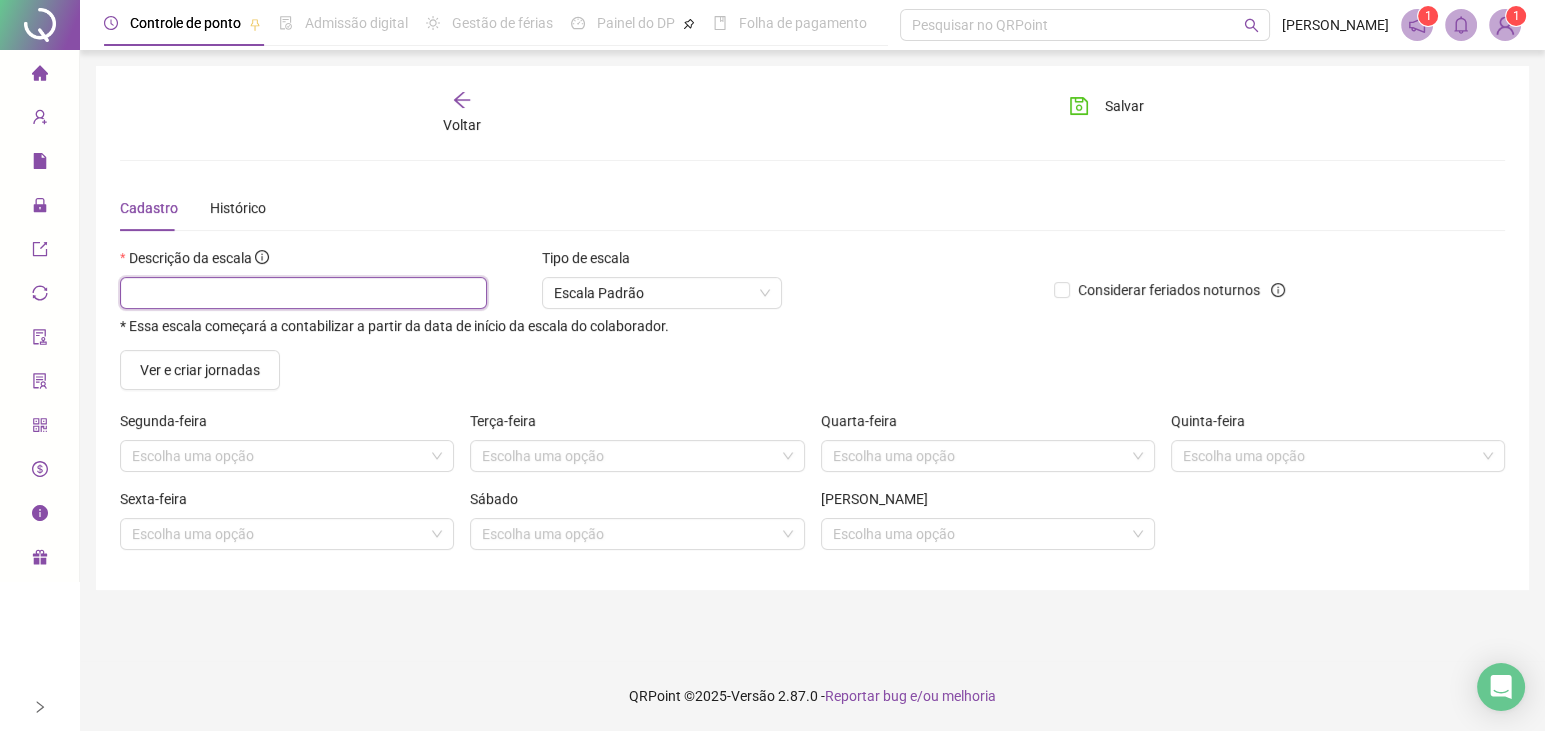 click at bounding box center [303, 293] 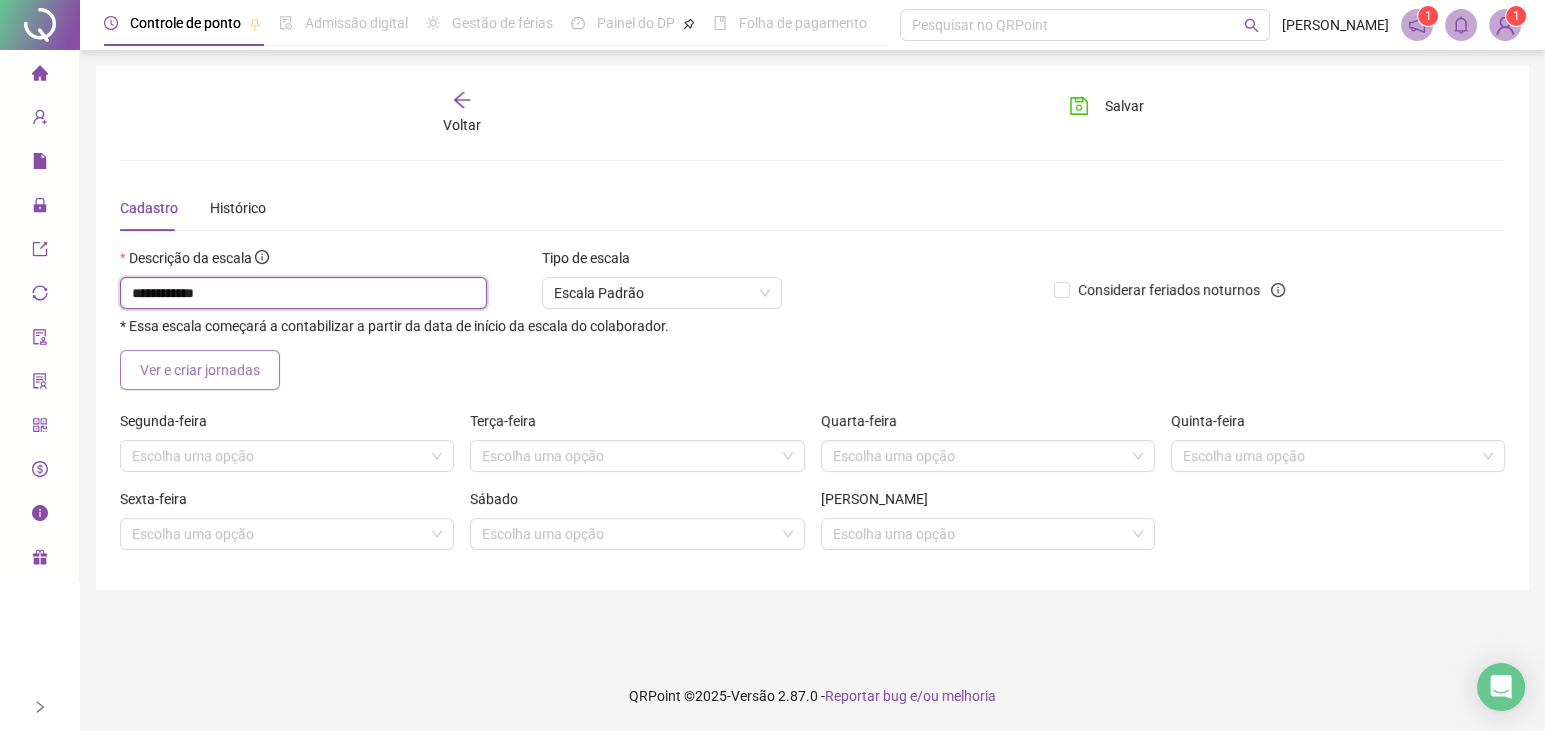 type on "**********" 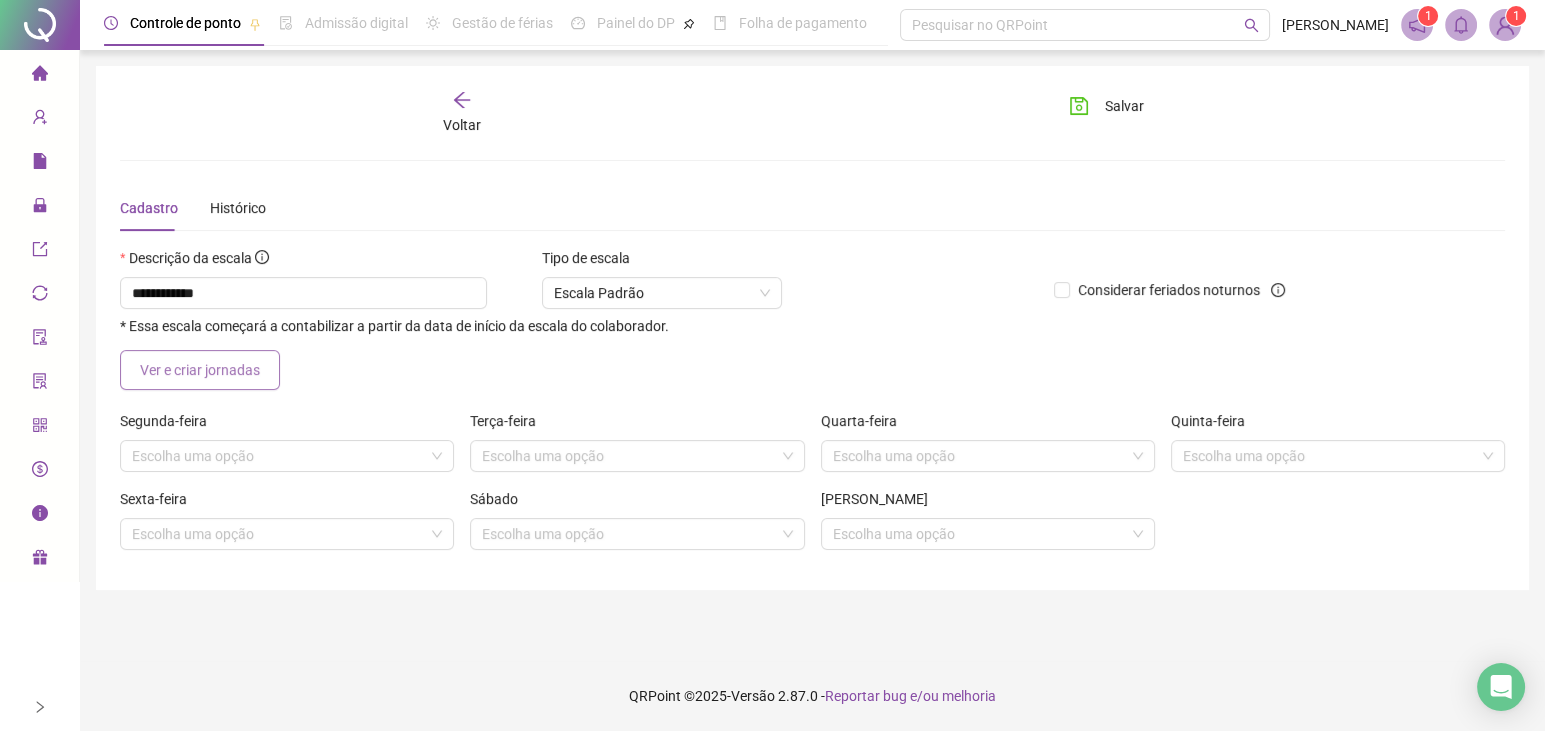 click on "Ver e criar jornadas" at bounding box center [200, 370] 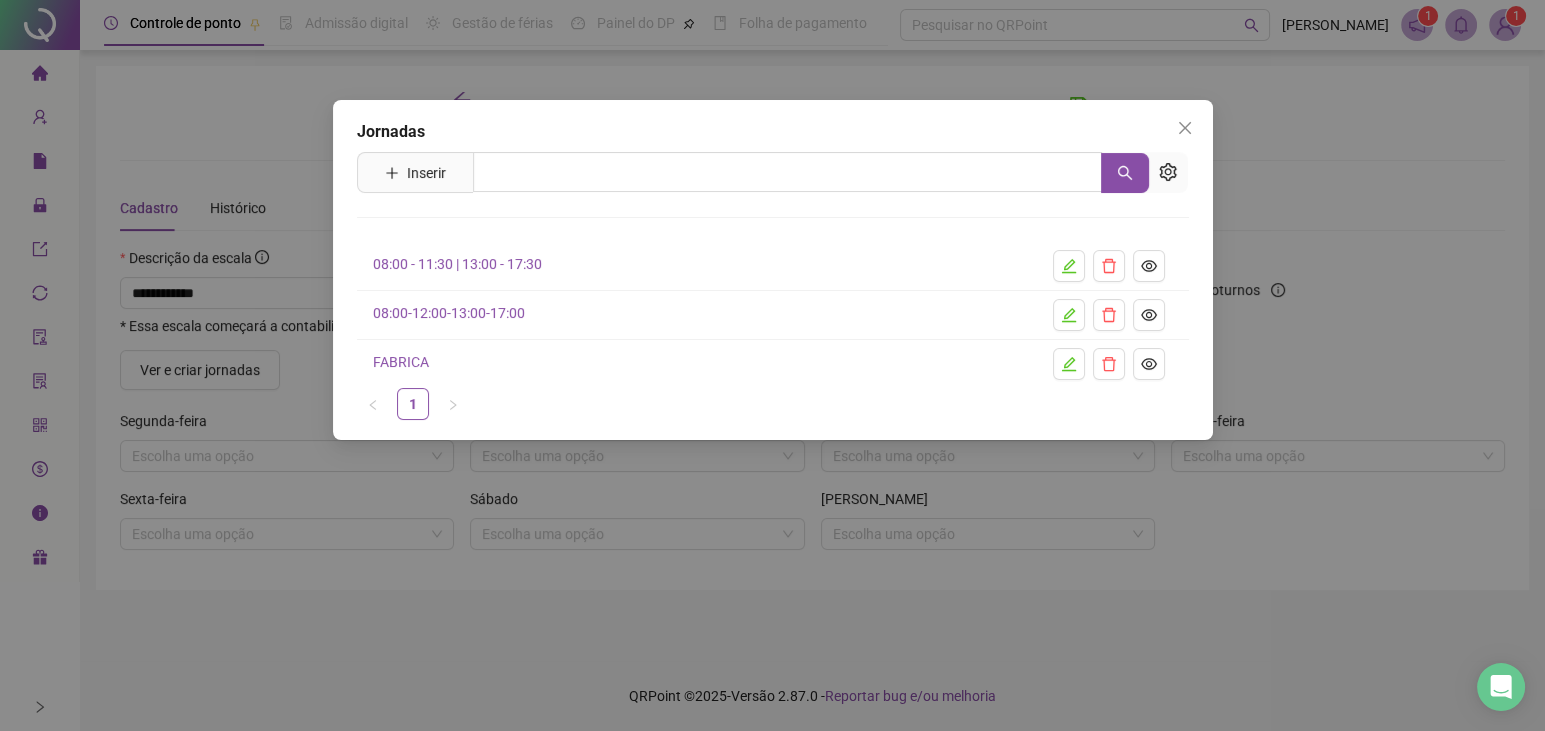 click on "08:00 - 11:30 | 13:00 - 17:30" at bounding box center [773, 266] 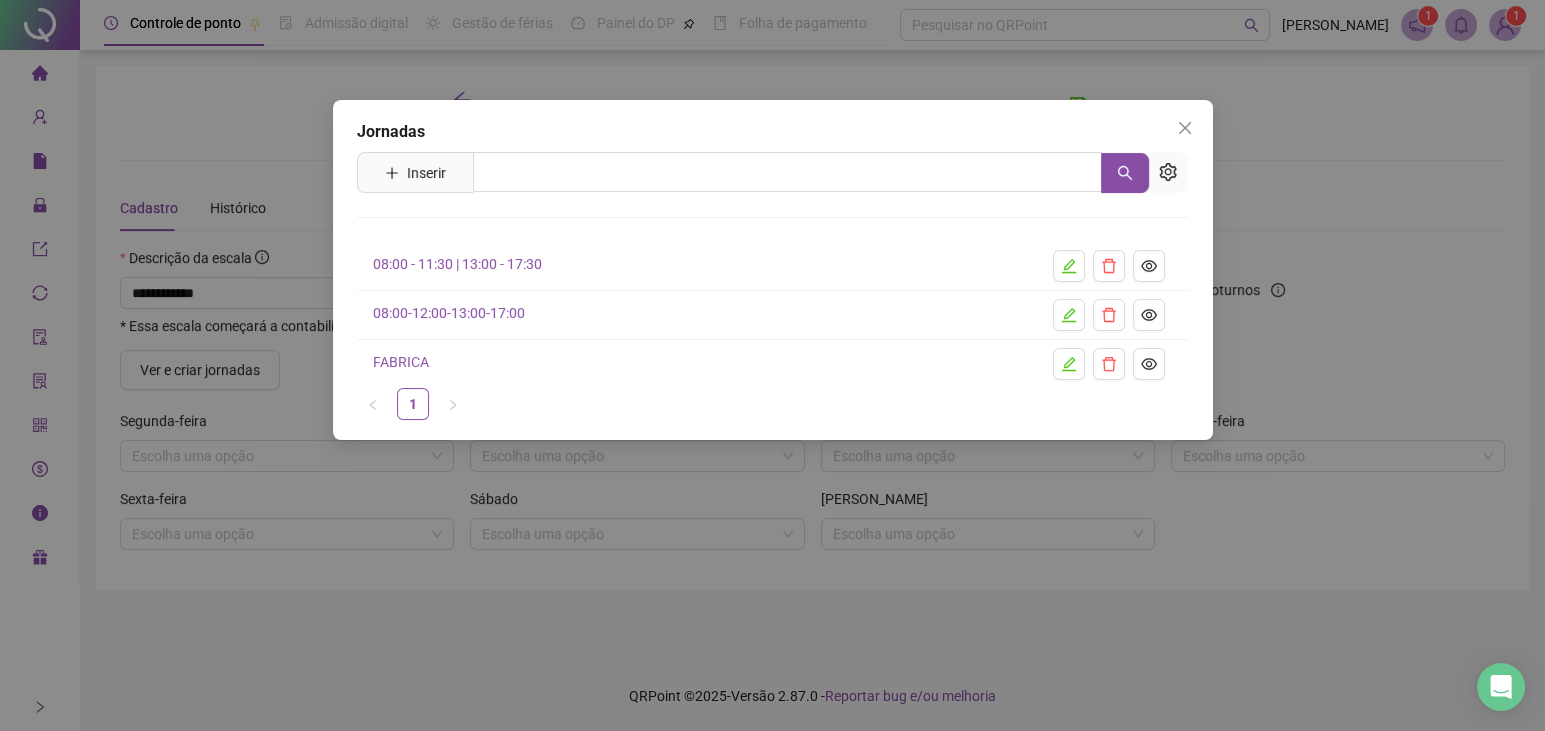 click on "08:00 - 11:30 | 13:00 - 17:30" at bounding box center [457, 264] 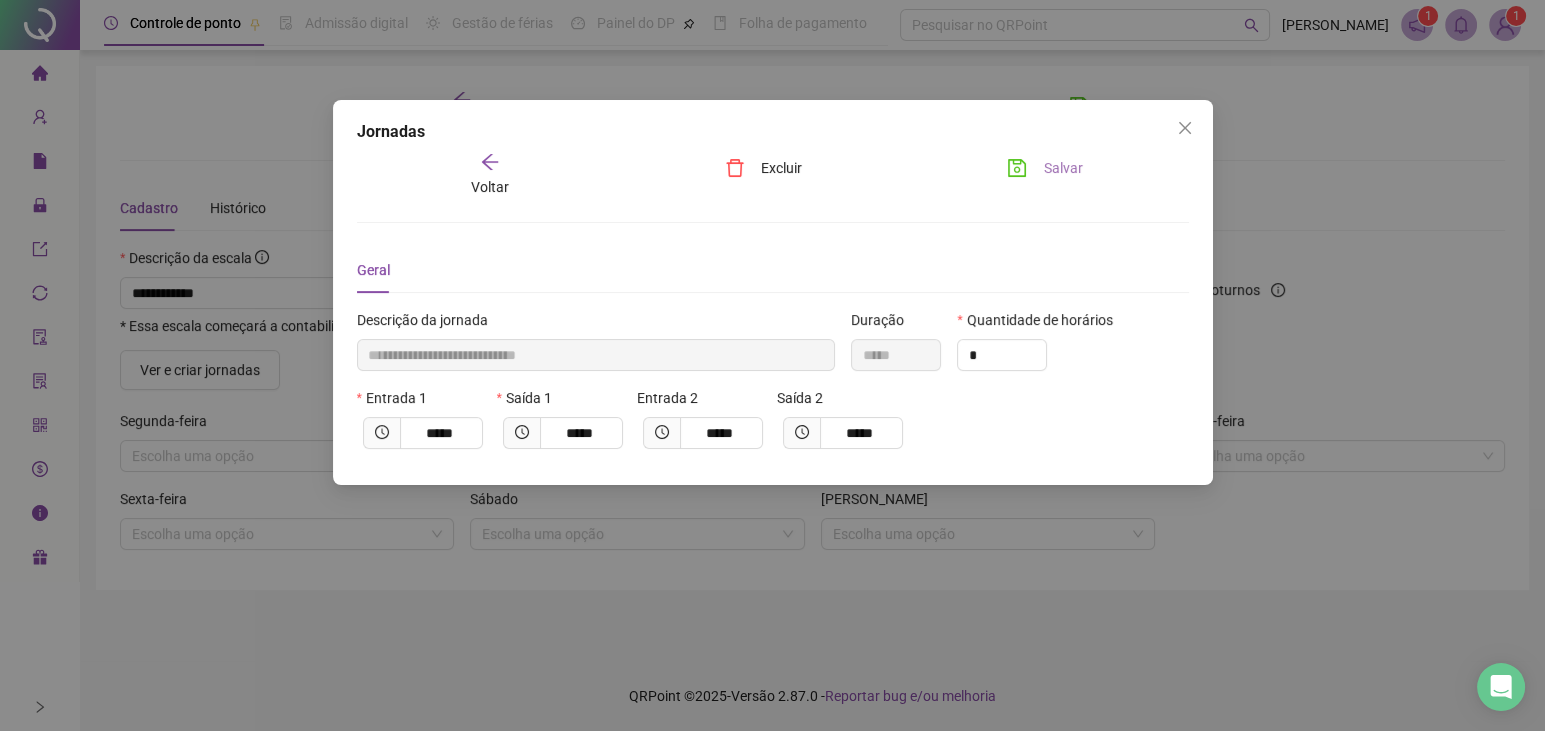 click on "Salvar" at bounding box center (1062, 168) 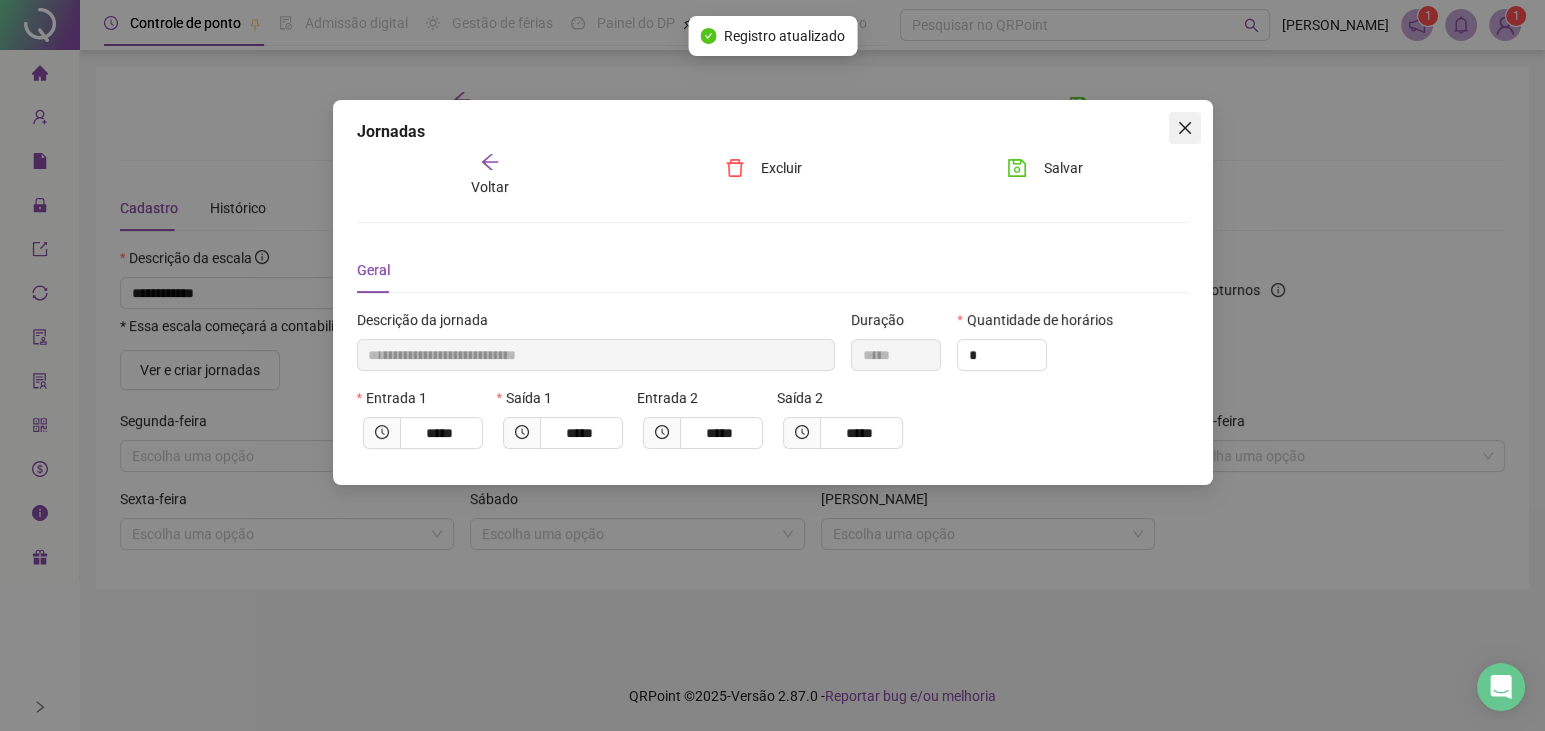 click 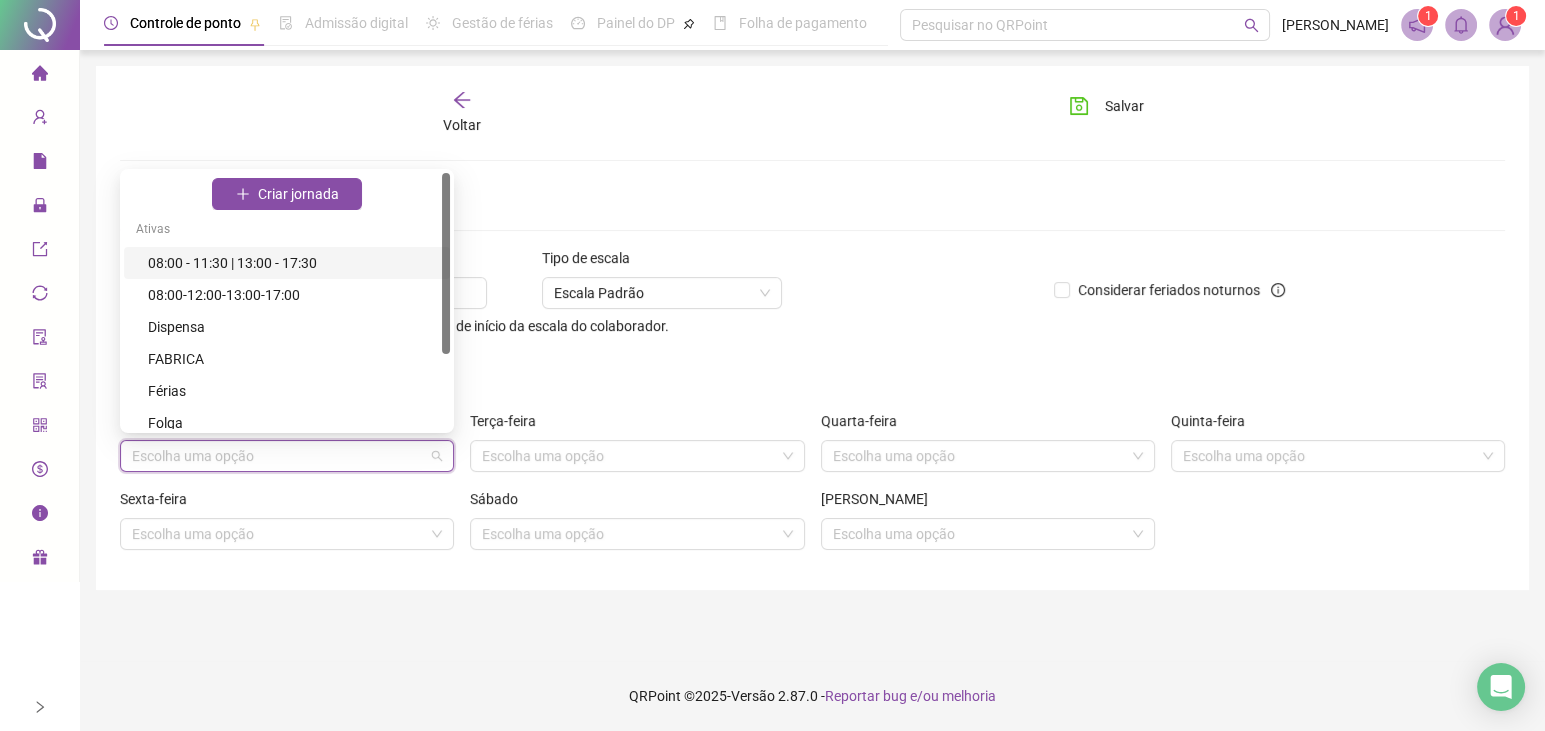 click at bounding box center (281, 456) 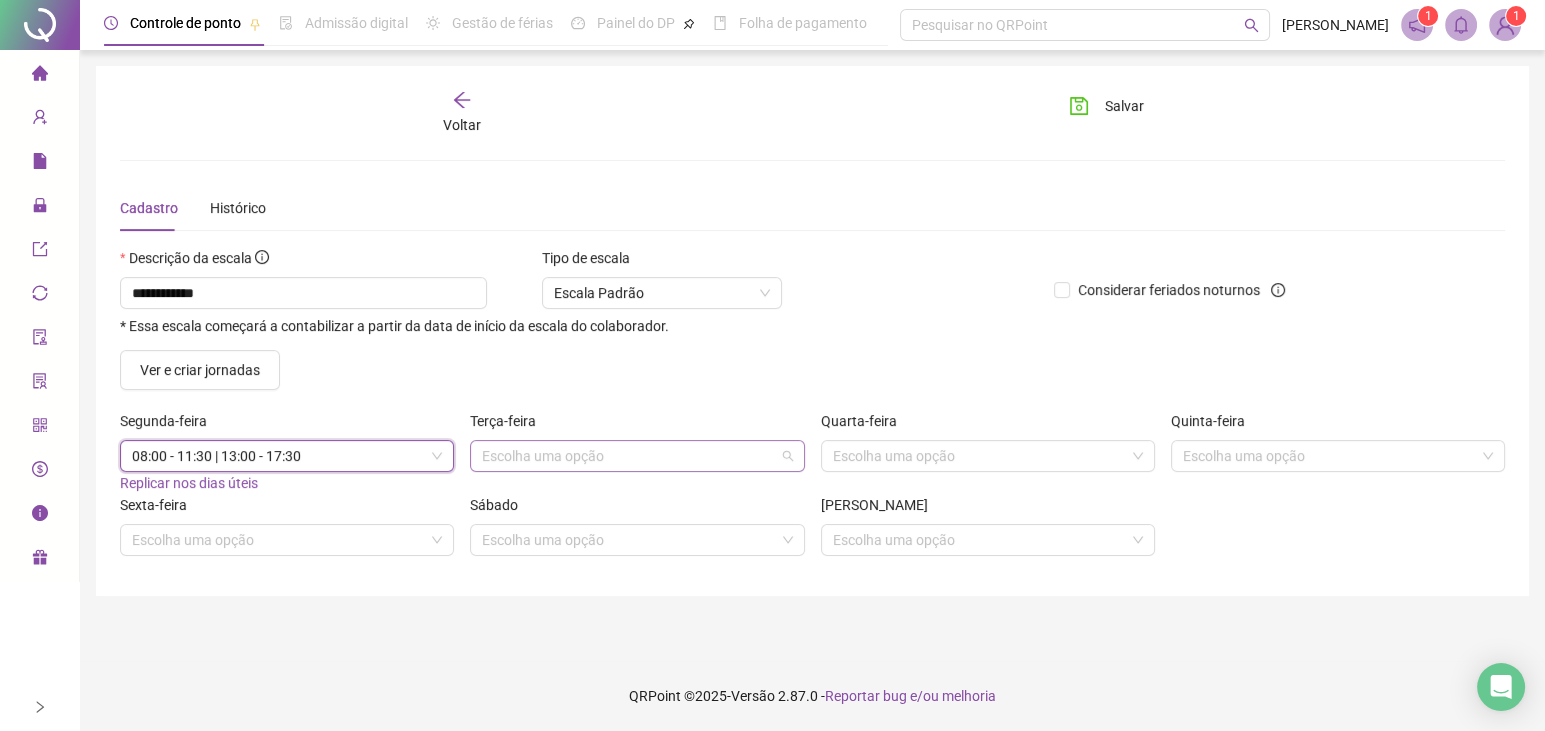 click at bounding box center (631, 456) 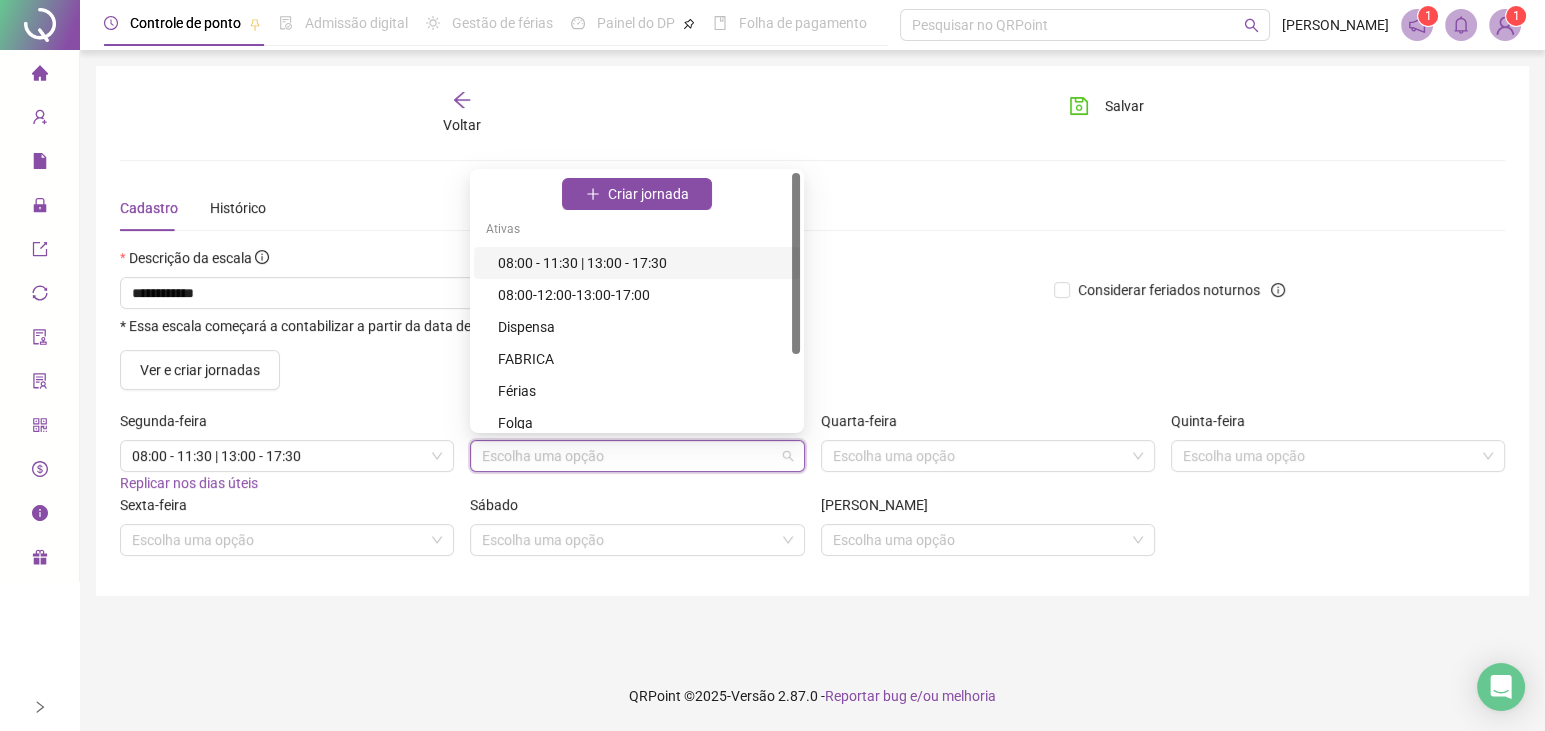 click on "08:00 - 11:30 | 13:00 - 17:30" at bounding box center [643, 263] 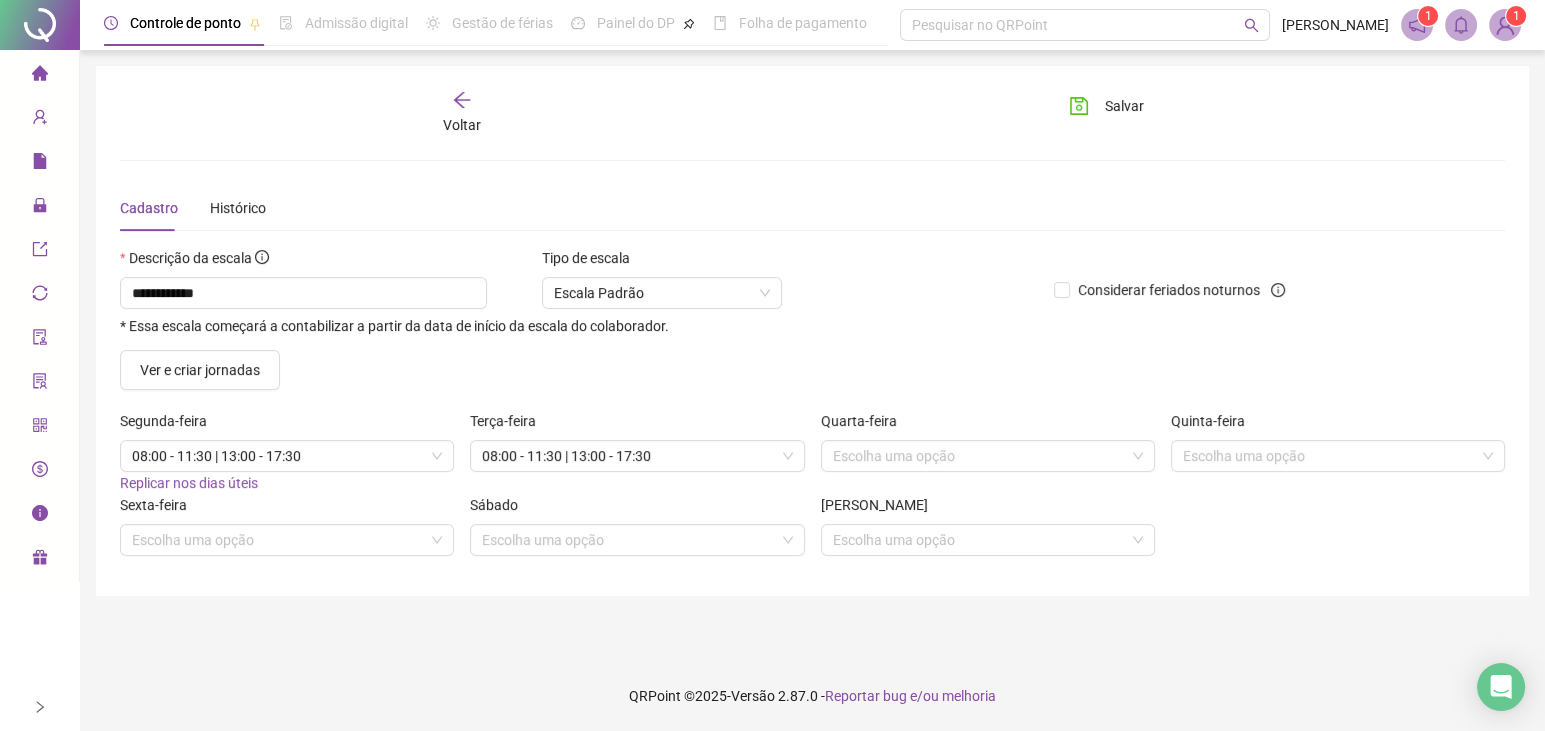 click on "Replicar nos dias úteis" at bounding box center [189, 483] 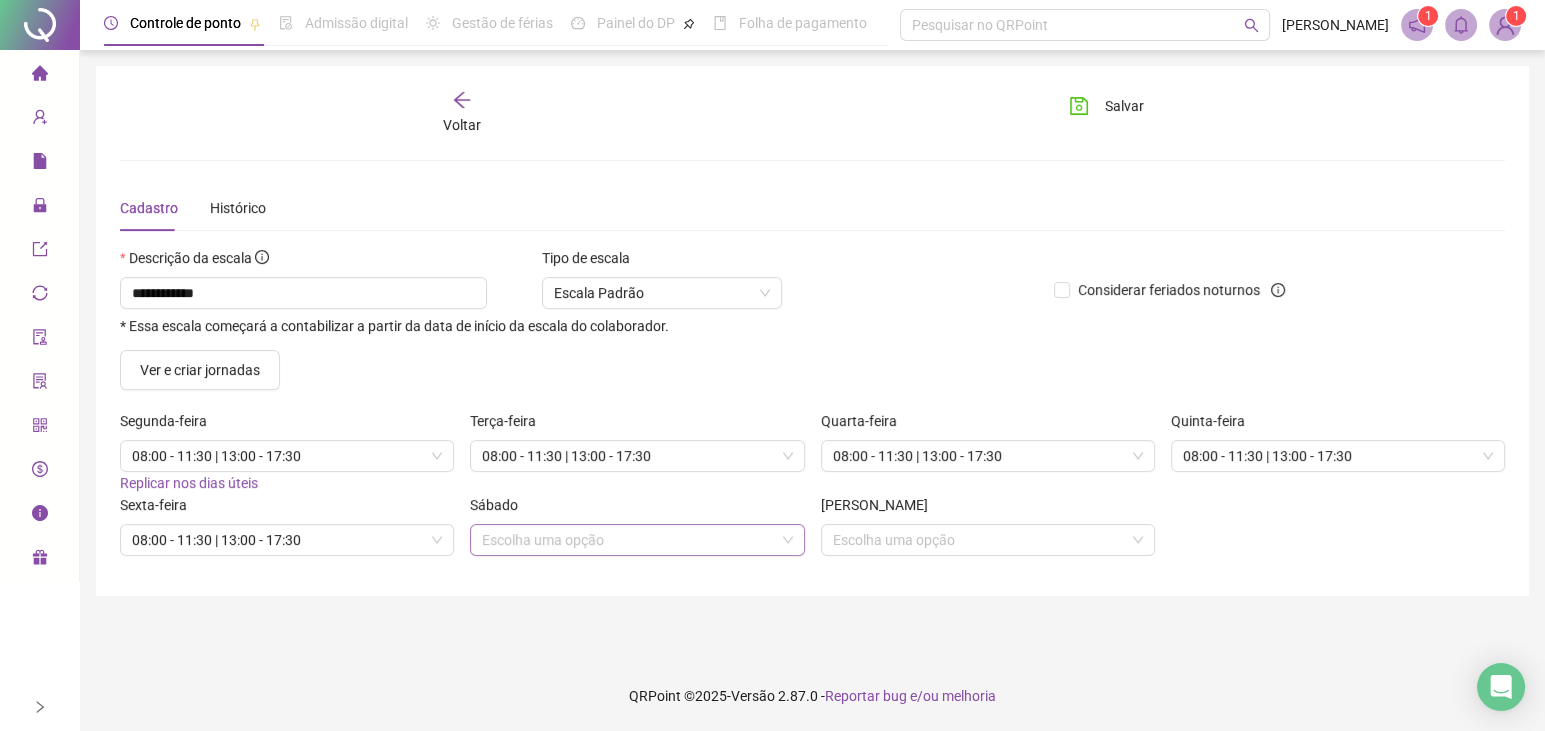click at bounding box center [631, 540] 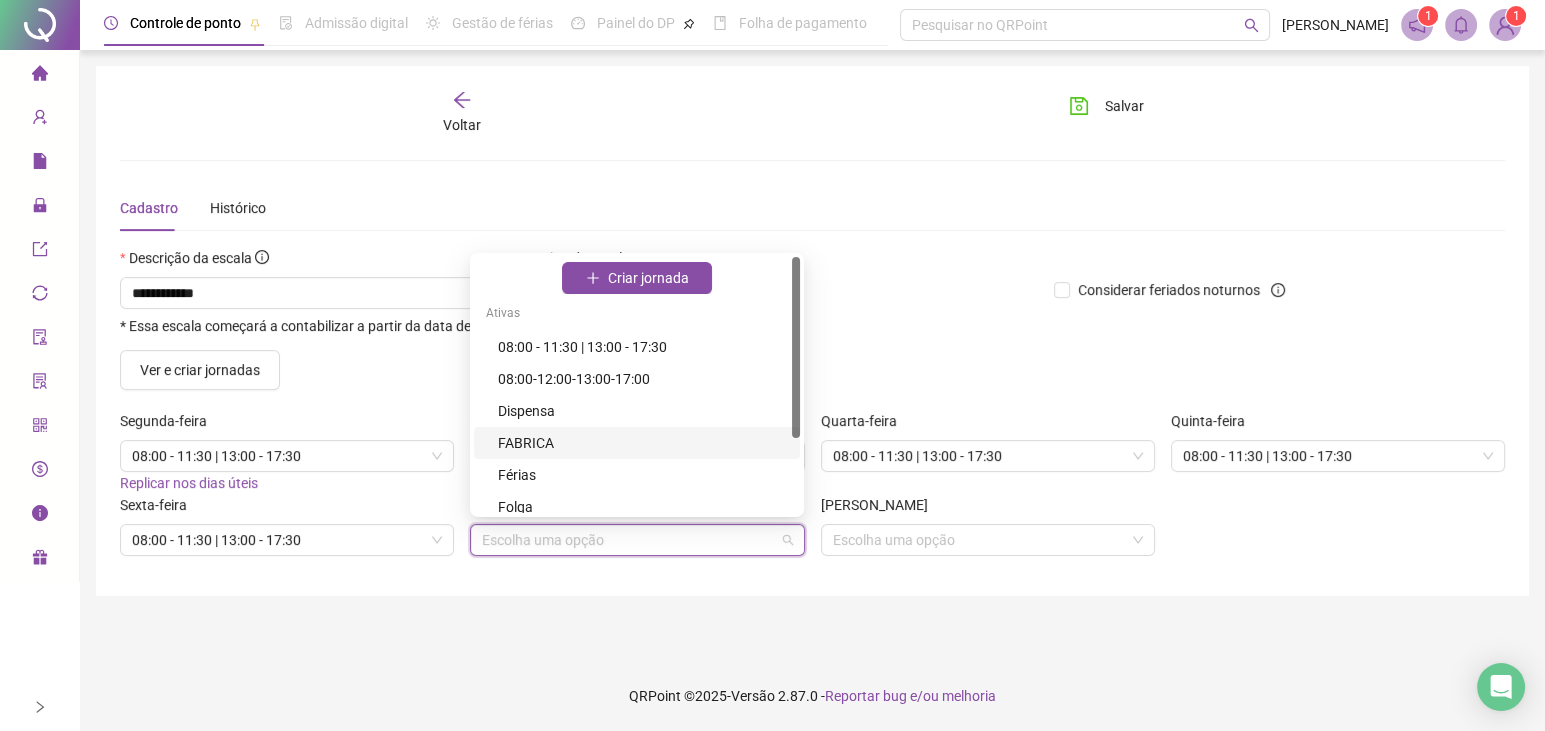 click on "FABRICA" at bounding box center [643, 443] 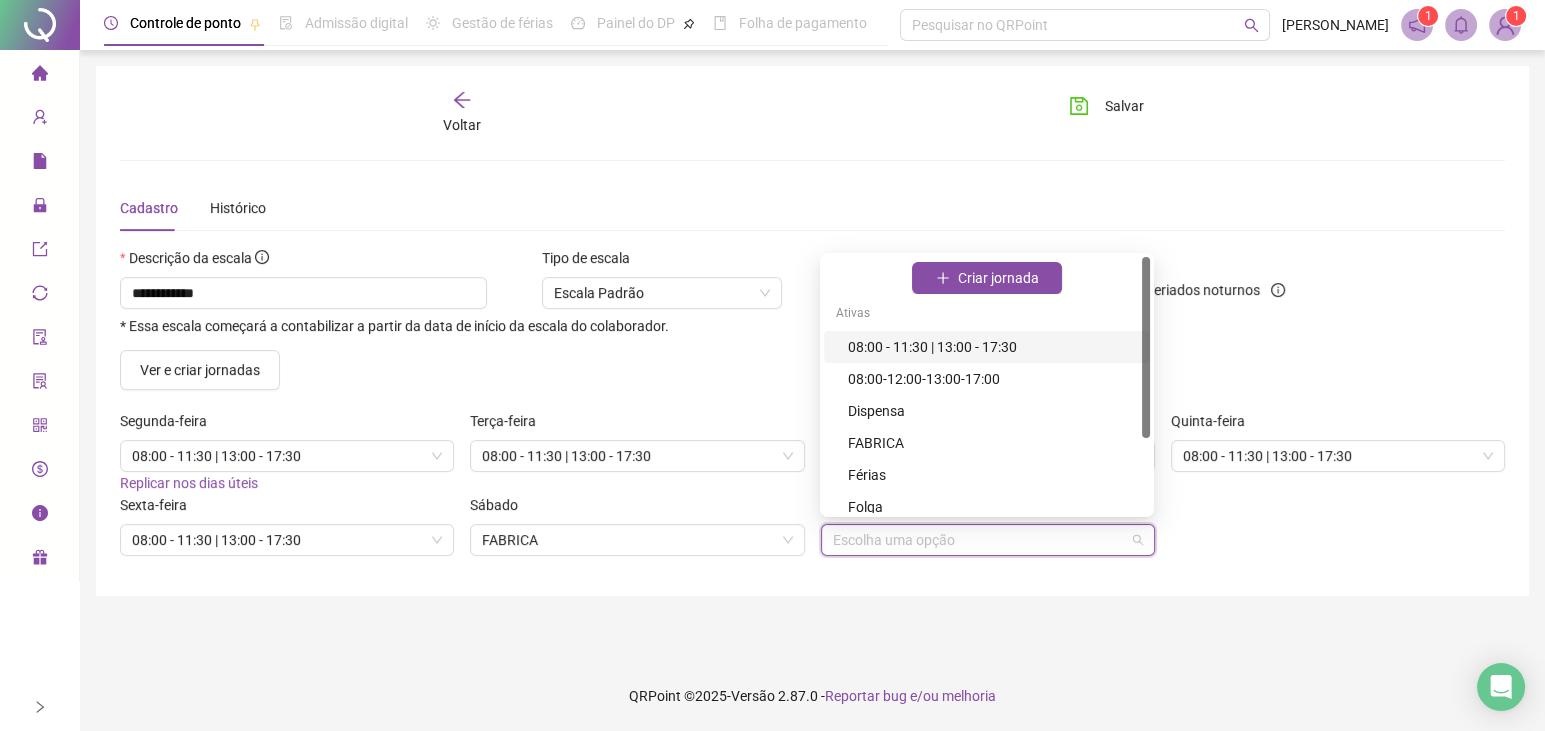 click at bounding box center [982, 540] 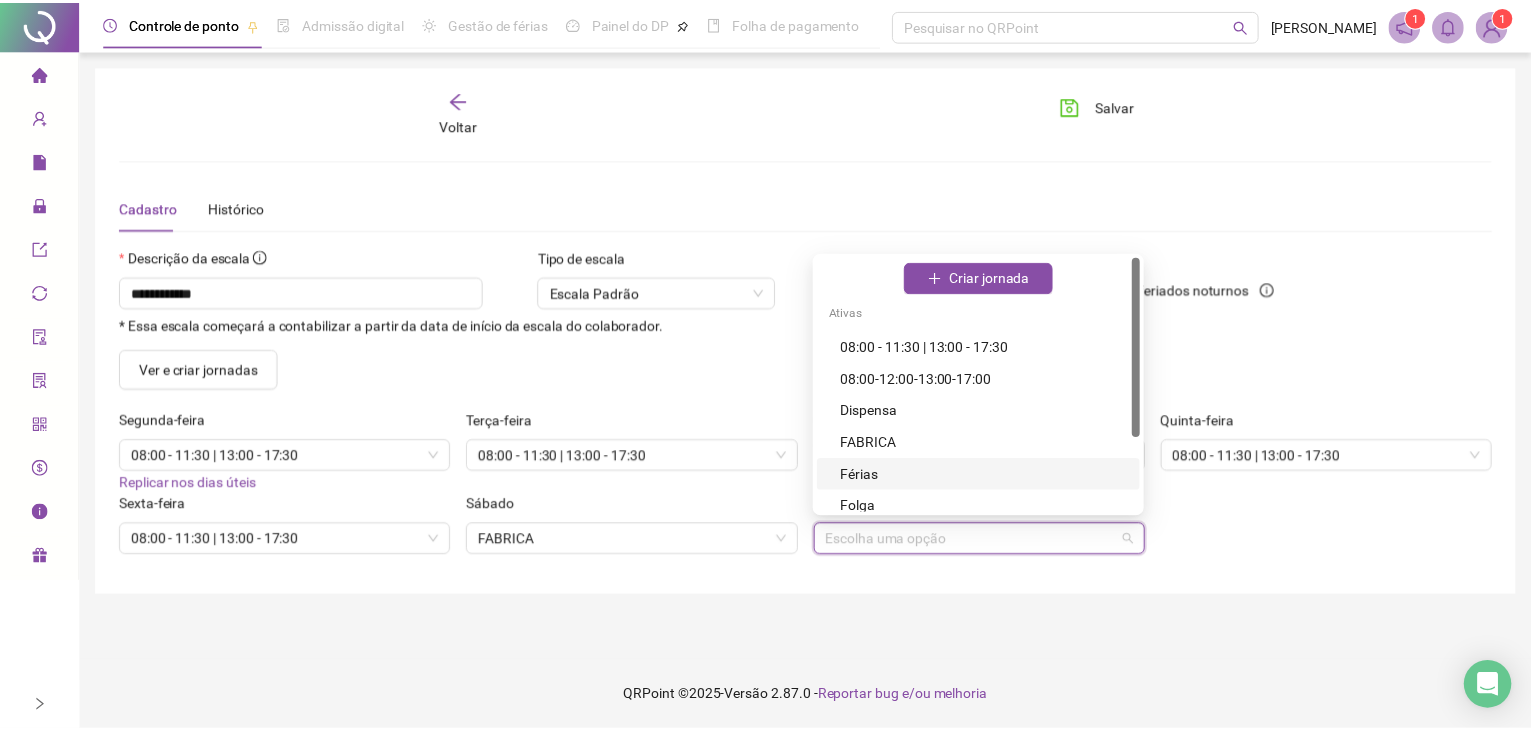 scroll, scrollTop: 106, scrollLeft: 0, axis: vertical 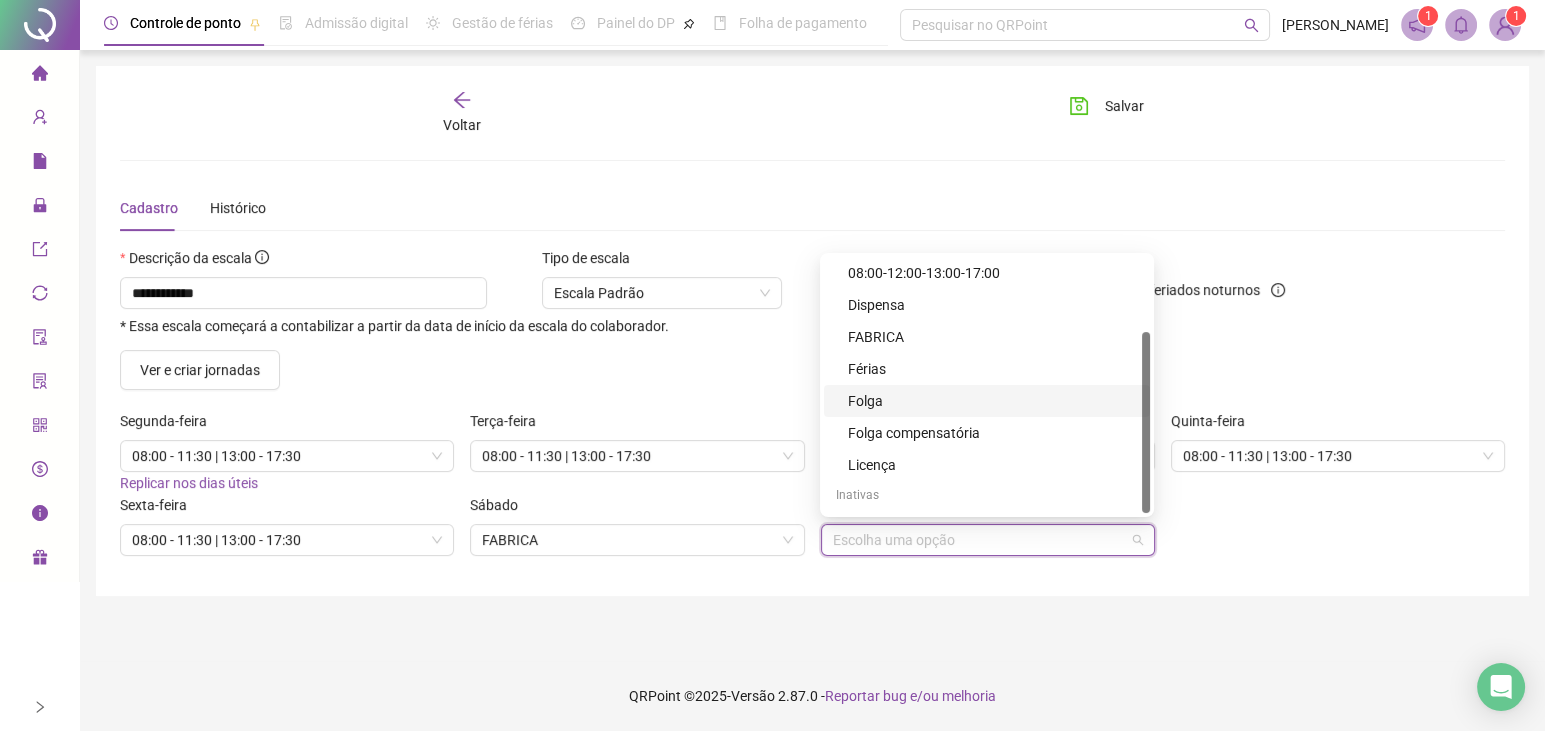 click on "Folga" at bounding box center (993, 401) 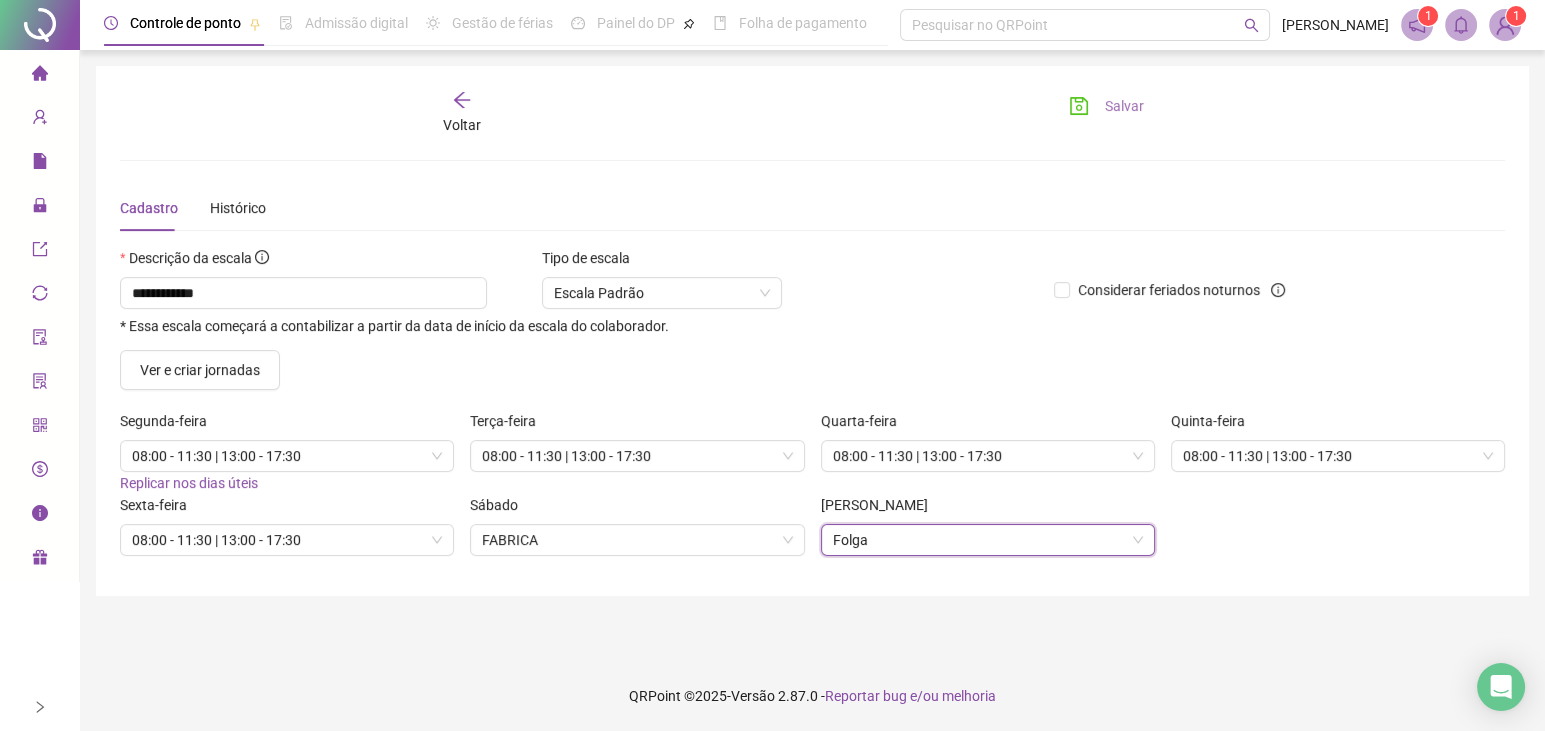 click on "Salvar" at bounding box center [1124, 106] 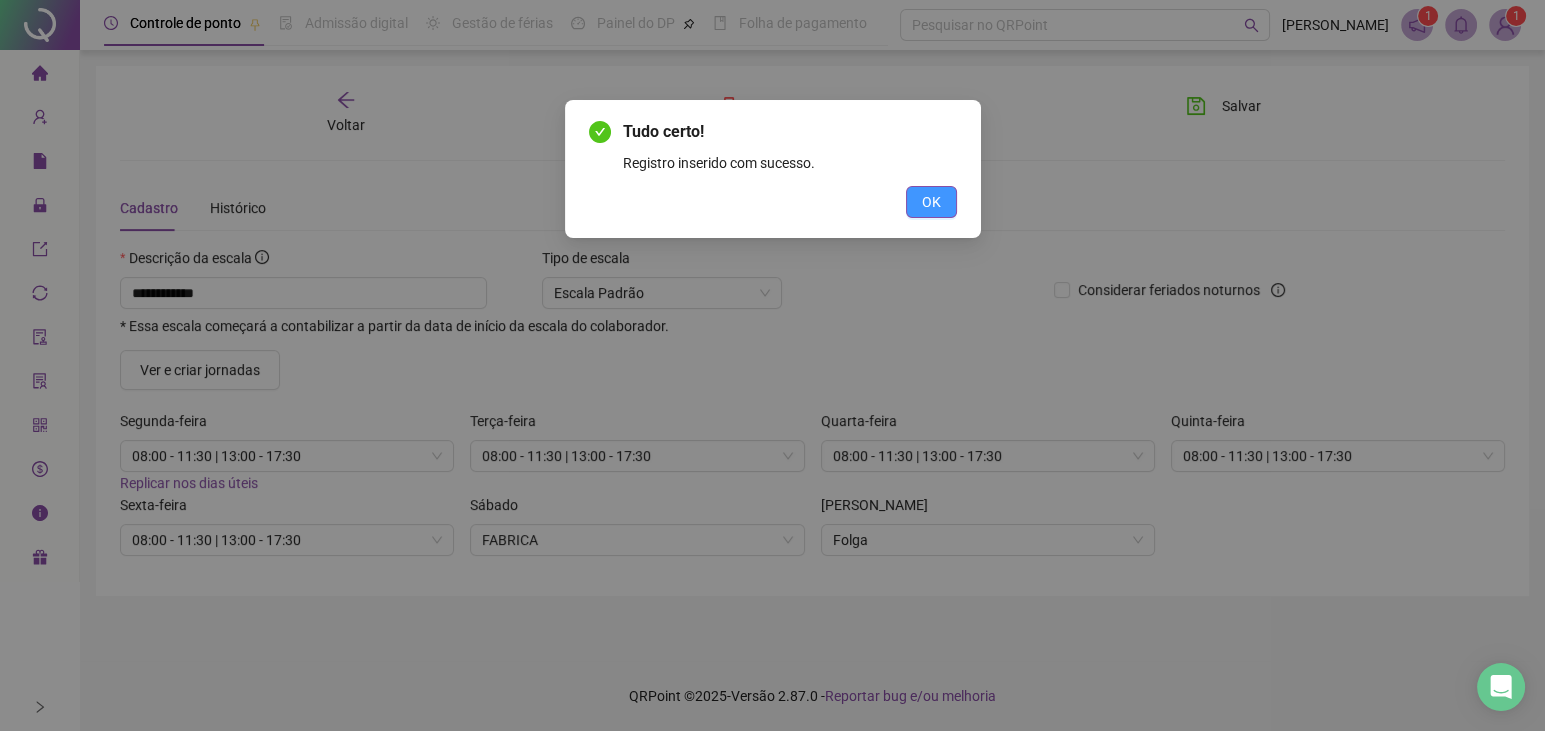 click on "OK" at bounding box center [931, 202] 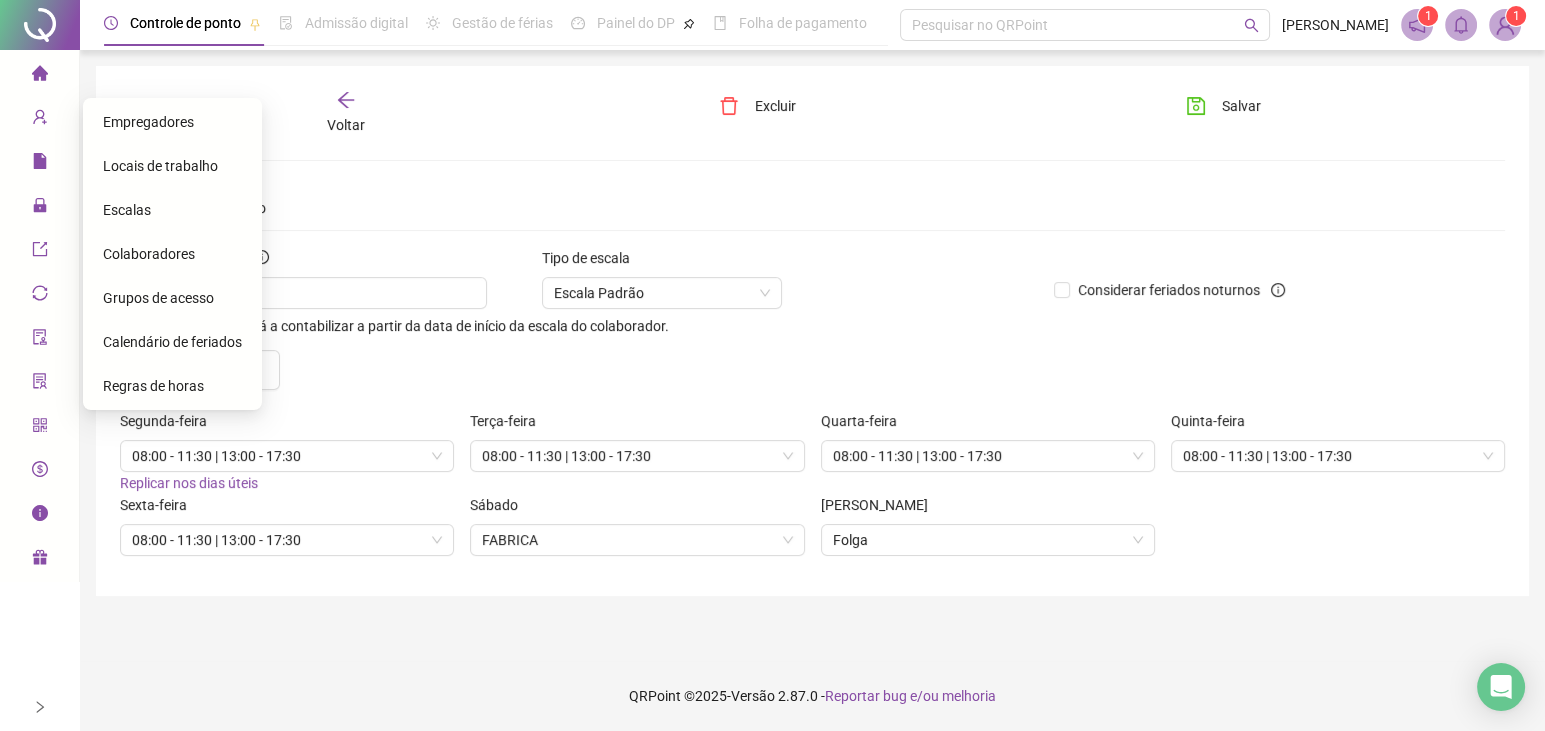 click on "Colaboradores" at bounding box center (149, 254) 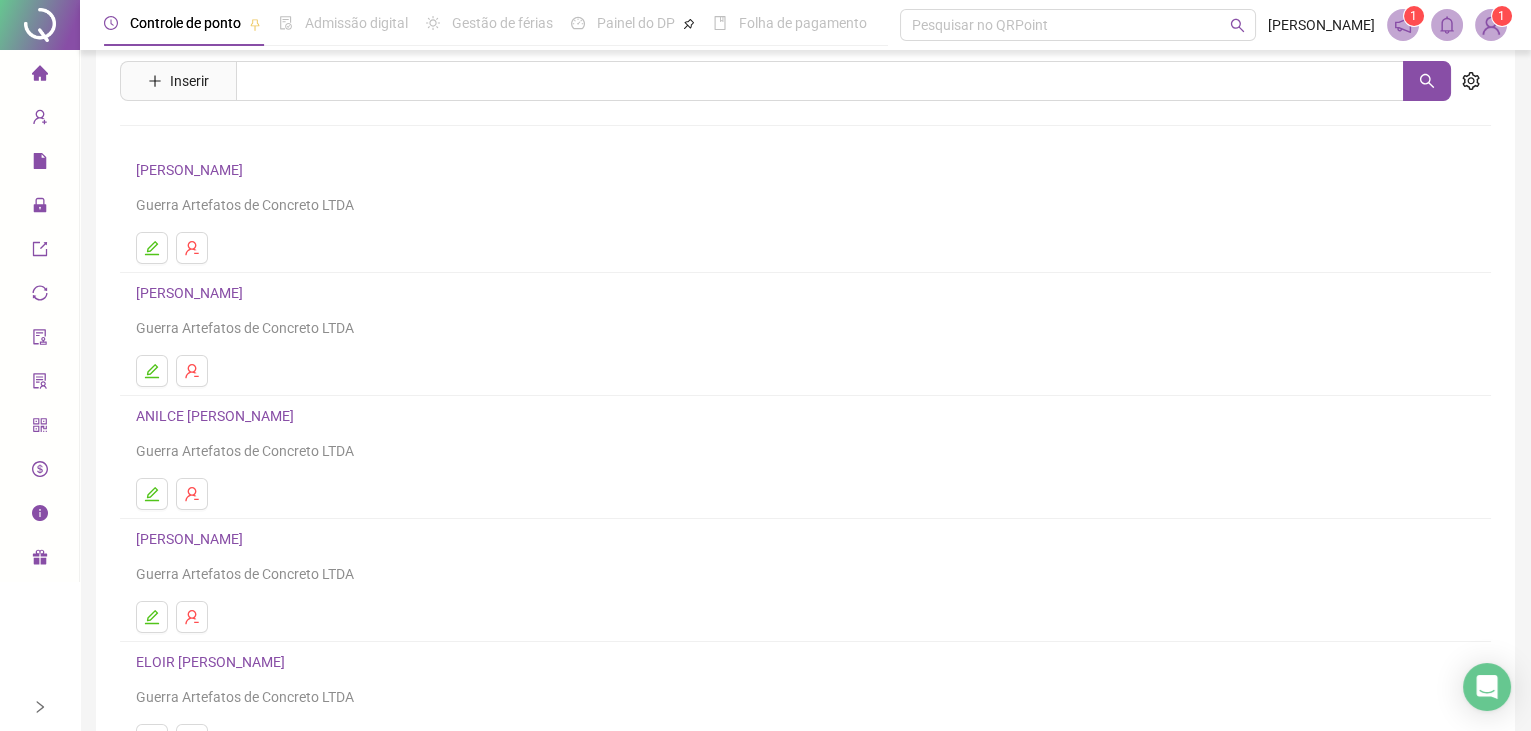 scroll, scrollTop: 0, scrollLeft: 0, axis: both 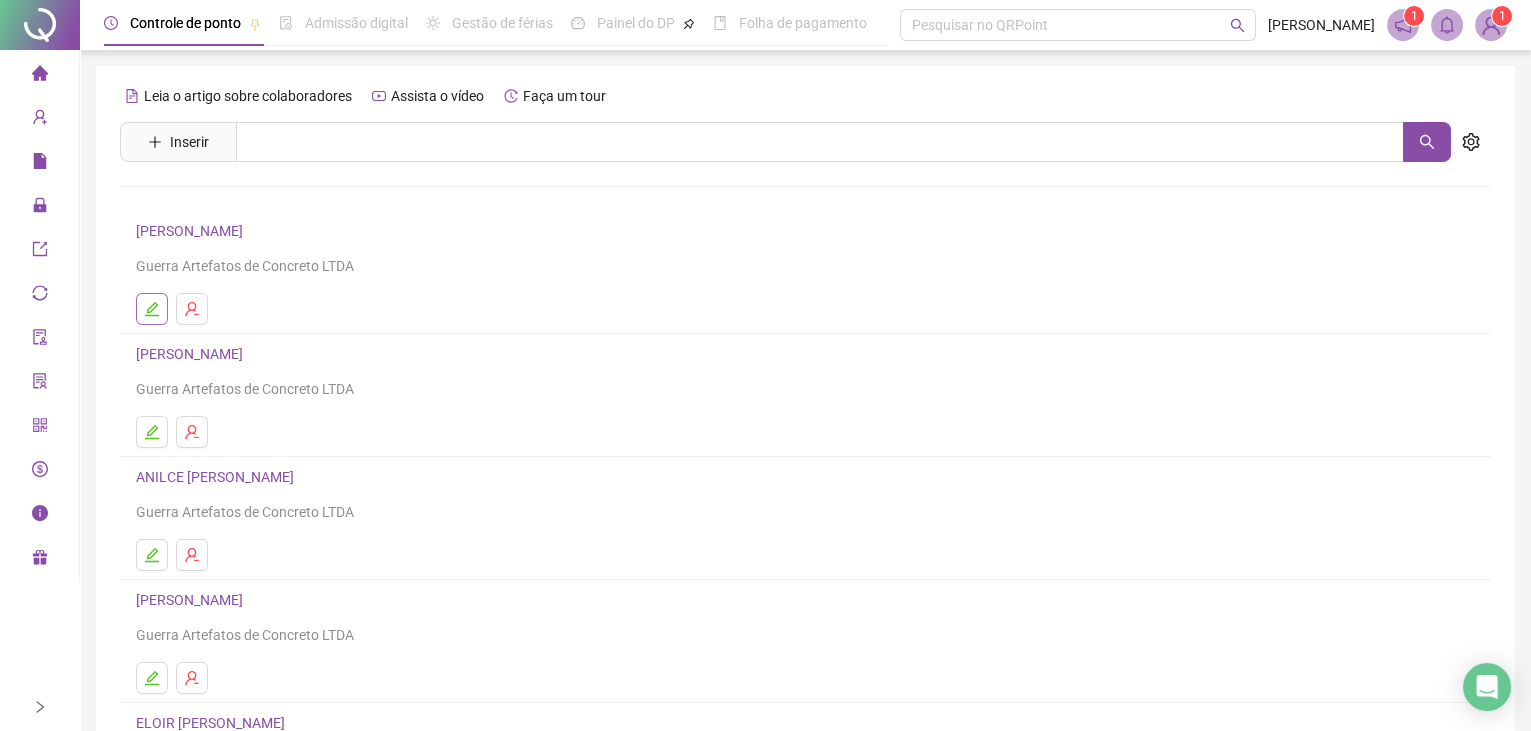 click at bounding box center (152, 309) 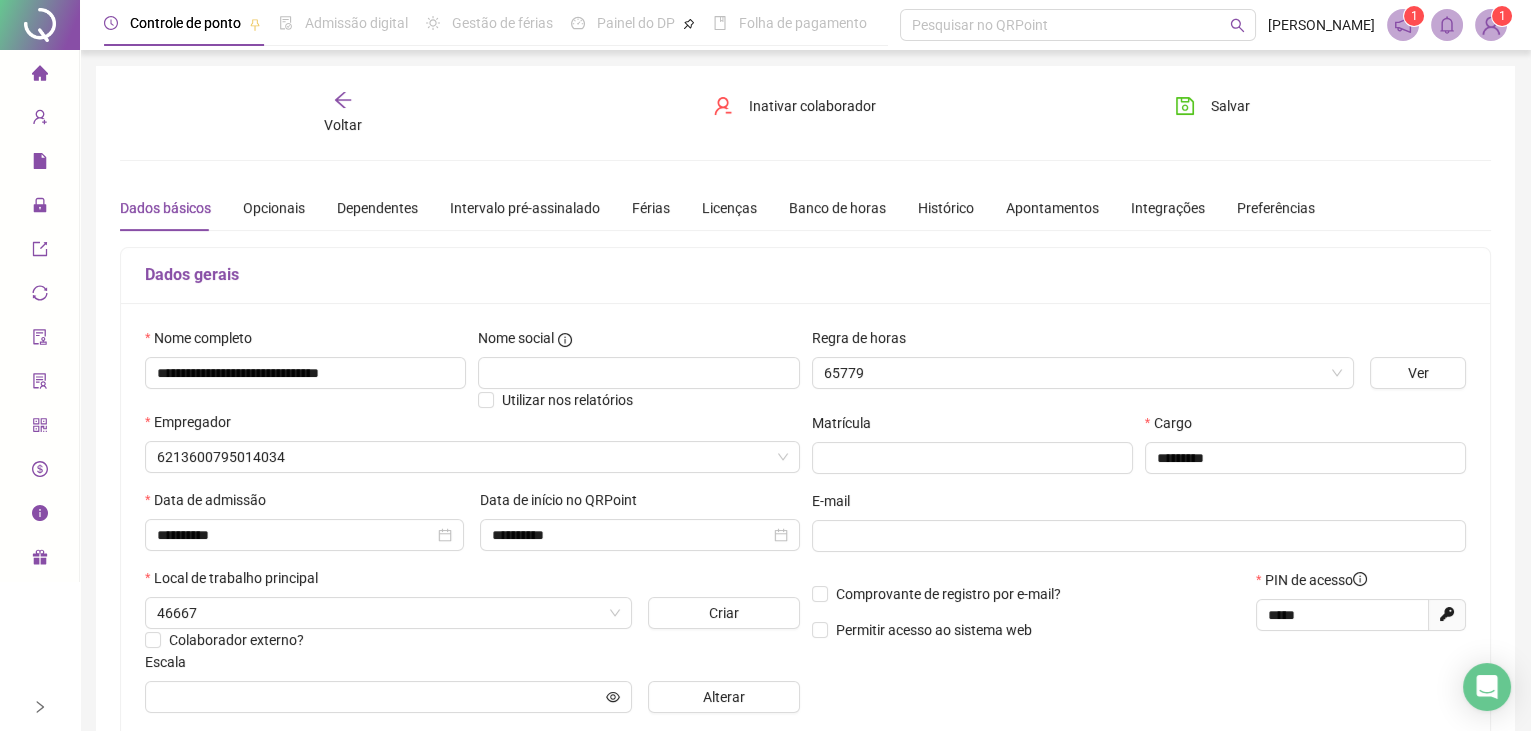 type on "**********" 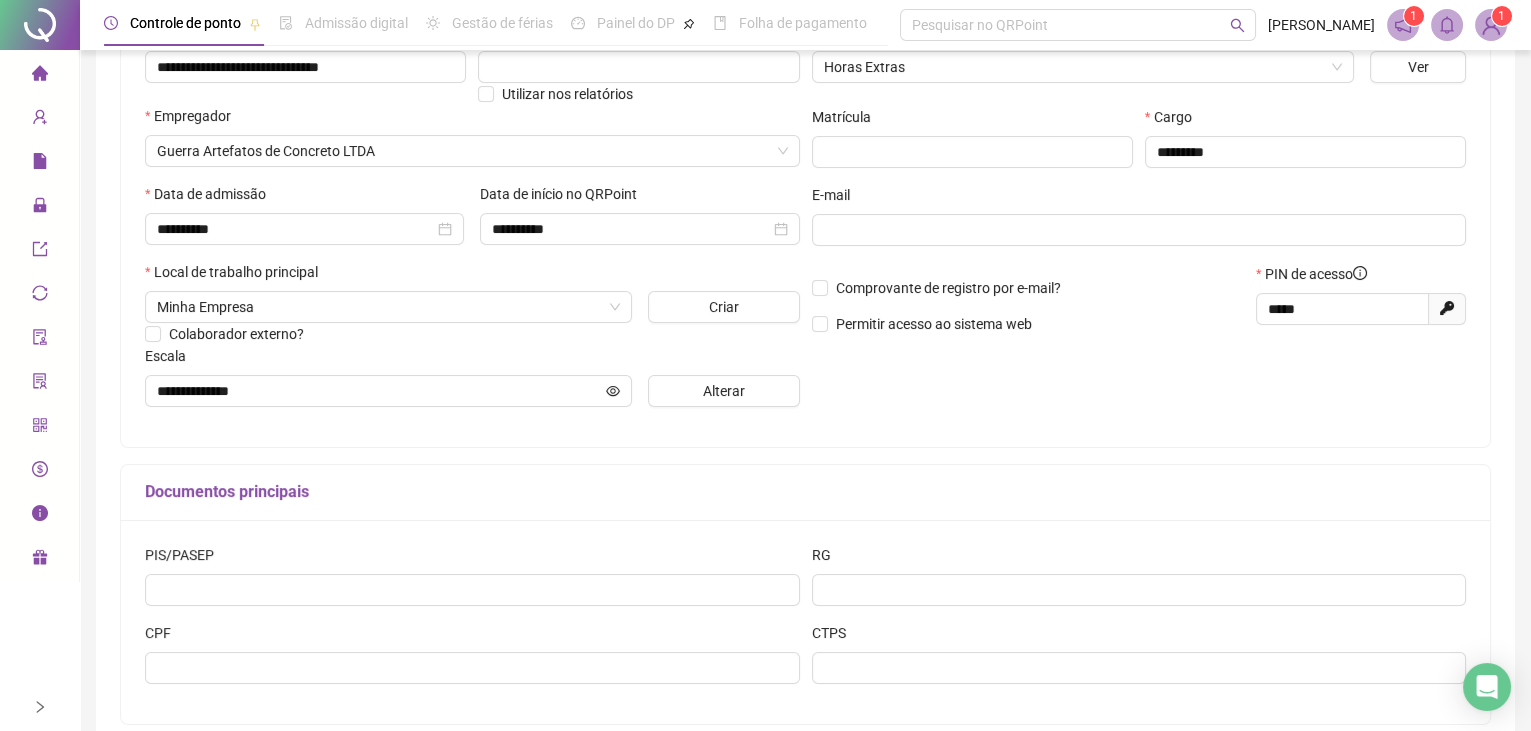 scroll, scrollTop: 363, scrollLeft: 0, axis: vertical 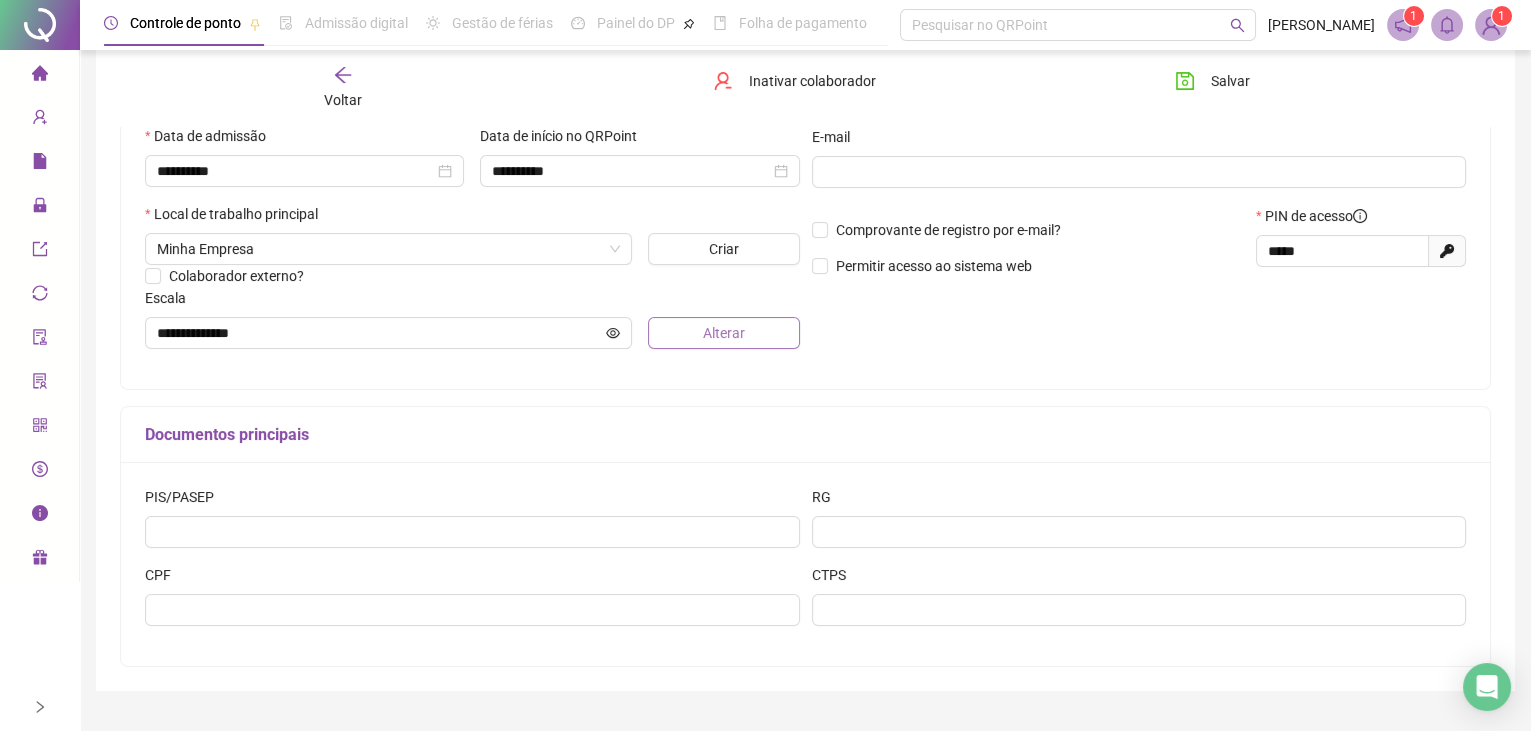 click on "Alterar" at bounding box center (724, 333) 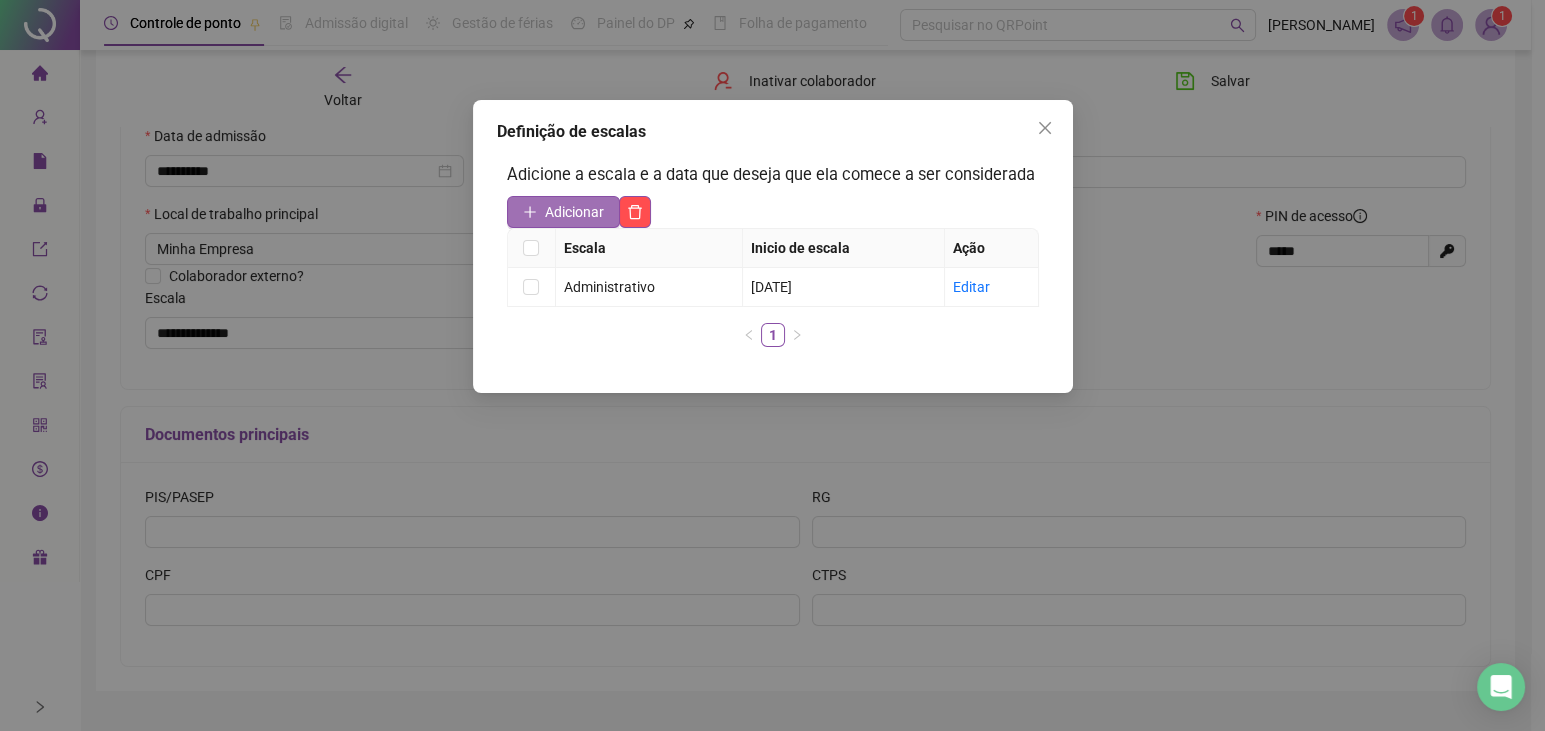 click on "Adicionar" at bounding box center (574, 212) 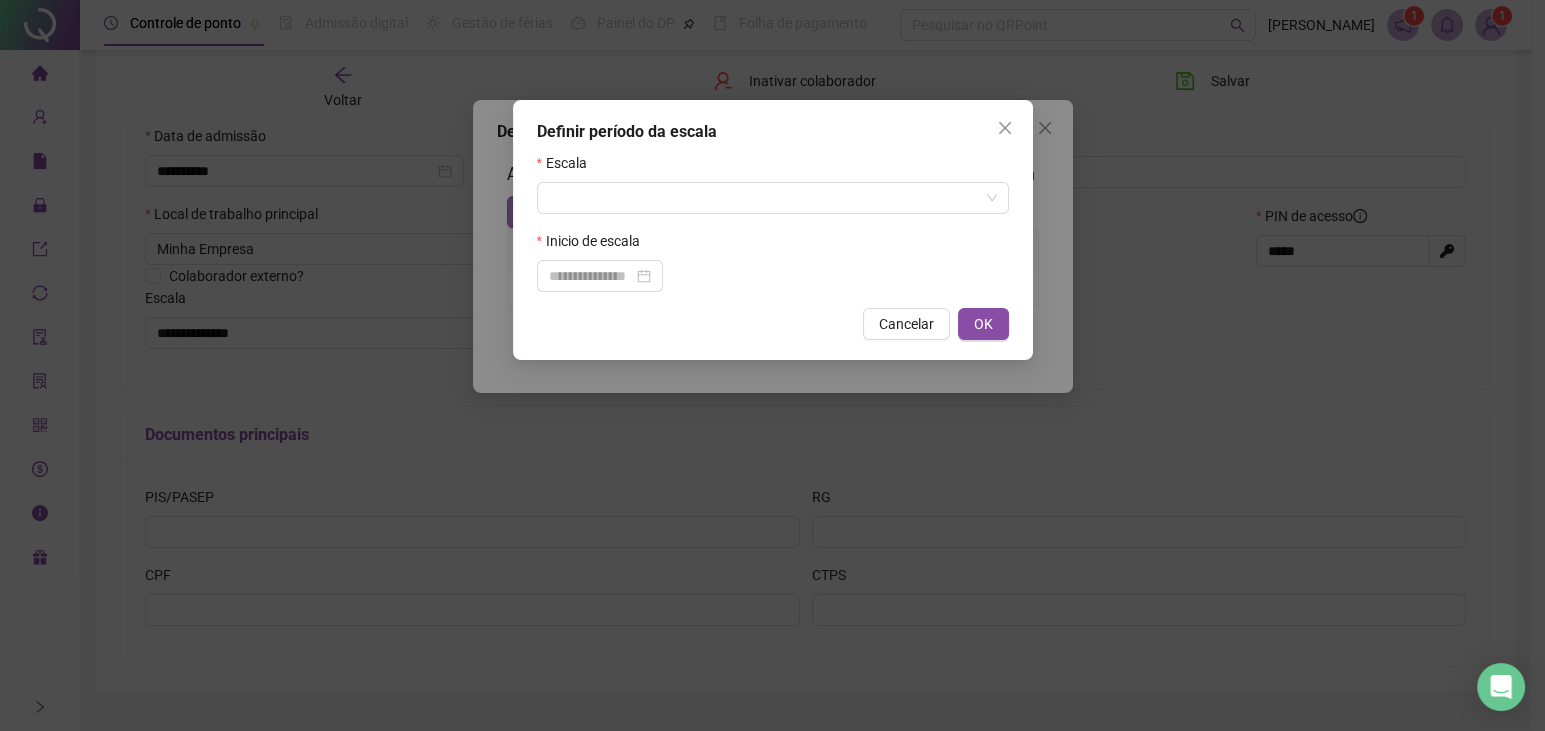 click at bounding box center (767, 198) 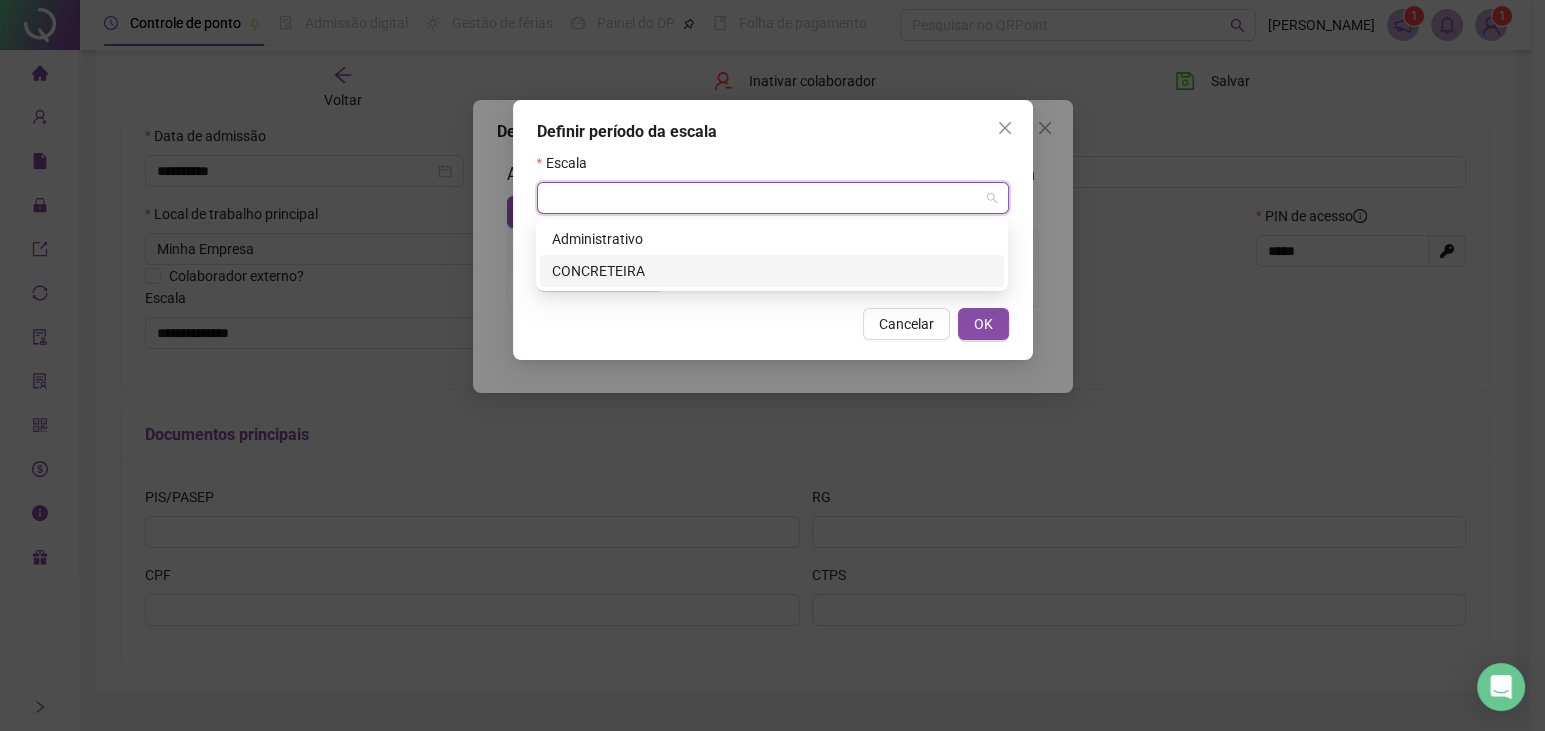 click on "CONCRETEIRA" at bounding box center (772, 271) 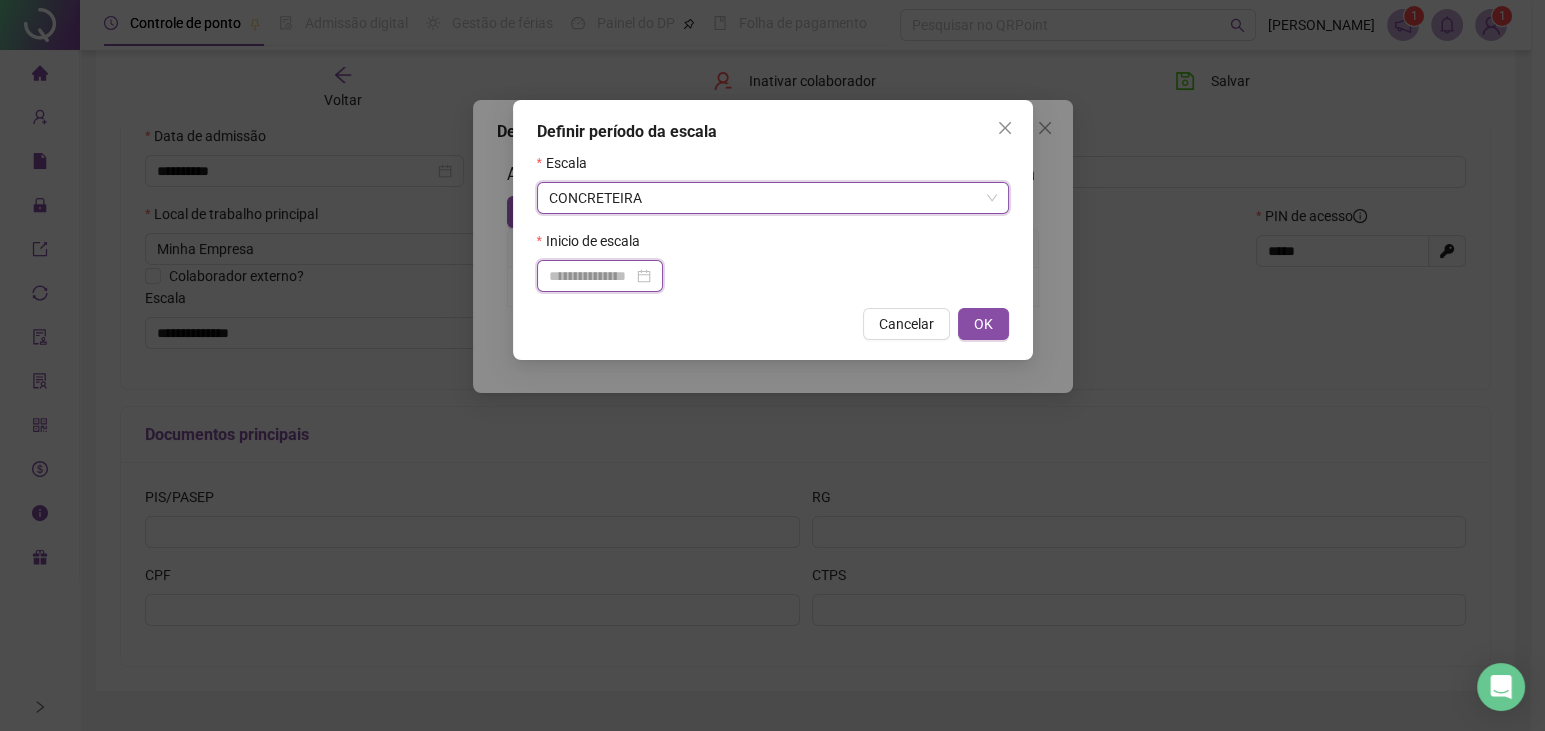 click at bounding box center (591, 276) 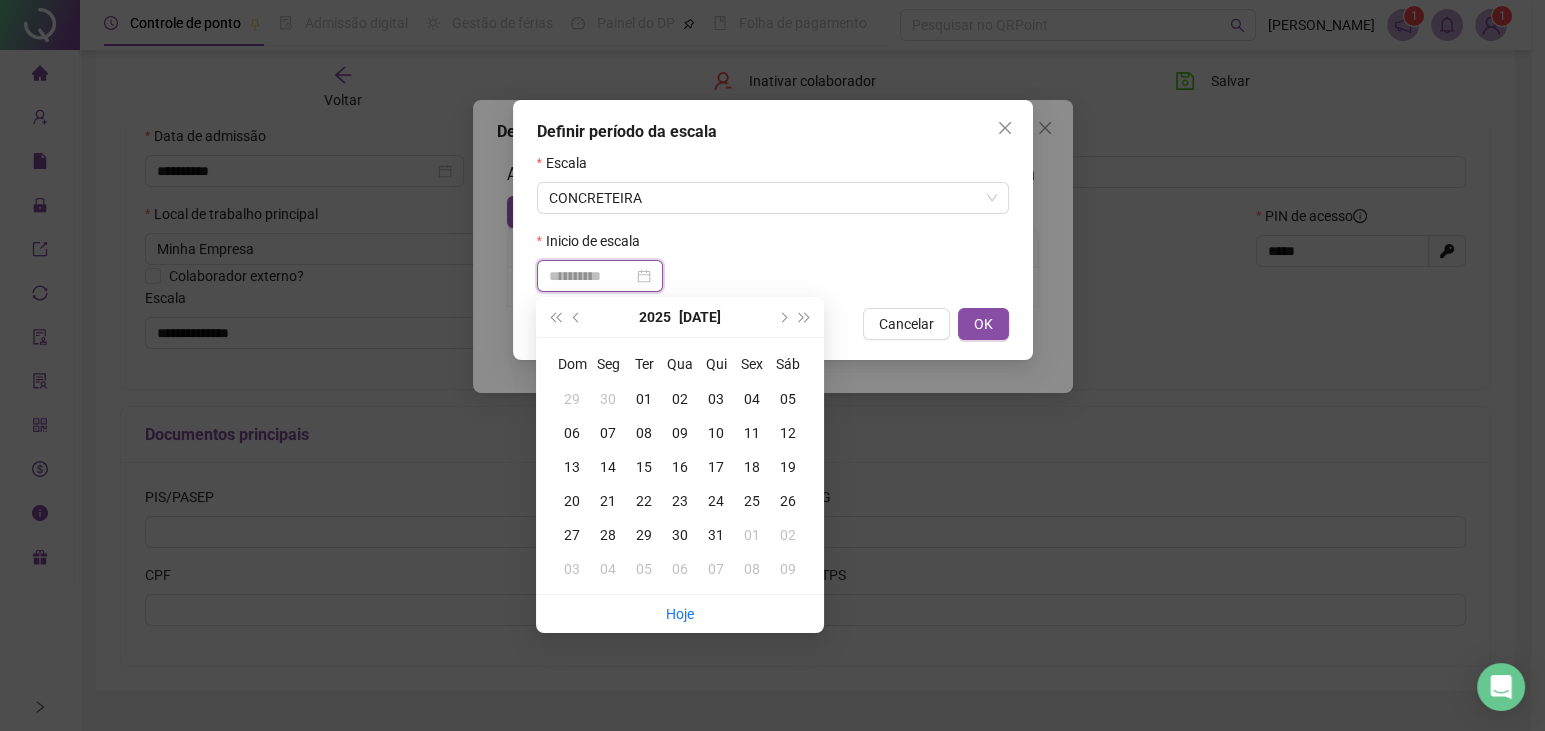 type on "**********" 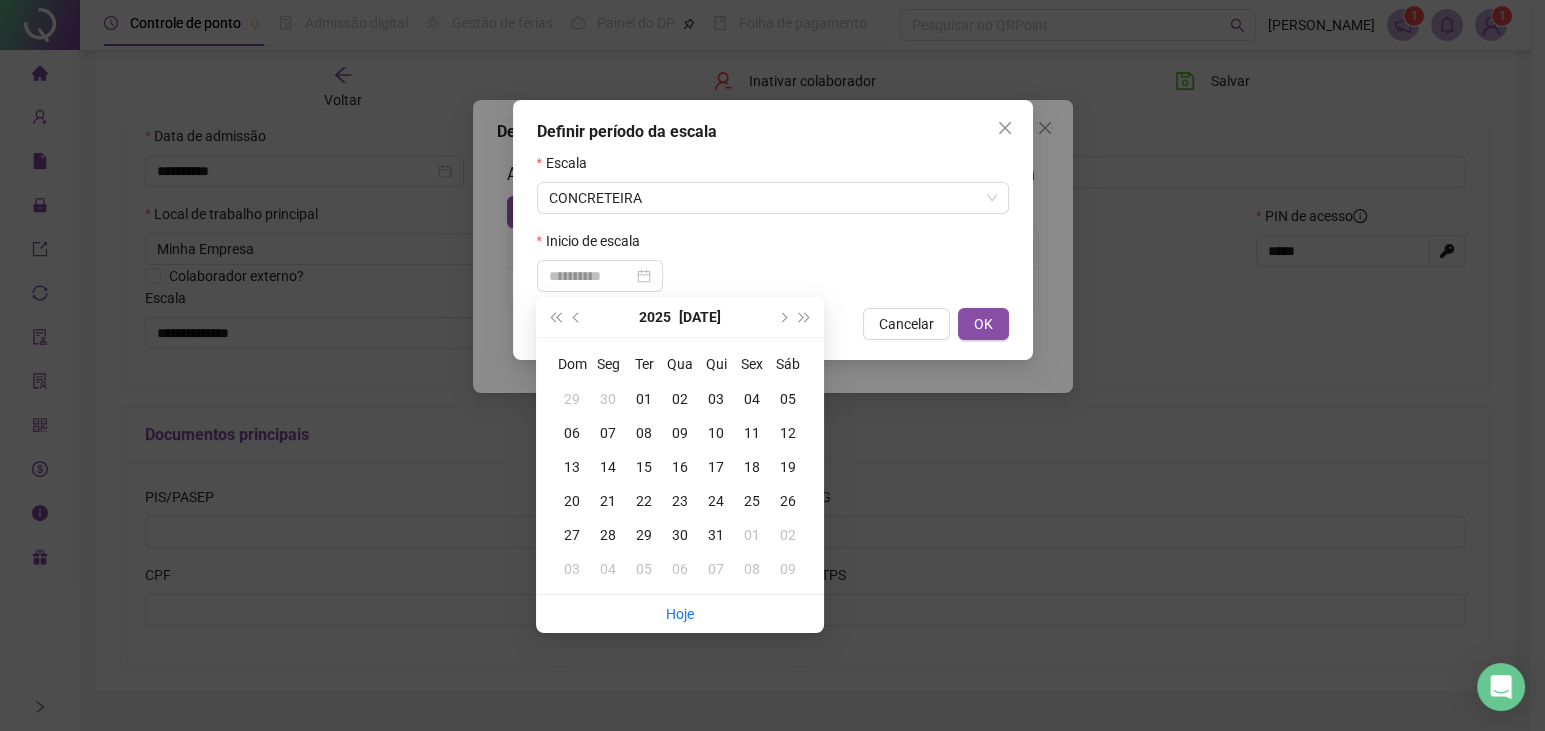 click on "01" at bounding box center (644, 399) 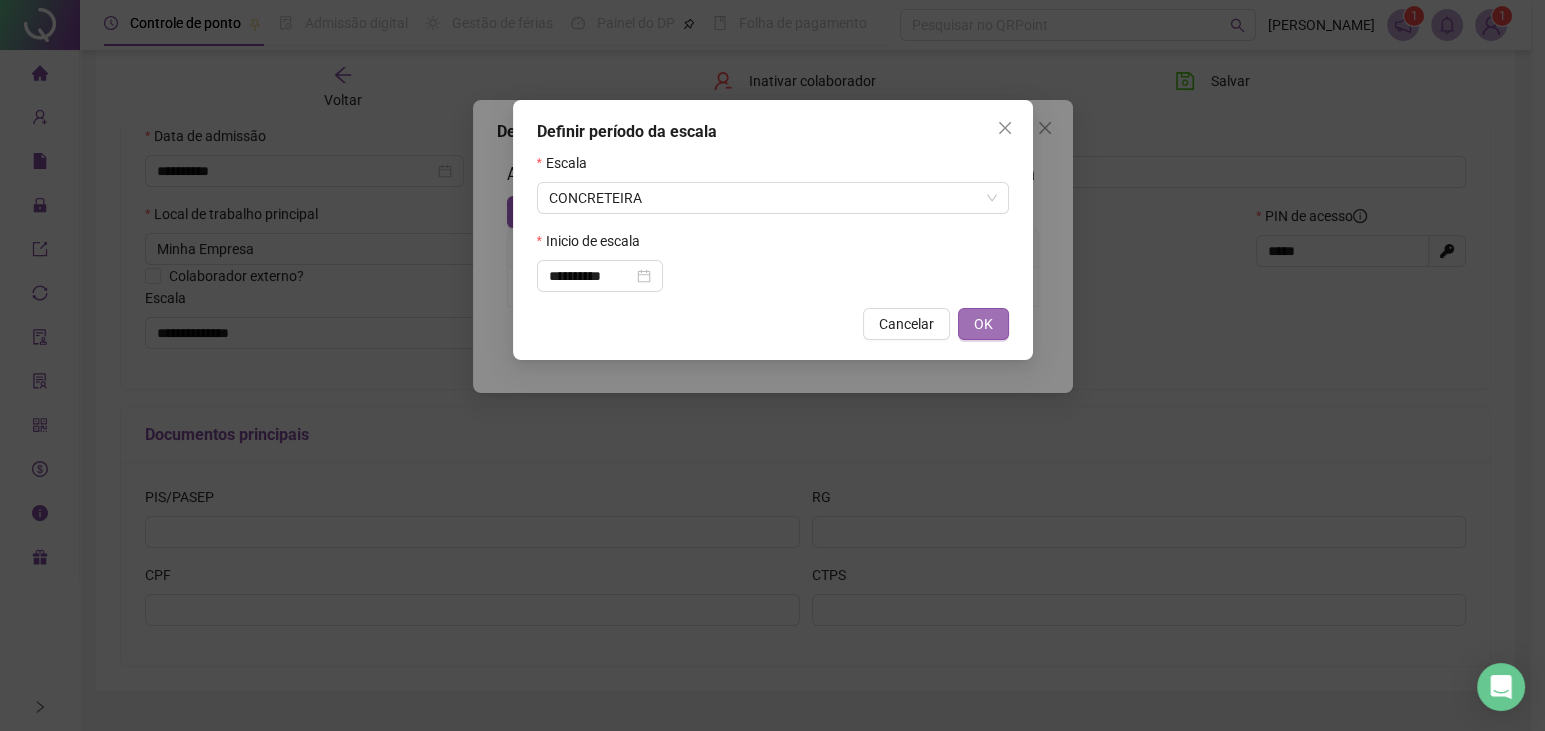 click on "OK" at bounding box center [983, 324] 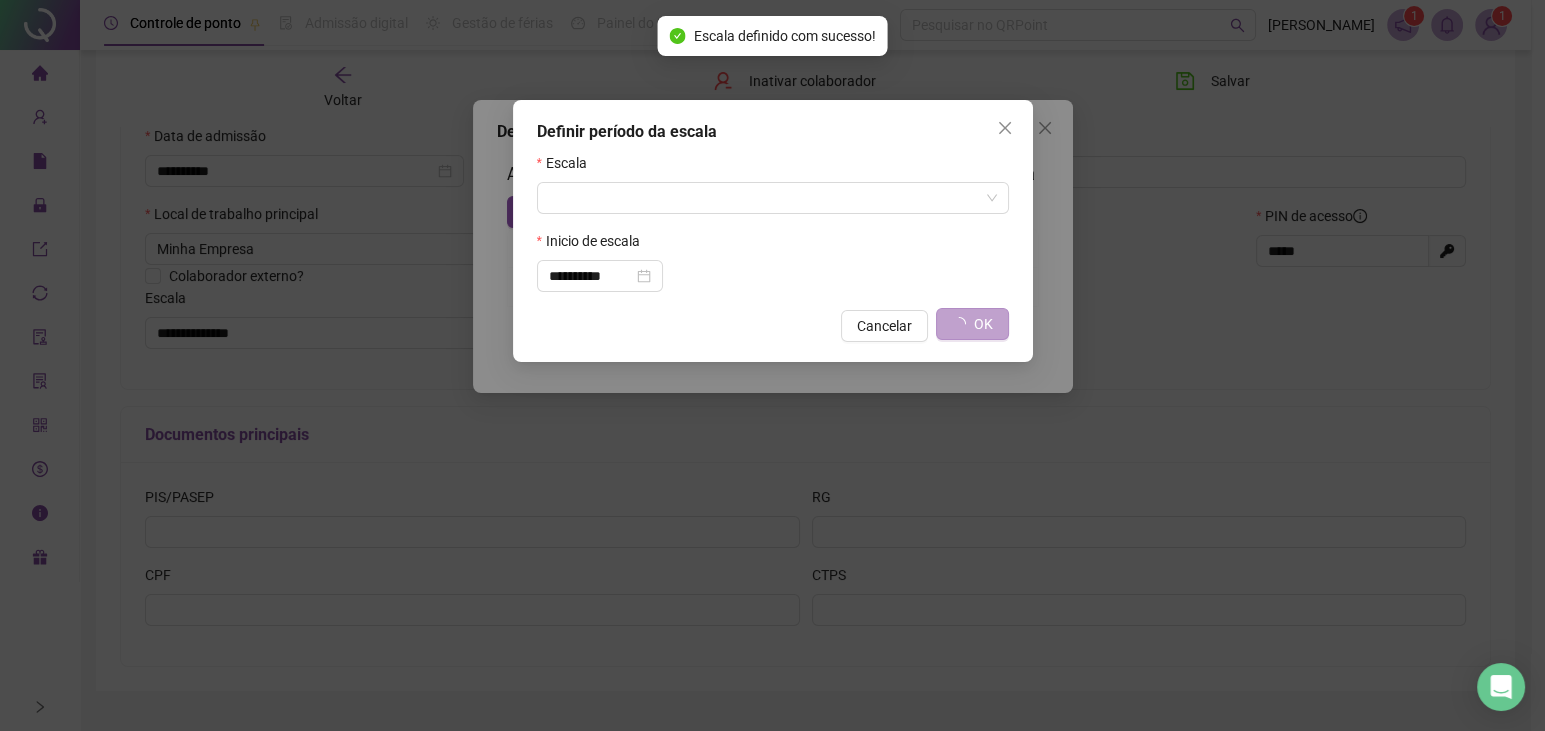 type on "**********" 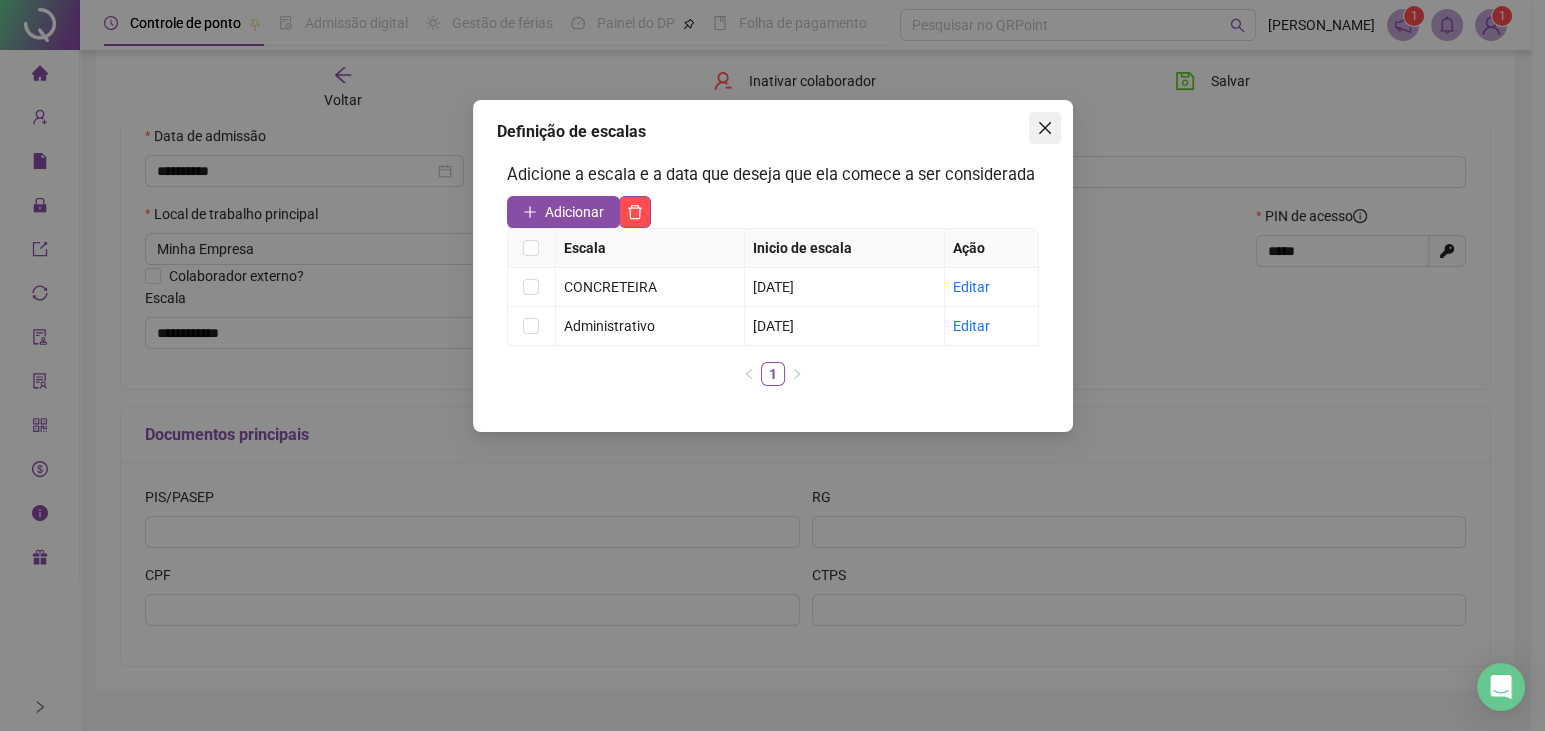 click 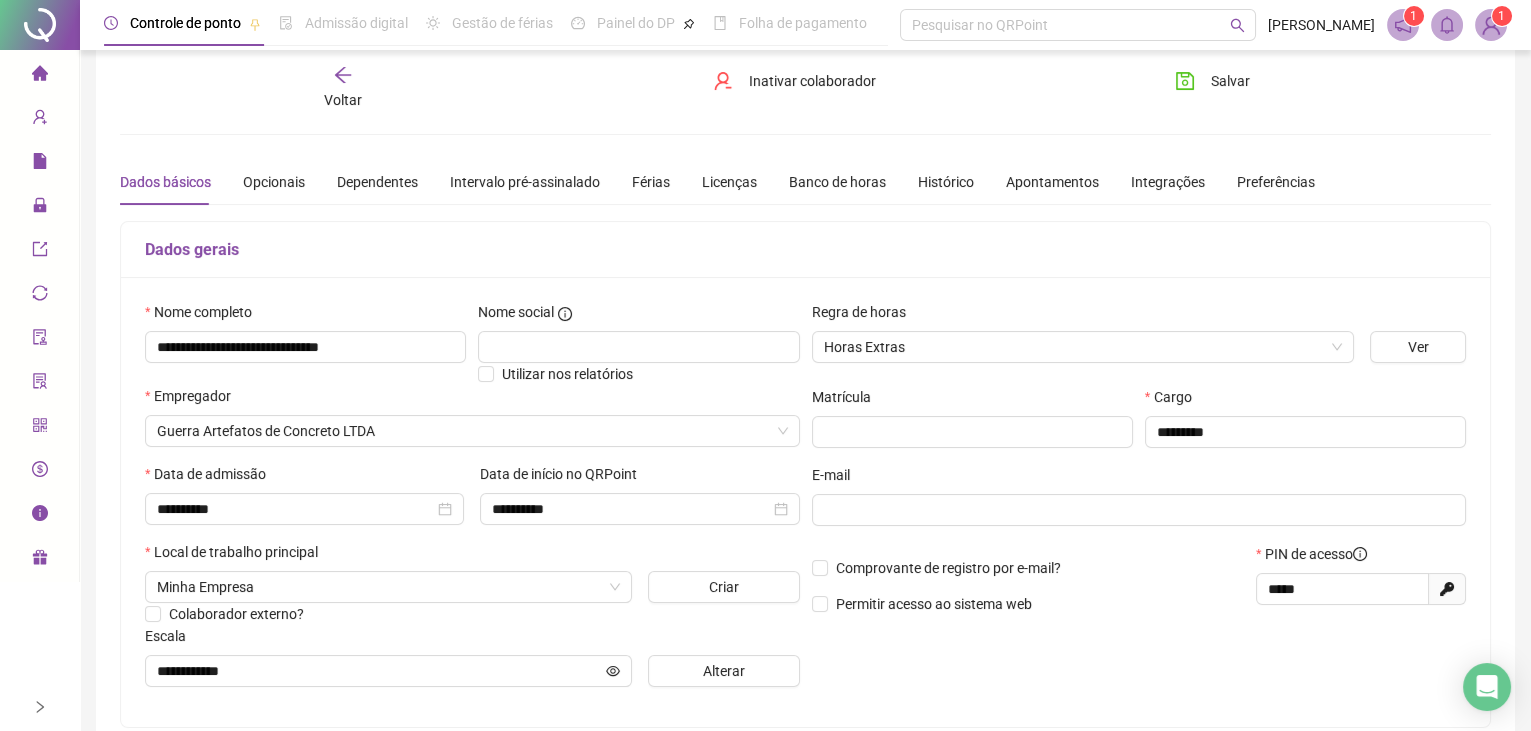 scroll, scrollTop: 0, scrollLeft: 0, axis: both 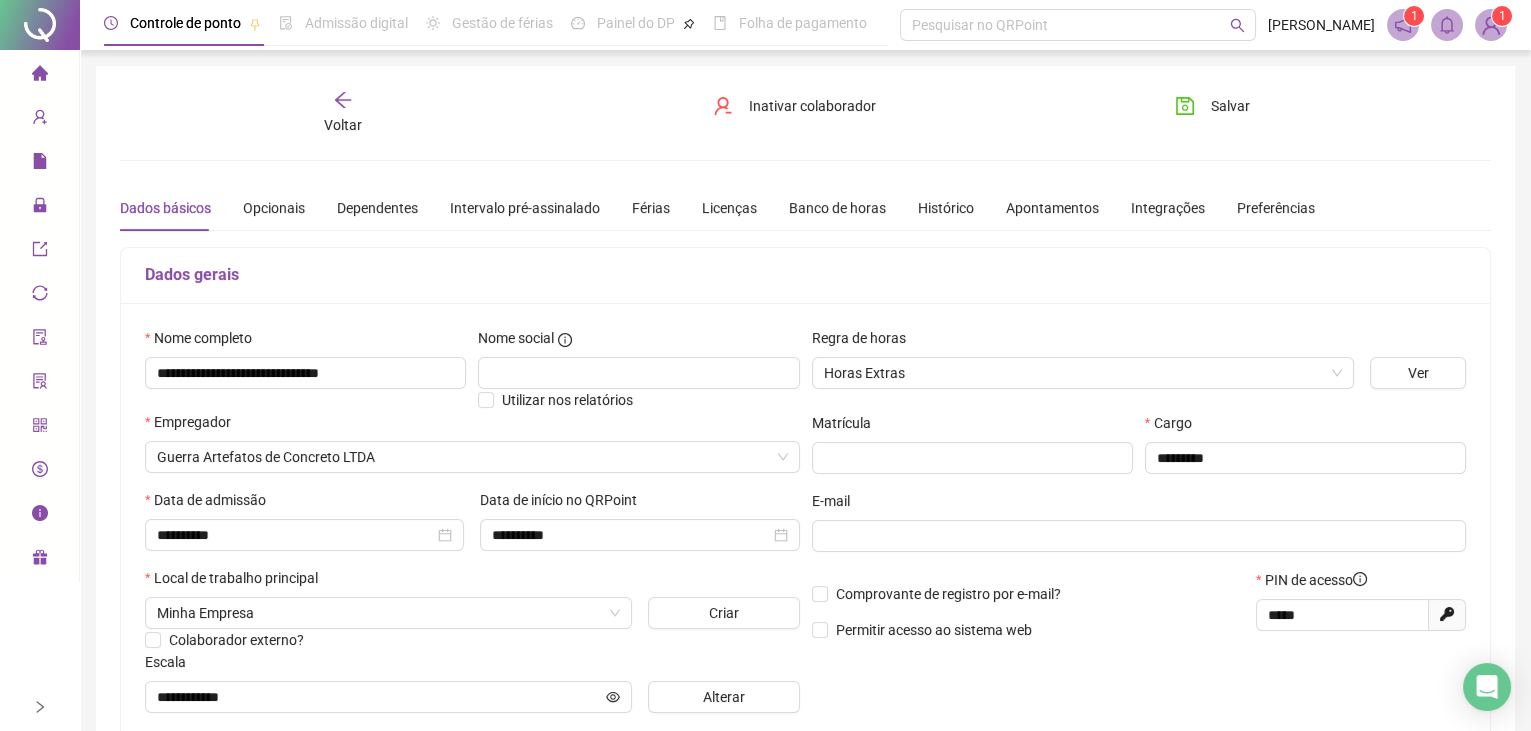 click on "Voltar" at bounding box center [343, 113] 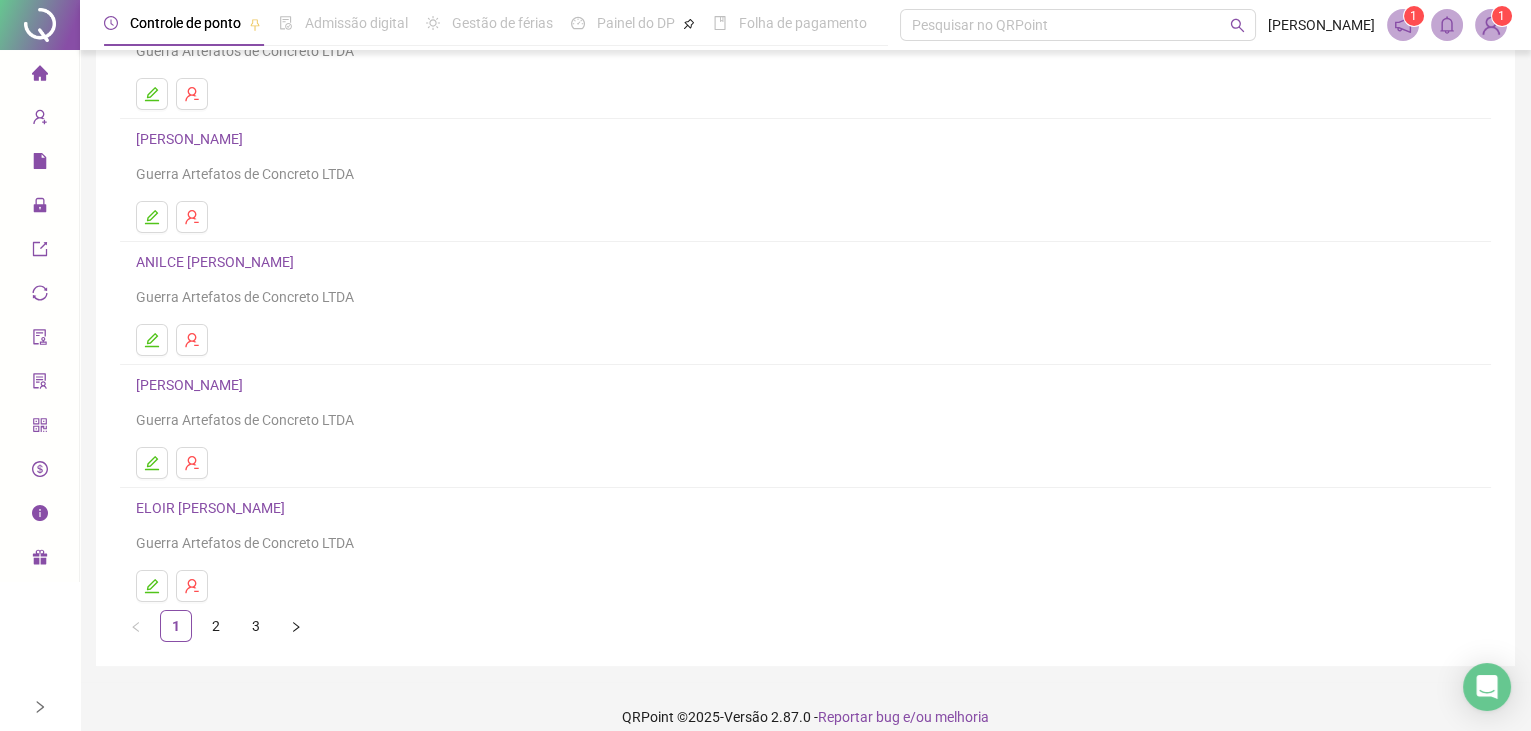 scroll, scrollTop: 233, scrollLeft: 0, axis: vertical 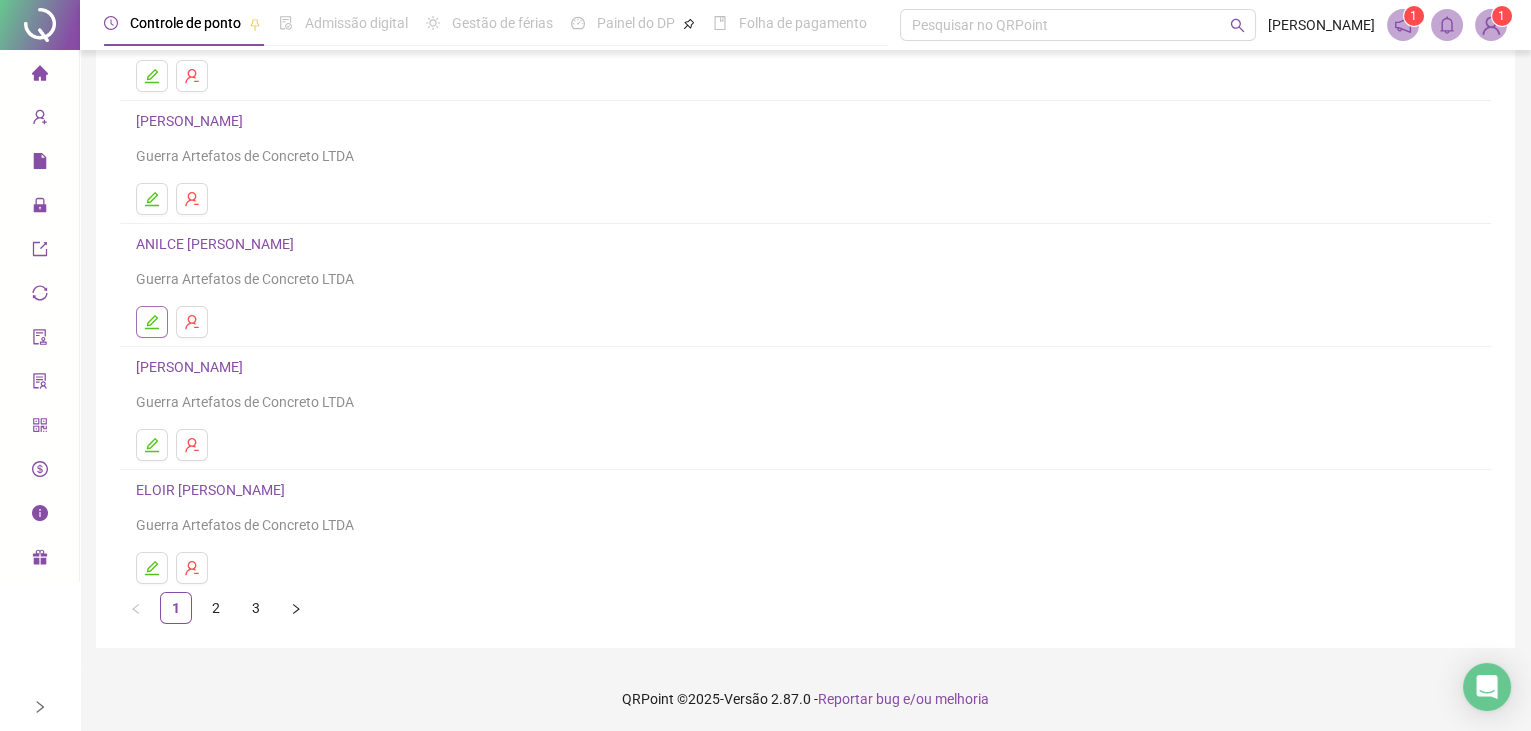 click 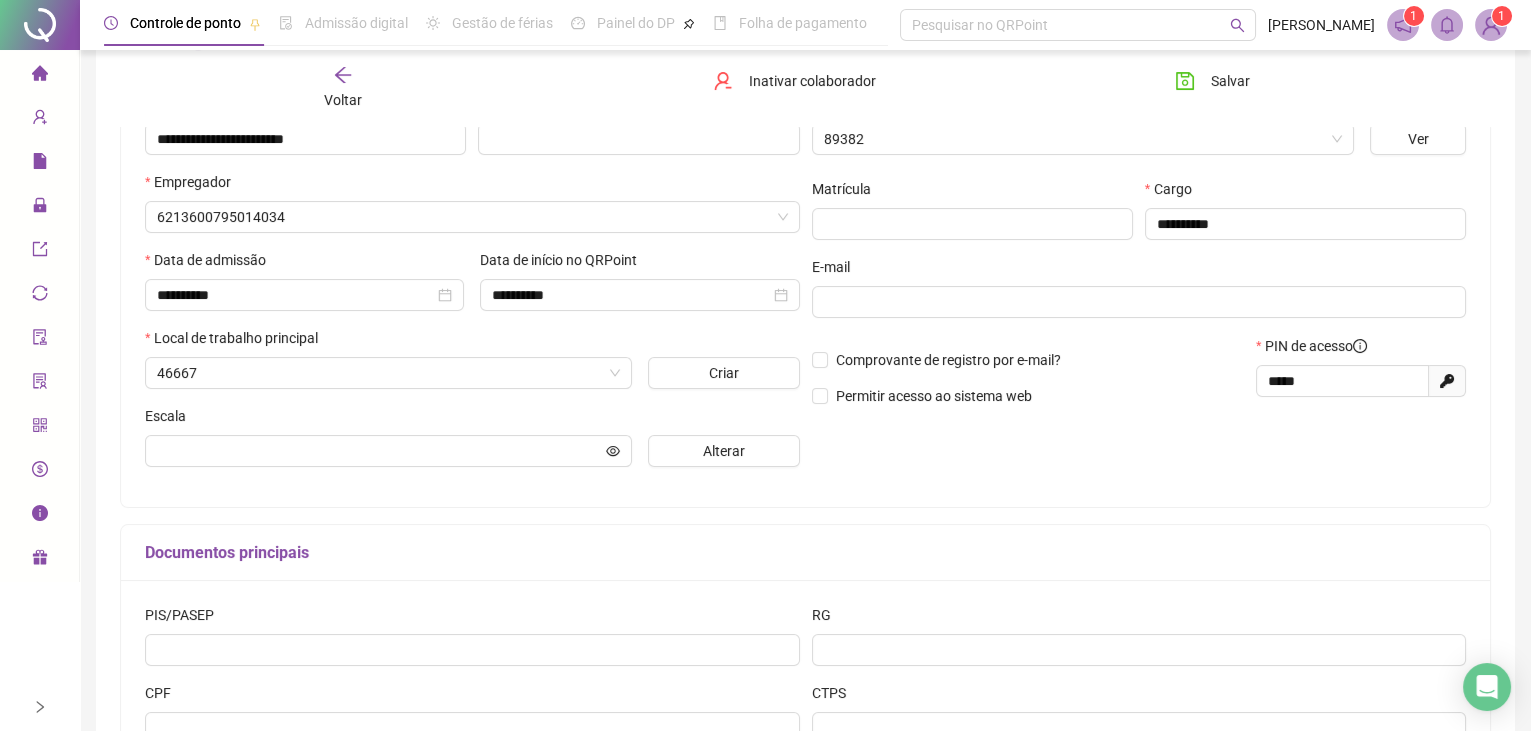 scroll, scrollTop: 243, scrollLeft: 0, axis: vertical 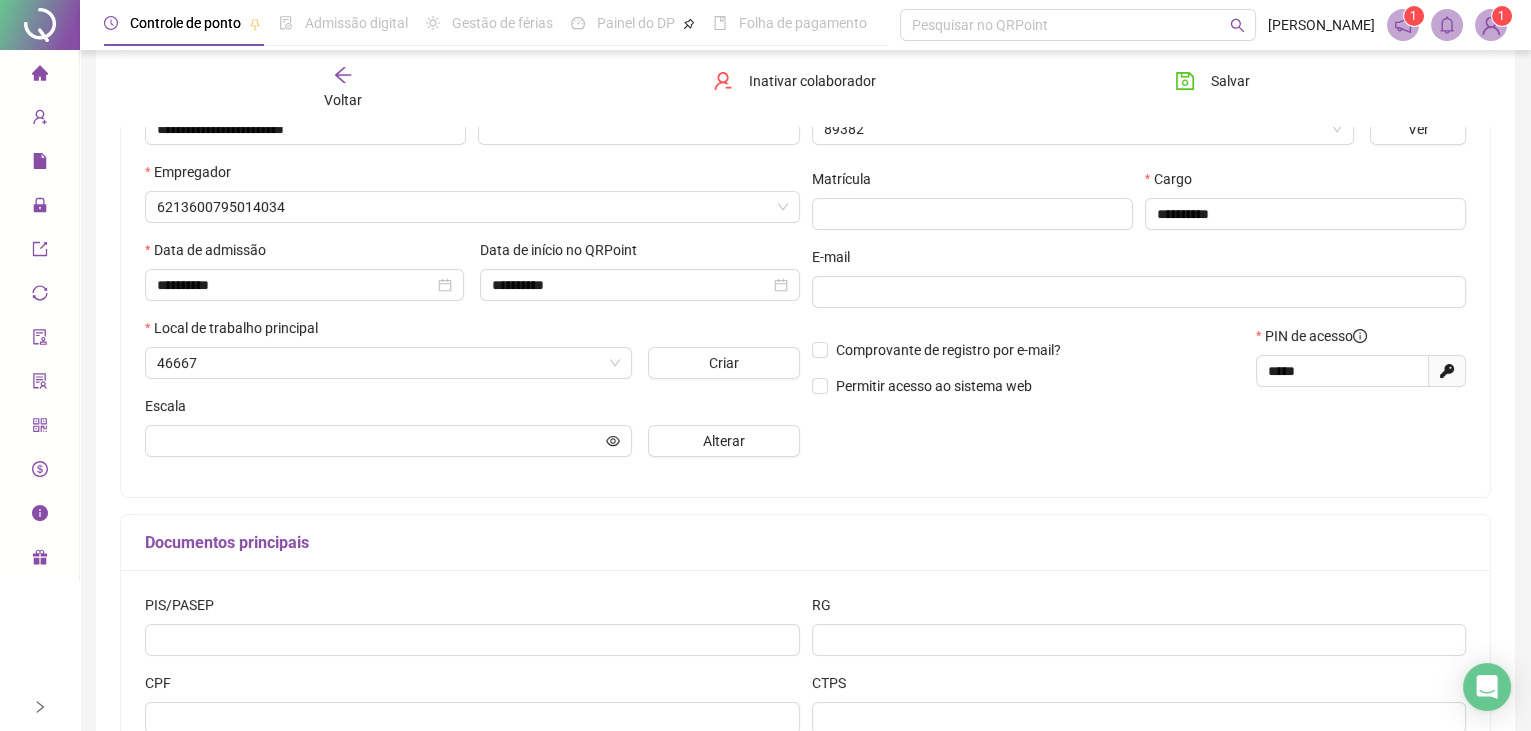type on "**********" 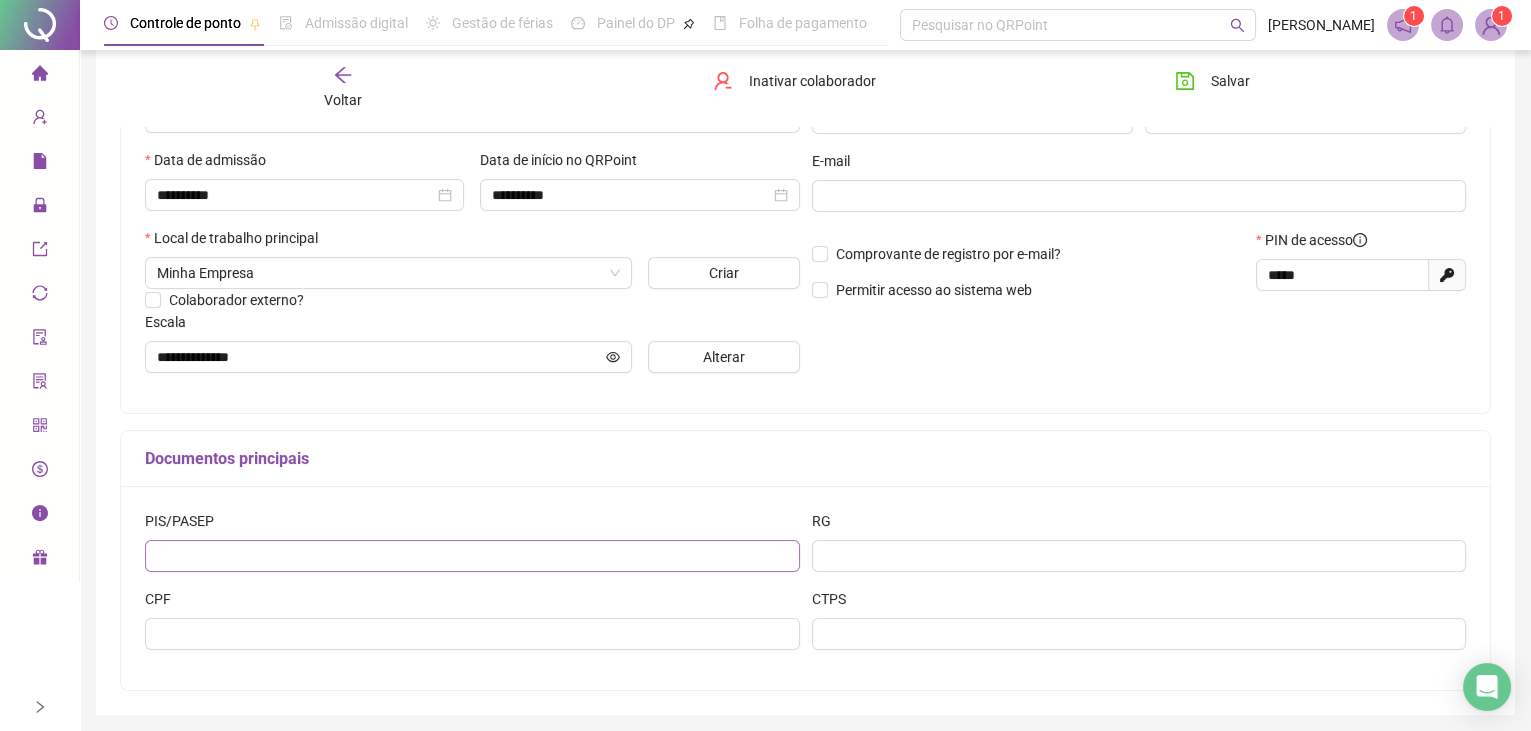 scroll, scrollTop: 226, scrollLeft: 0, axis: vertical 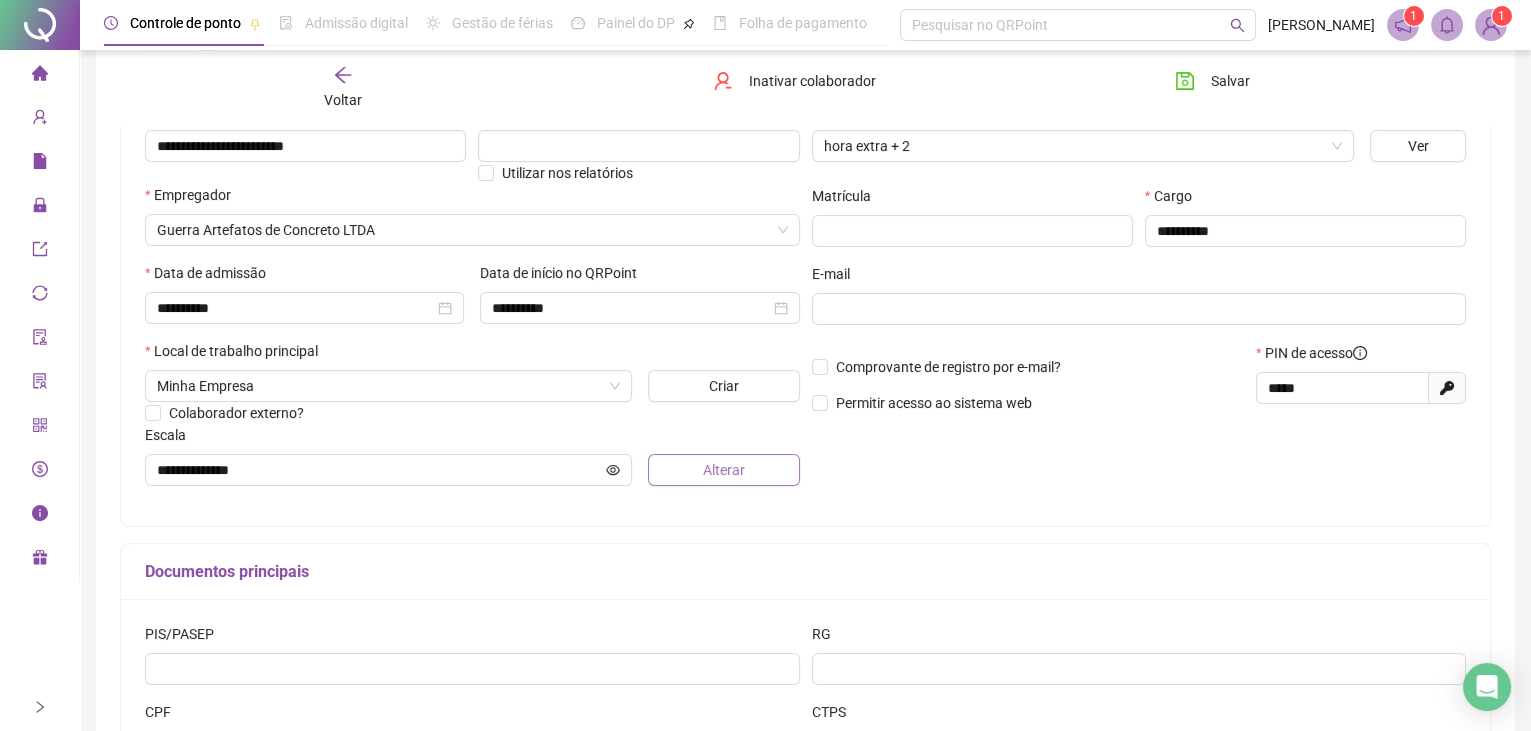 click on "Alterar" at bounding box center (724, 470) 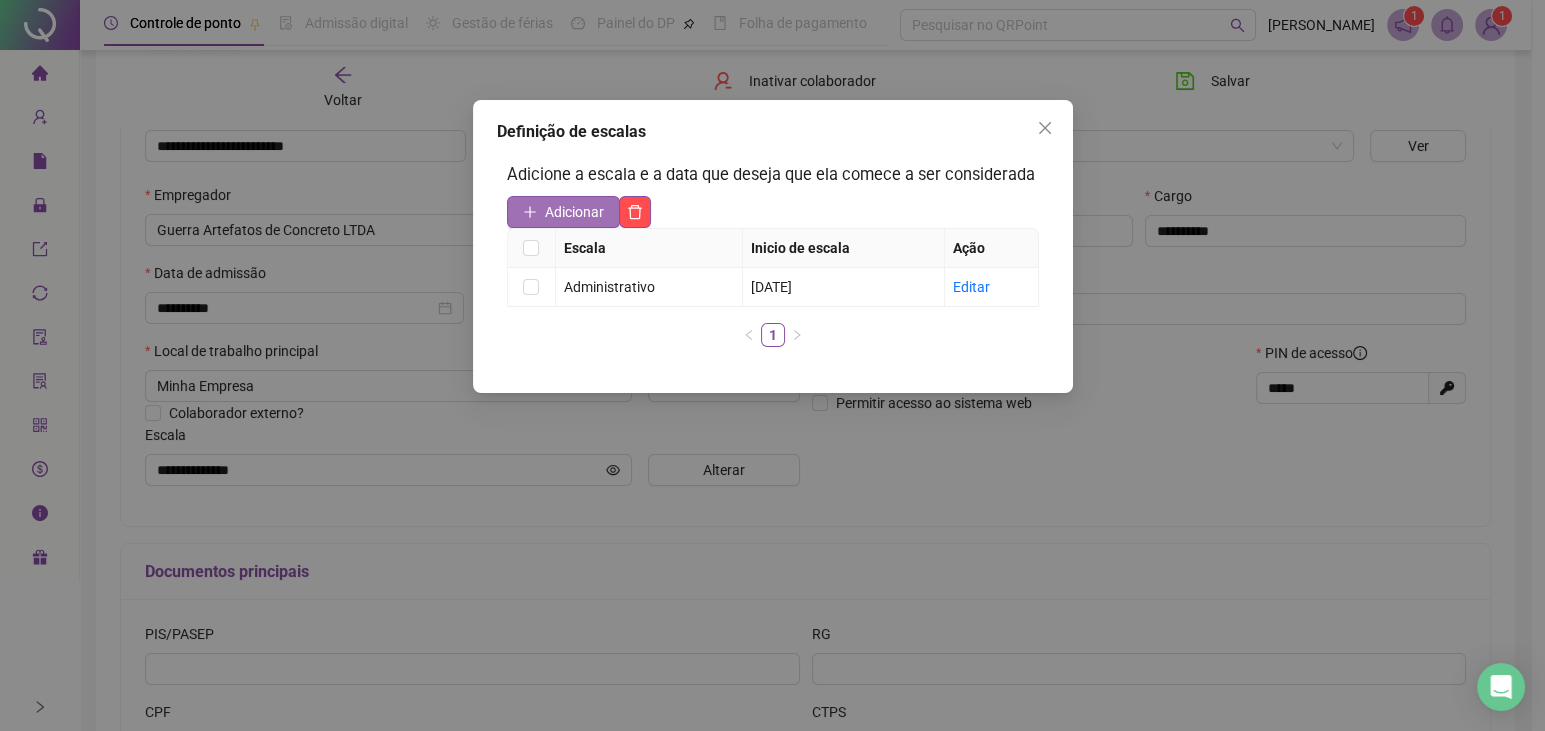 click on "Adicionar" at bounding box center (574, 212) 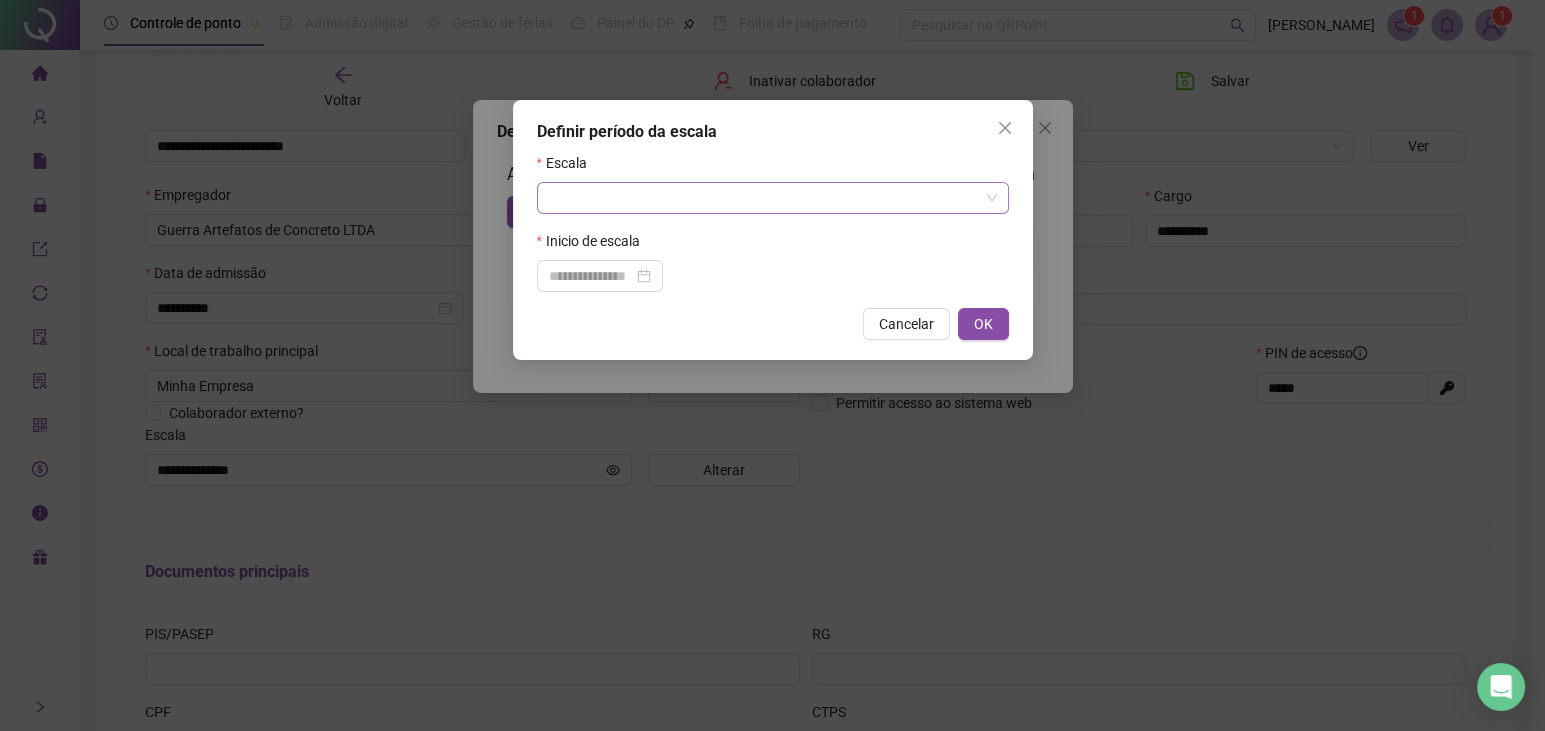 click at bounding box center [767, 198] 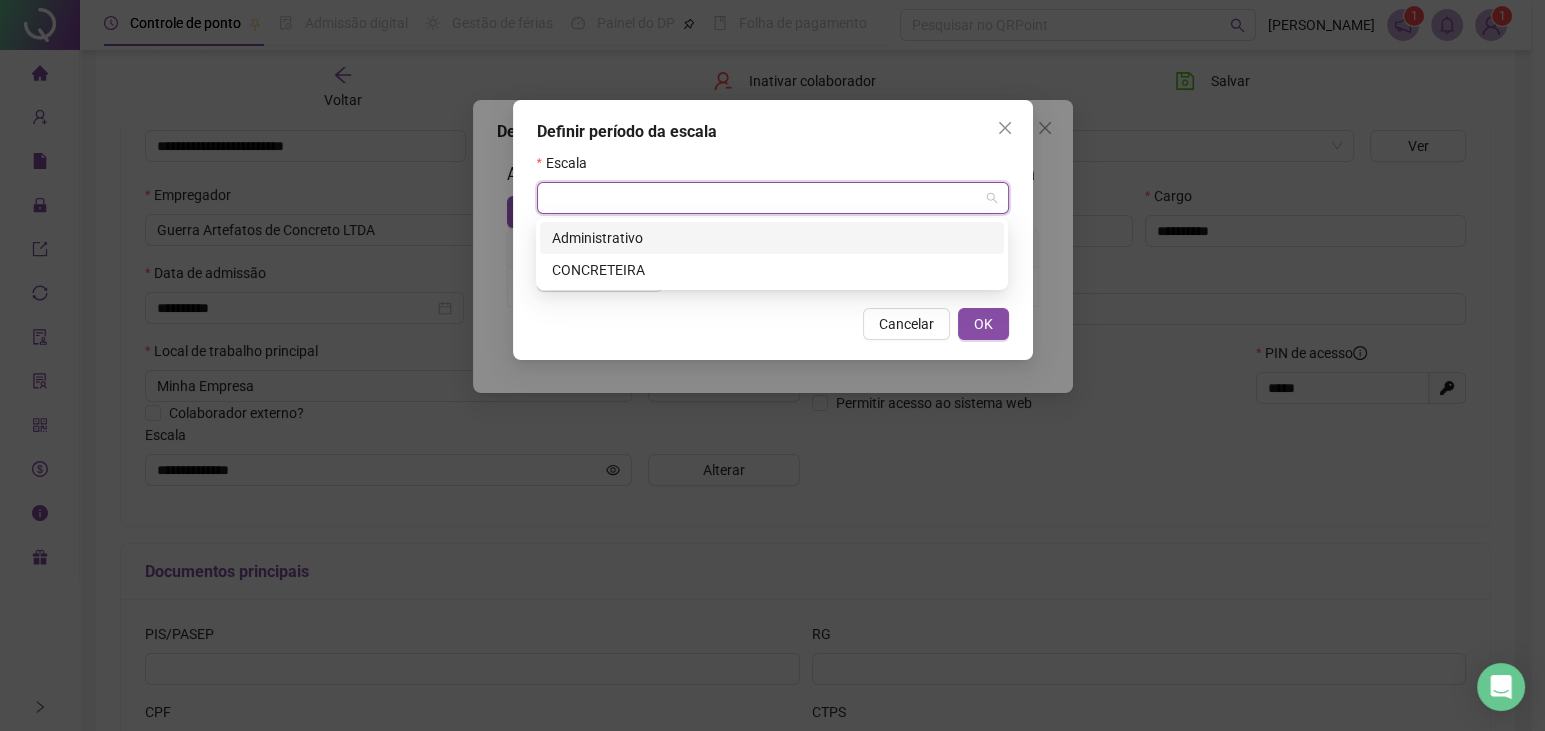 click on "Administrativo" at bounding box center (772, 238) 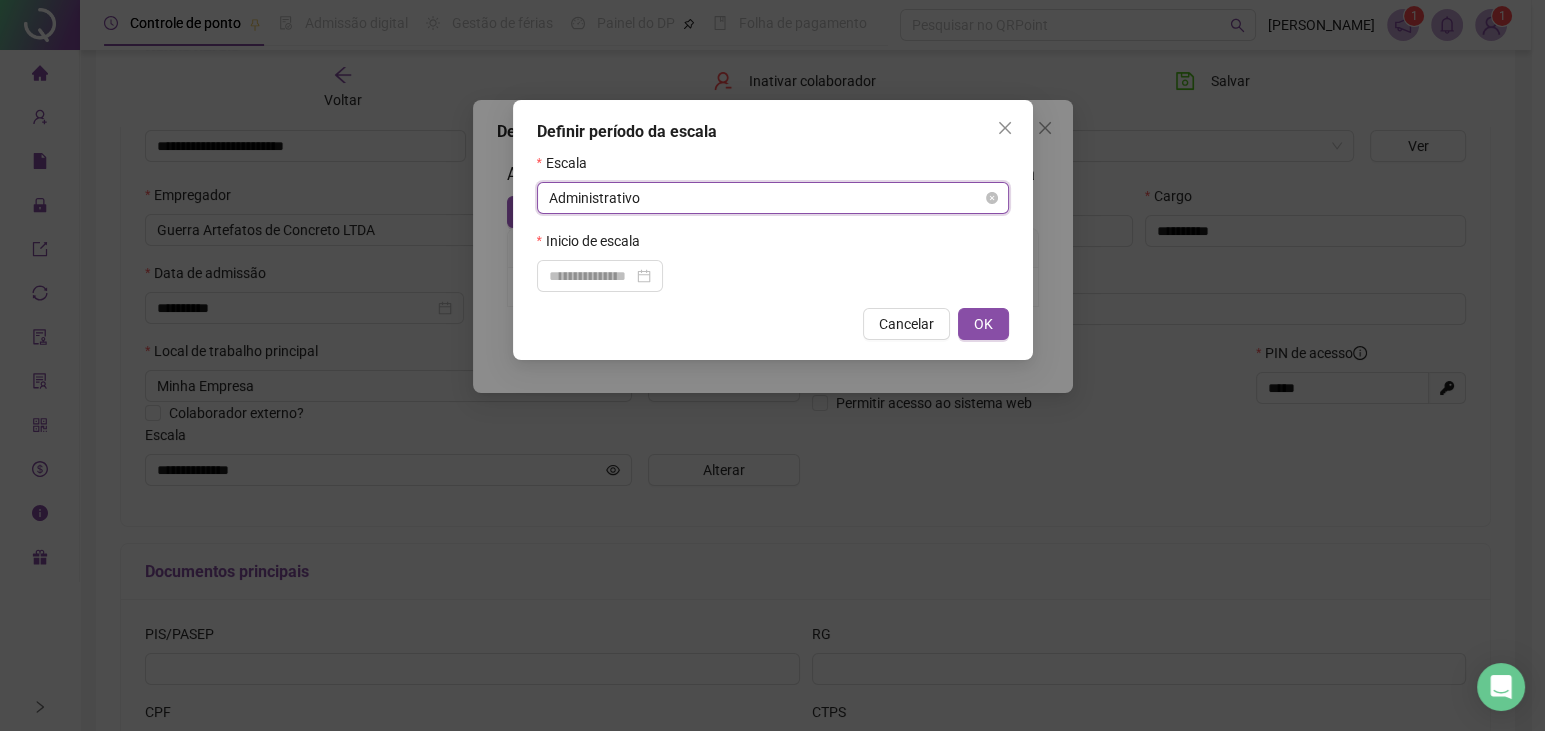 click on "Administrativo" at bounding box center [773, 198] 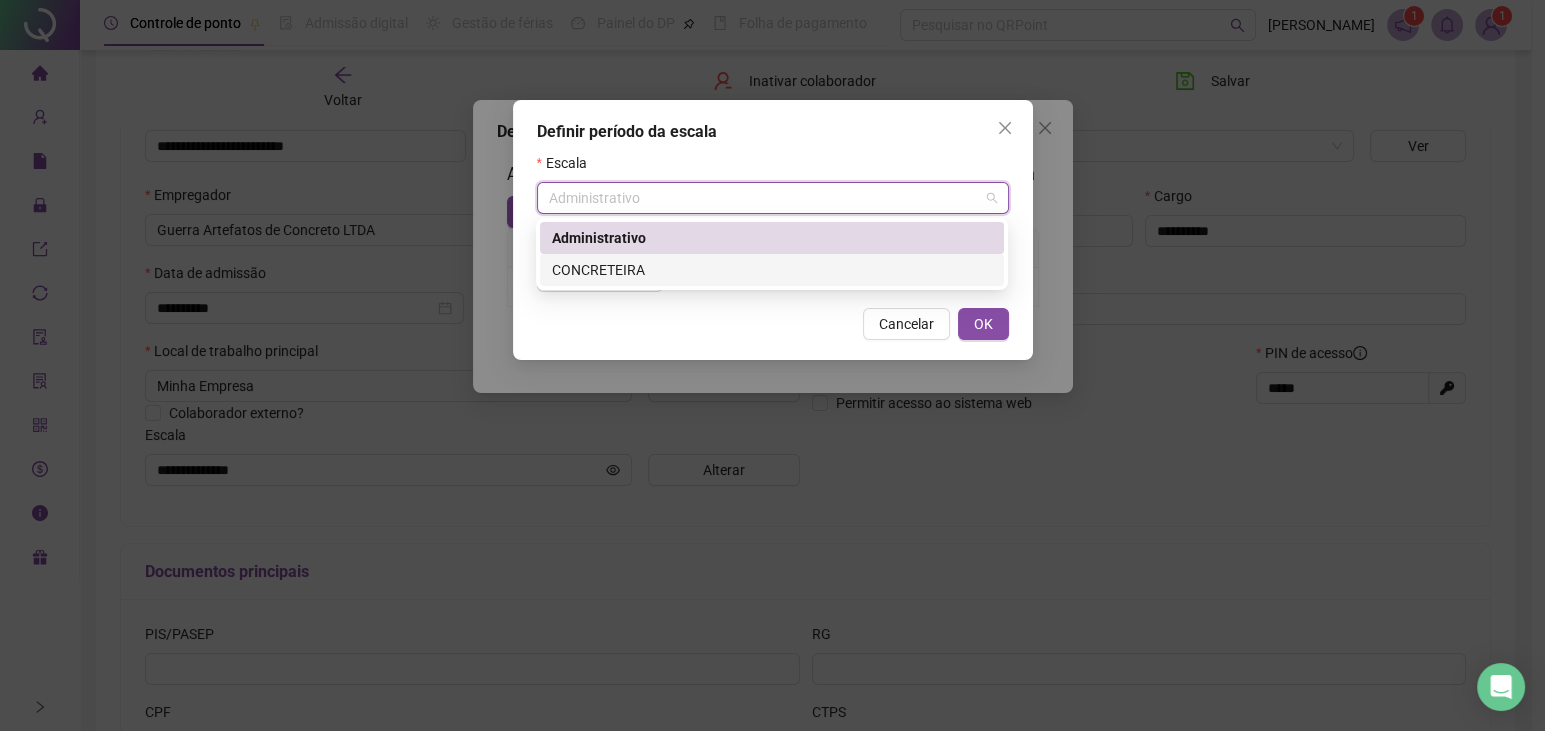 drag, startPoint x: 615, startPoint y: 262, endPoint x: 833, endPoint y: 315, distance: 224.35017 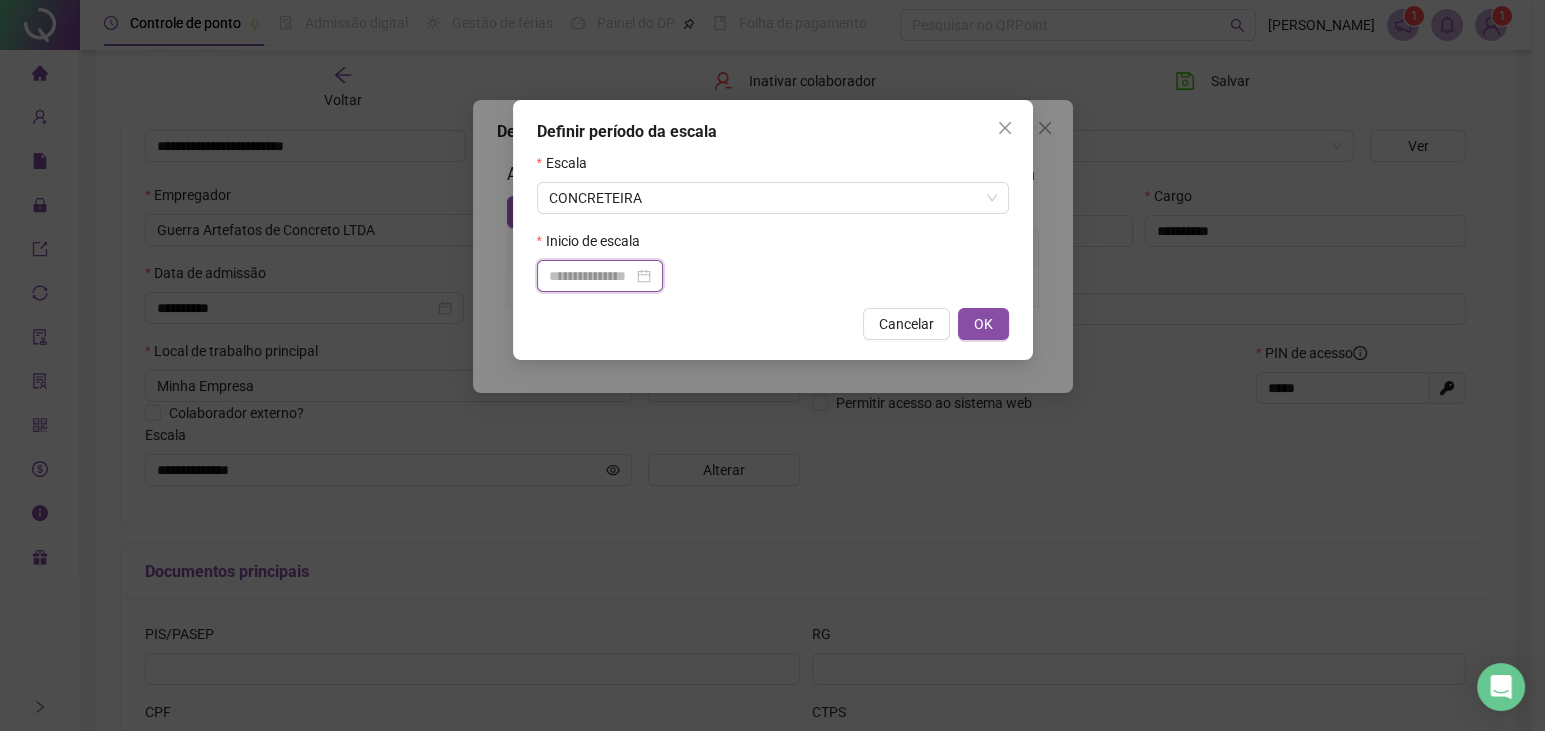 click at bounding box center [591, 276] 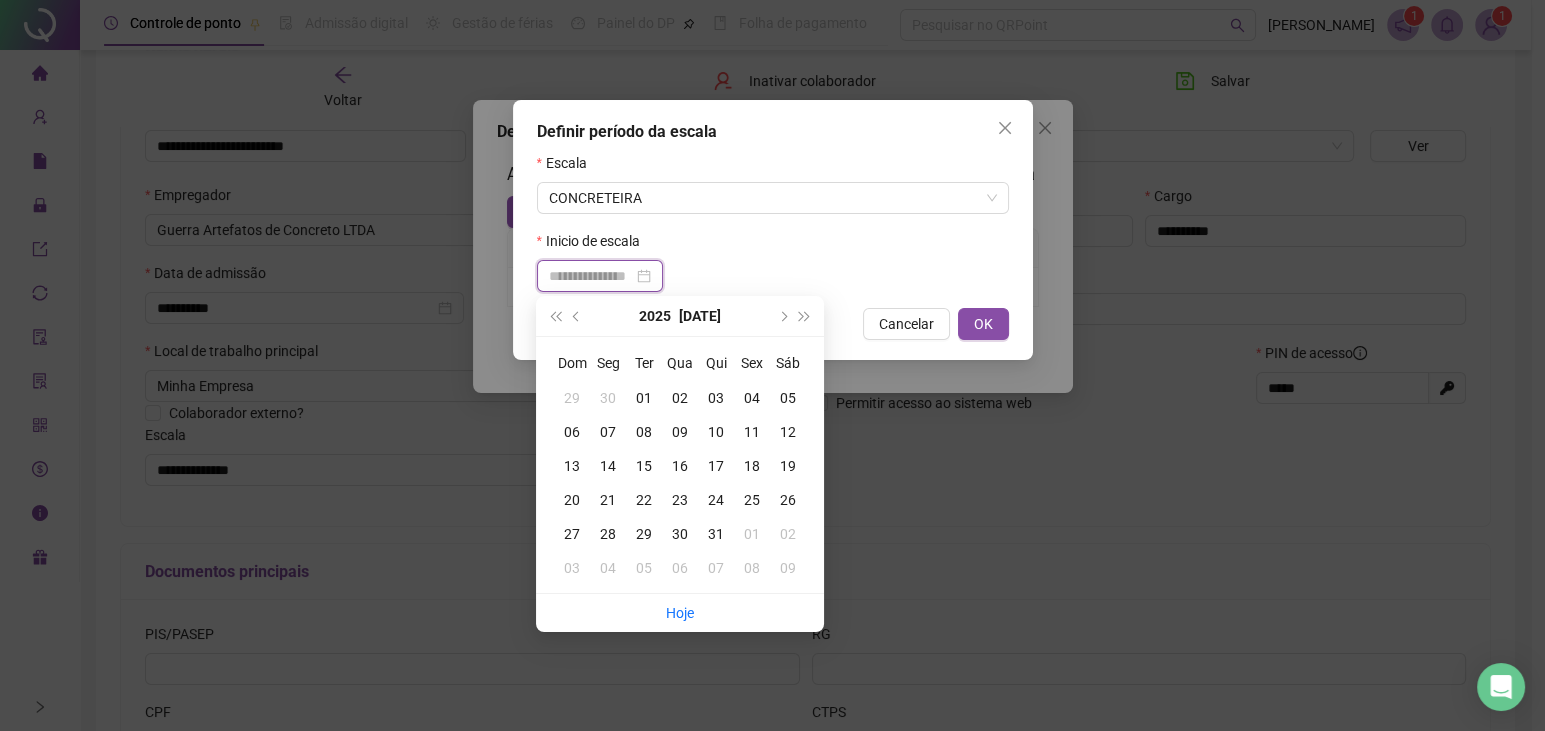 type on "**********" 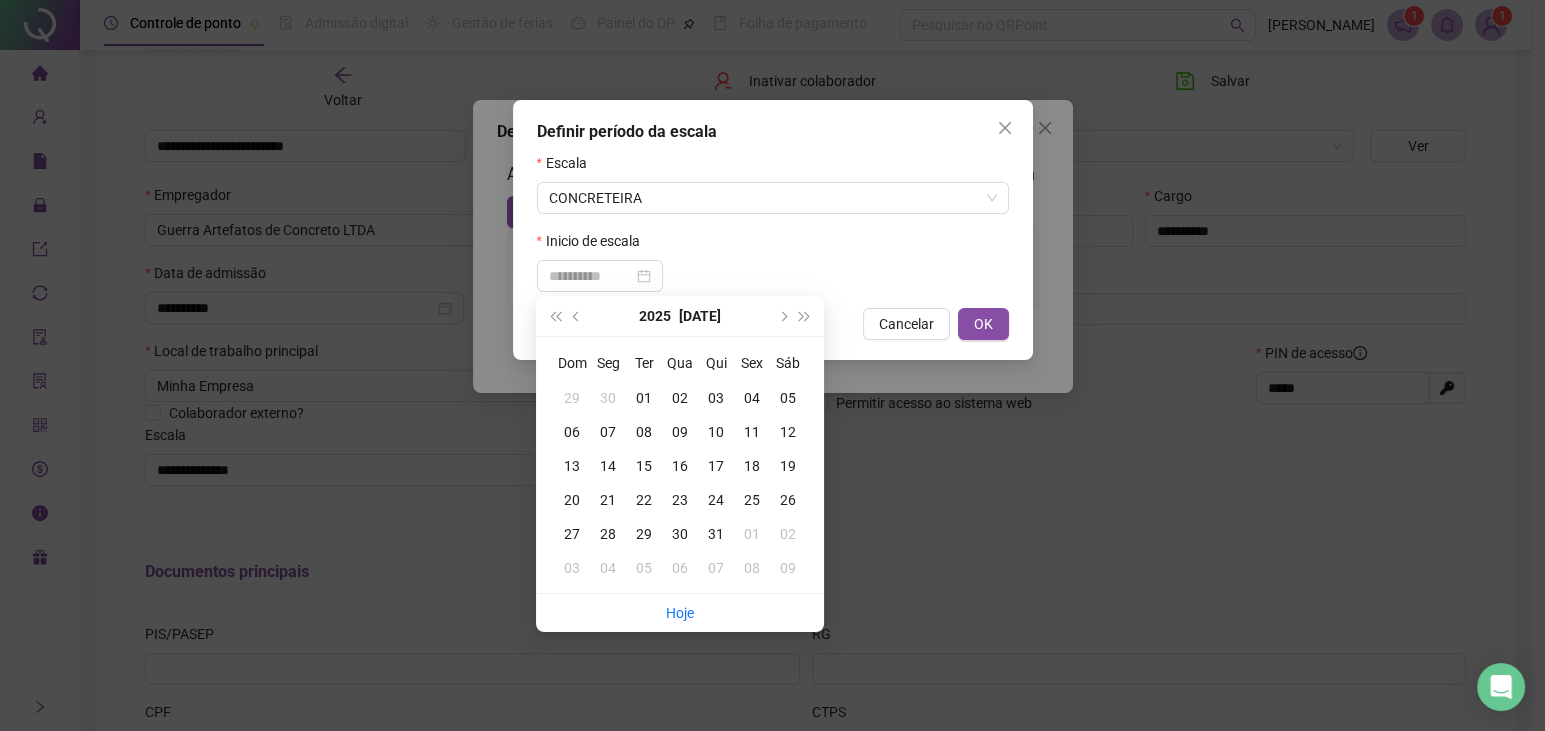 click on "01" at bounding box center (644, 398) 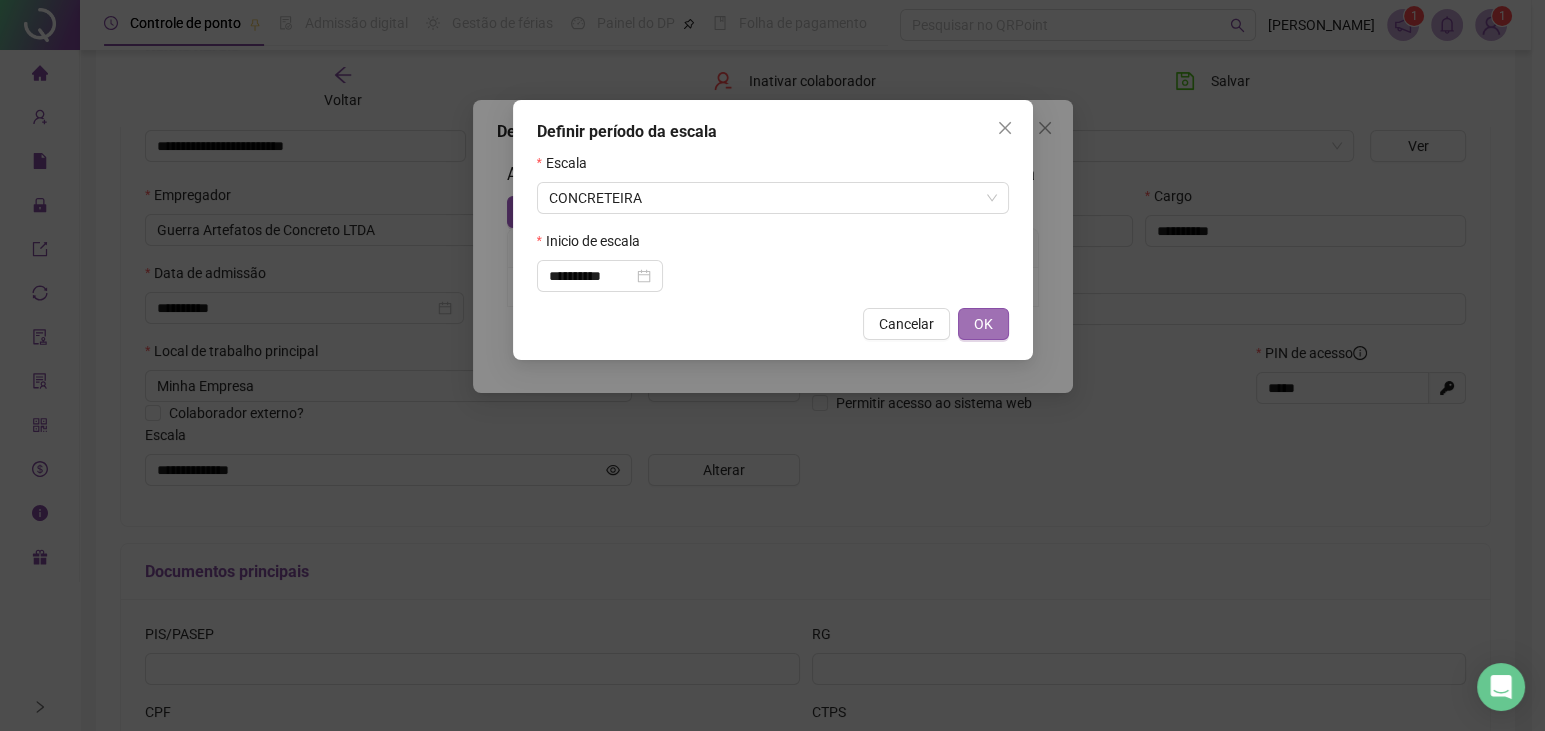 click on "OK" at bounding box center (983, 324) 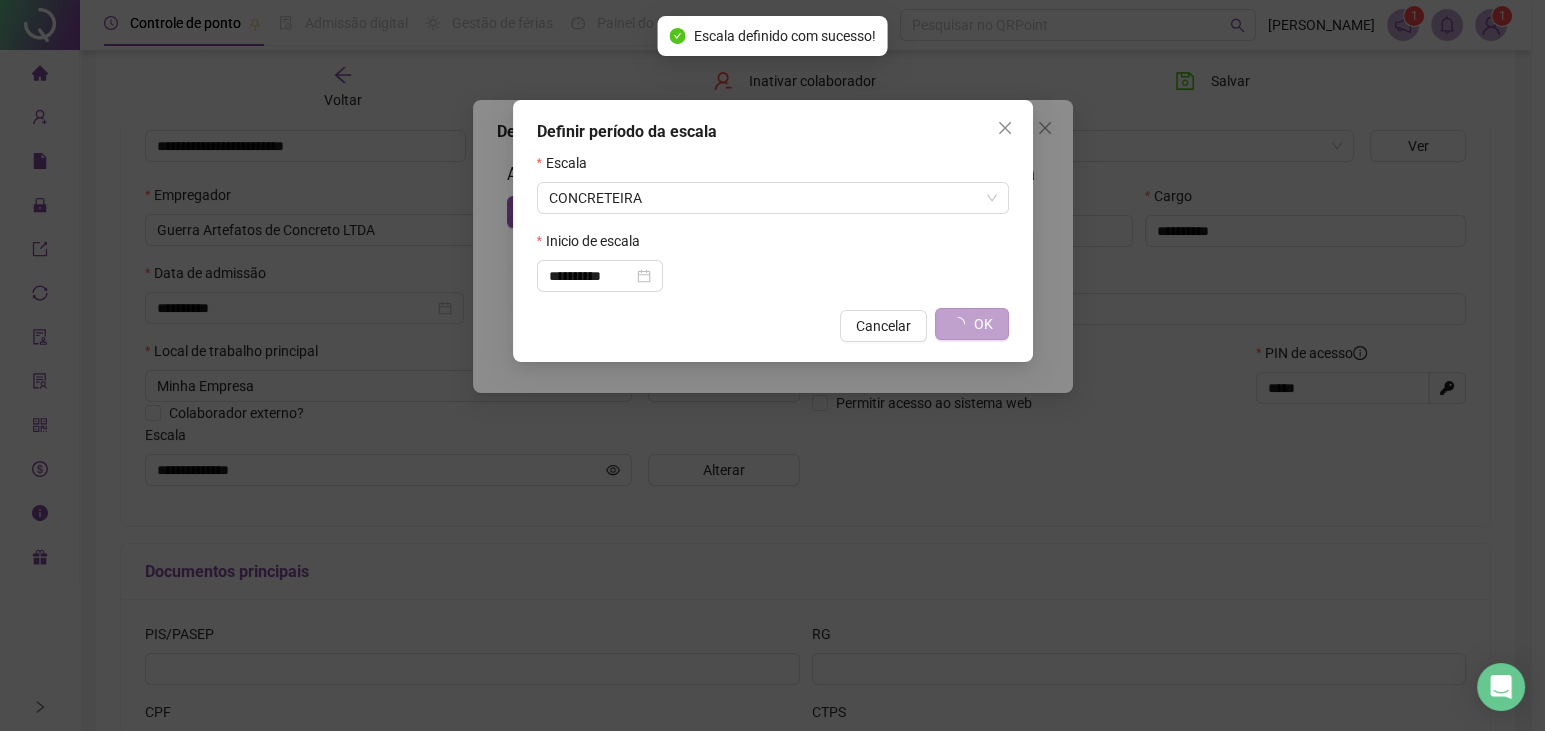 type on "**********" 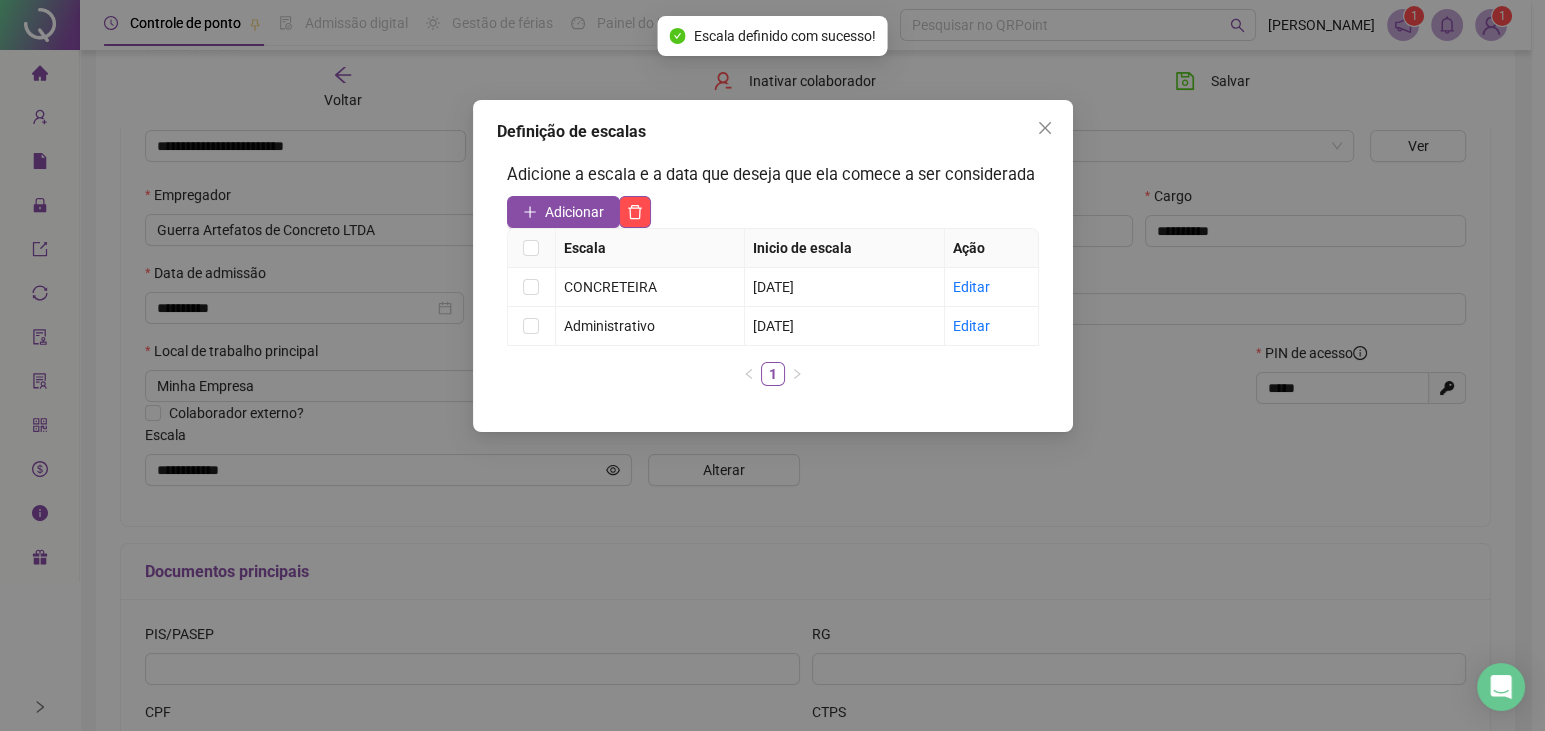 click 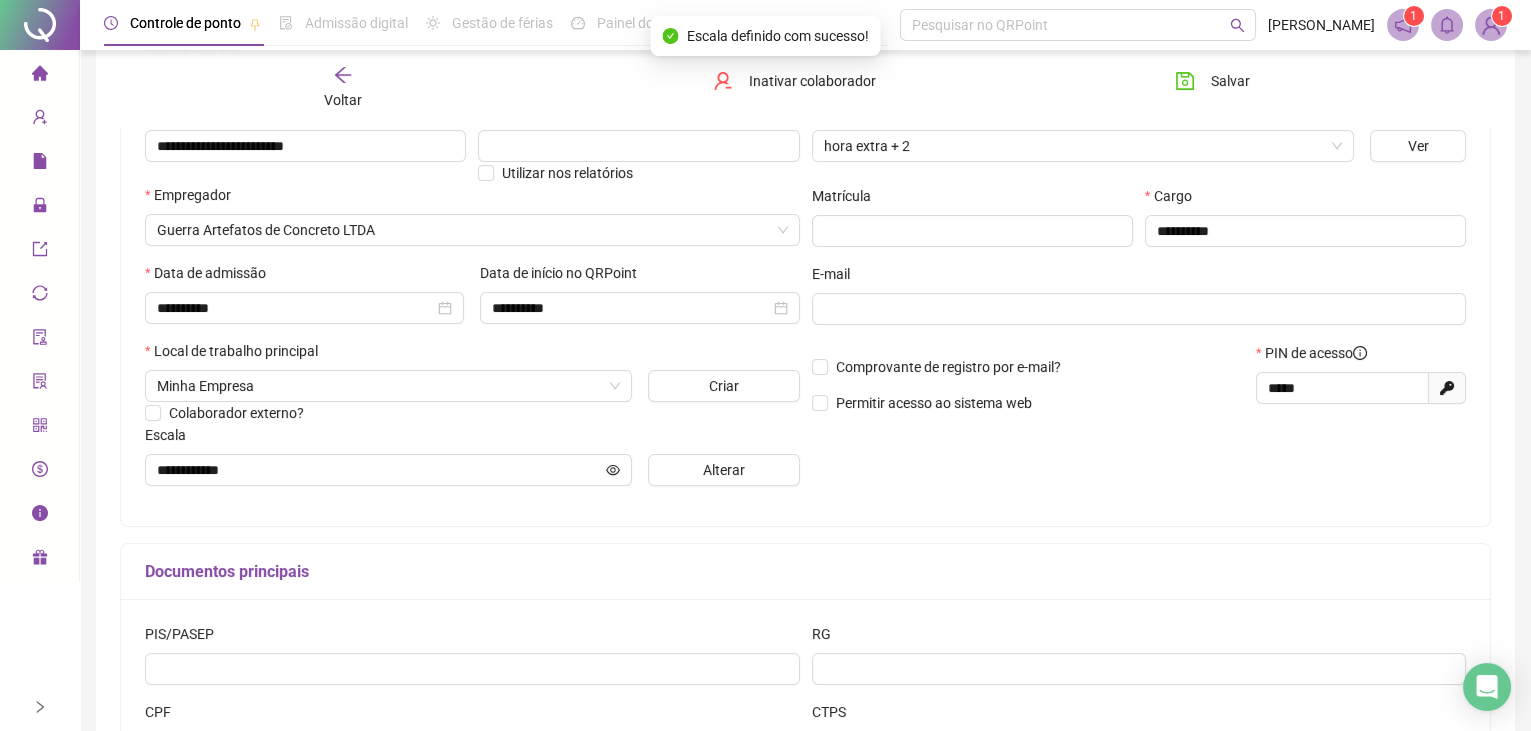scroll, scrollTop: 0, scrollLeft: 0, axis: both 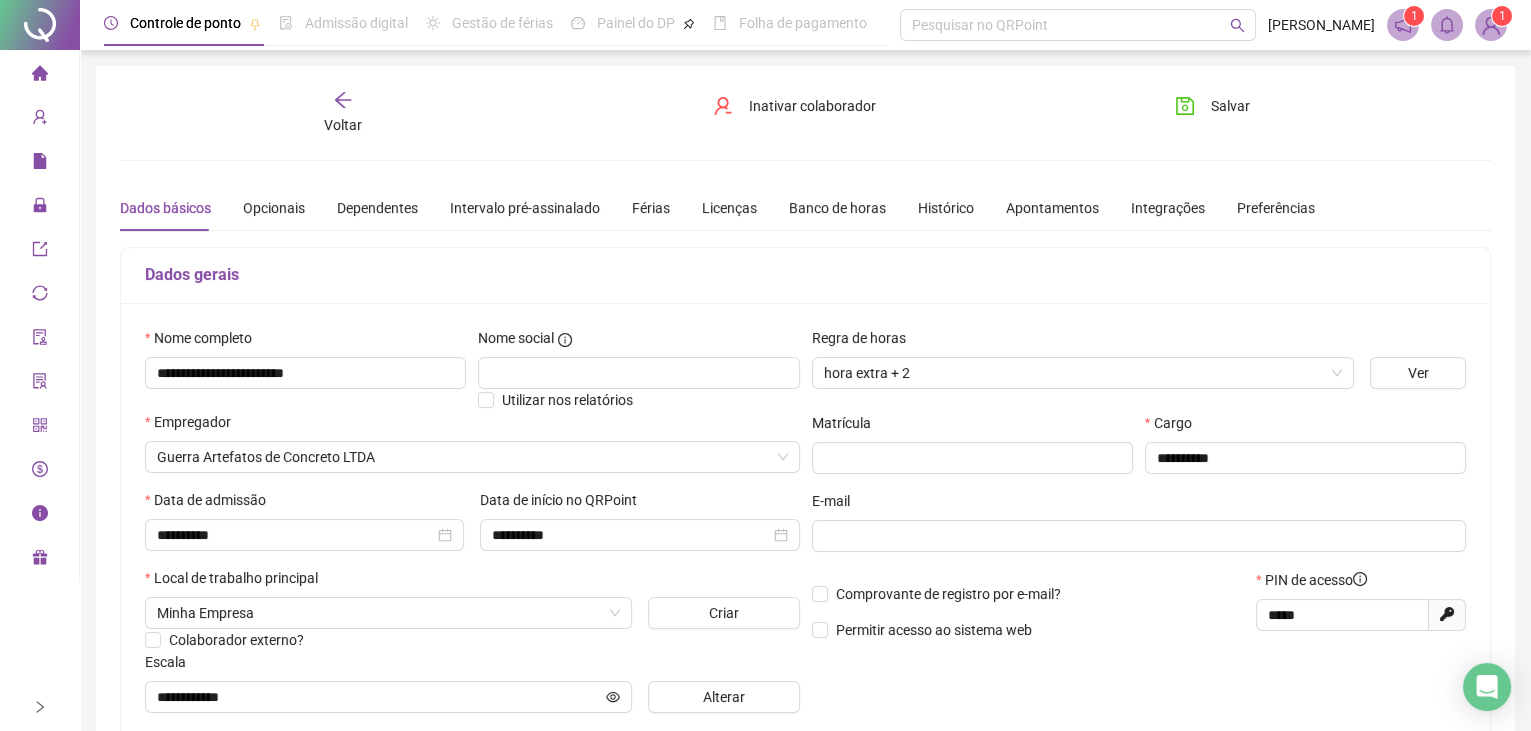 click 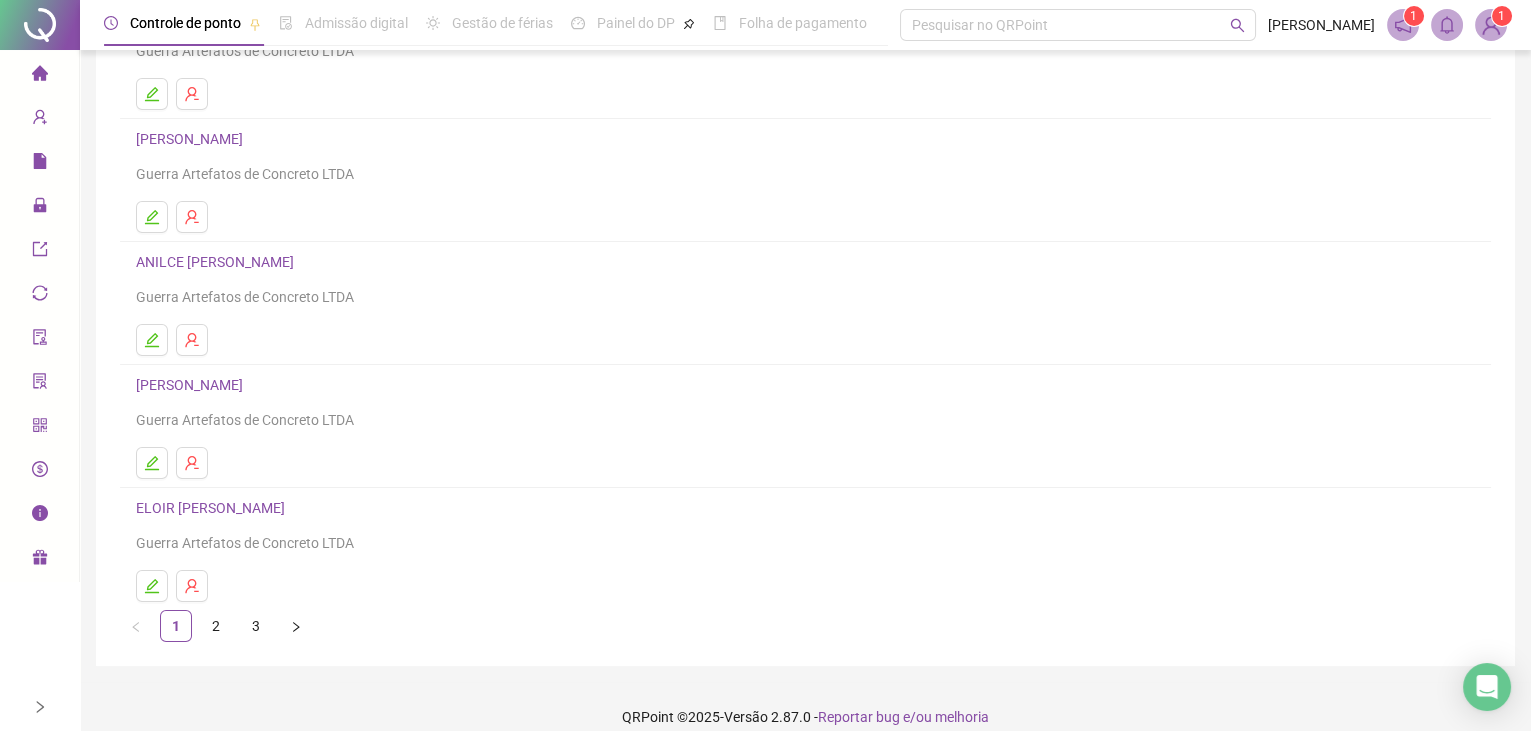 scroll, scrollTop: 233, scrollLeft: 0, axis: vertical 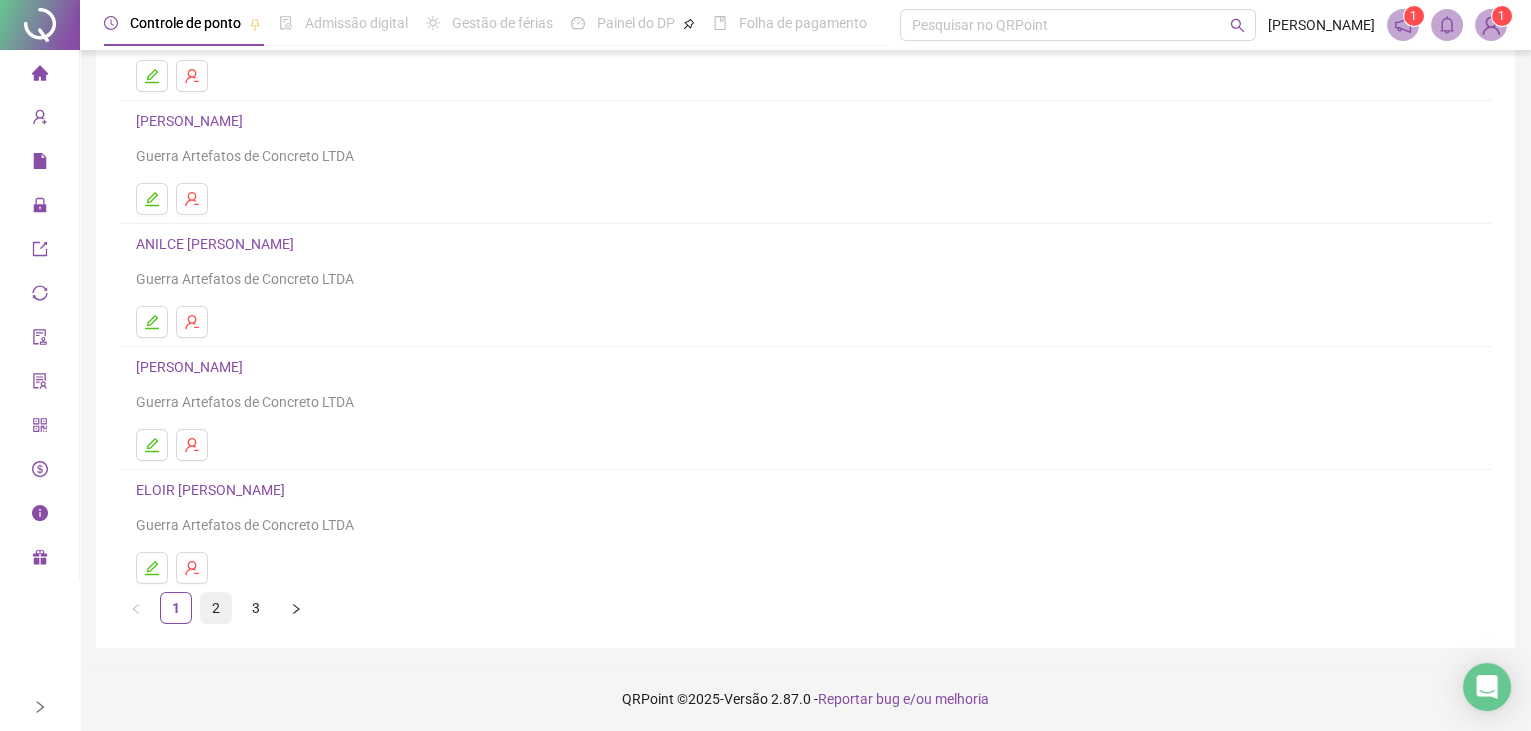 click on "2" at bounding box center [216, 608] 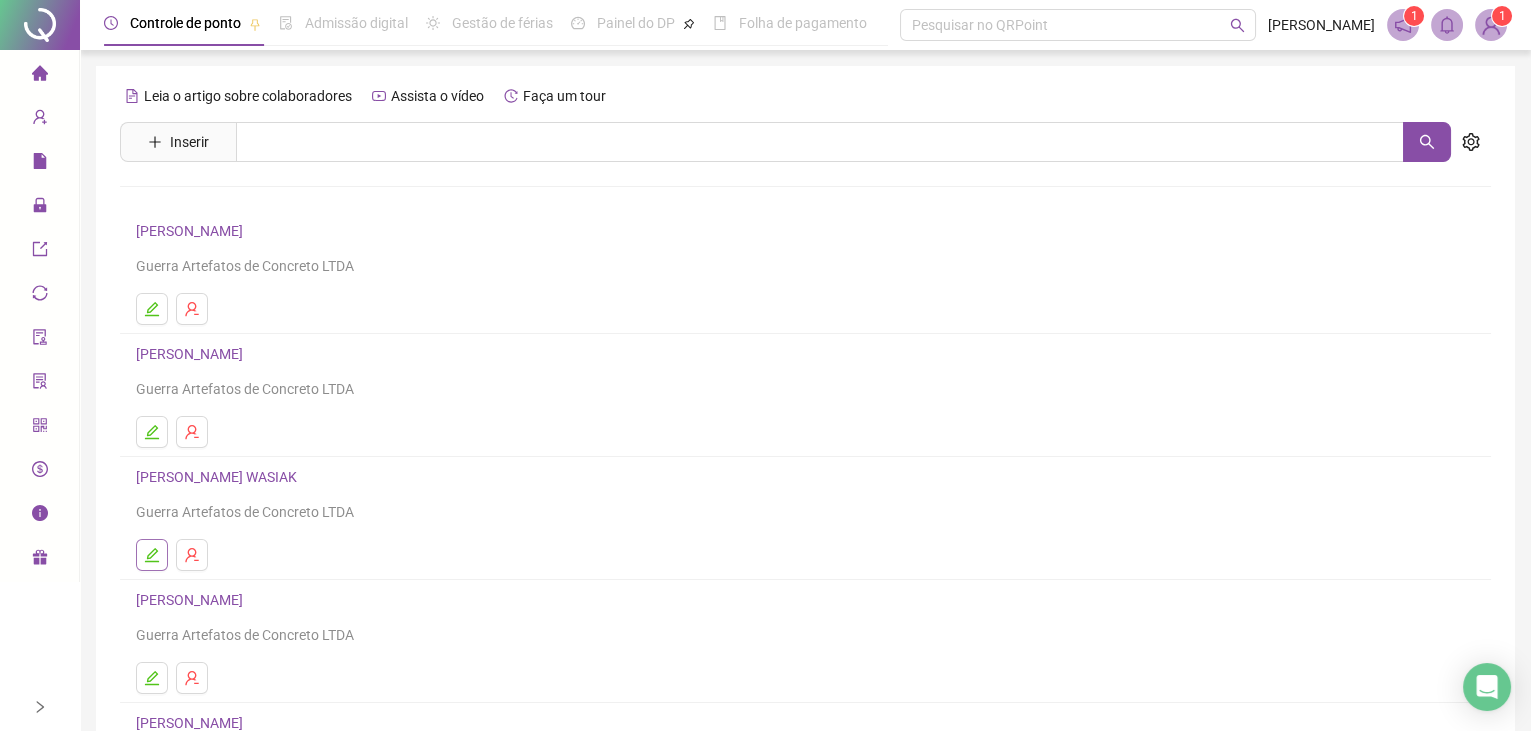 click 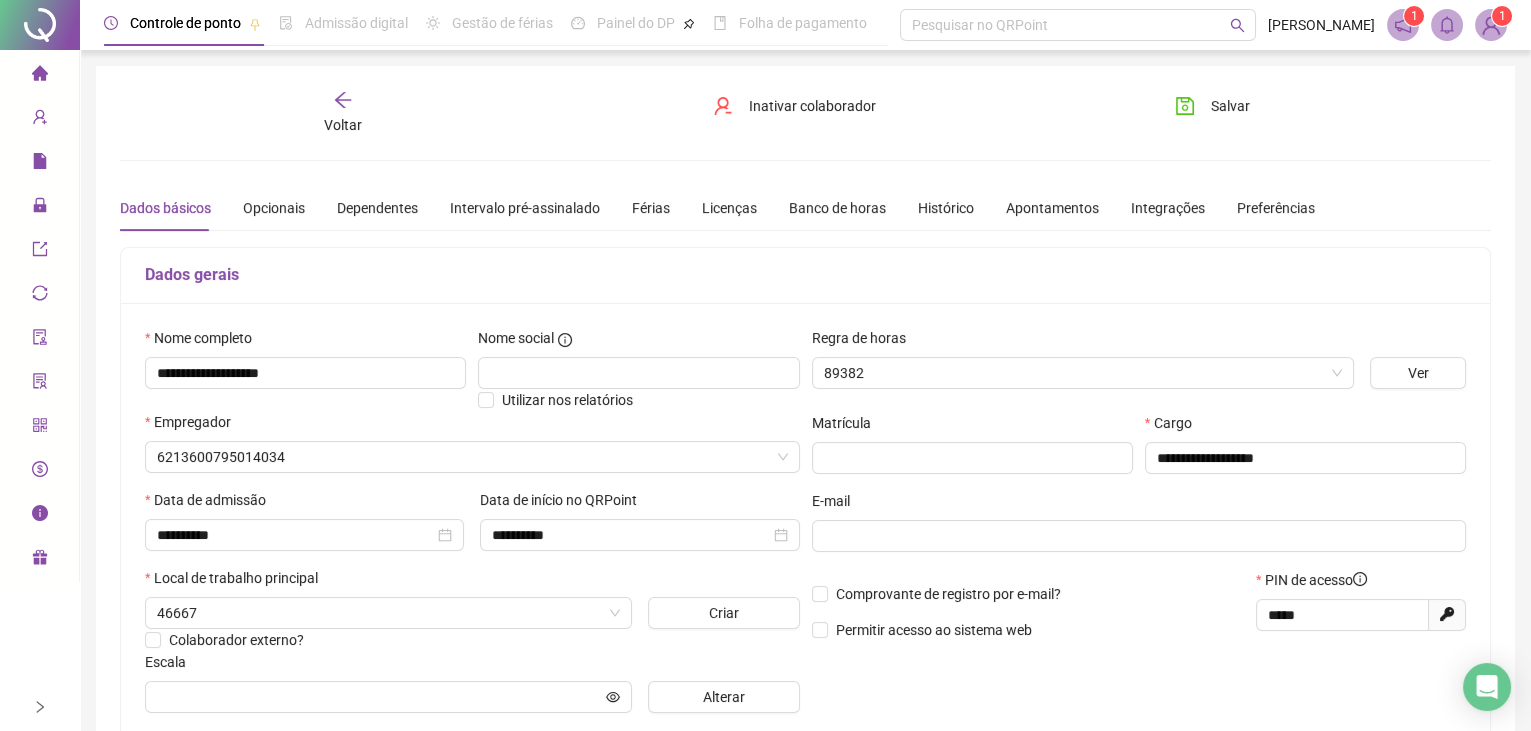 type on "**********" 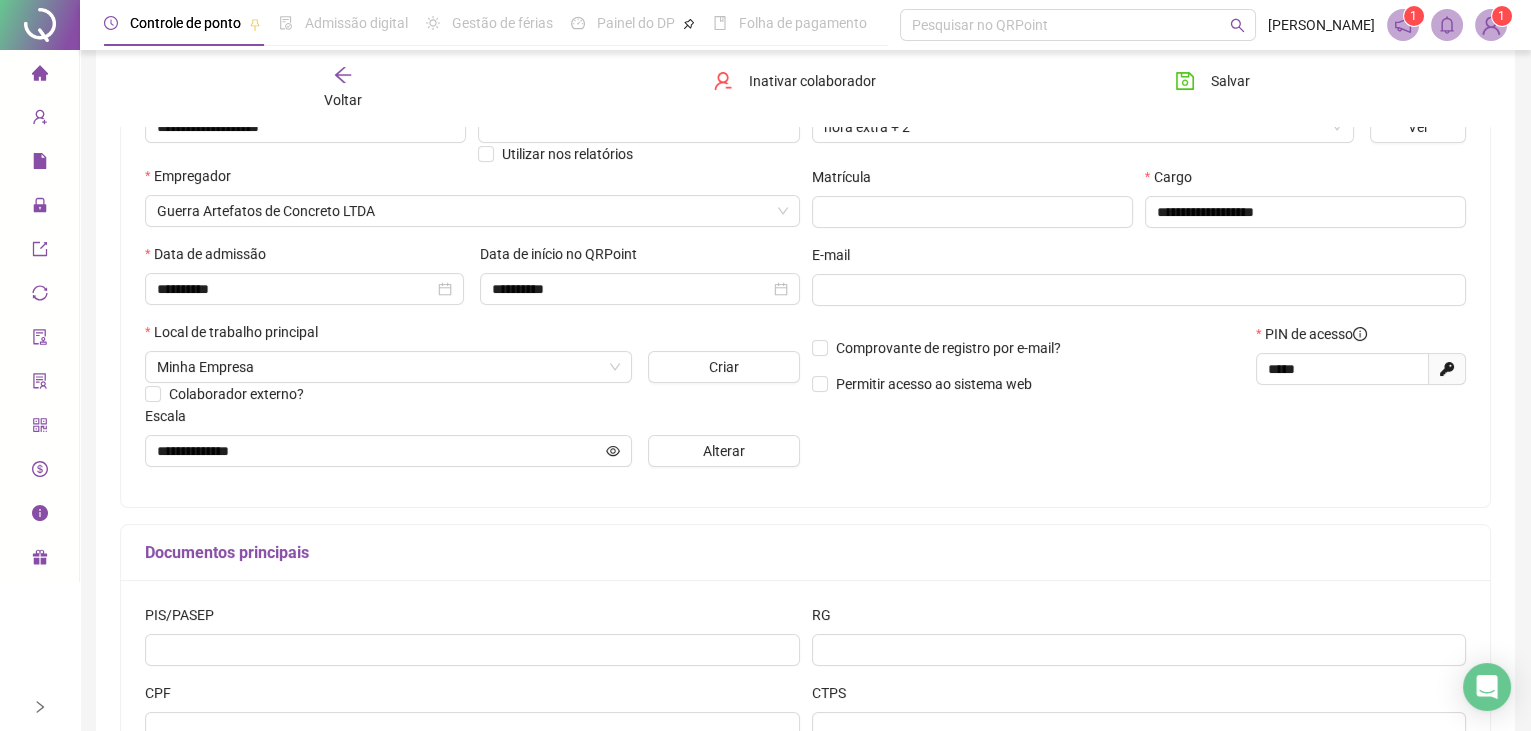 scroll, scrollTop: 272, scrollLeft: 0, axis: vertical 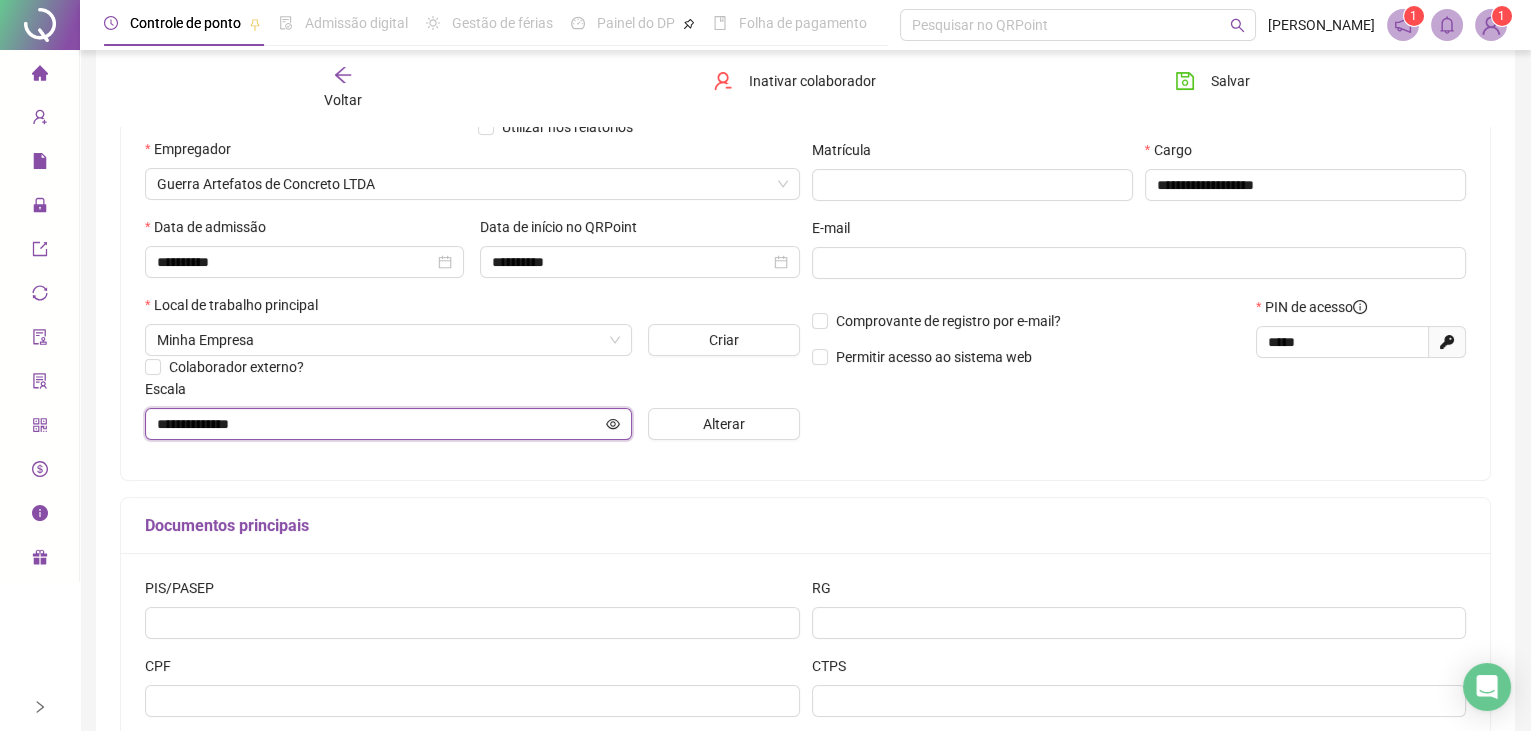 click on "**********" at bounding box center [379, 424] 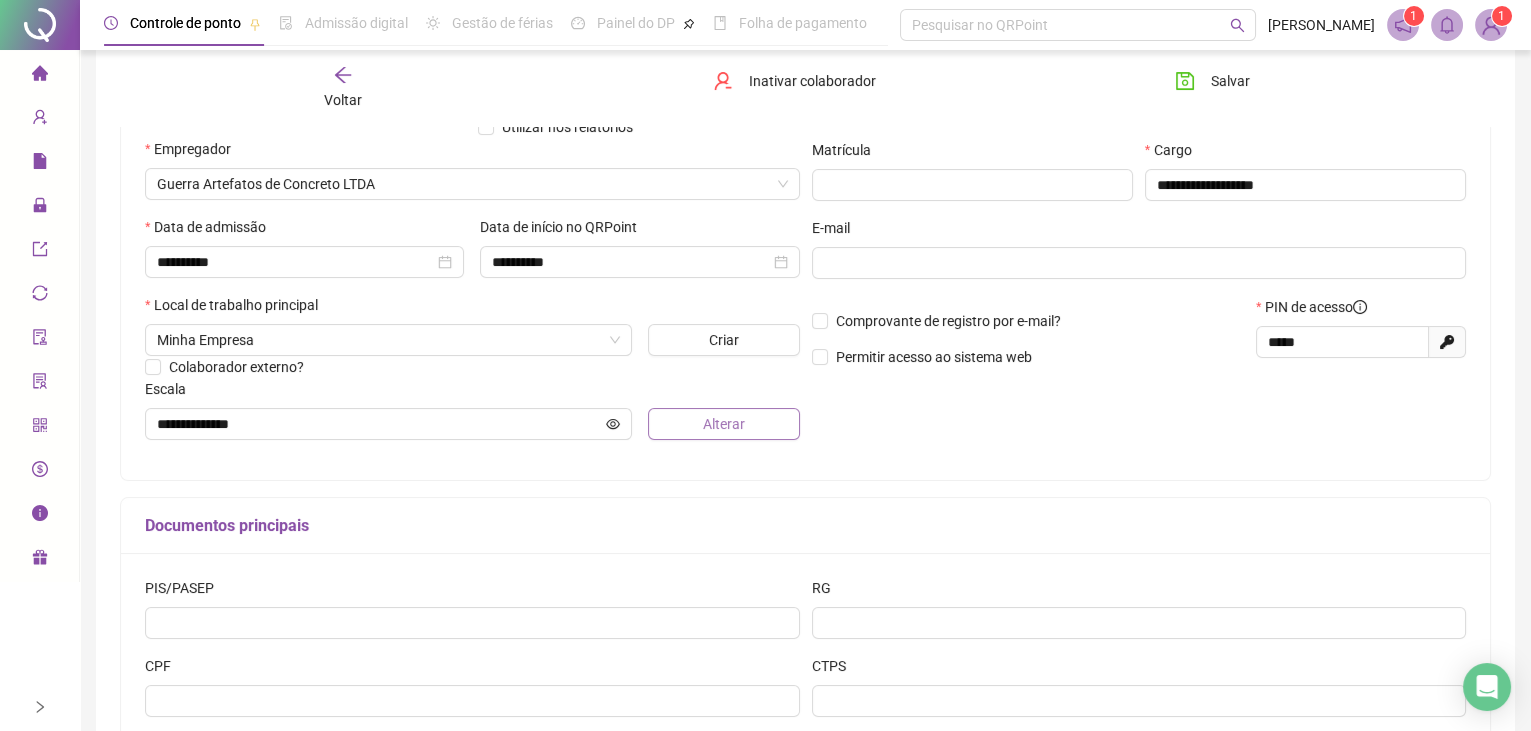 click on "Alterar" at bounding box center (724, 424) 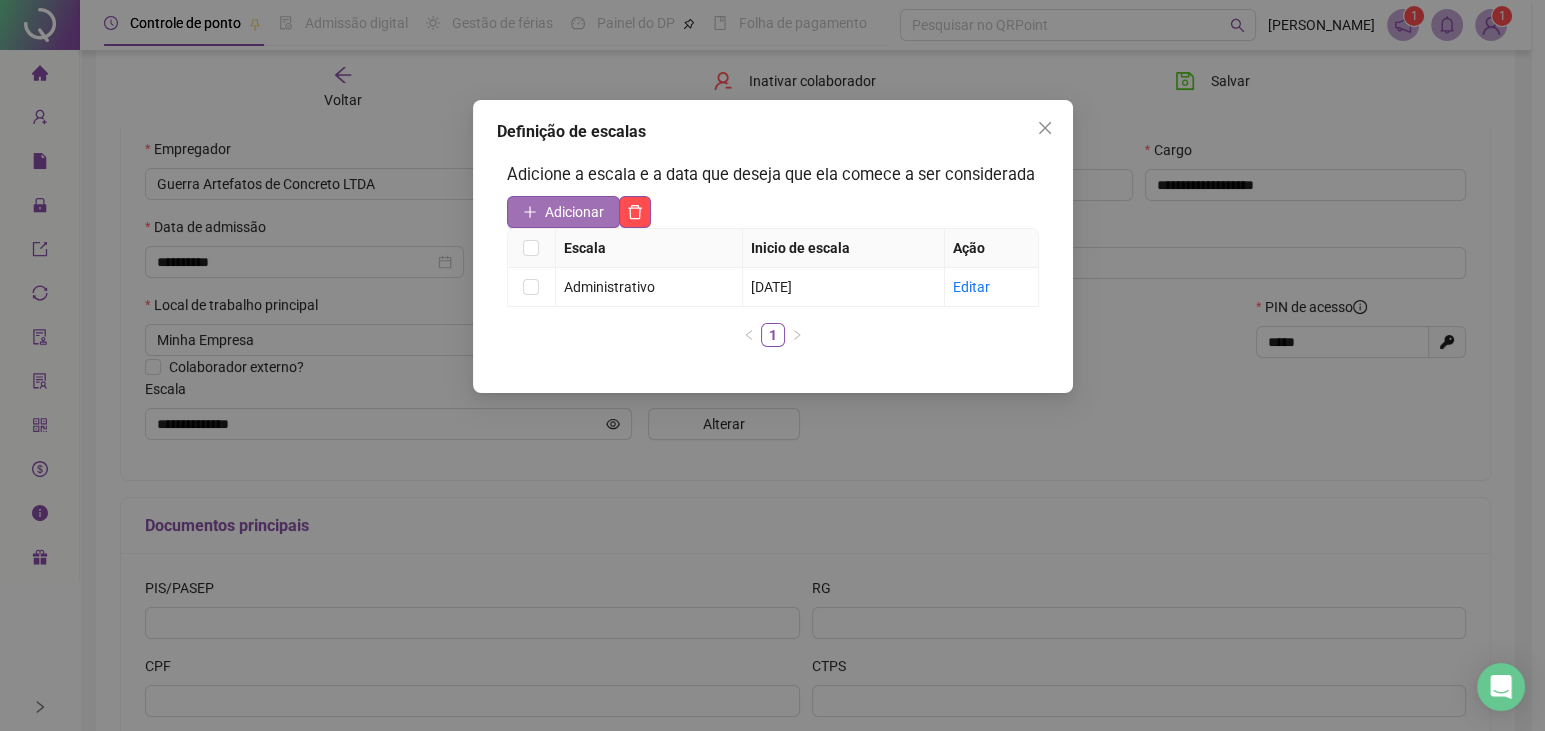 click on "Adicionar" at bounding box center (574, 212) 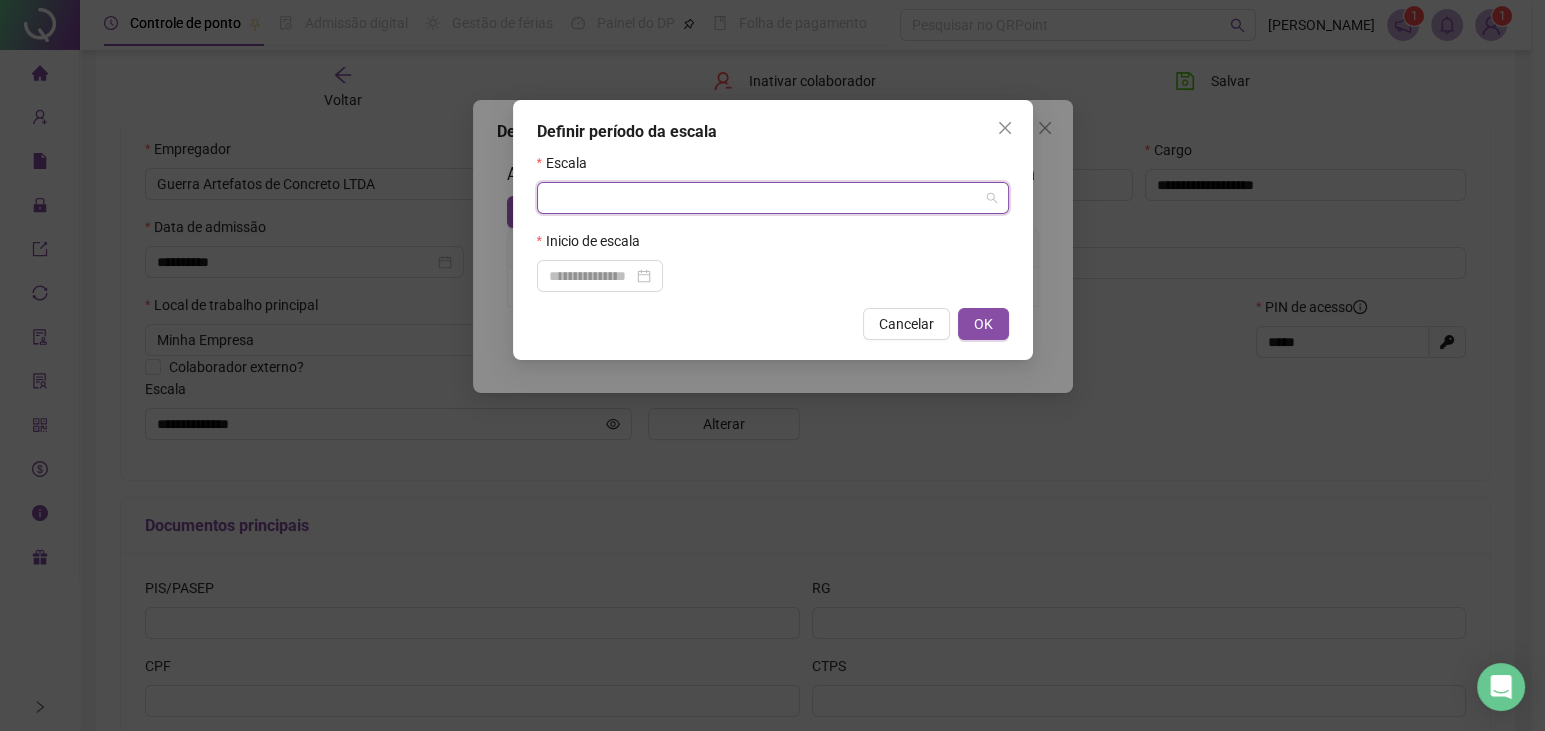 click at bounding box center (767, 198) 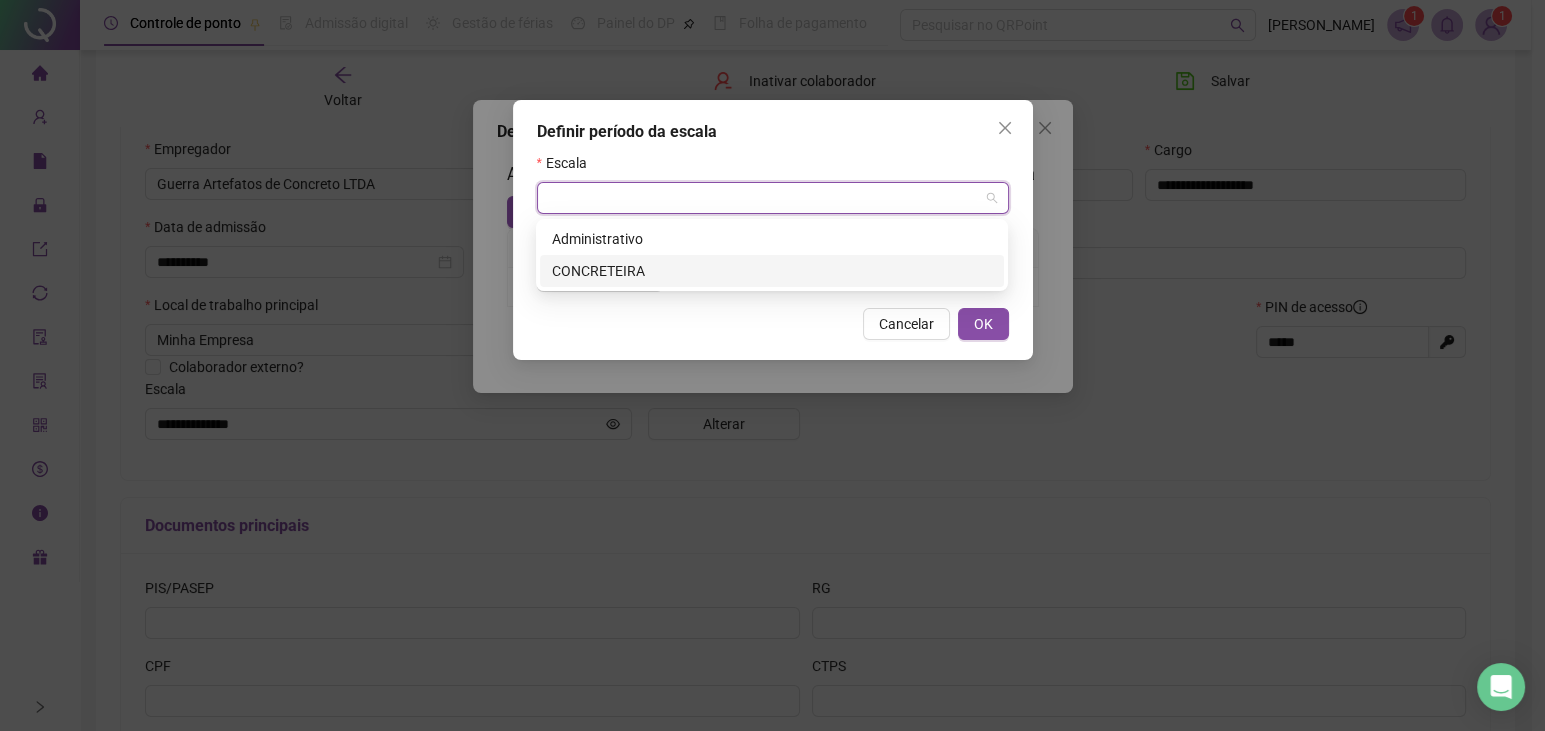click on "CONCRETEIRA" at bounding box center (772, 271) 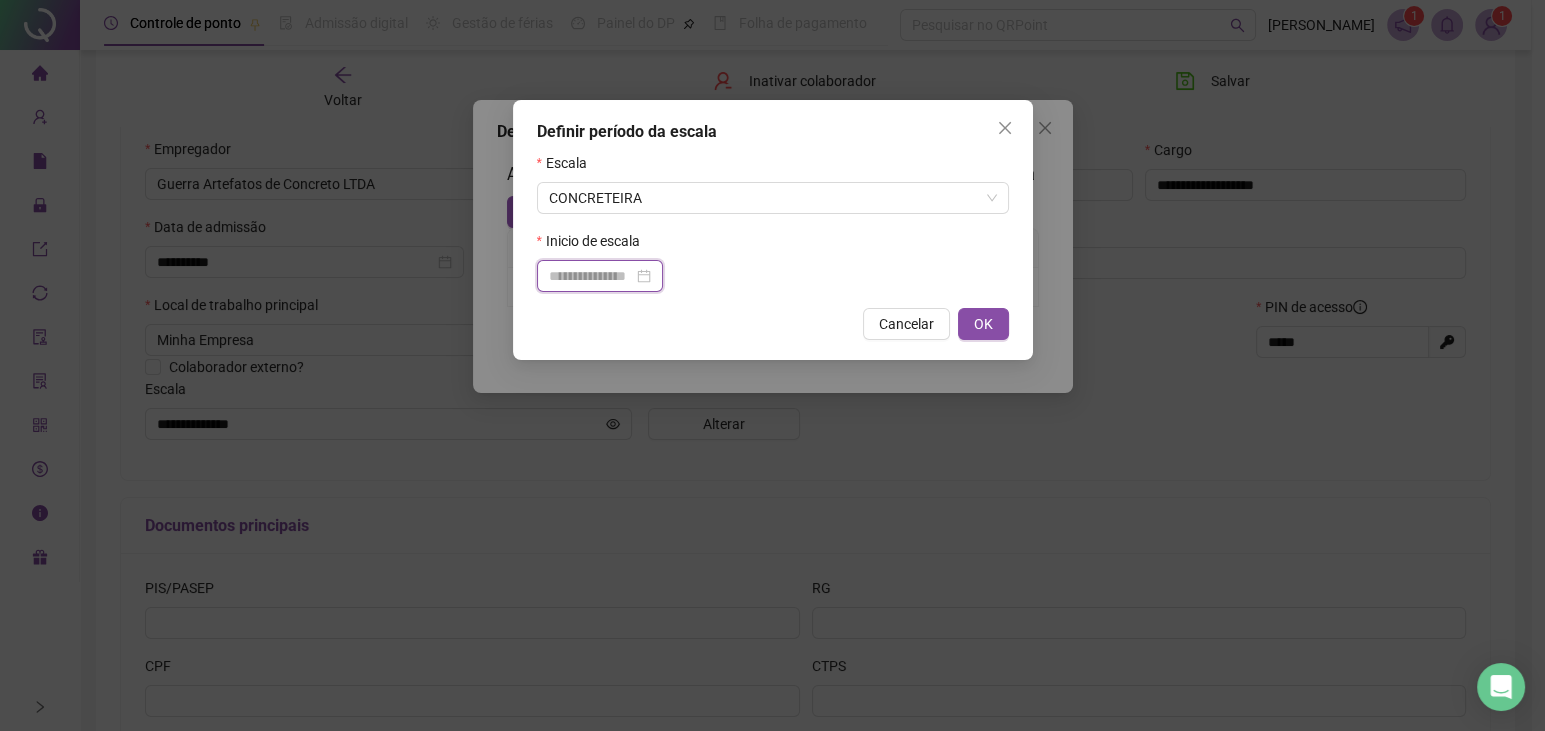click at bounding box center (591, 276) 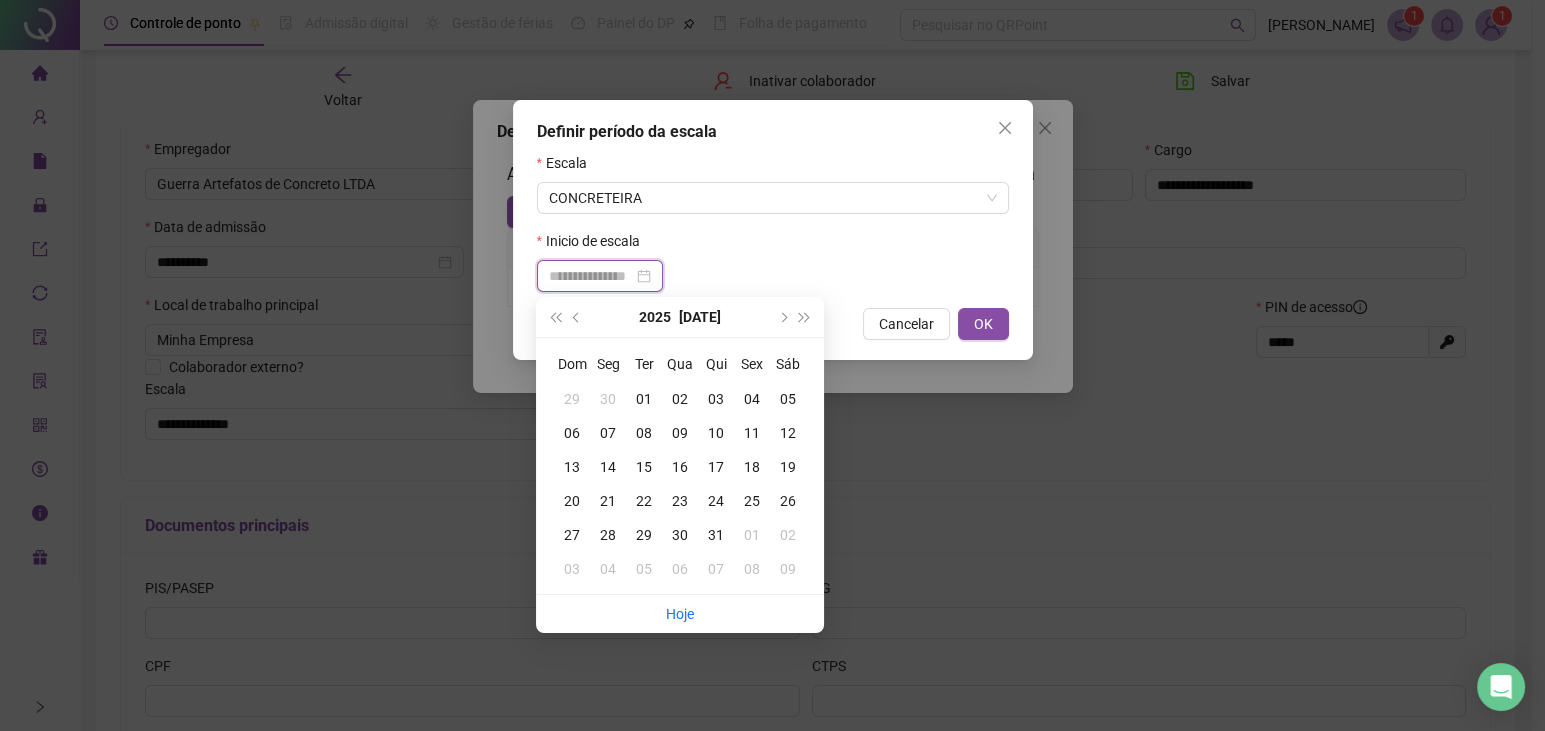 type on "**********" 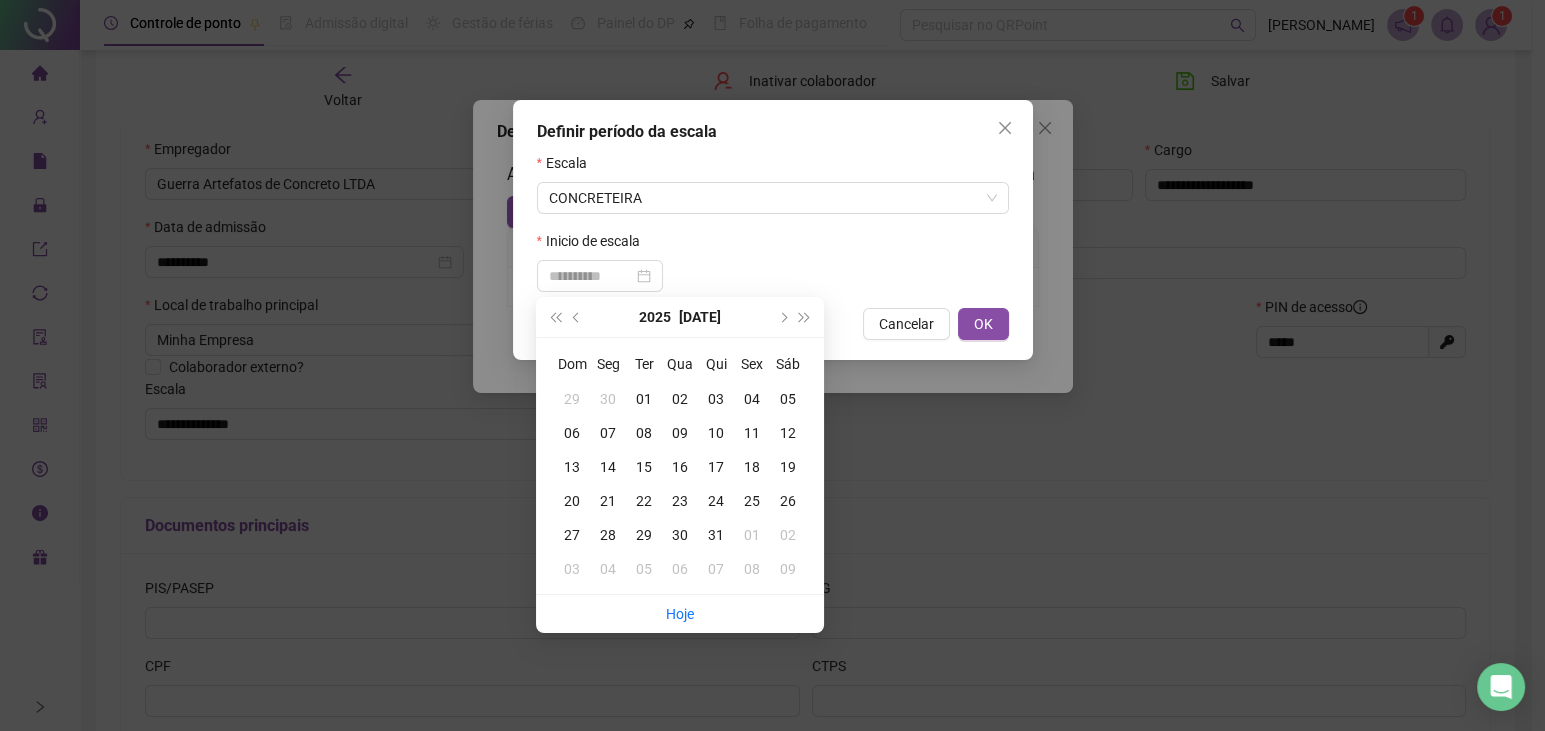 click on "01" at bounding box center (644, 399) 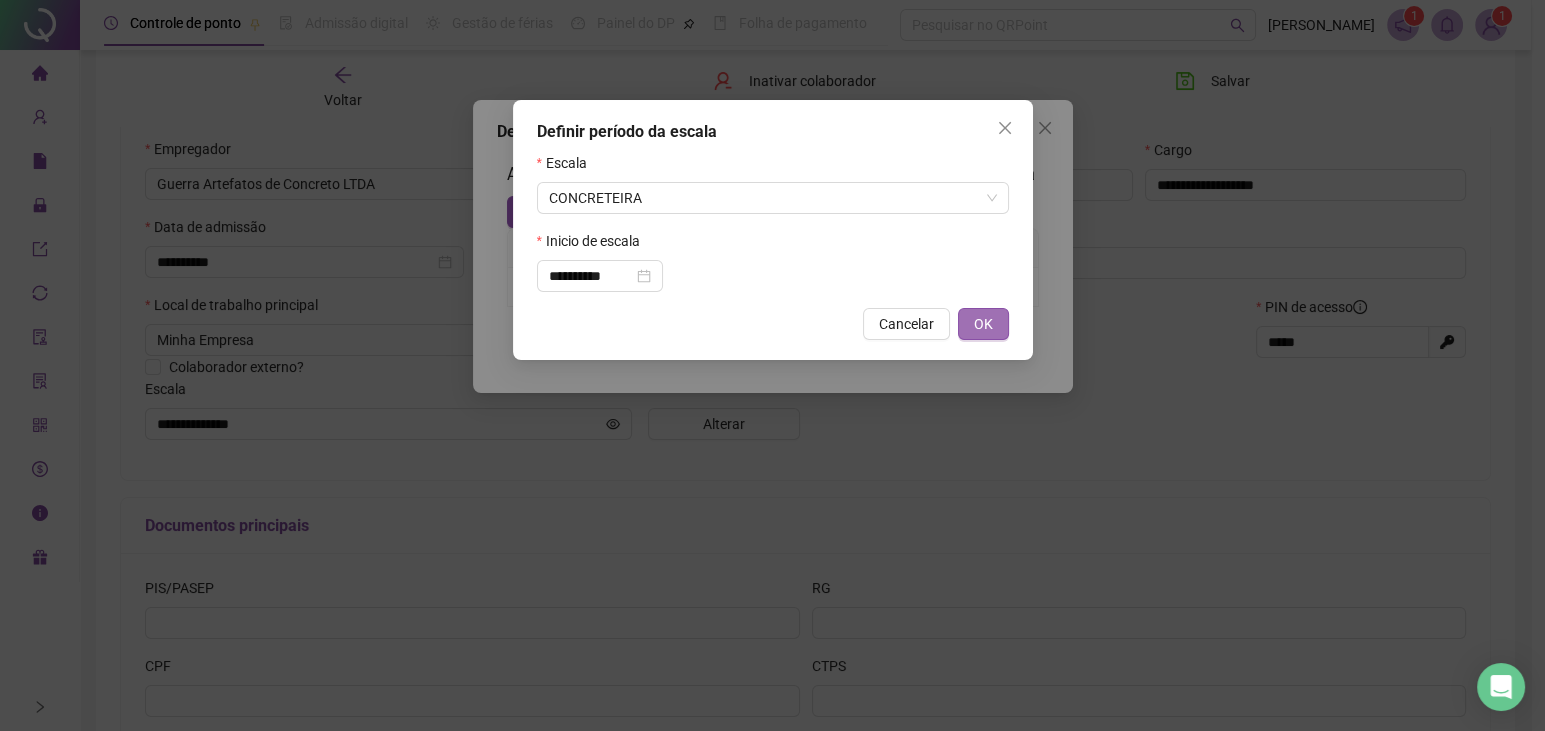 click on "OK" at bounding box center (983, 324) 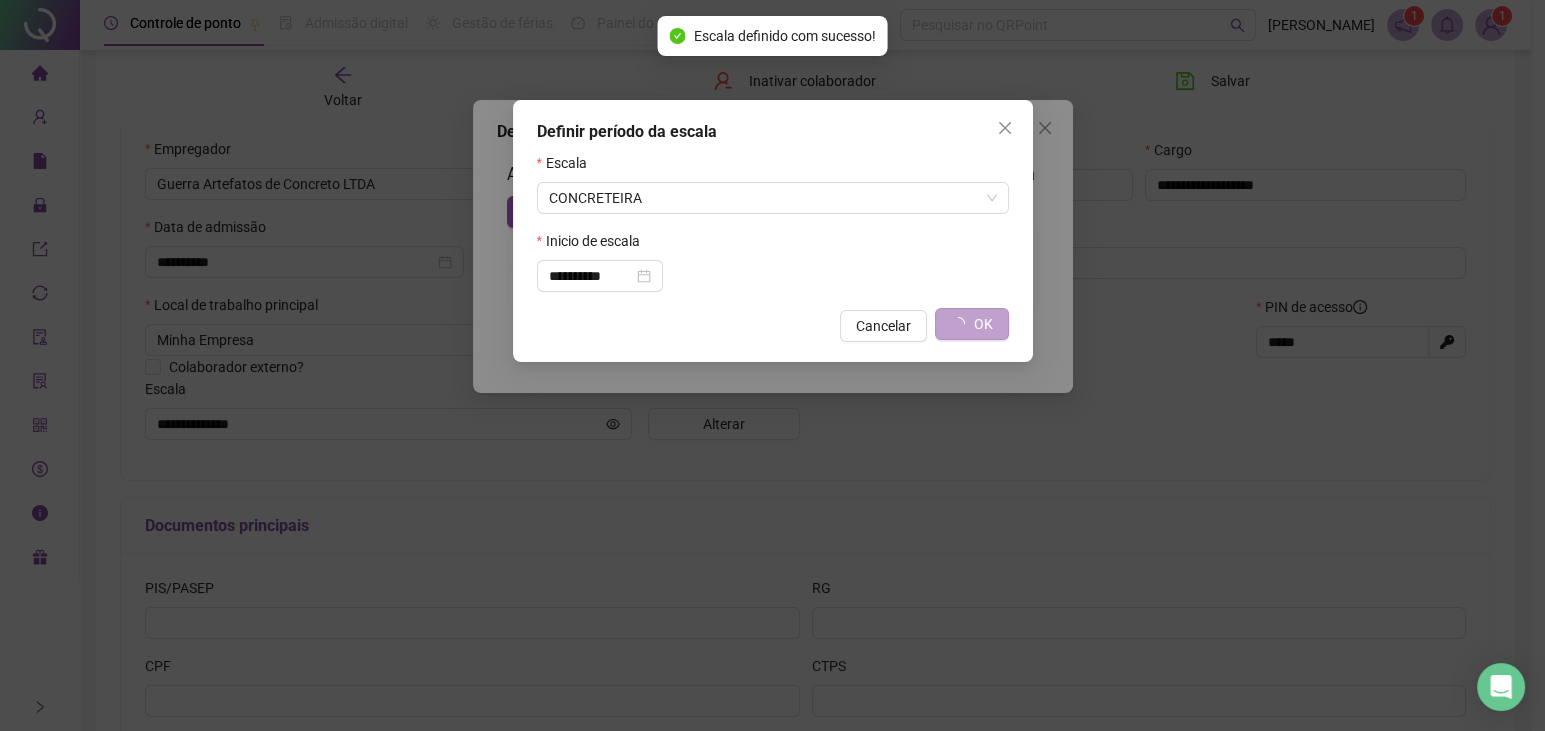 type on "**********" 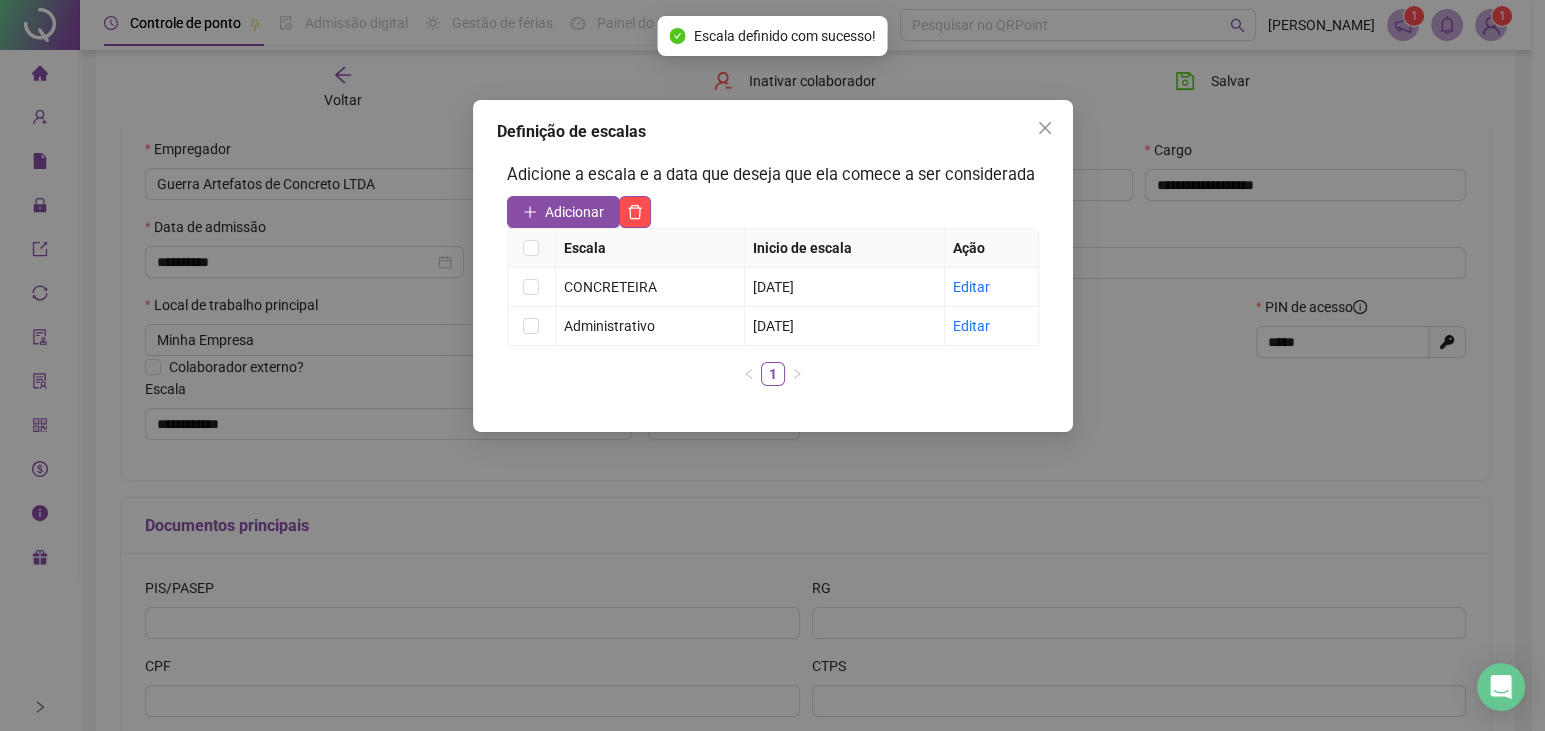 click 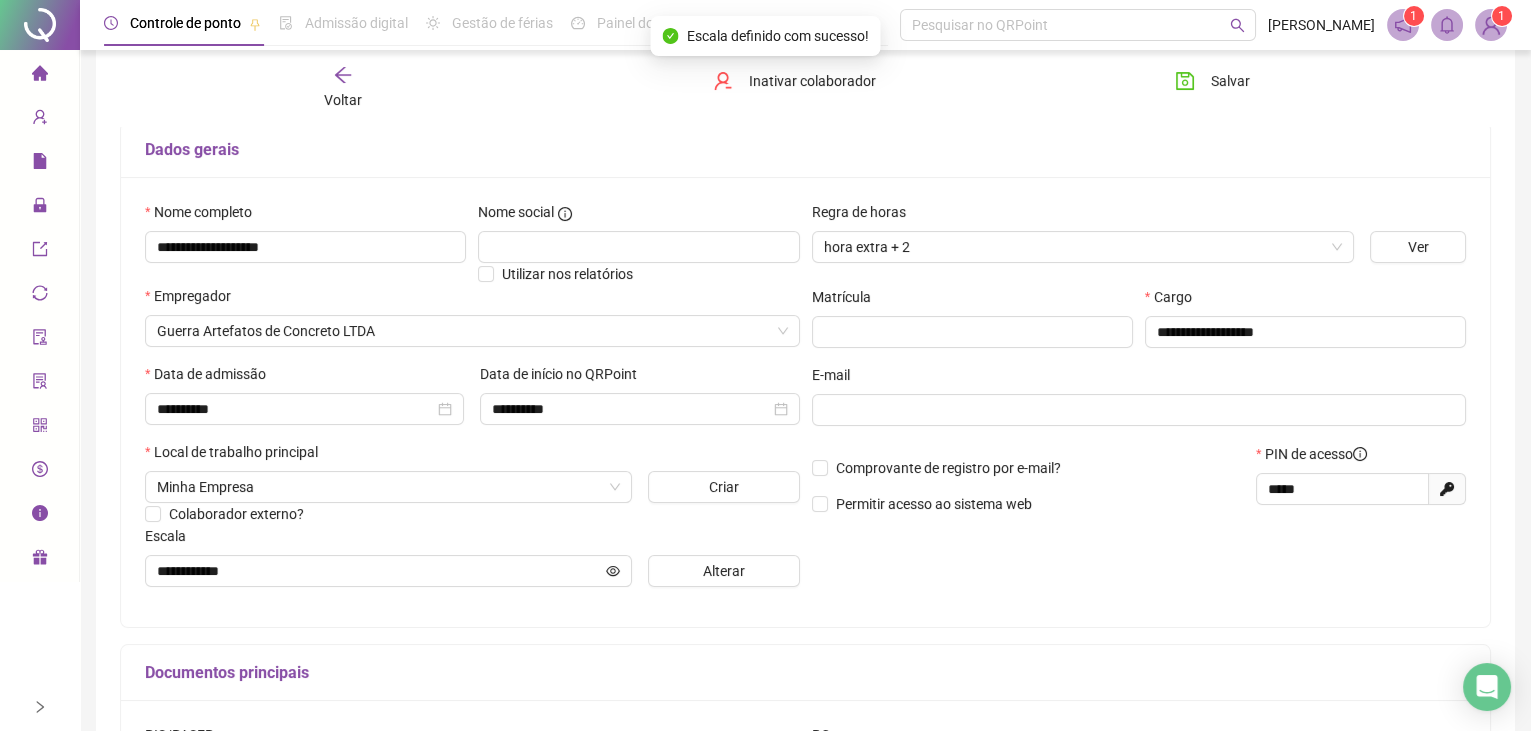scroll, scrollTop: 0, scrollLeft: 0, axis: both 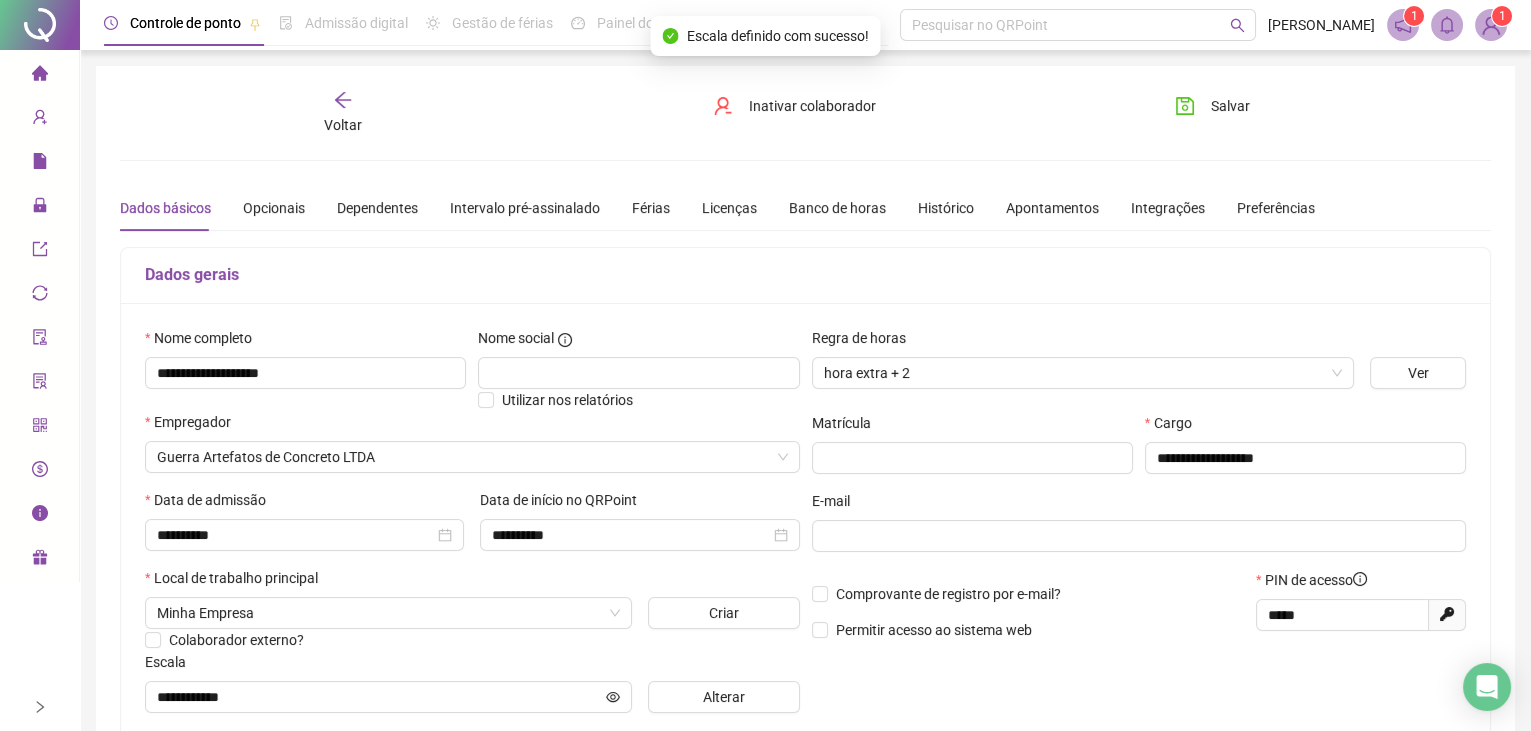 click 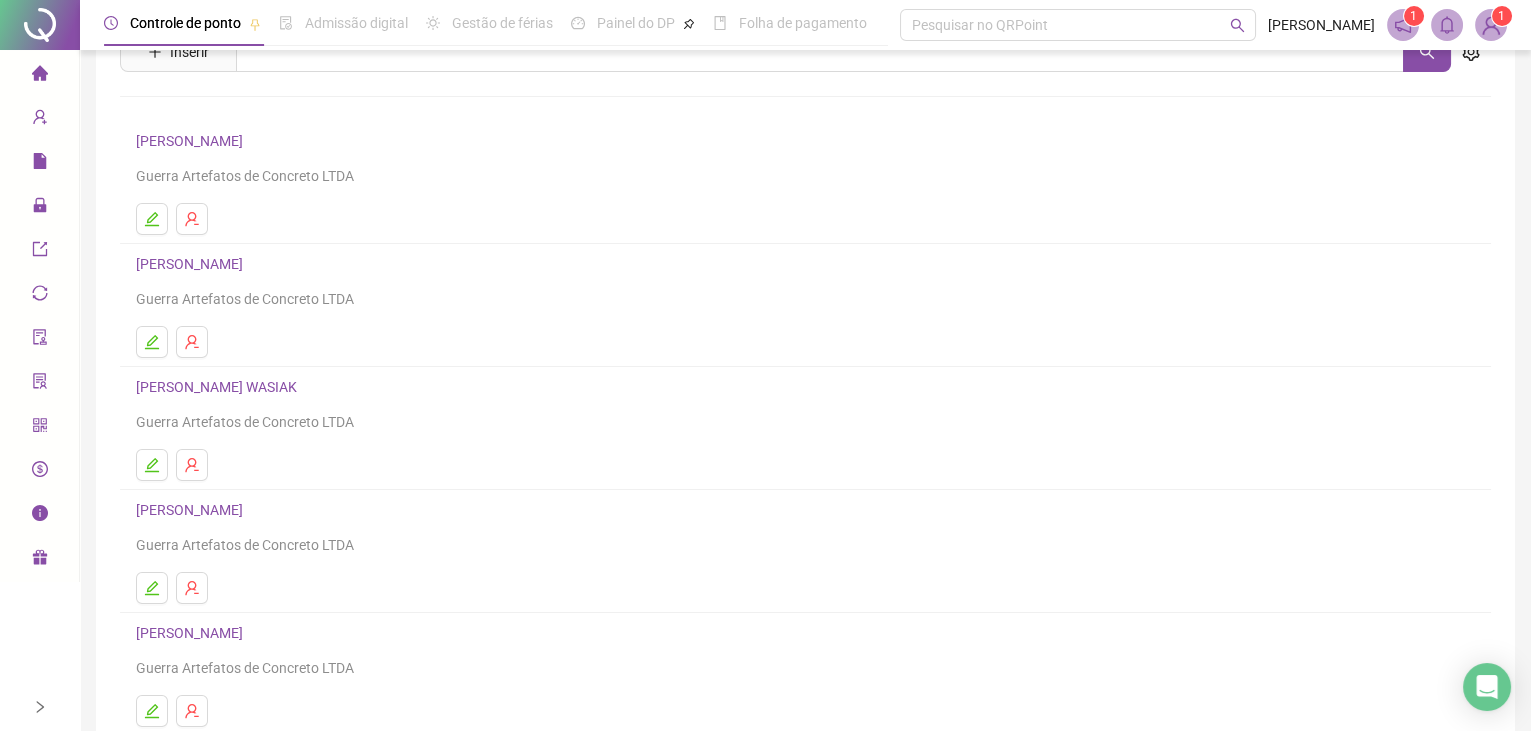 scroll, scrollTop: 181, scrollLeft: 0, axis: vertical 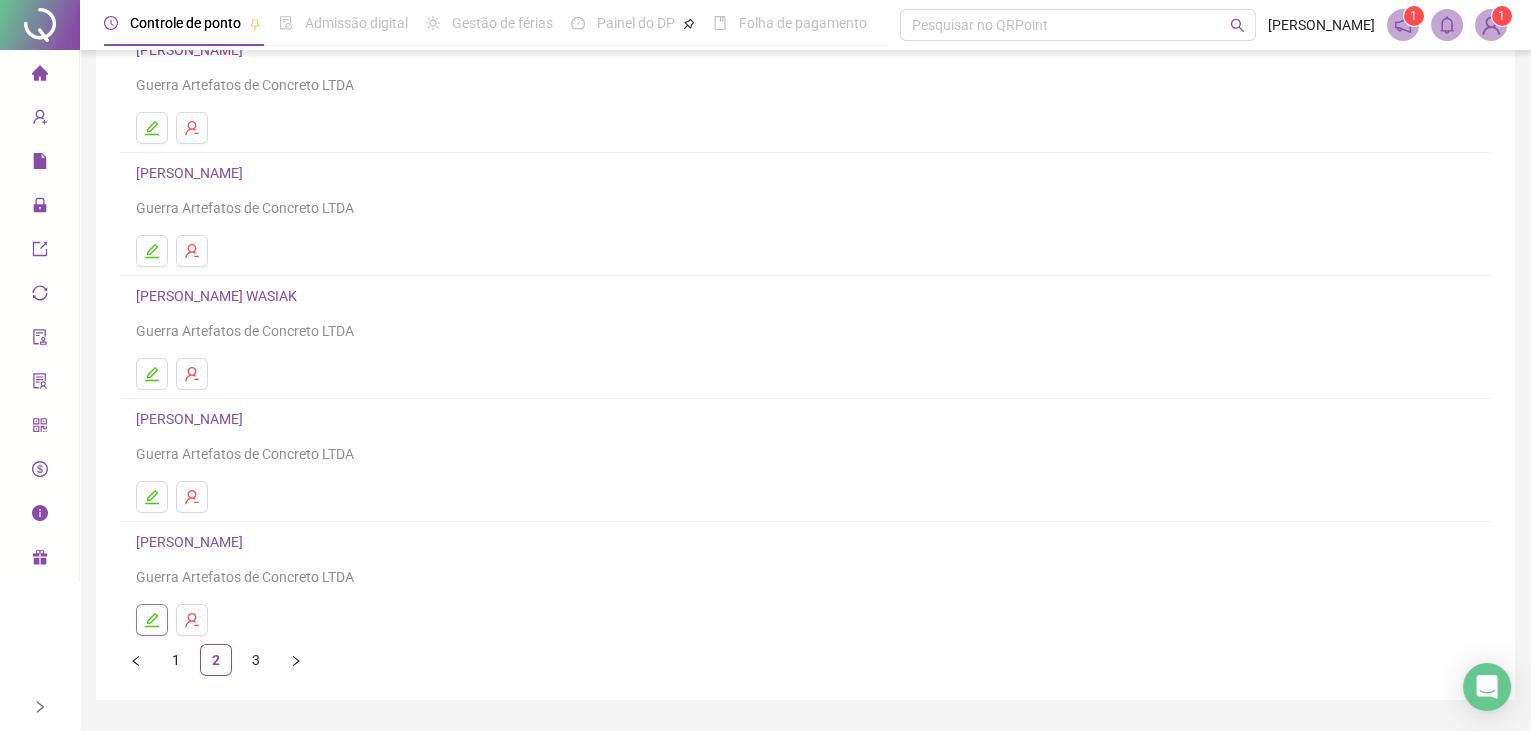 click 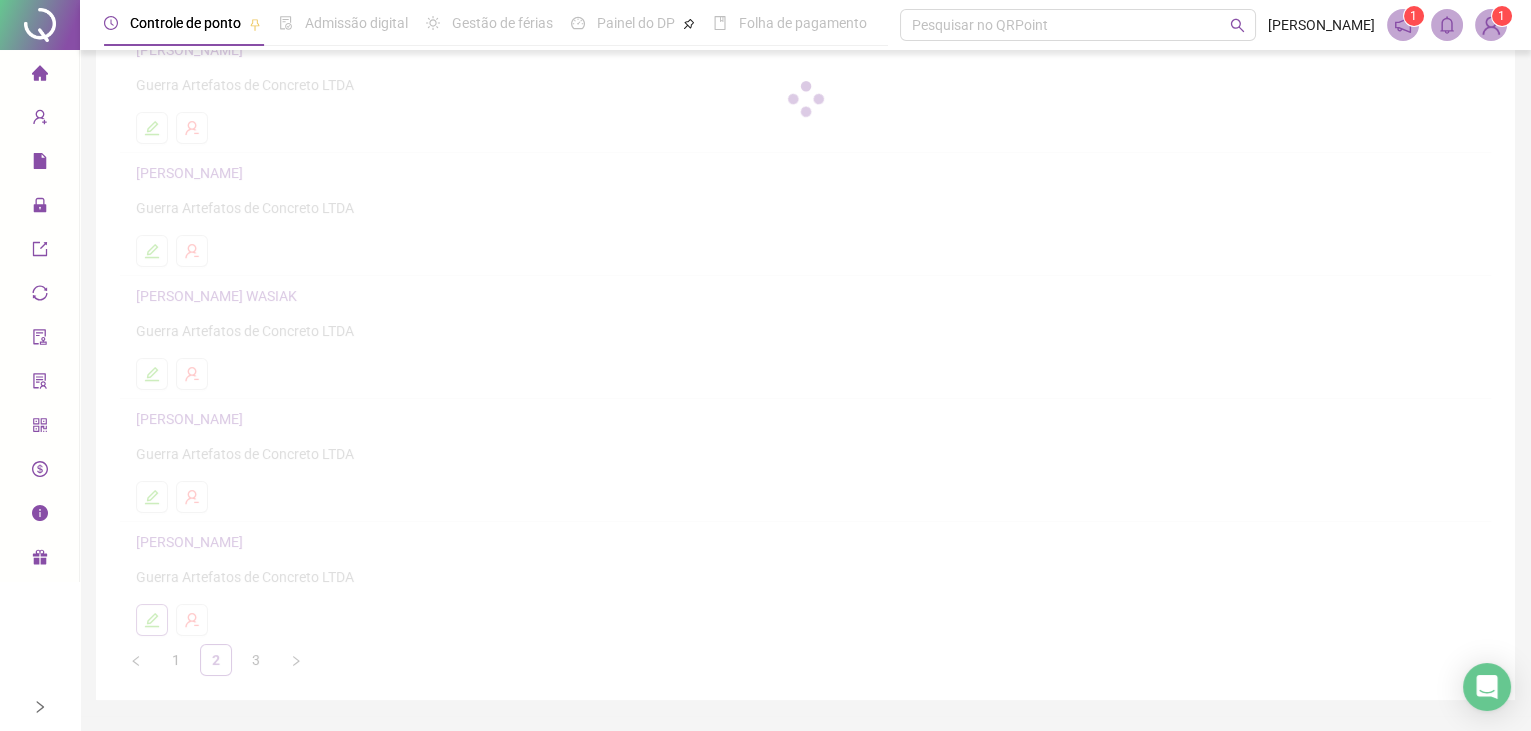 scroll, scrollTop: 191, scrollLeft: 0, axis: vertical 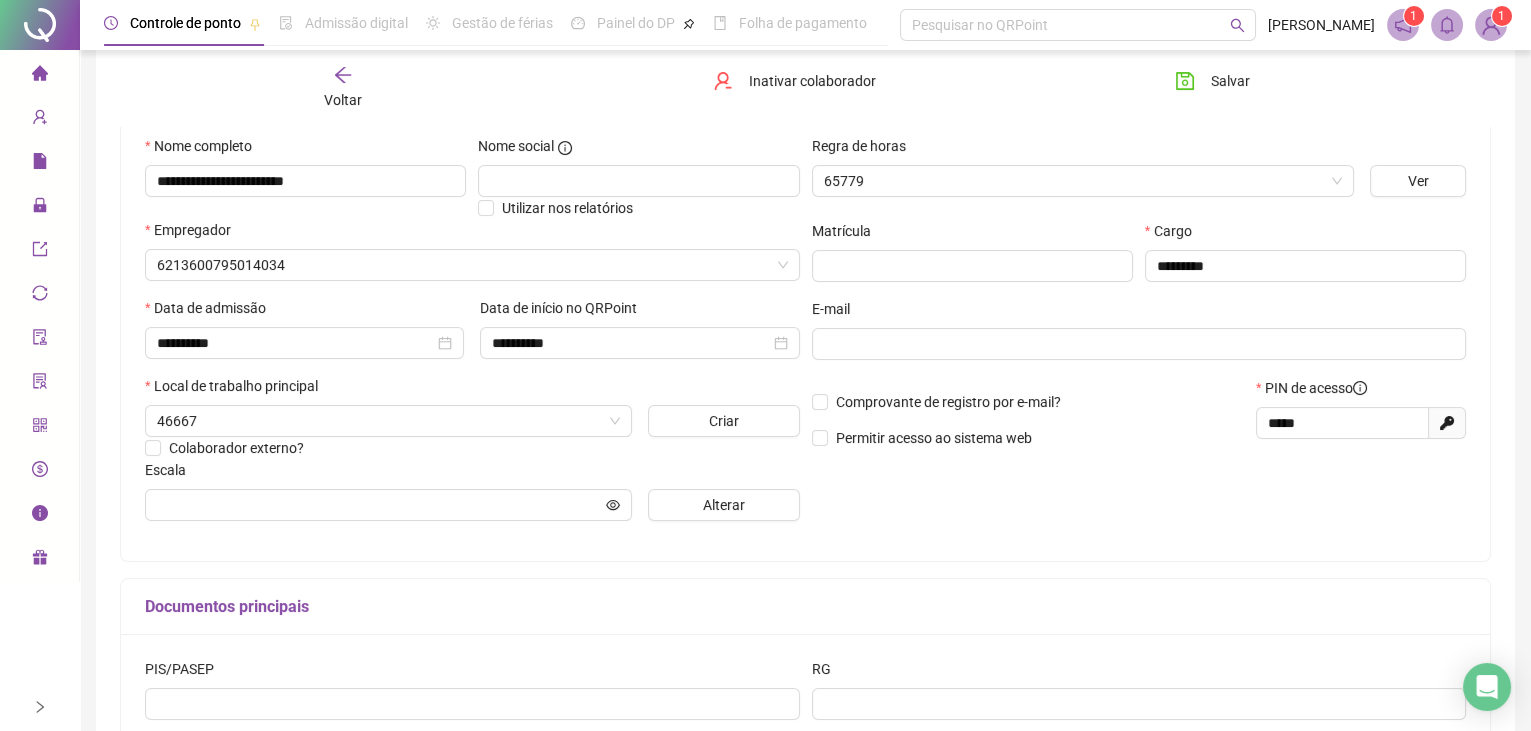 type on "**********" 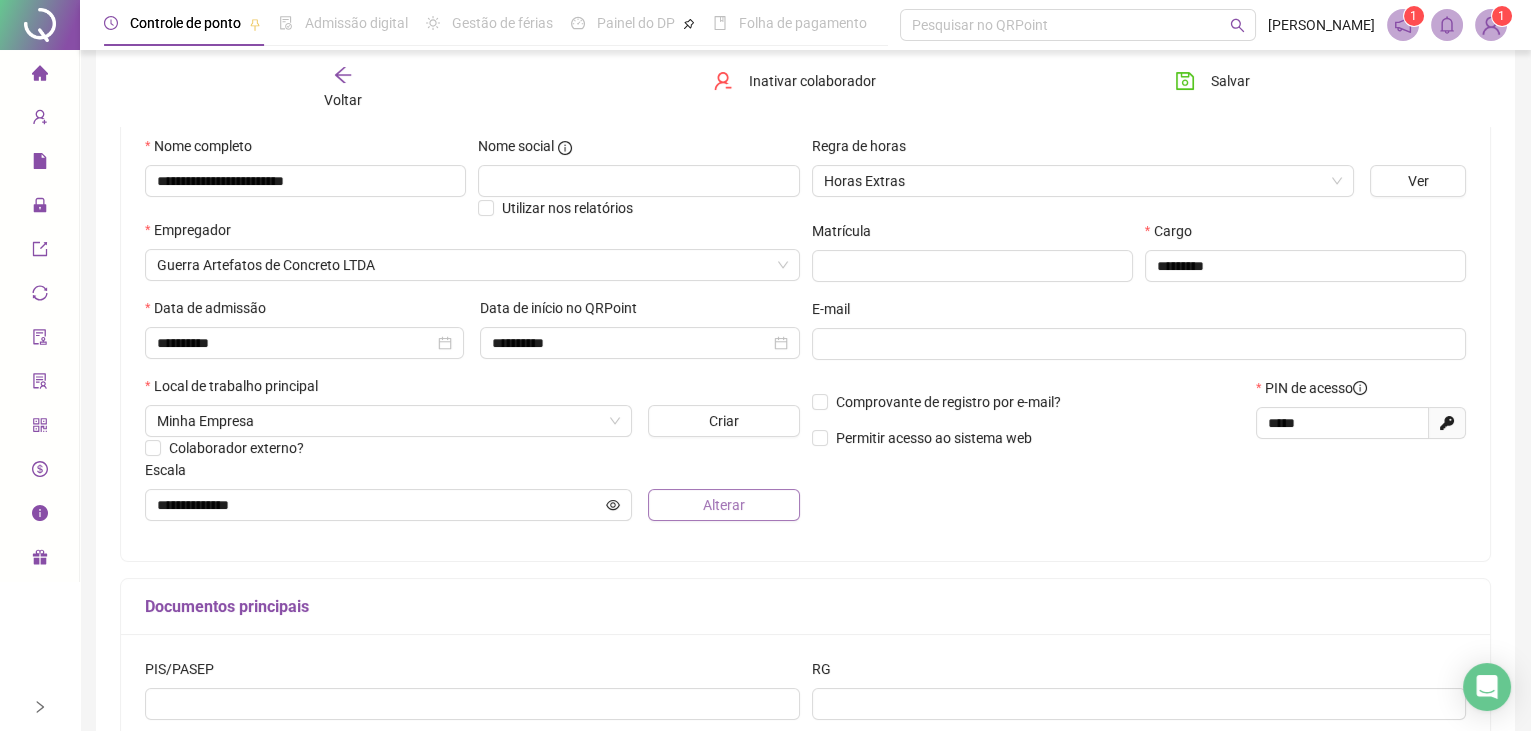 click on "Alterar" at bounding box center (724, 505) 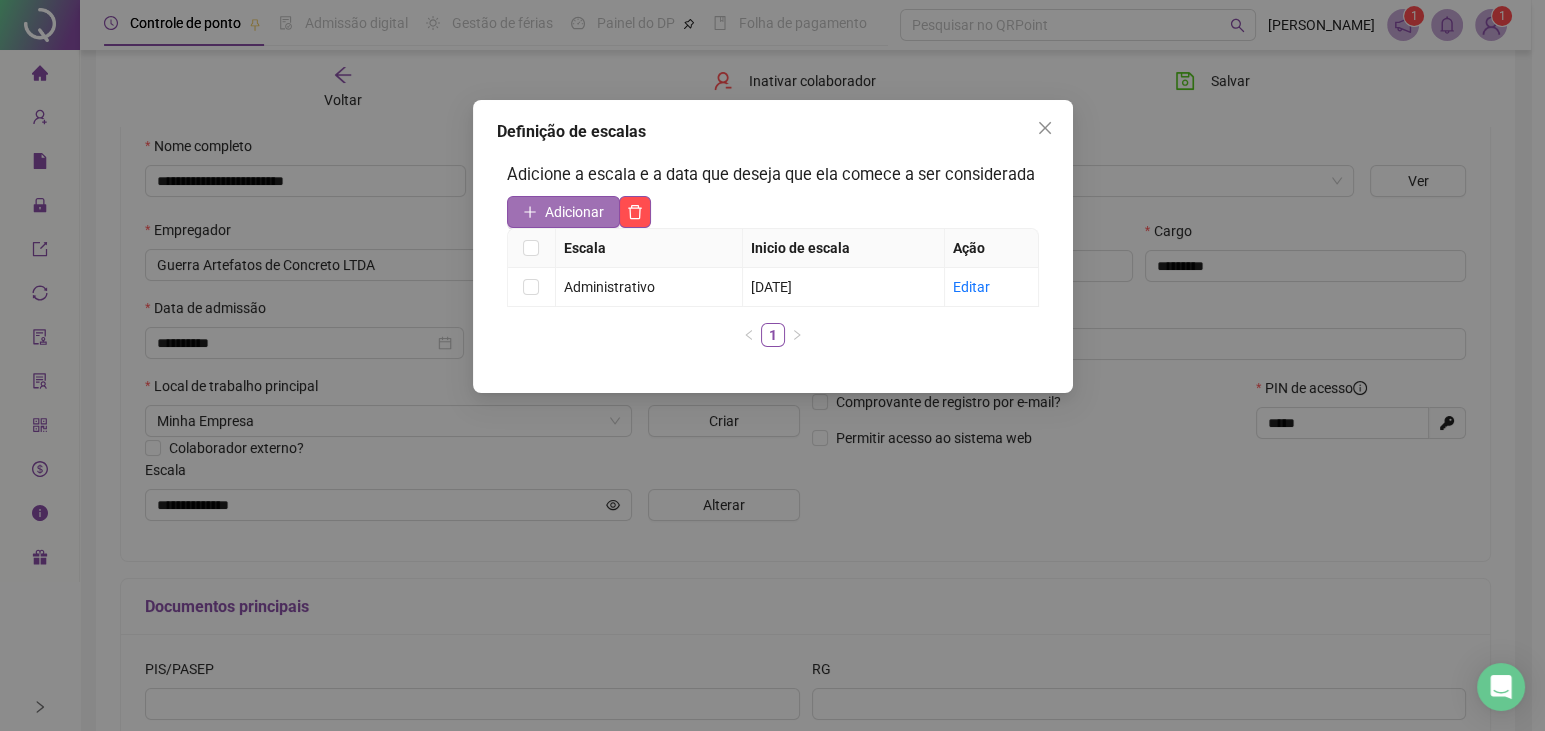 click on "Adicionar" at bounding box center (574, 212) 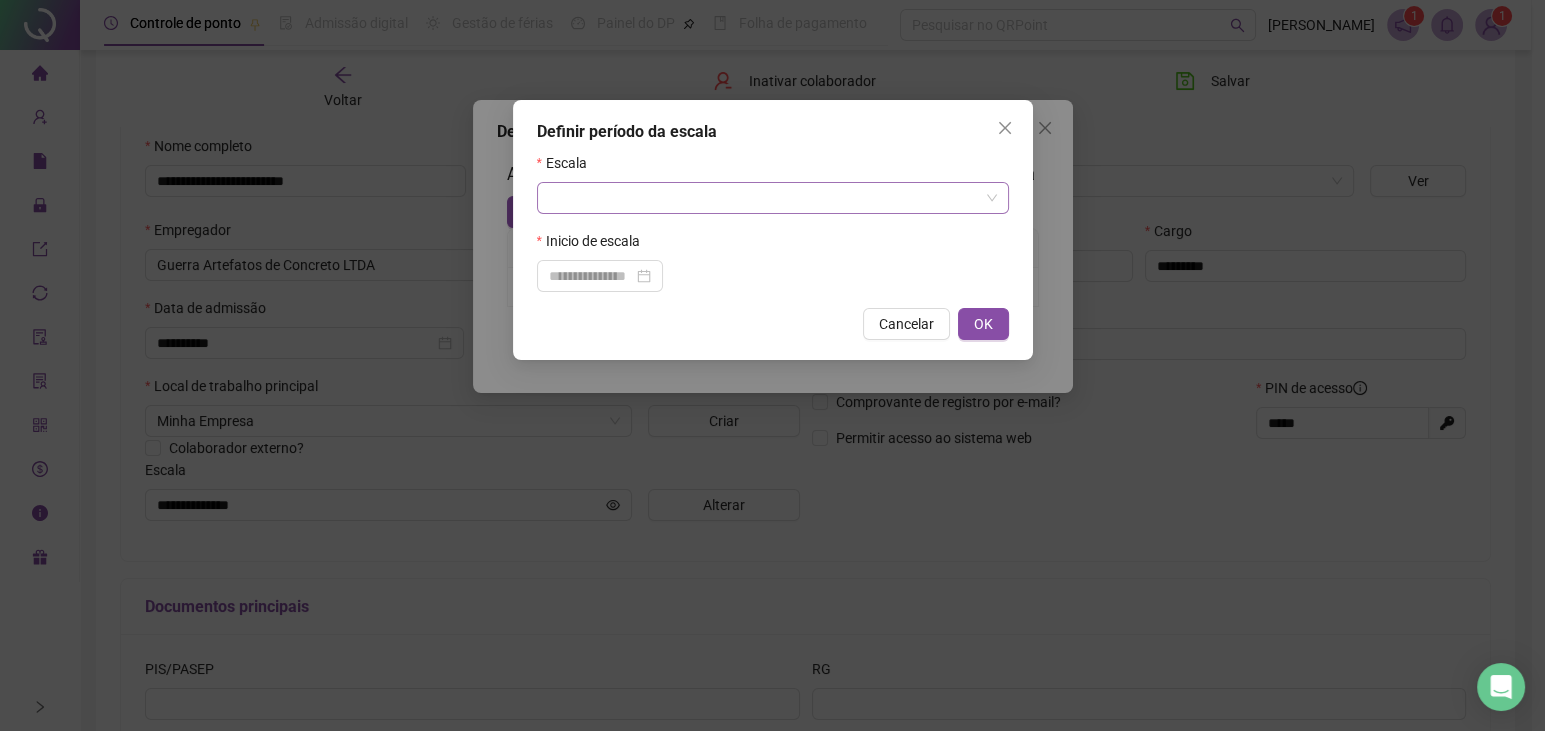 click at bounding box center [767, 198] 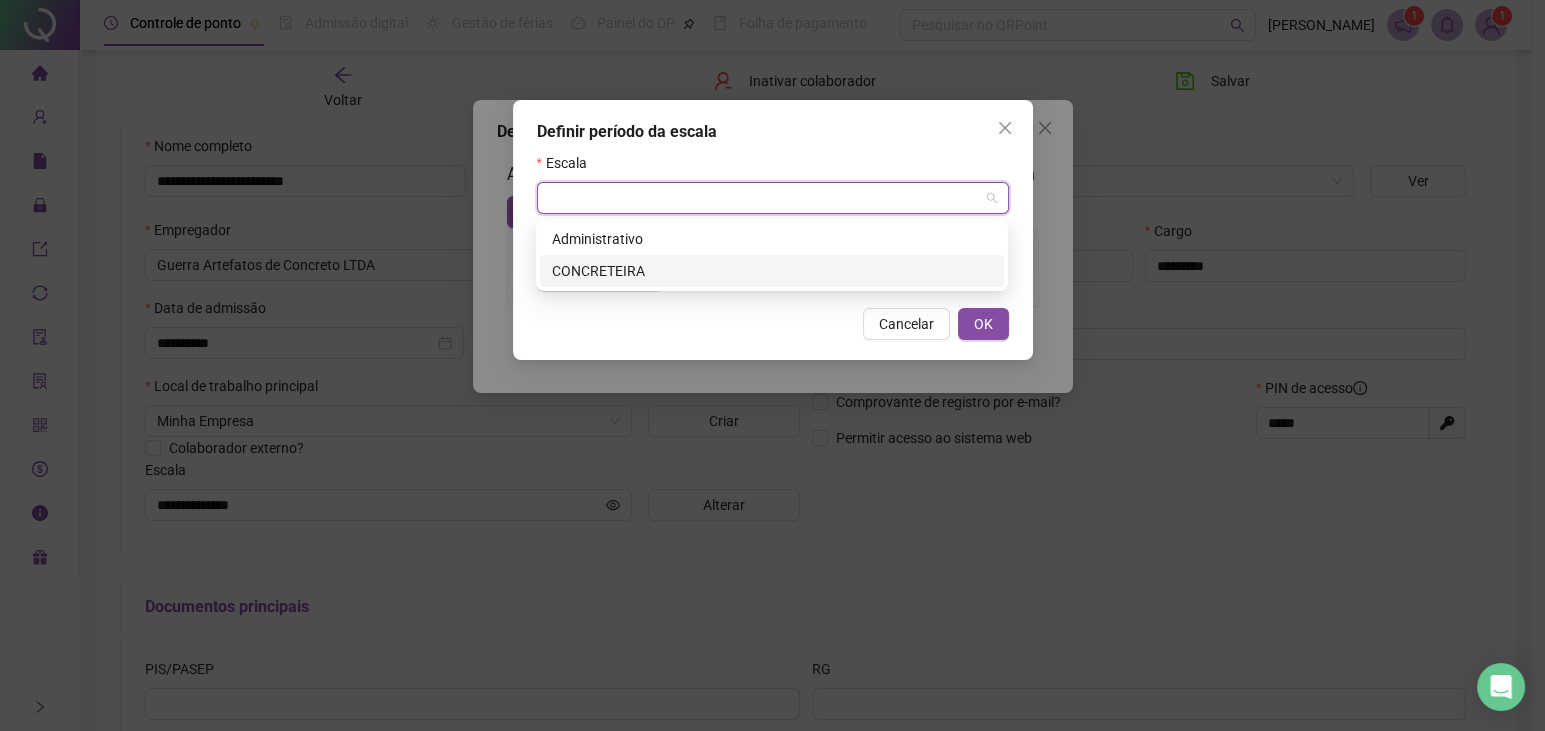 click on "CONCRETEIRA" at bounding box center (772, 271) 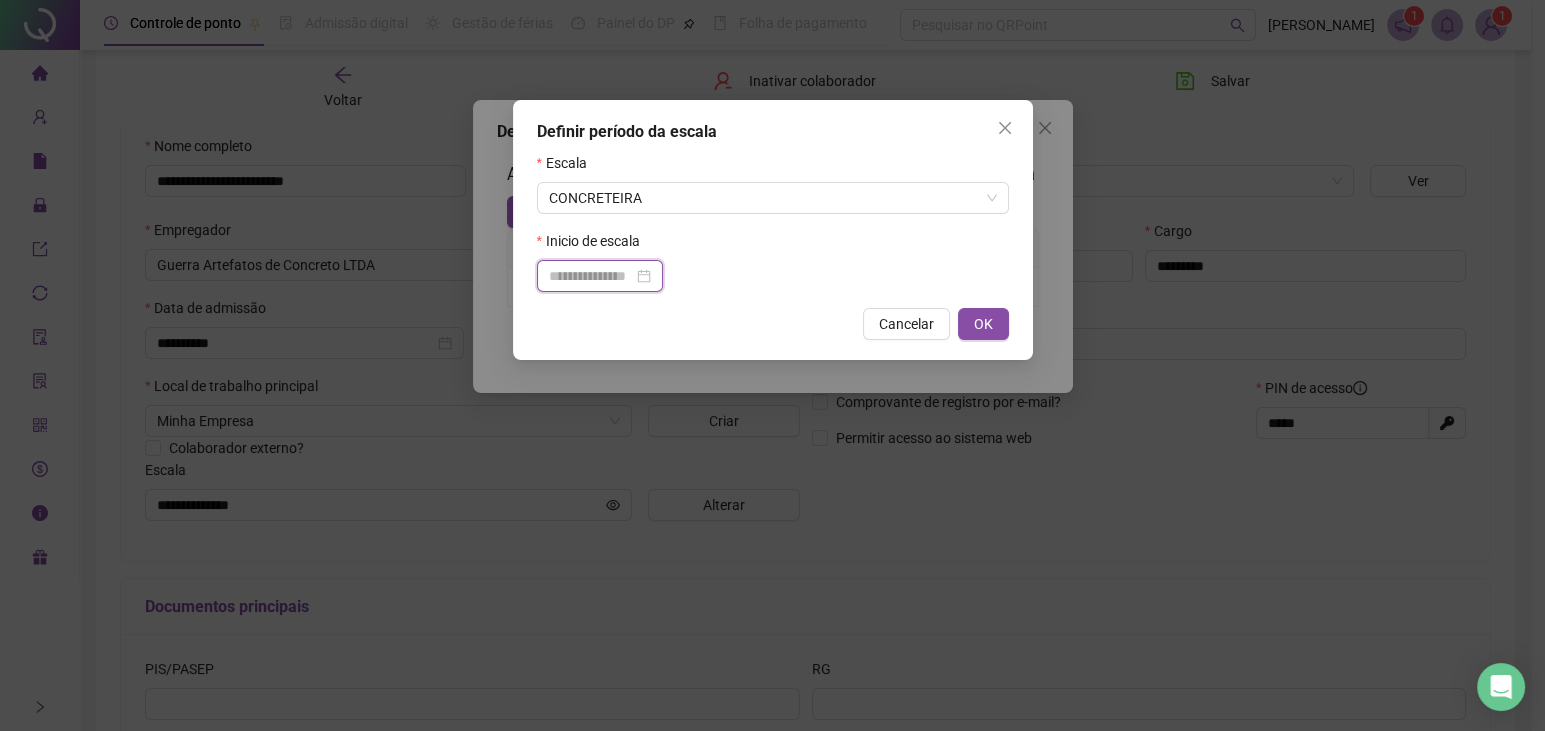 click at bounding box center [591, 276] 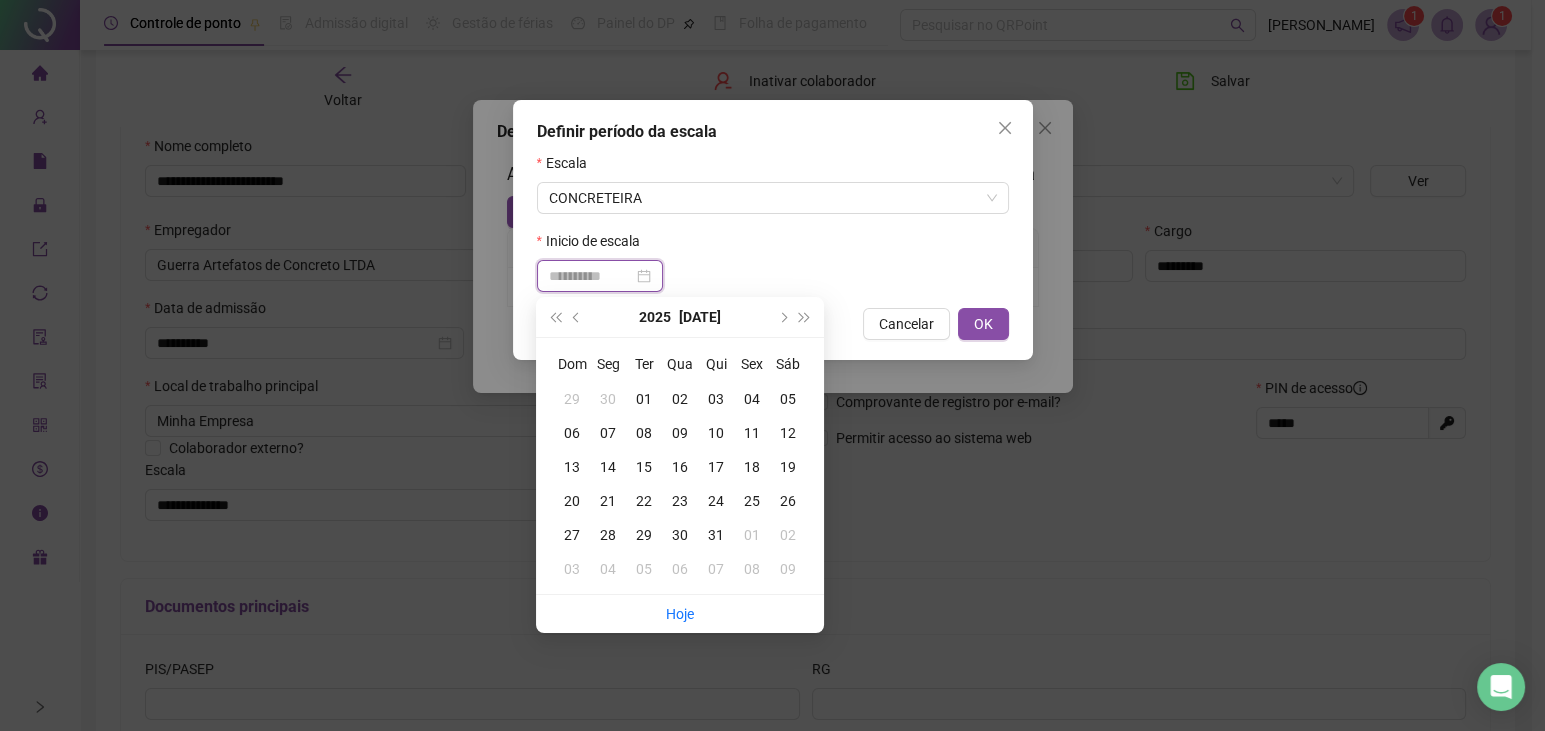 type on "**********" 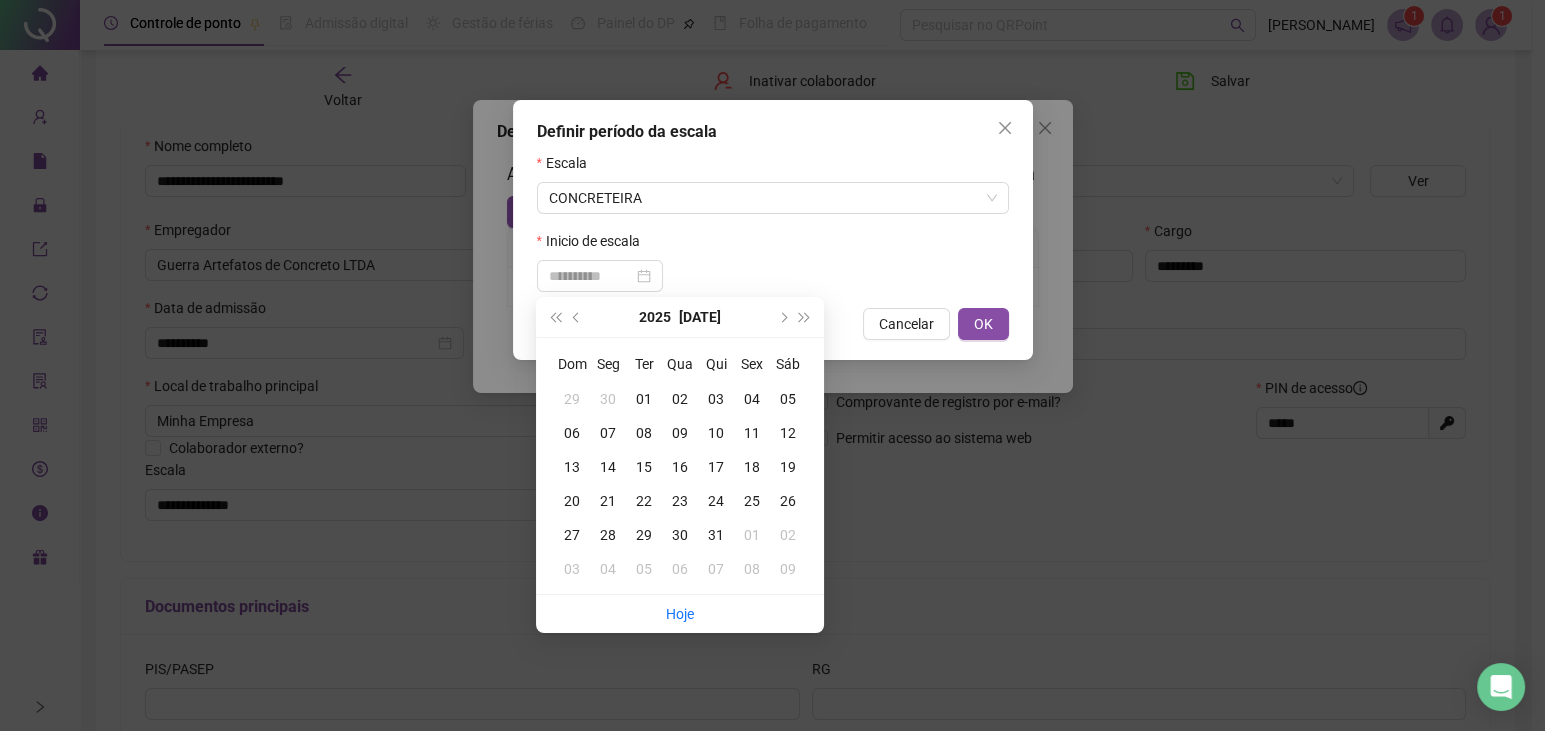 click on "01" at bounding box center (644, 399) 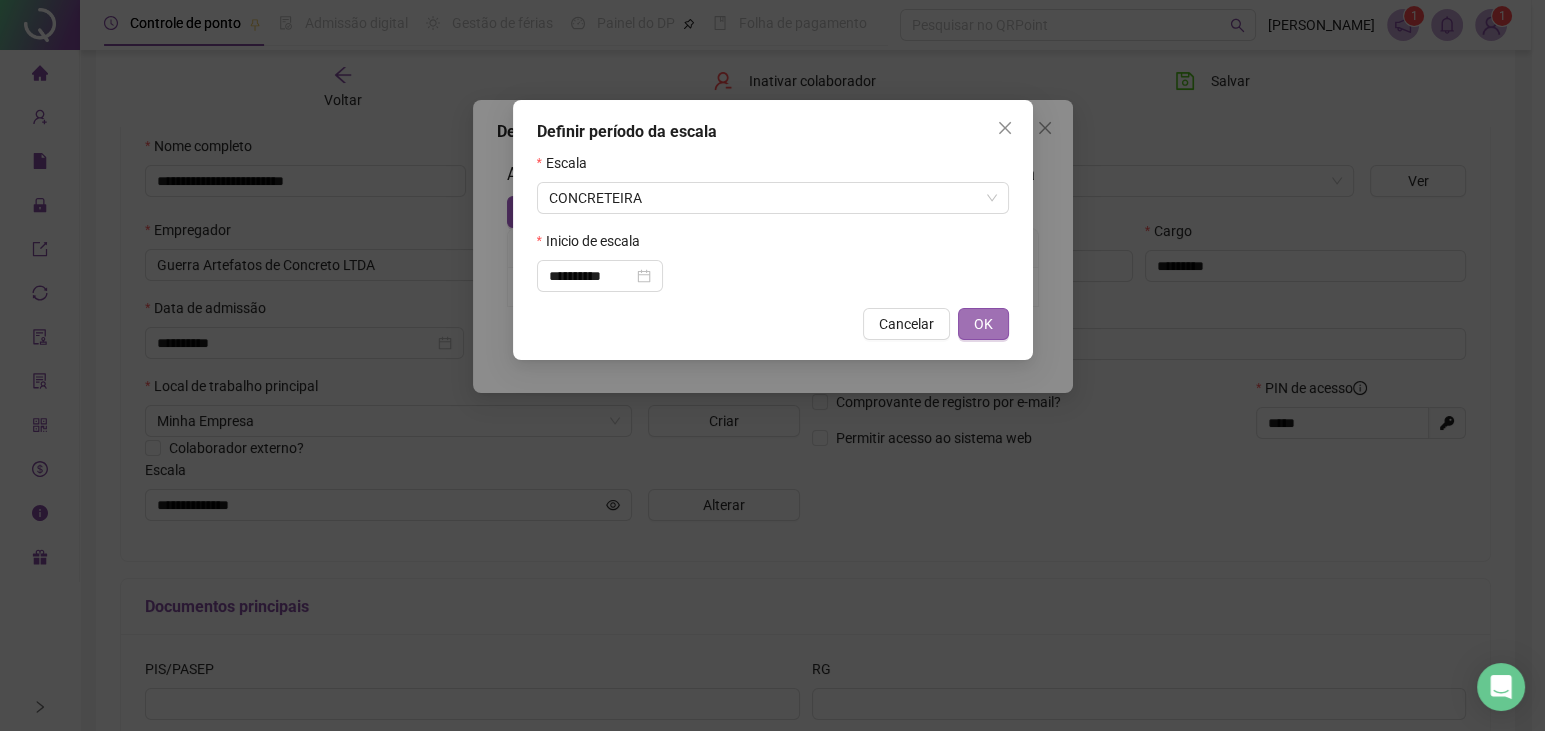 click on "OK" at bounding box center [983, 324] 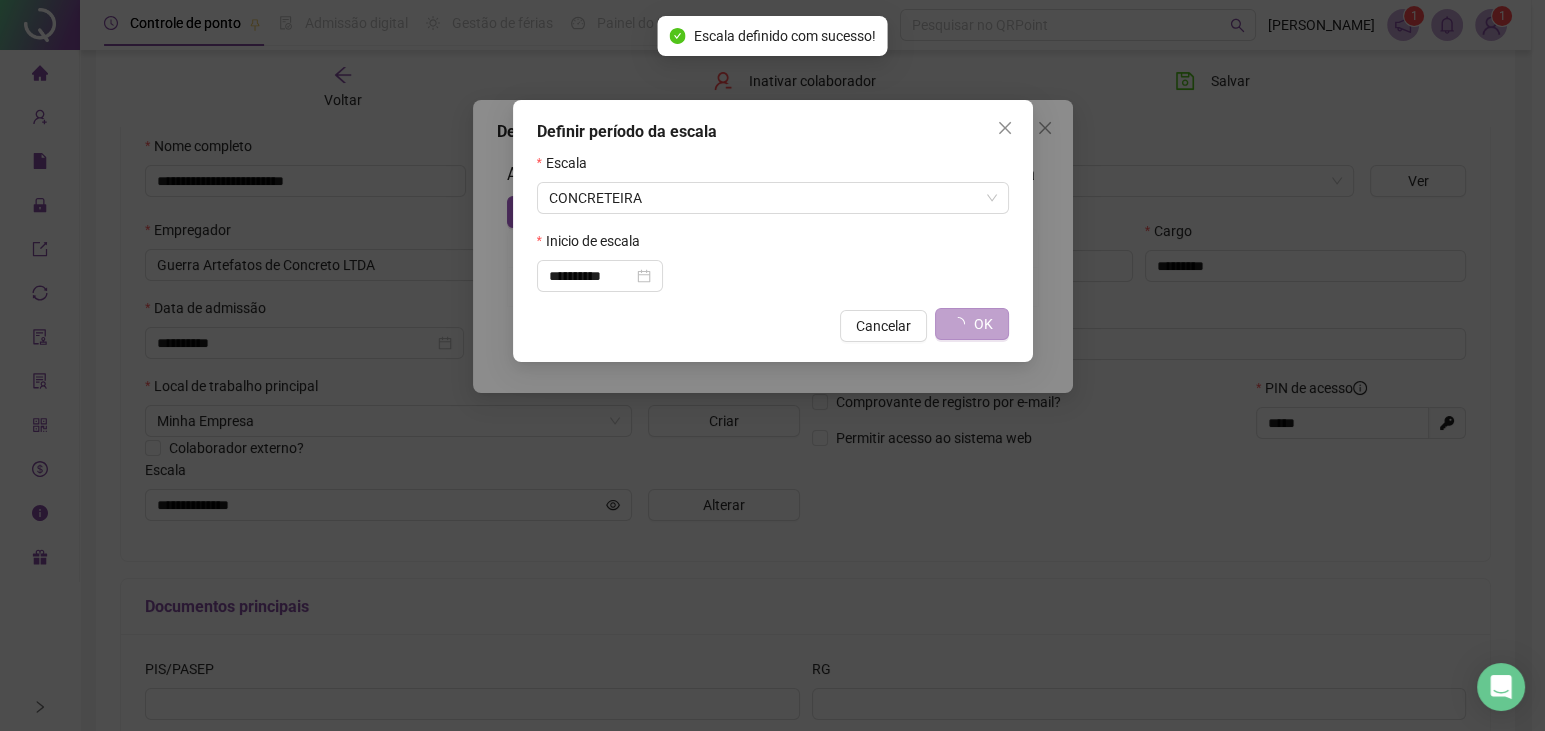 type on "**********" 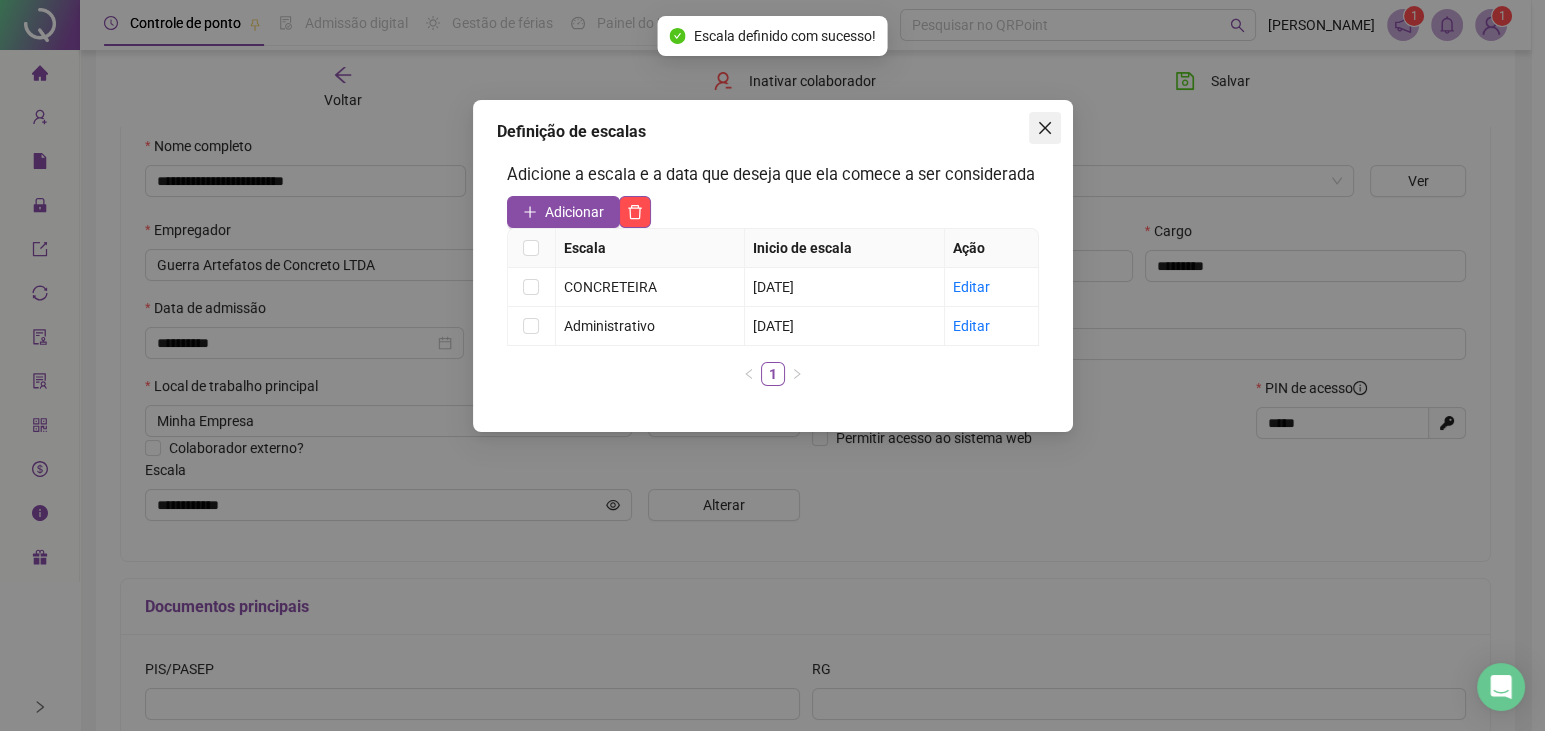 click 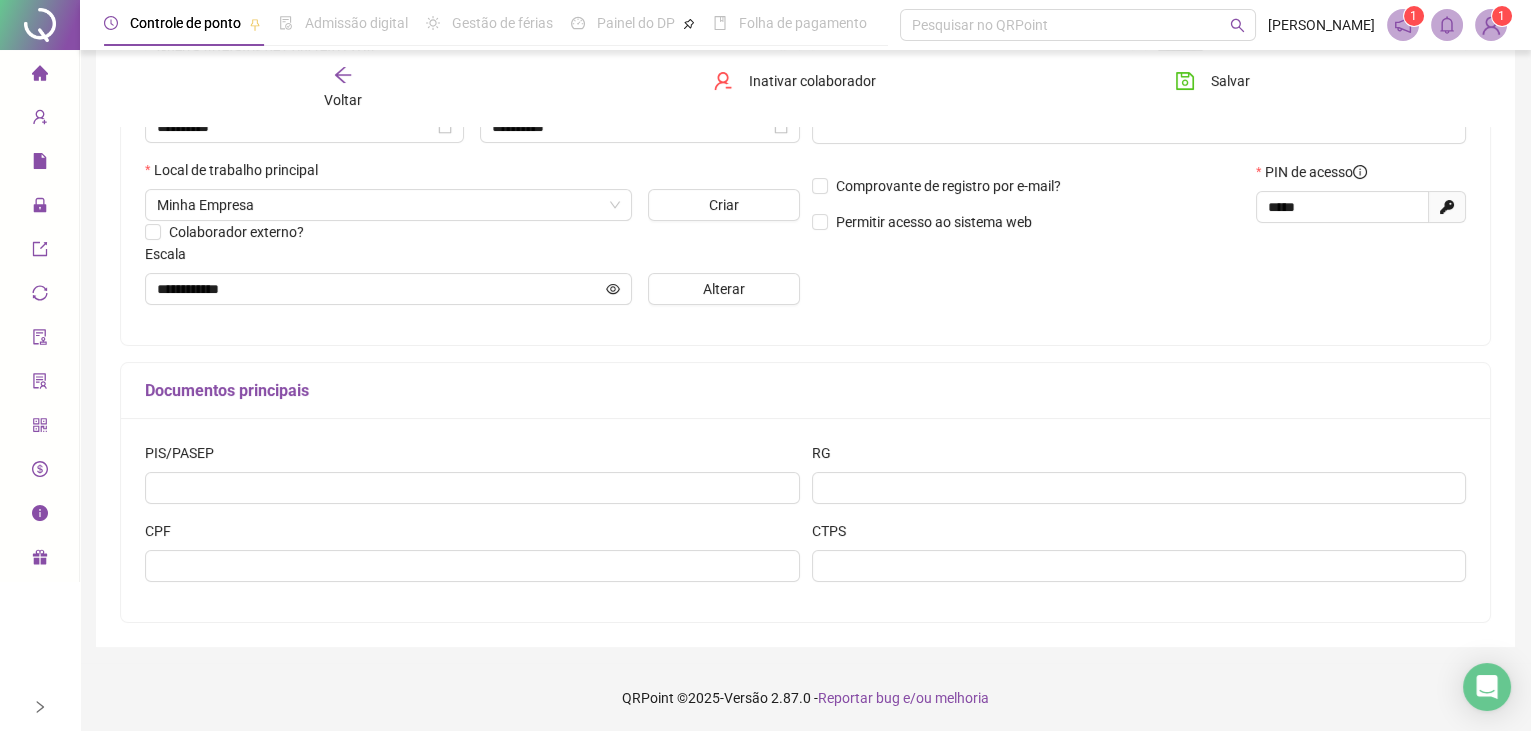 scroll, scrollTop: 0, scrollLeft: 0, axis: both 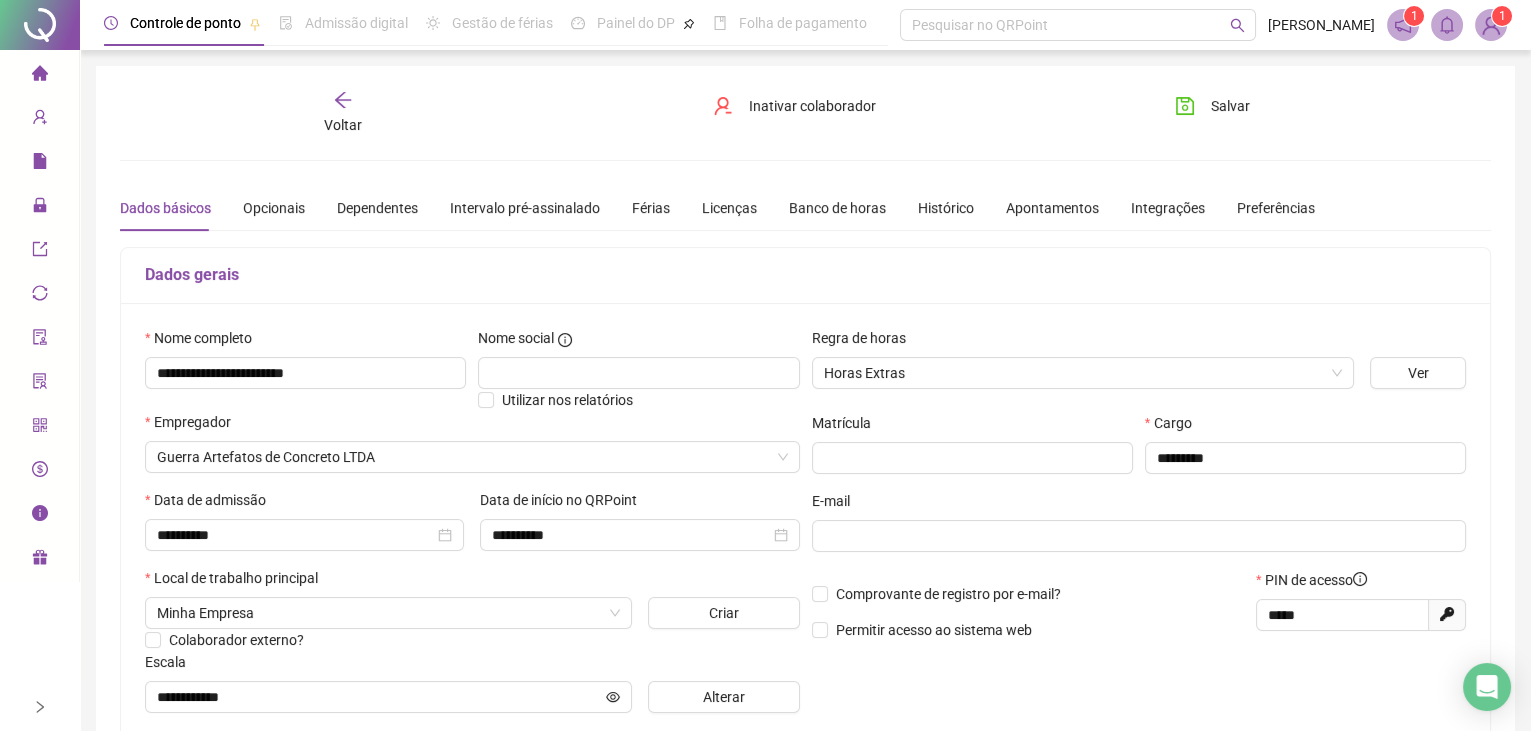 click 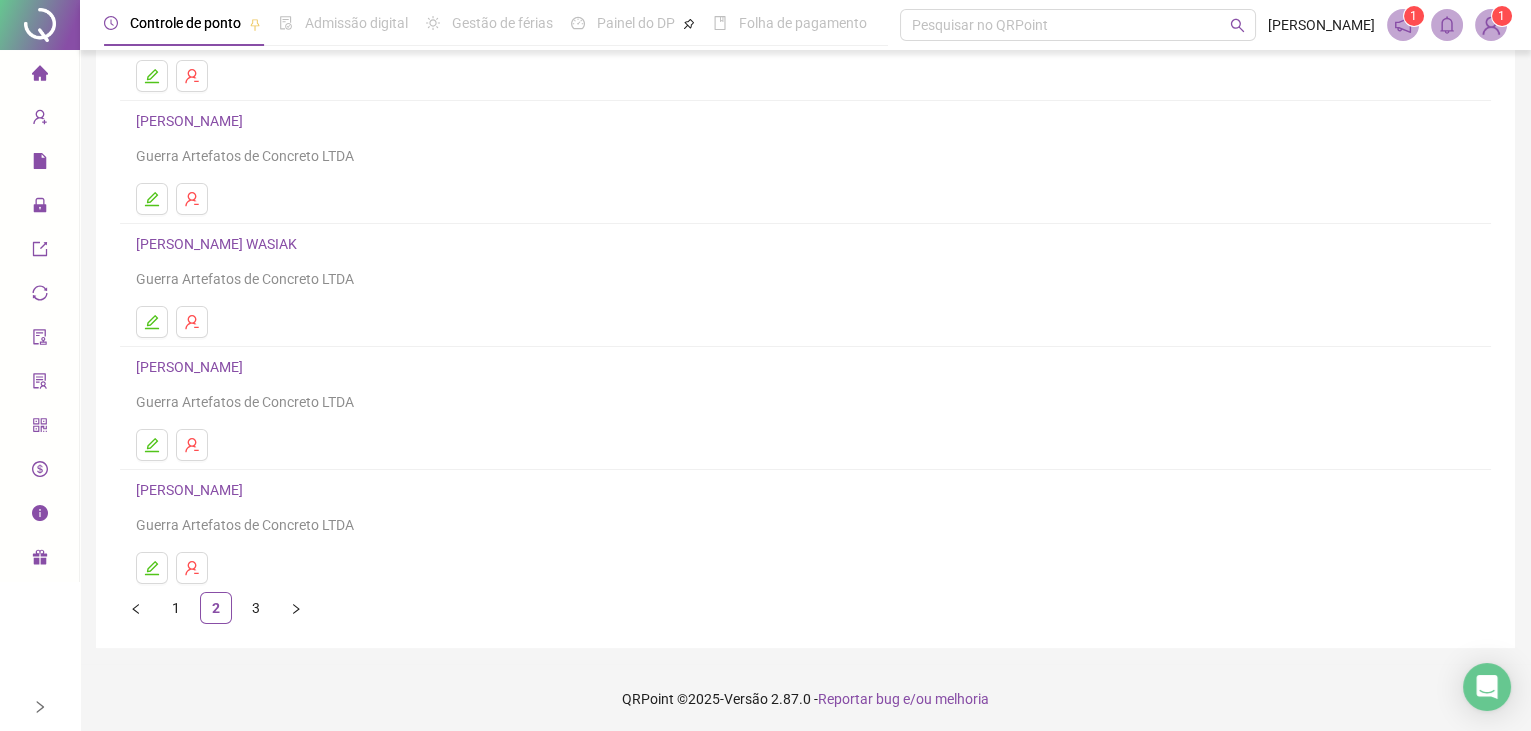 scroll, scrollTop: 143, scrollLeft: 0, axis: vertical 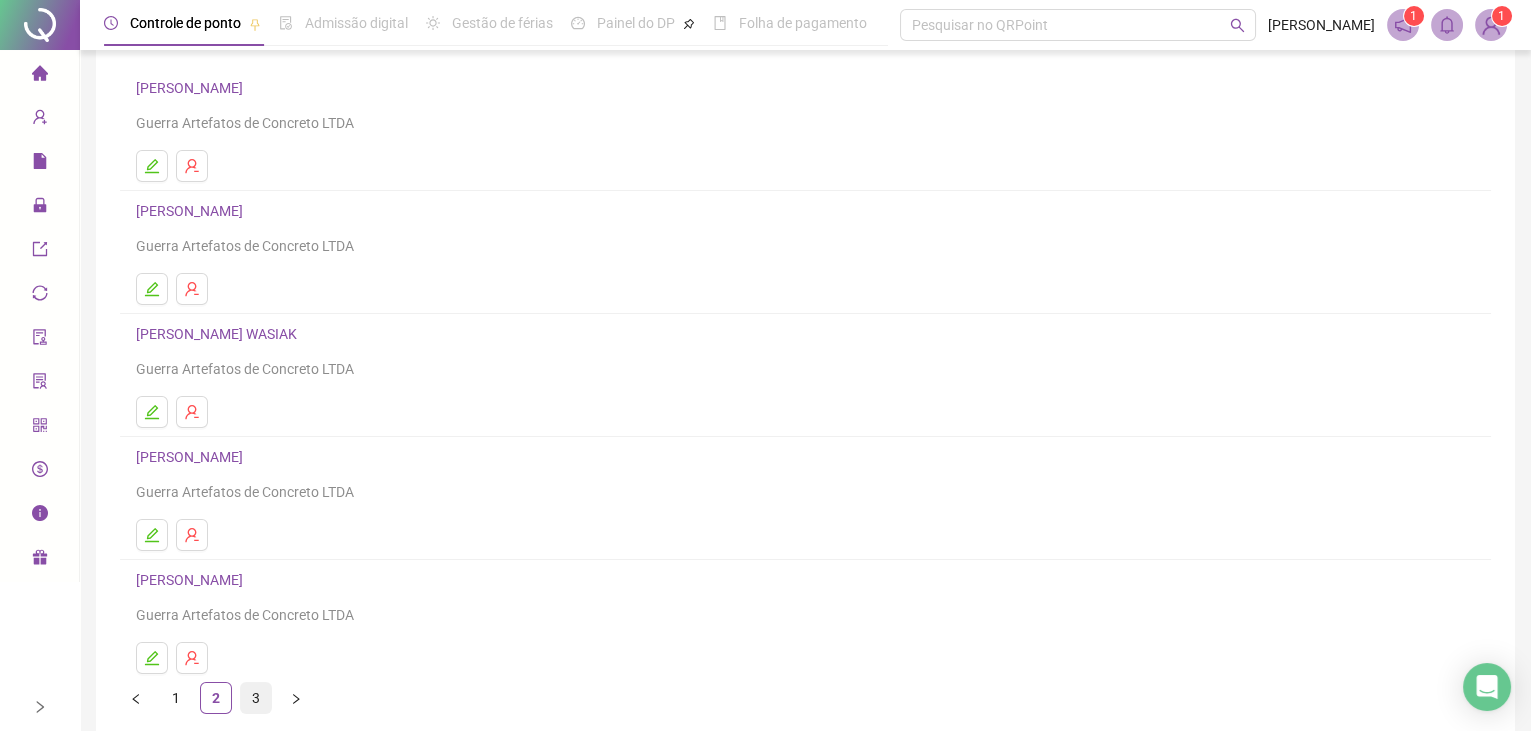 click on "3" at bounding box center (256, 698) 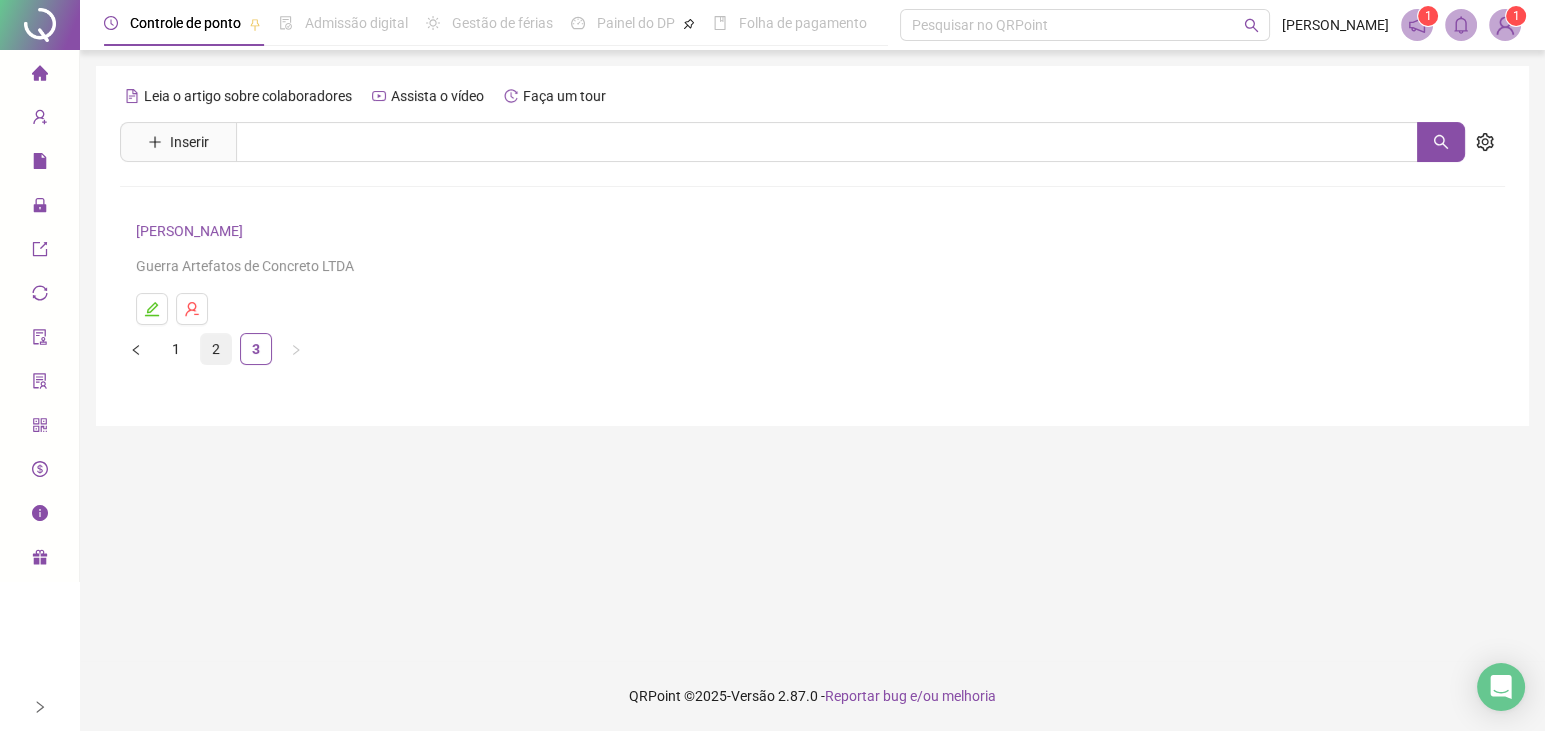click on "2" at bounding box center [216, 349] 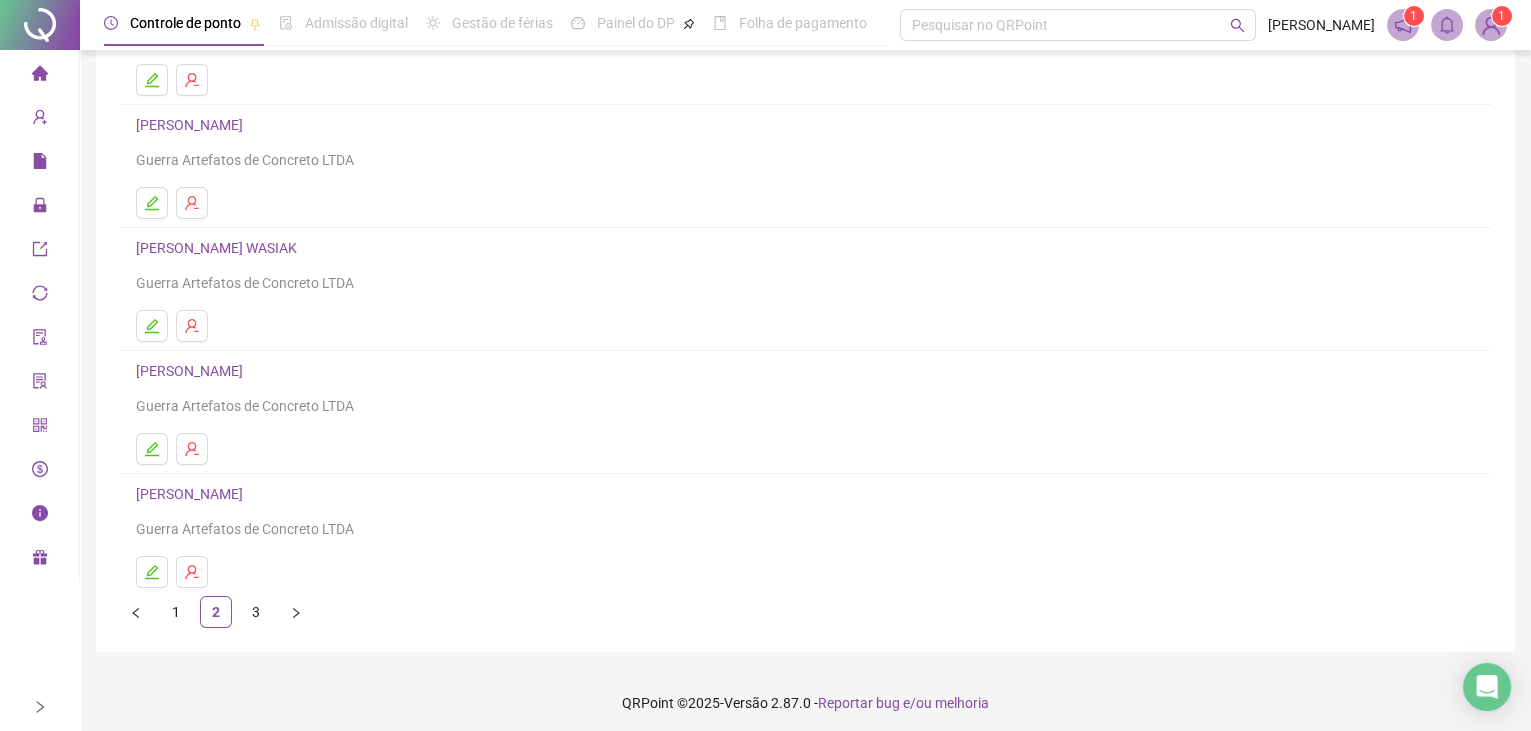 scroll, scrollTop: 233, scrollLeft: 0, axis: vertical 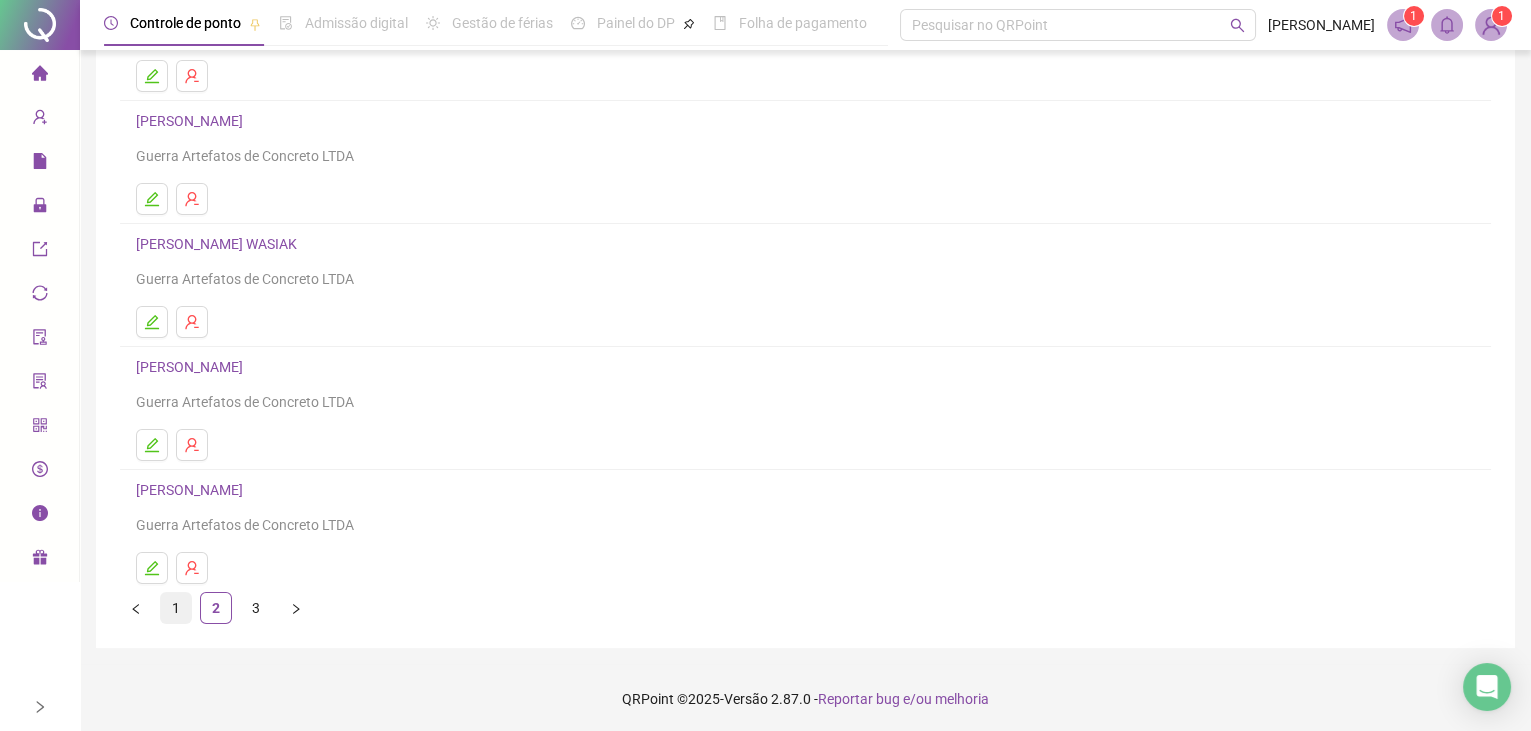click on "1" at bounding box center (176, 608) 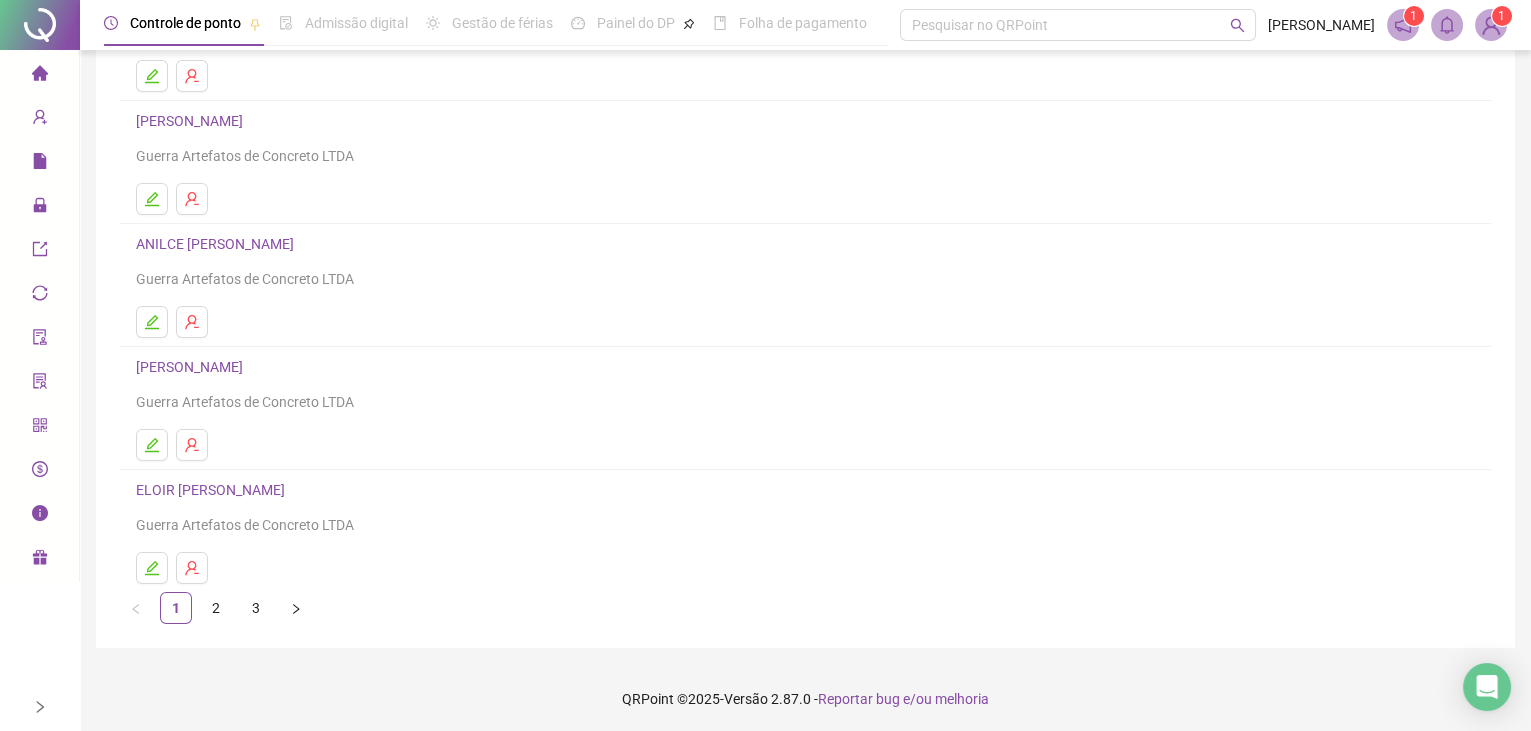 scroll, scrollTop: 233, scrollLeft: 0, axis: vertical 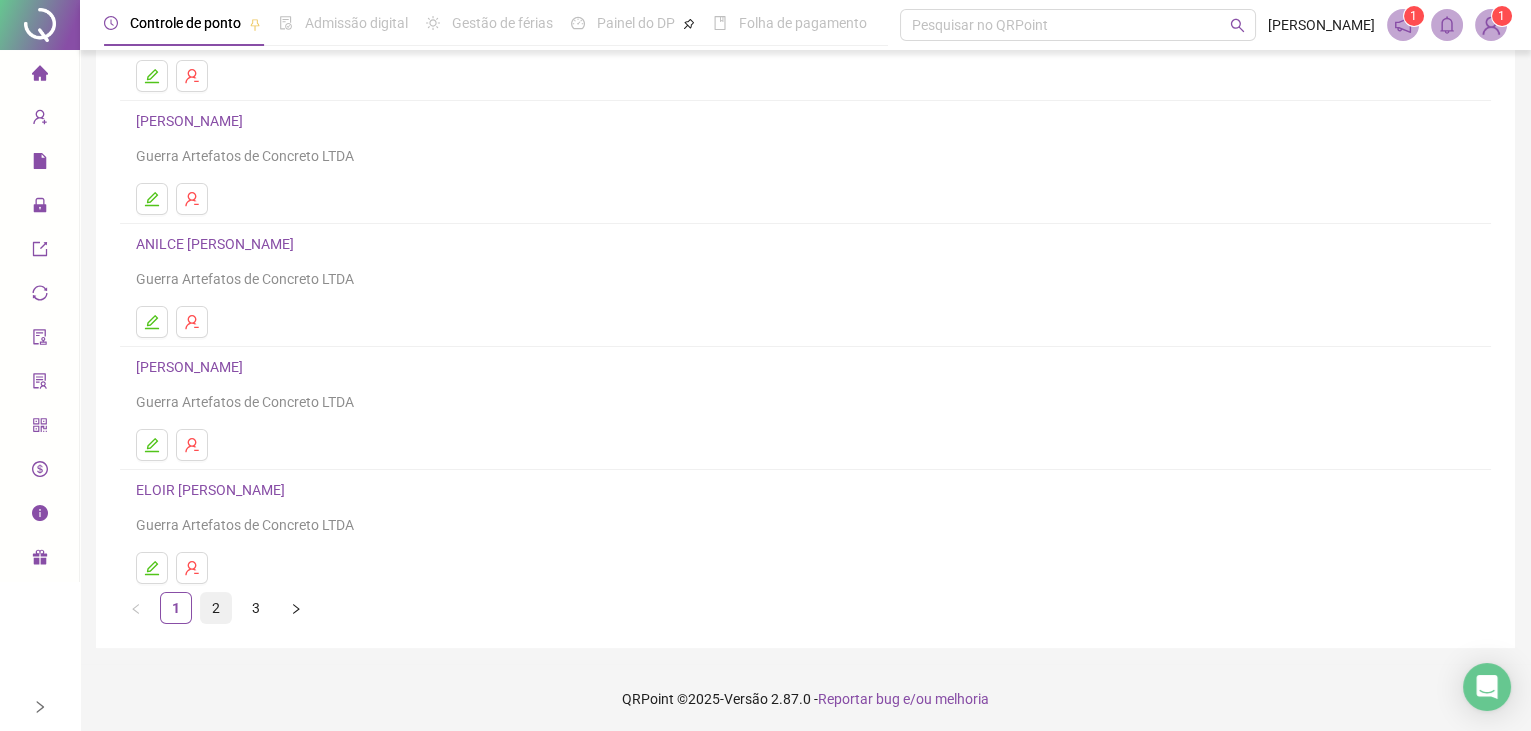 click on "2" at bounding box center [216, 608] 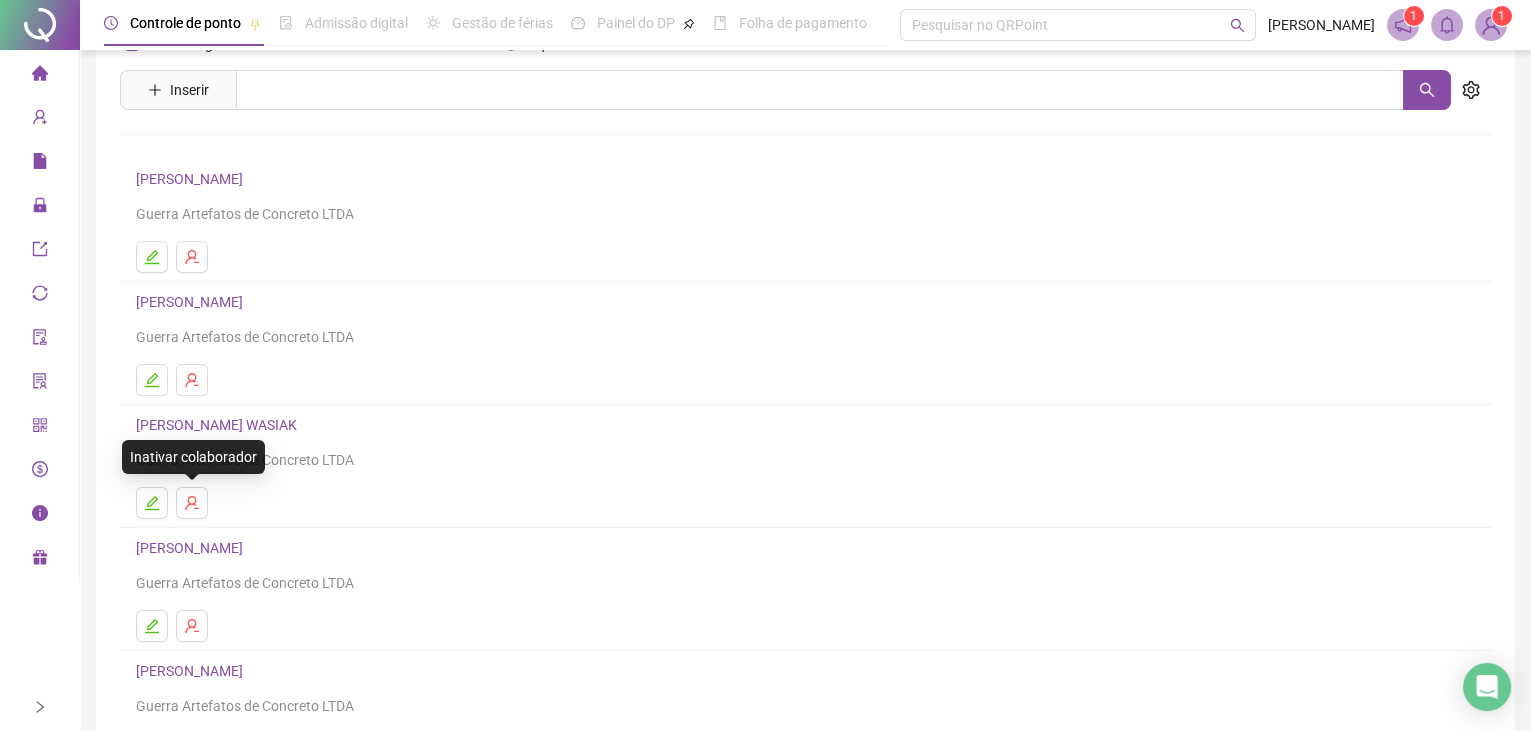 scroll, scrollTop: 0, scrollLeft: 0, axis: both 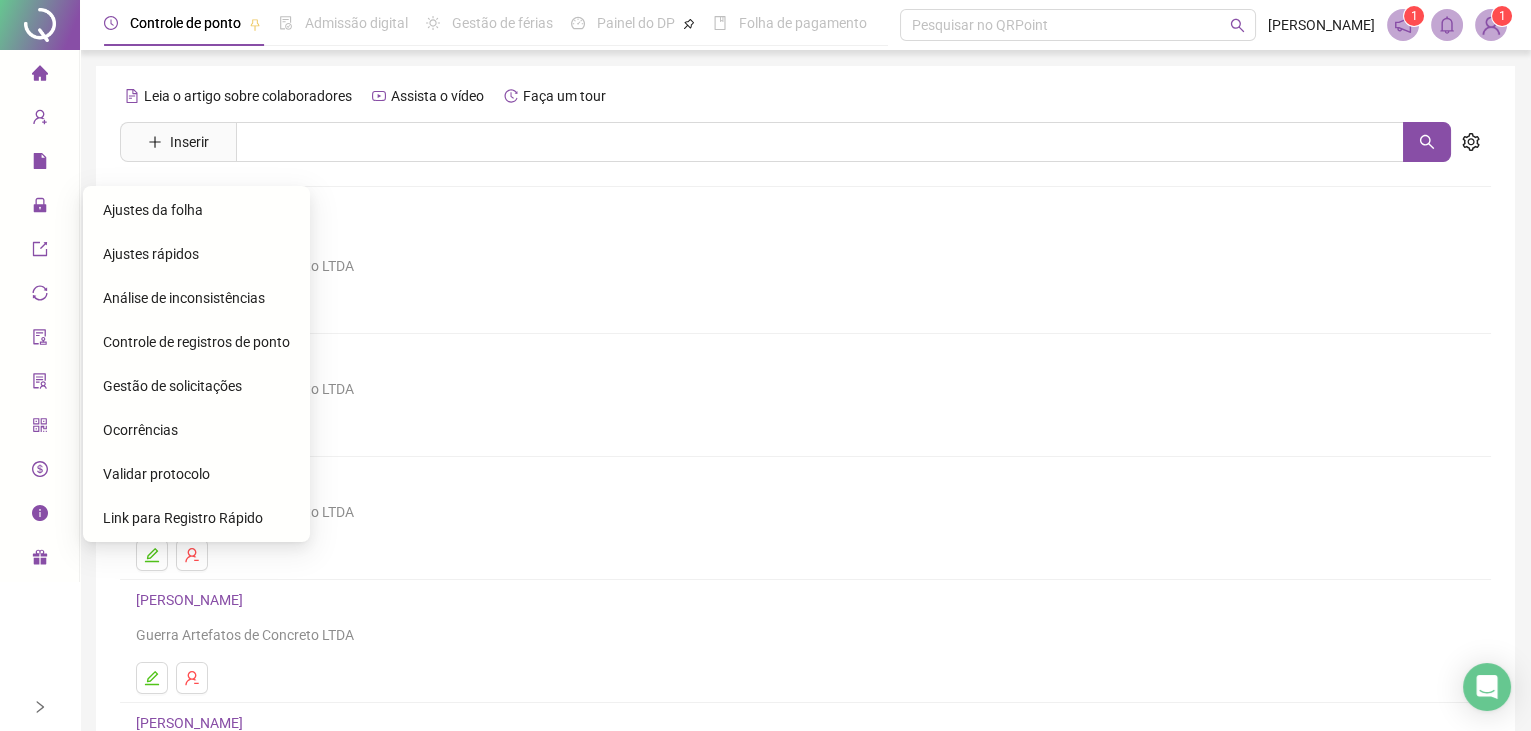 click on "Ajustes da folha" at bounding box center [196, 210] 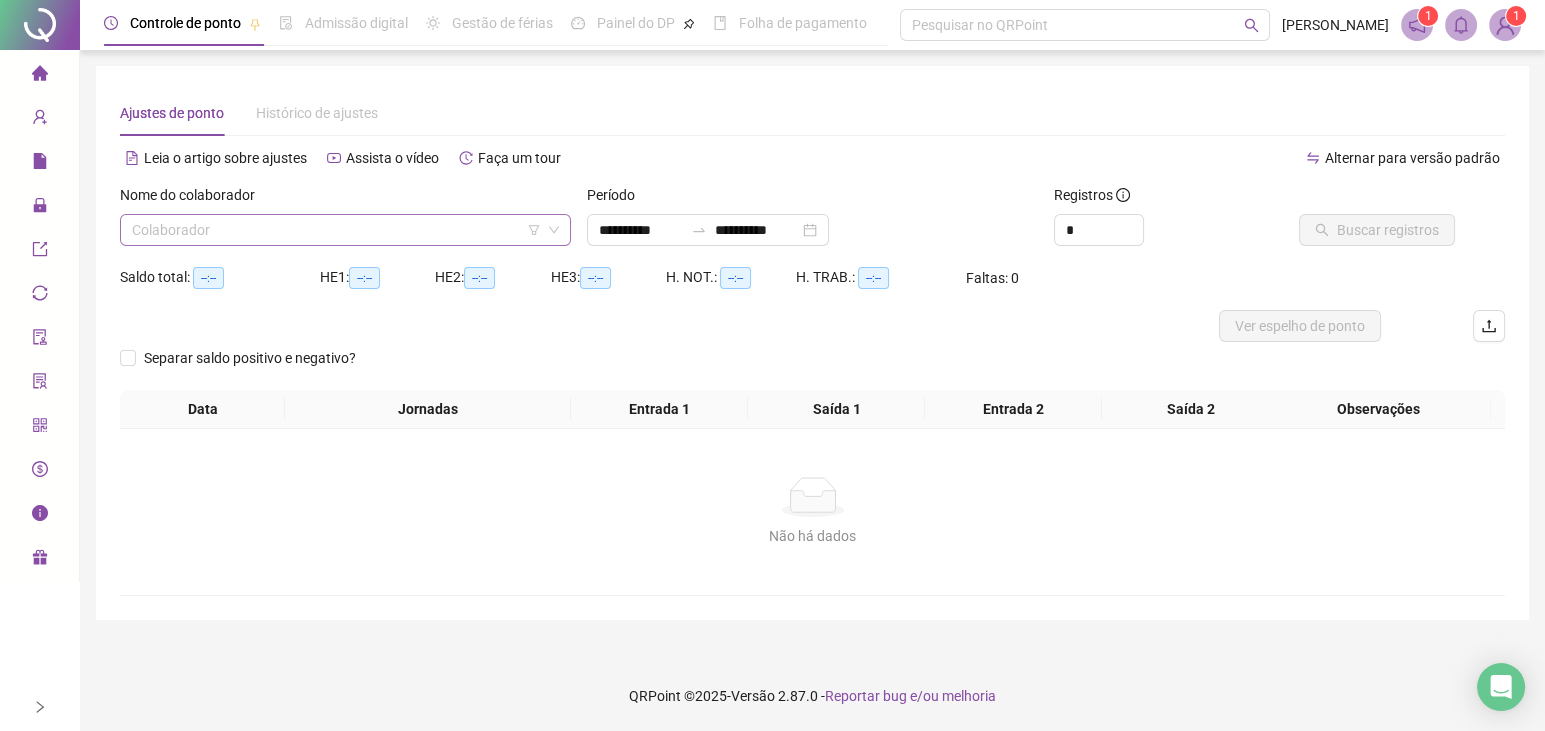 click on "Colaborador" at bounding box center (345, 230) 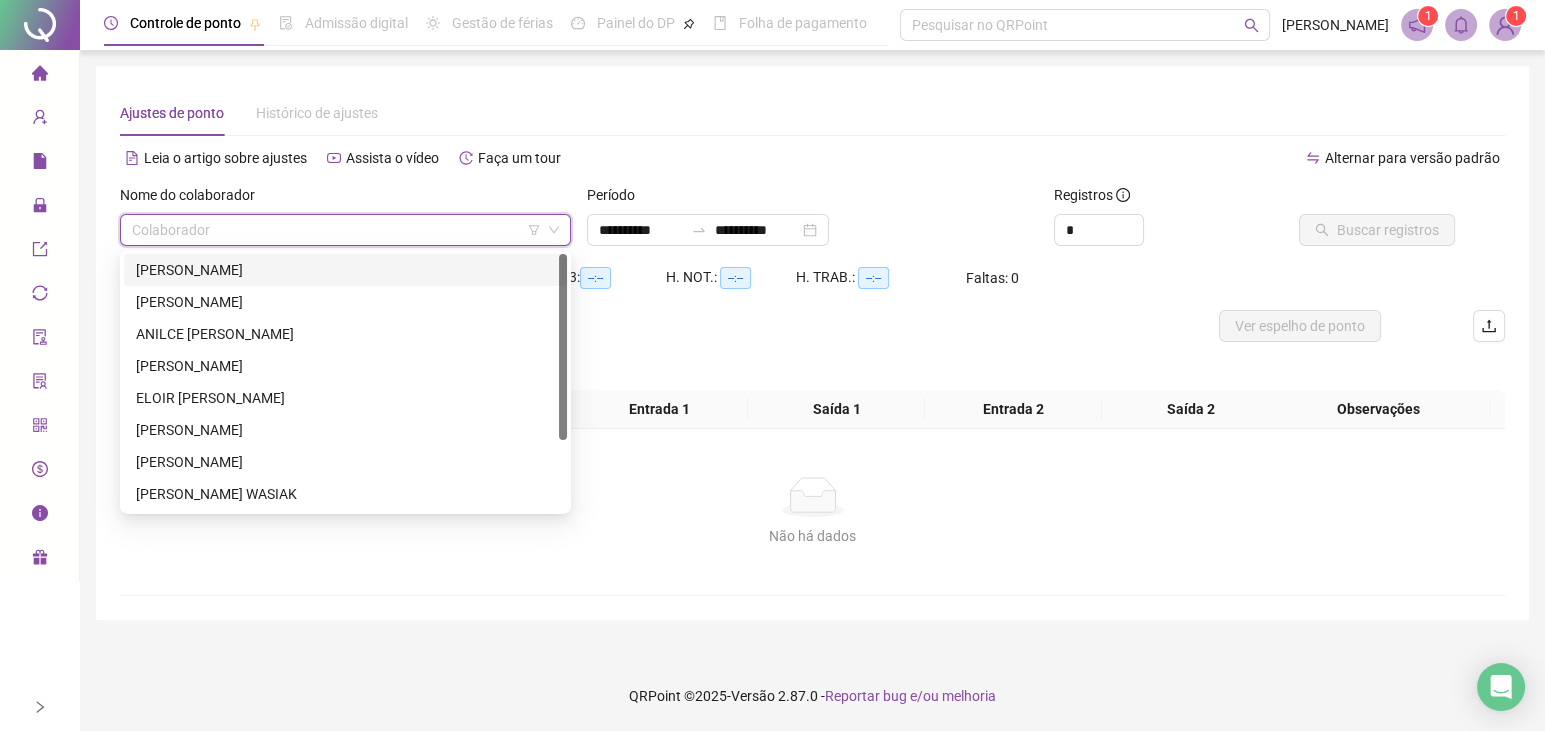 click on "[PERSON_NAME]" at bounding box center [345, 270] 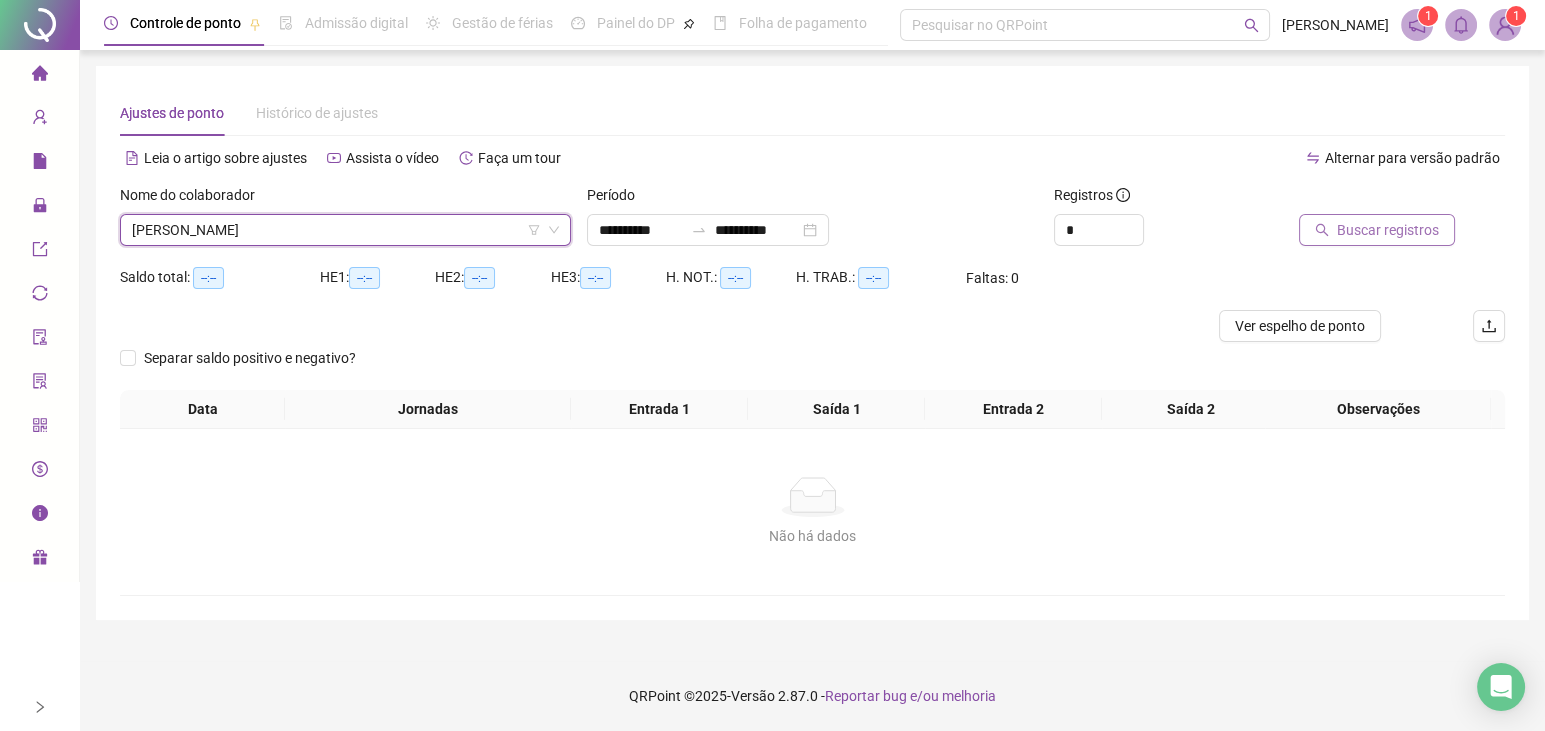 click on "Buscar registros" at bounding box center [1388, 230] 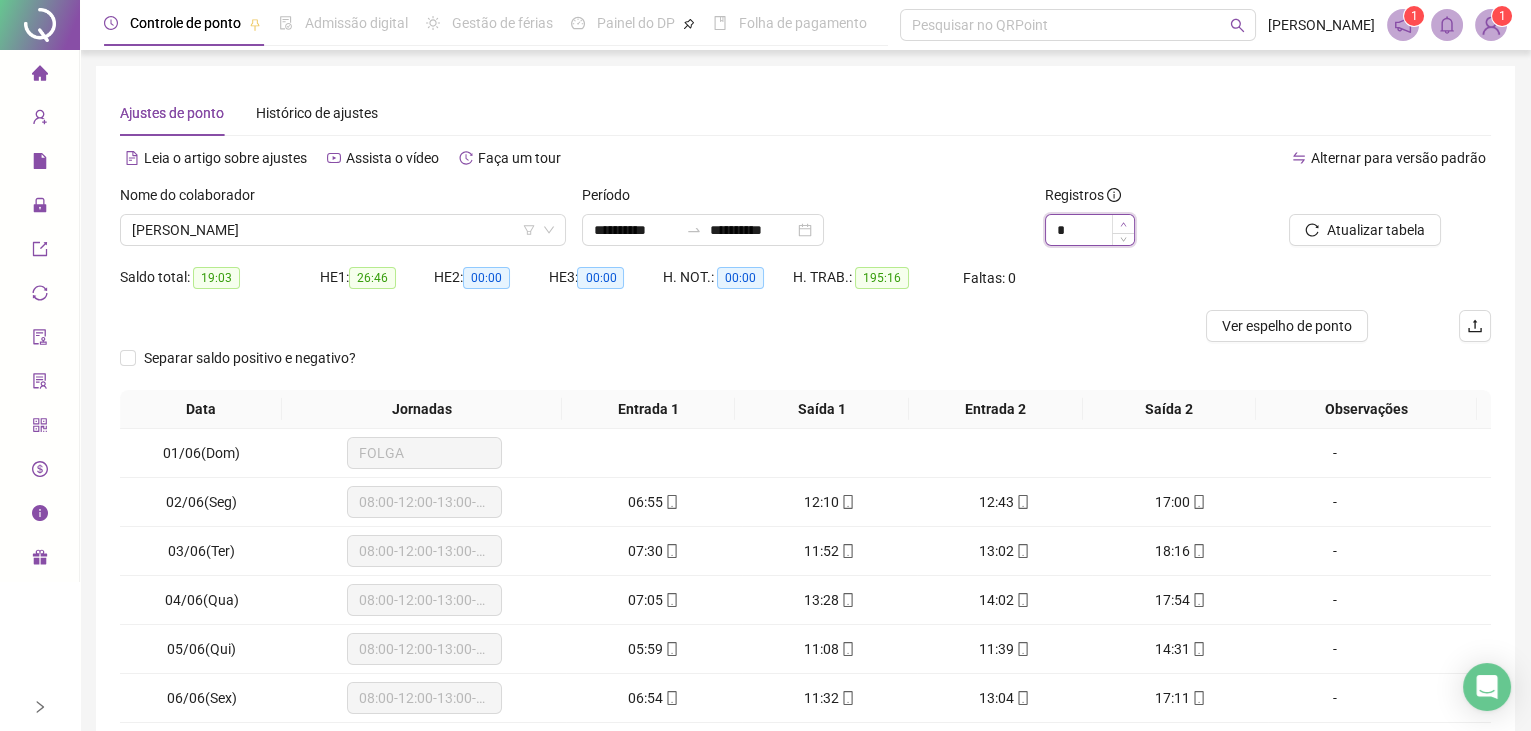 type on "*" 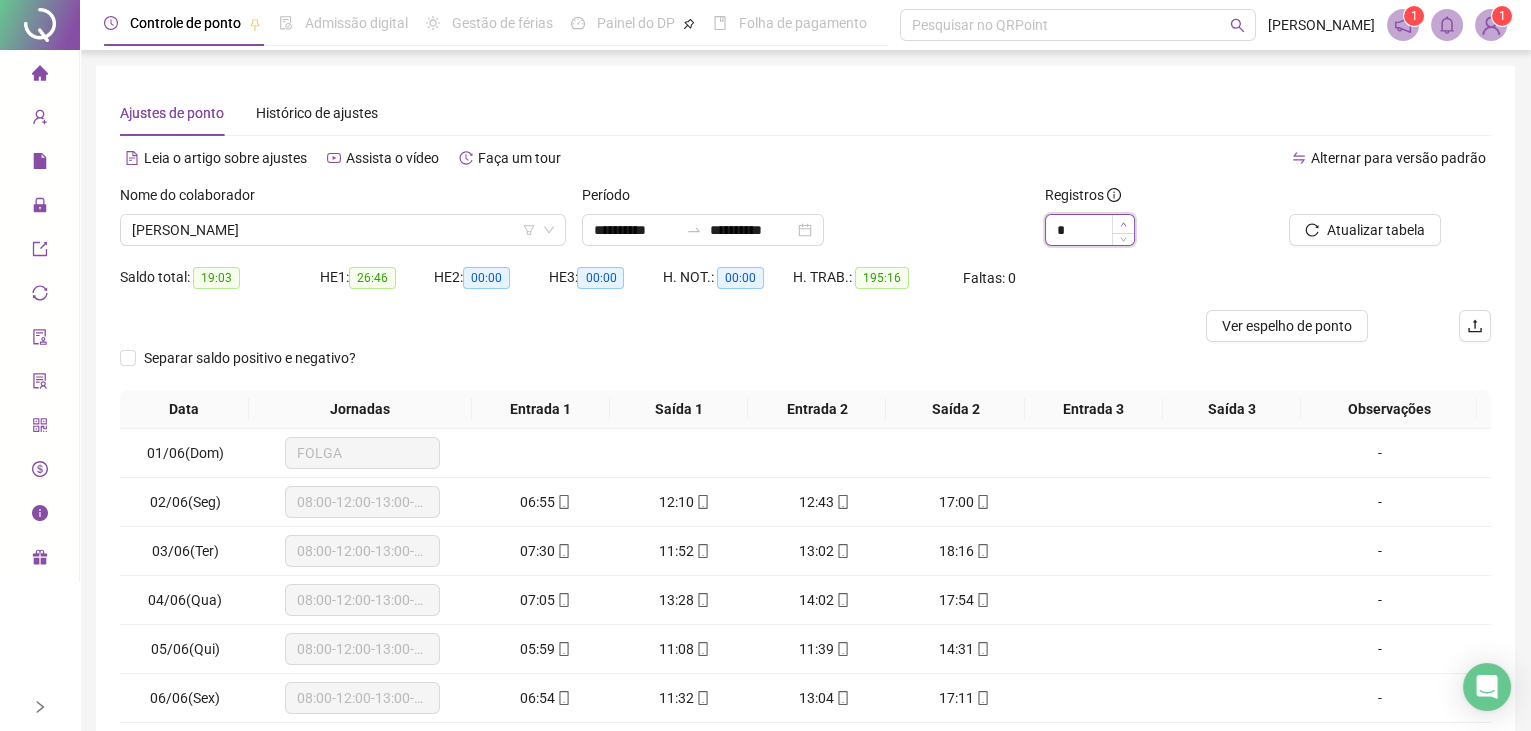 click 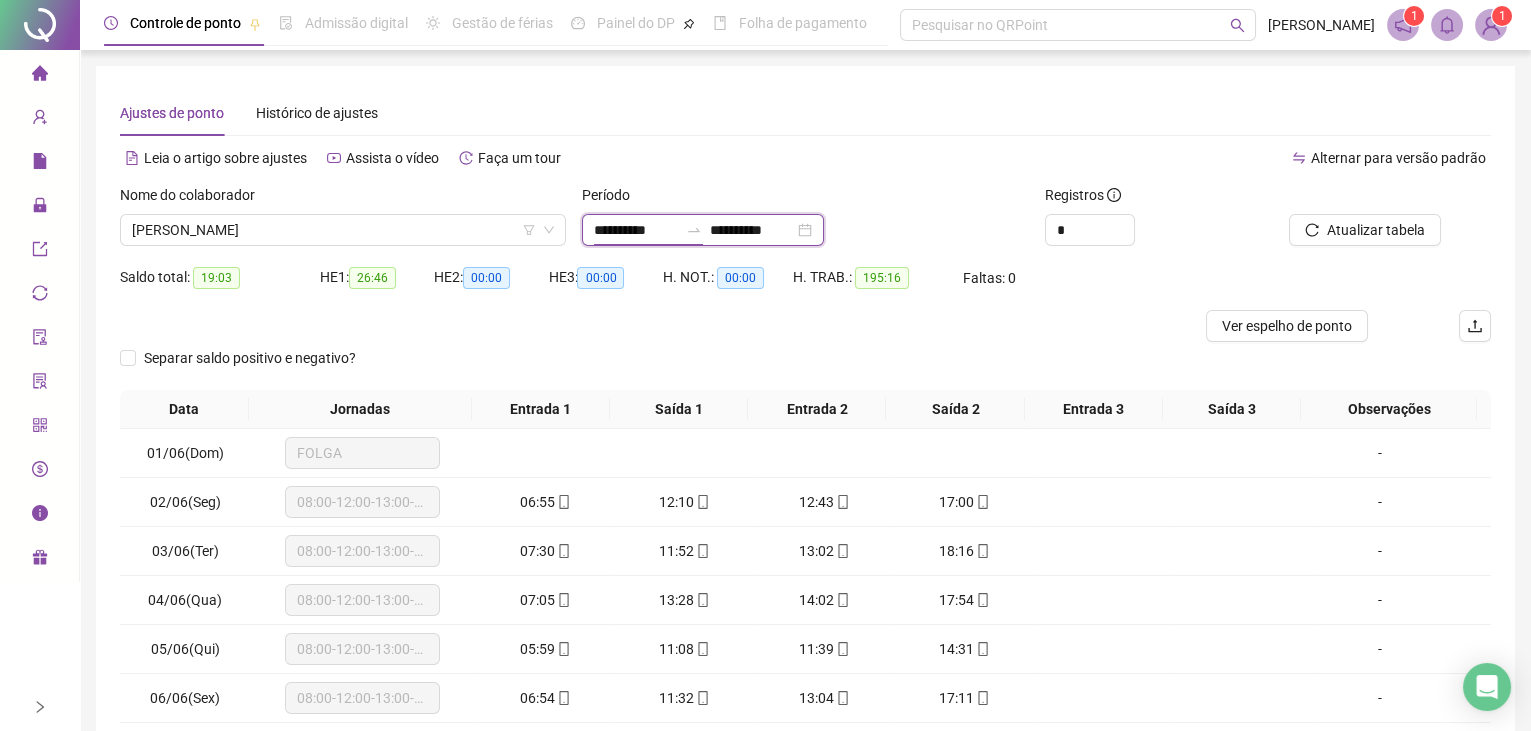 click on "**********" at bounding box center [636, 230] 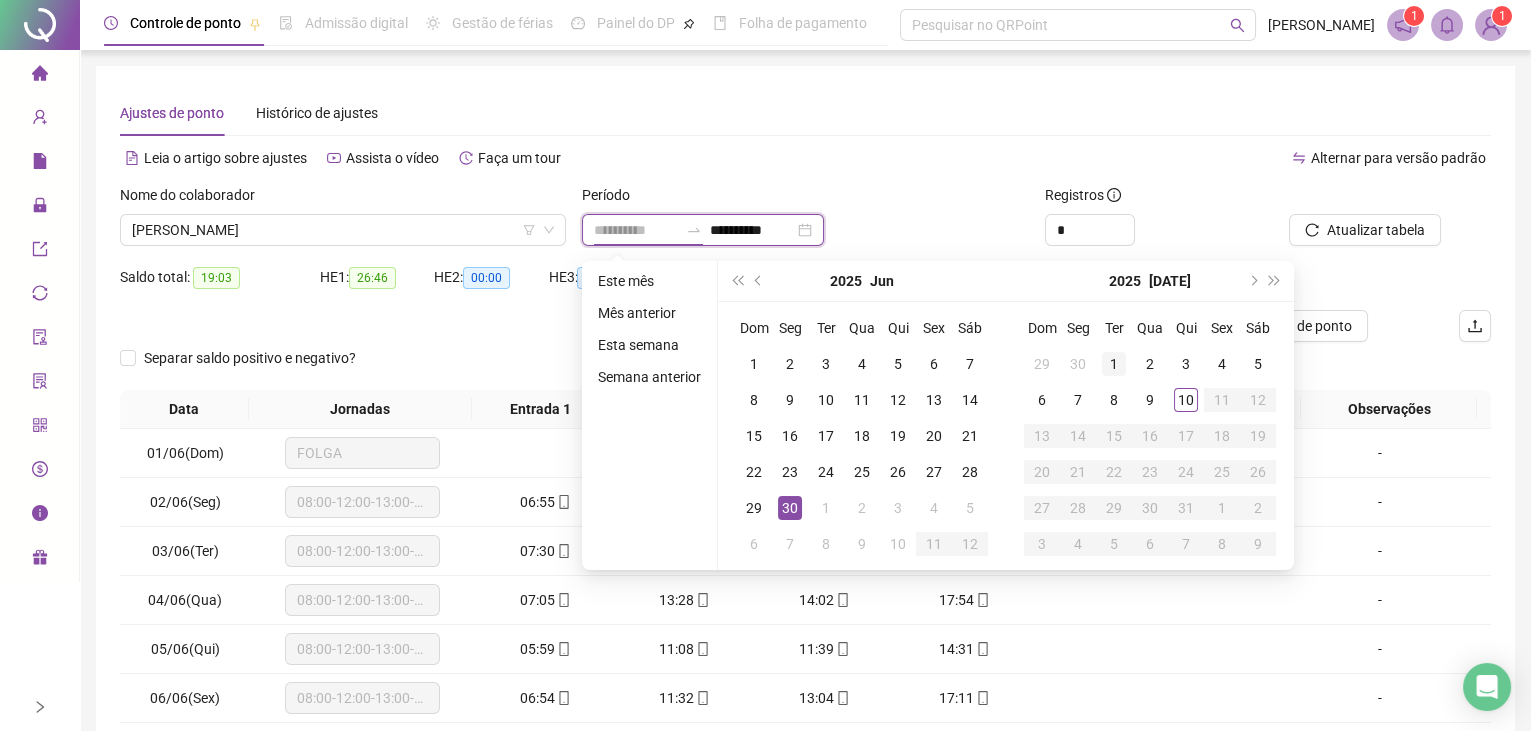 type on "**********" 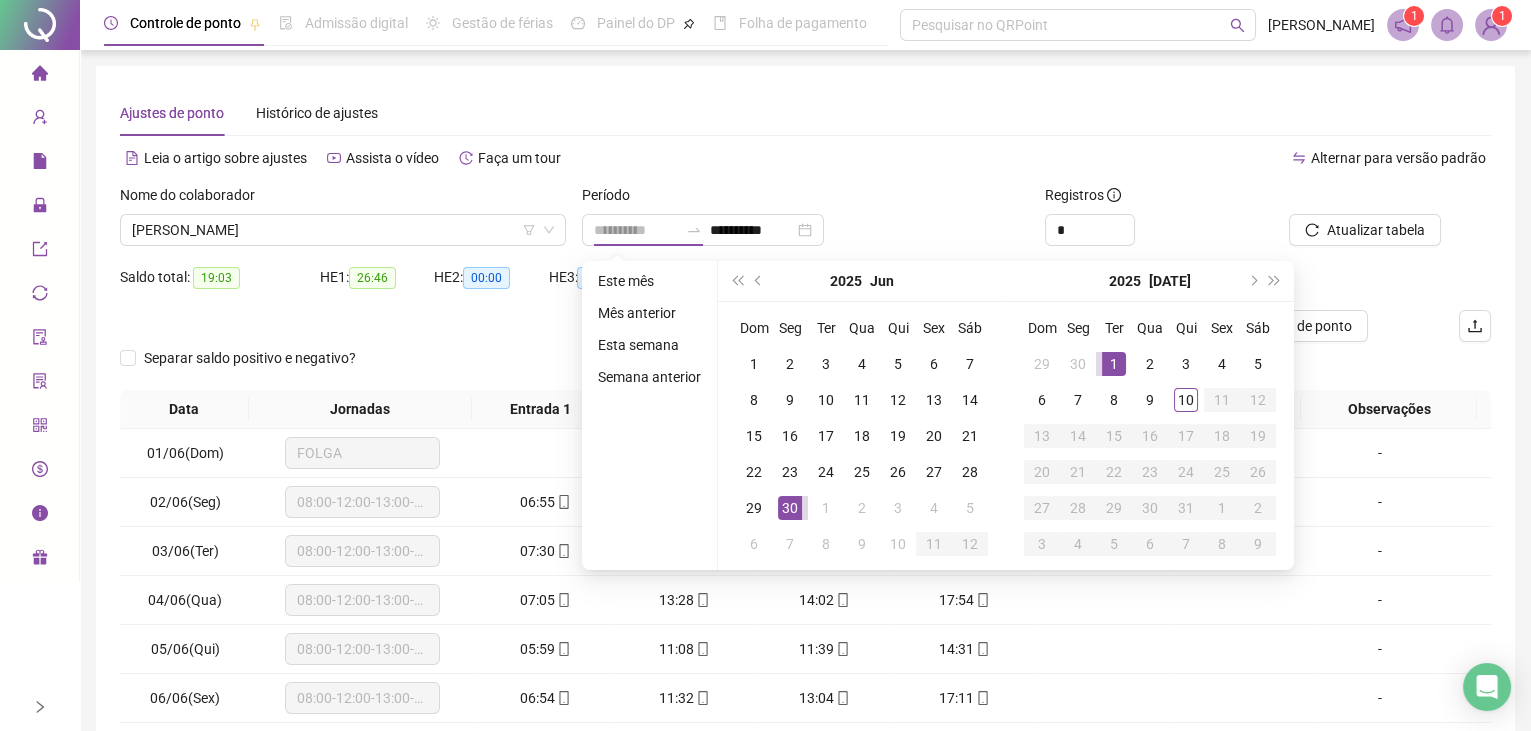 click on "1" at bounding box center (1114, 364) 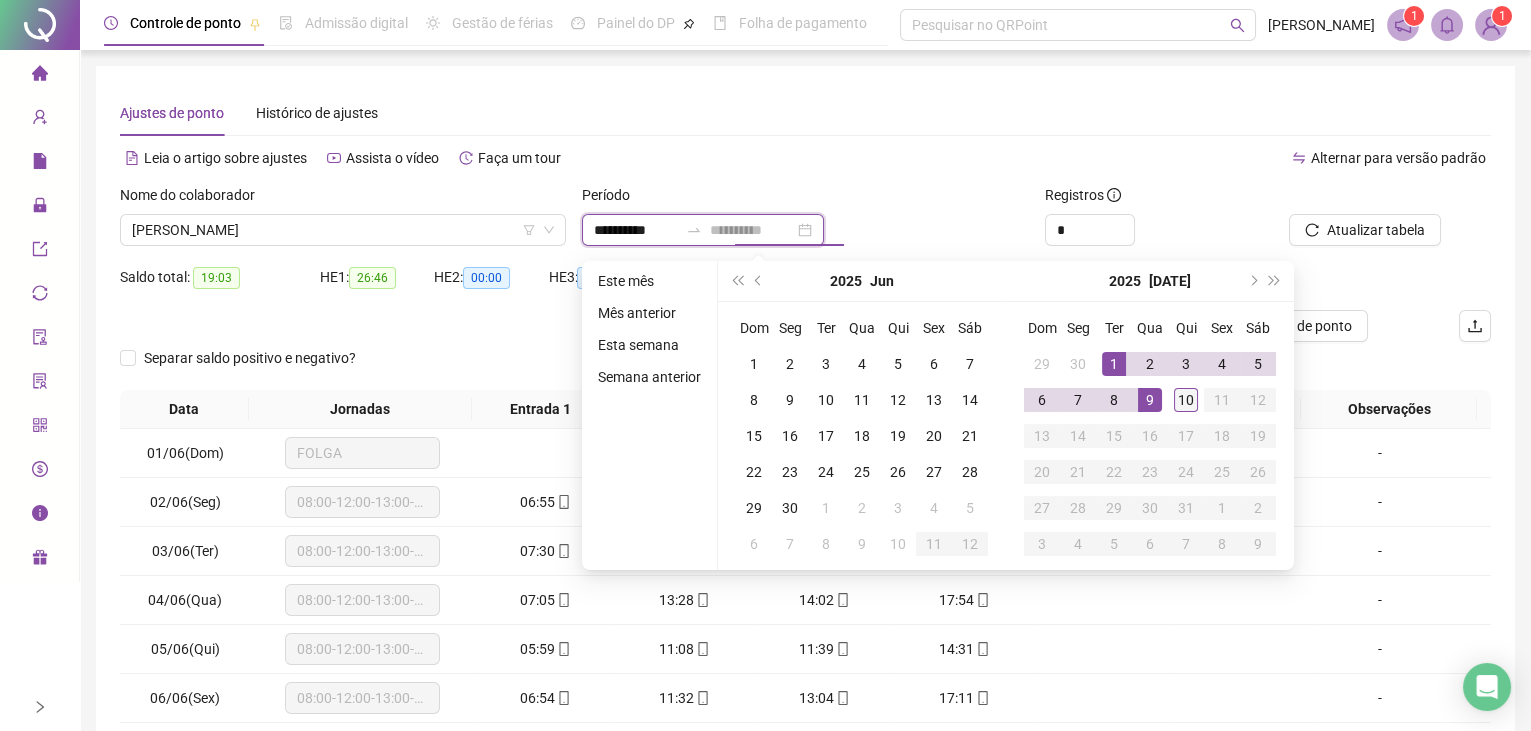 type on "**********" 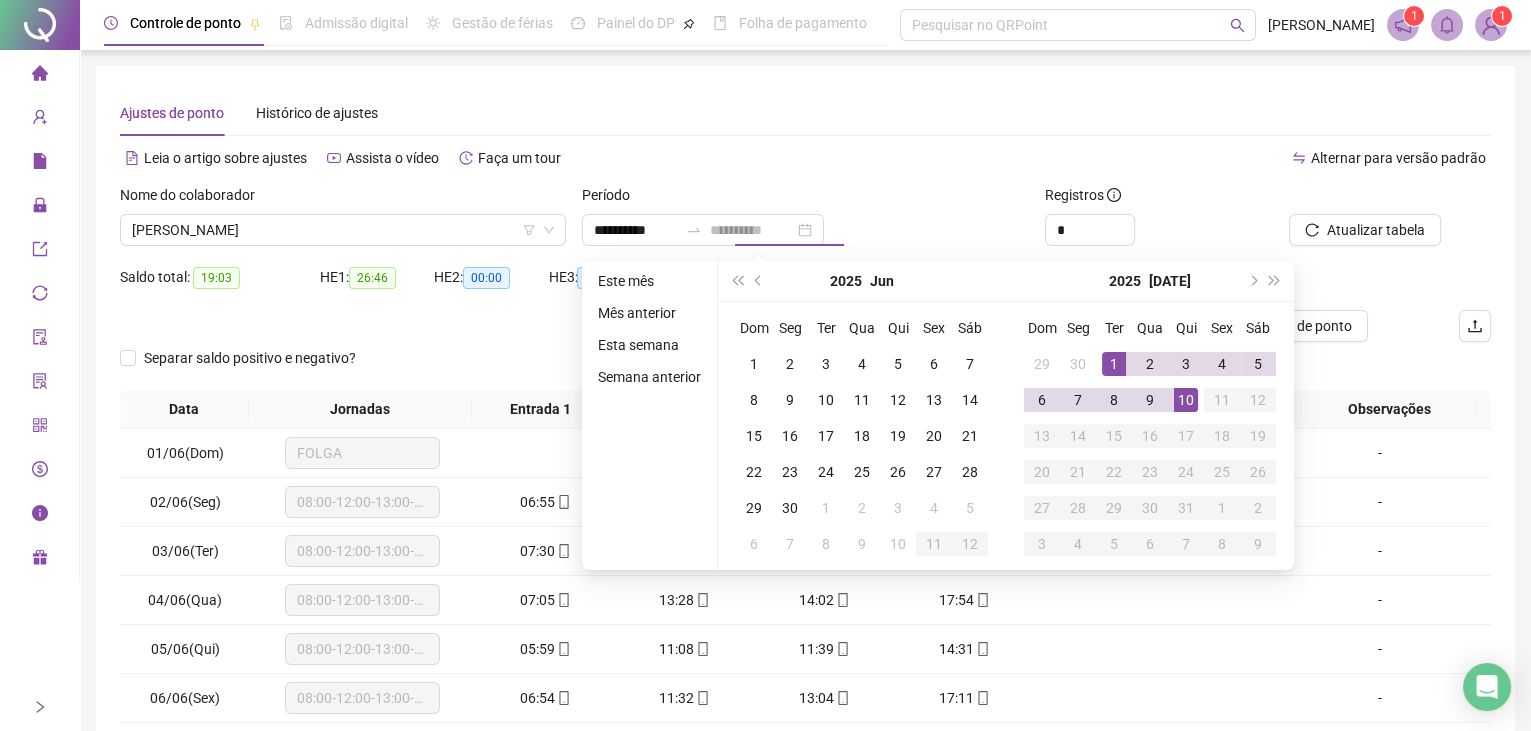 click on "10" at bounding box center (1186, 400) 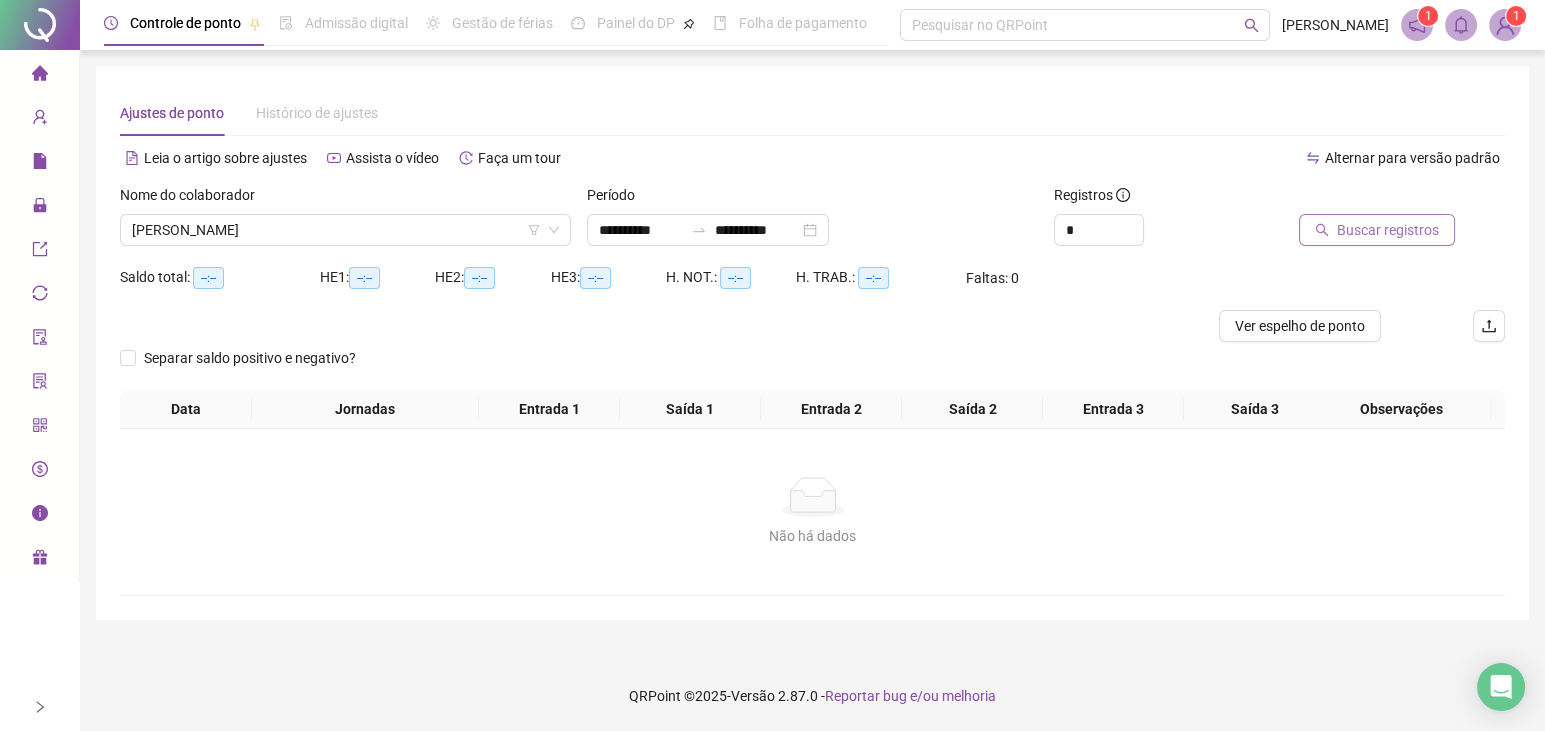 click on "Buscar registros" at bounding box center (1388, 230) 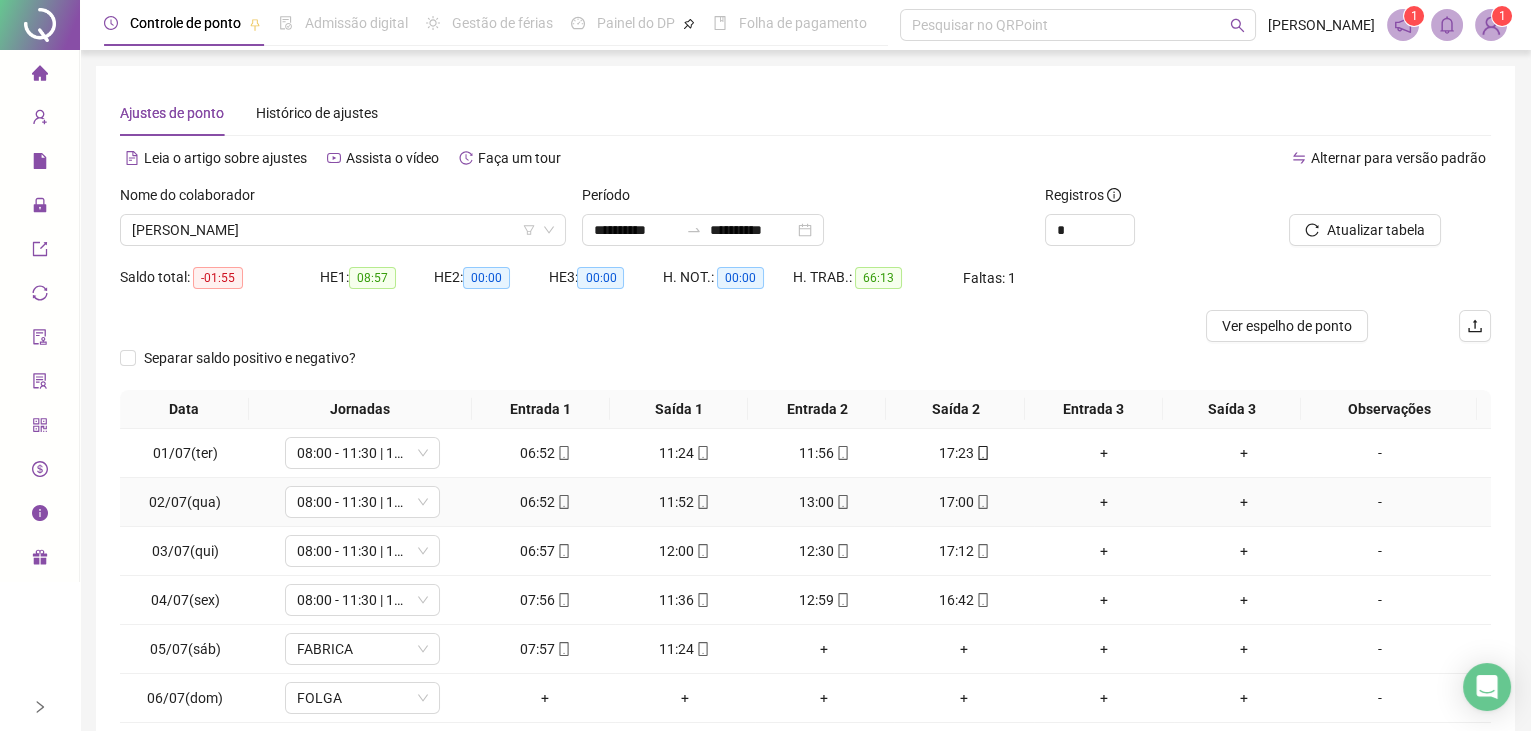 scroll, scrollTop: 0, scrollLeft: 0, axis: both 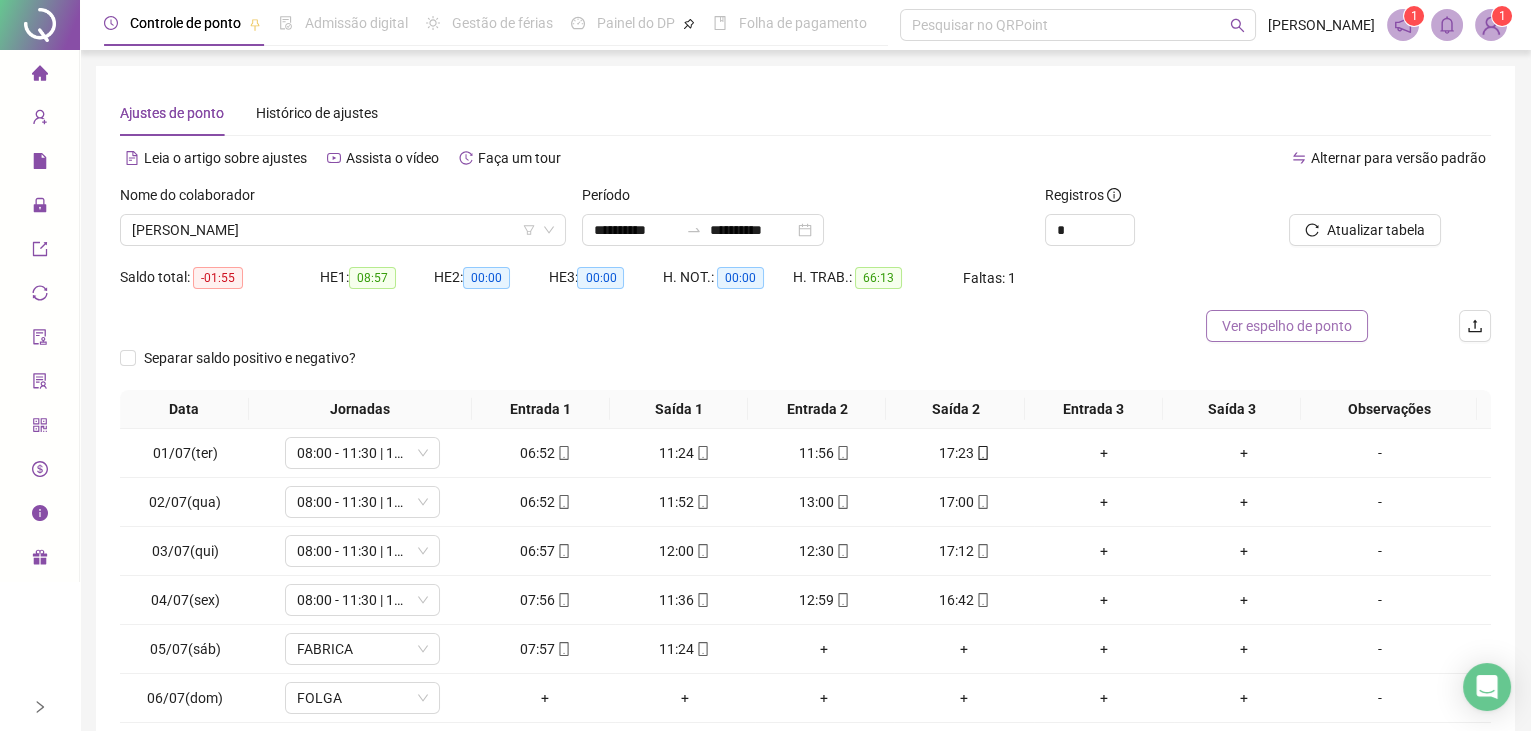 click on "Ver espelho de ponto" at bounding box center [1287, 326] 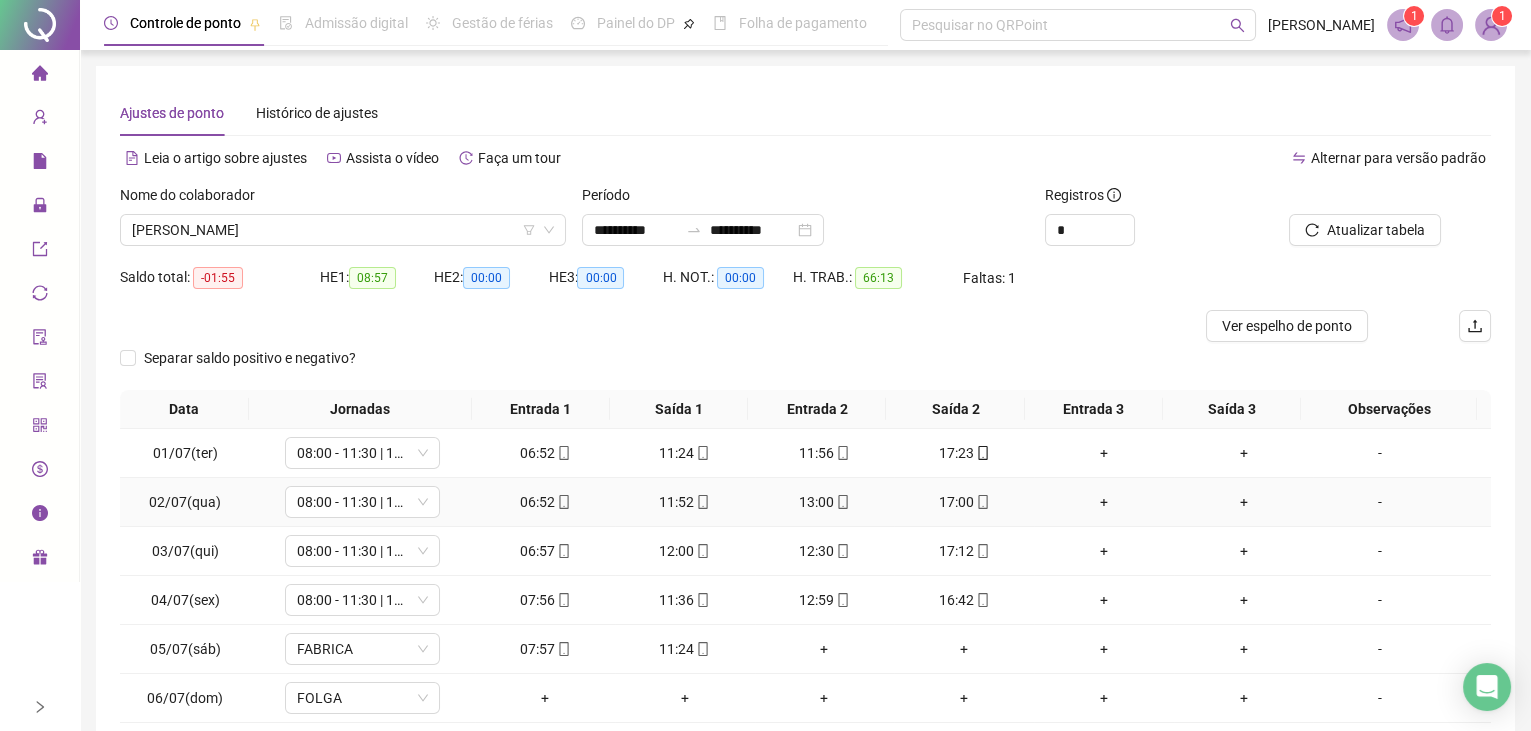 scroll, scrollTop: 0, scrollLeft: 0, axis: both 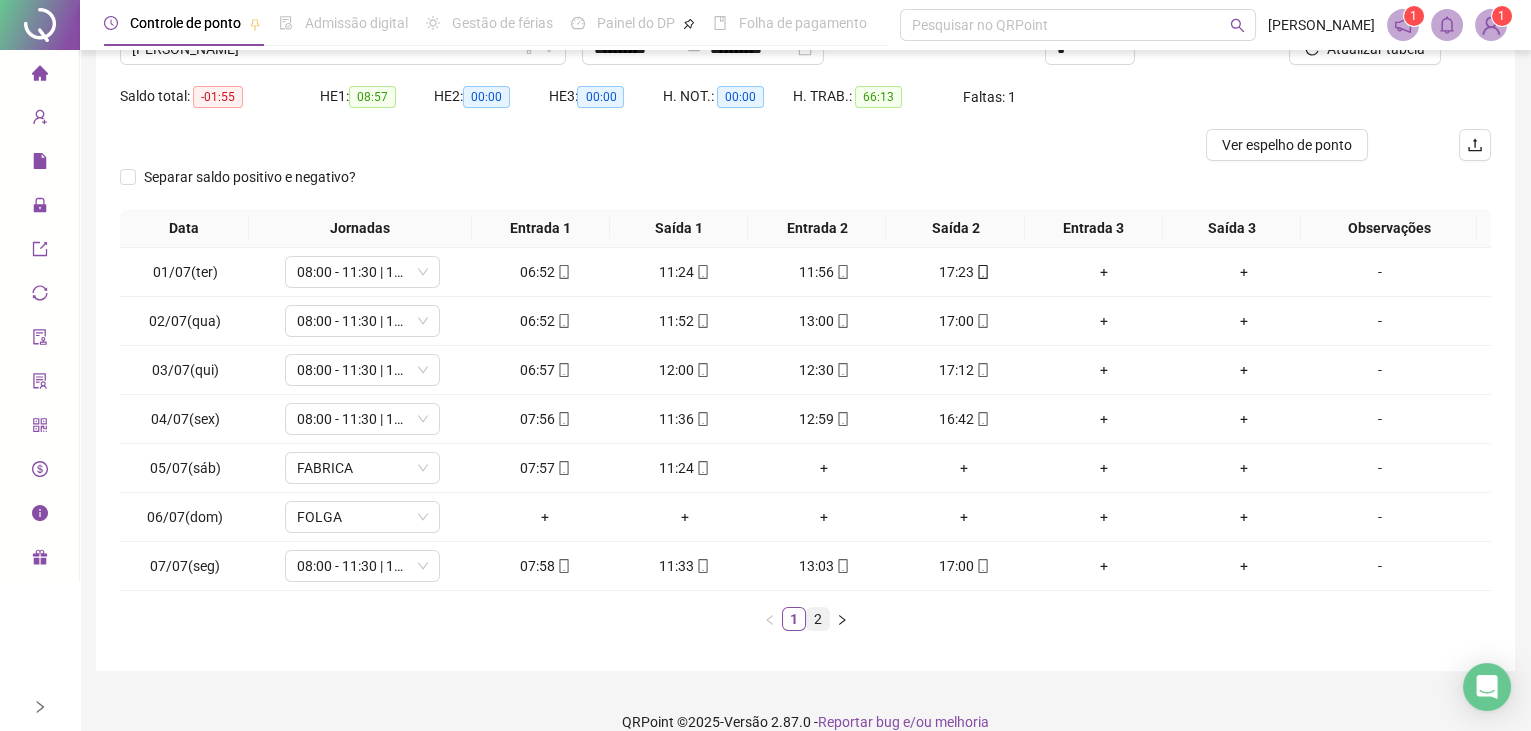click on "2" at bounding box center [818, 619] 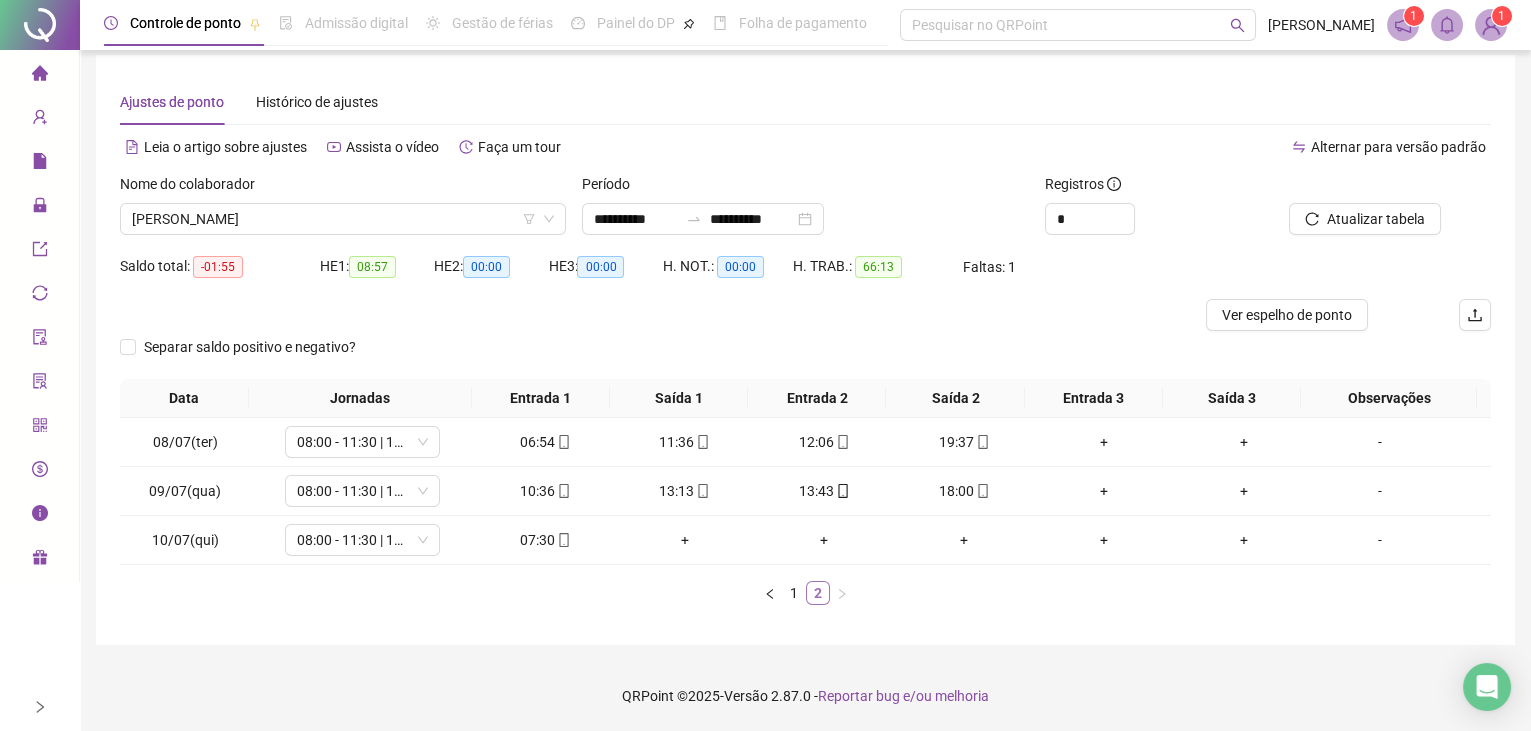 scroll, scrollTop: 9, scrollLeft: 0, axis: vertical 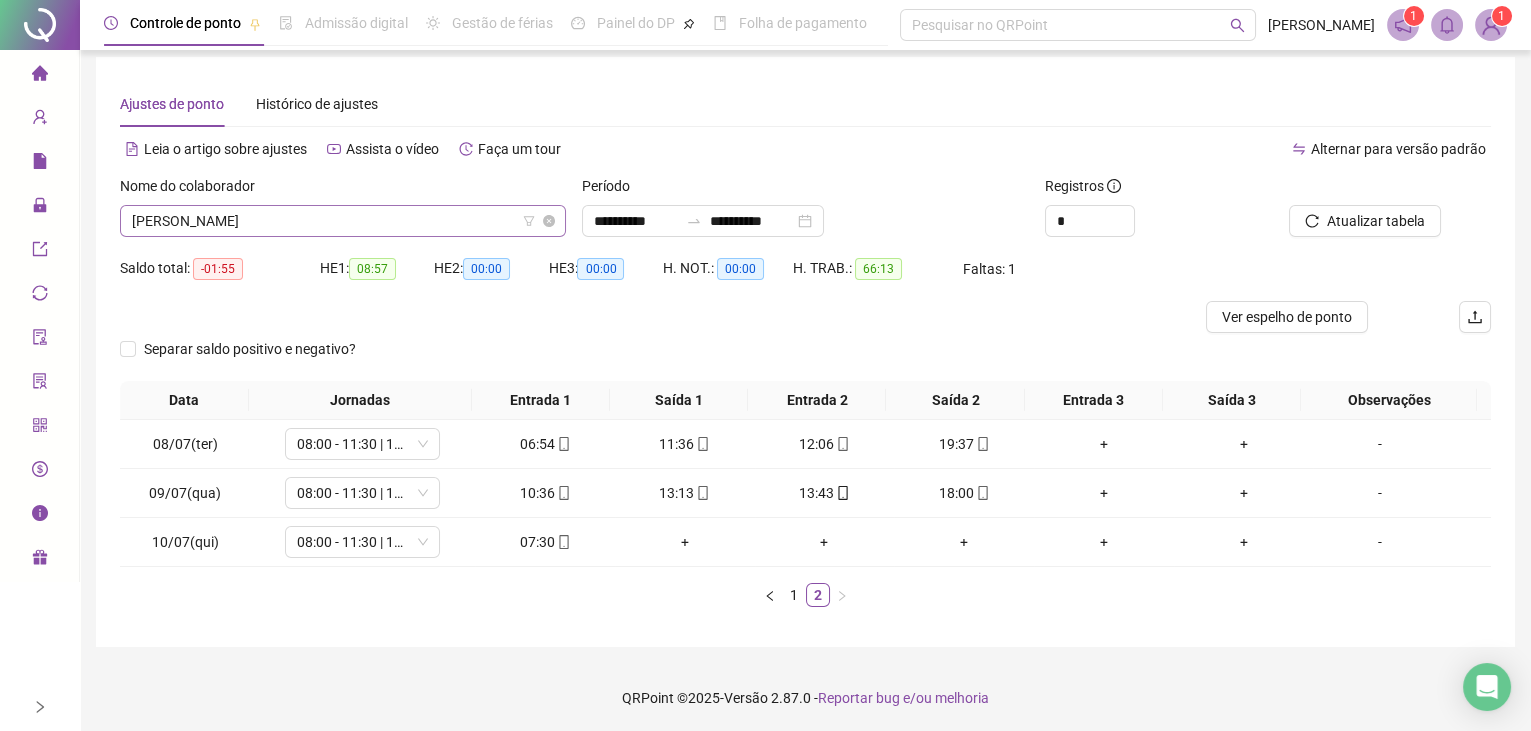click on "[PERSON_NAME]" at bounding box center (343, 221) 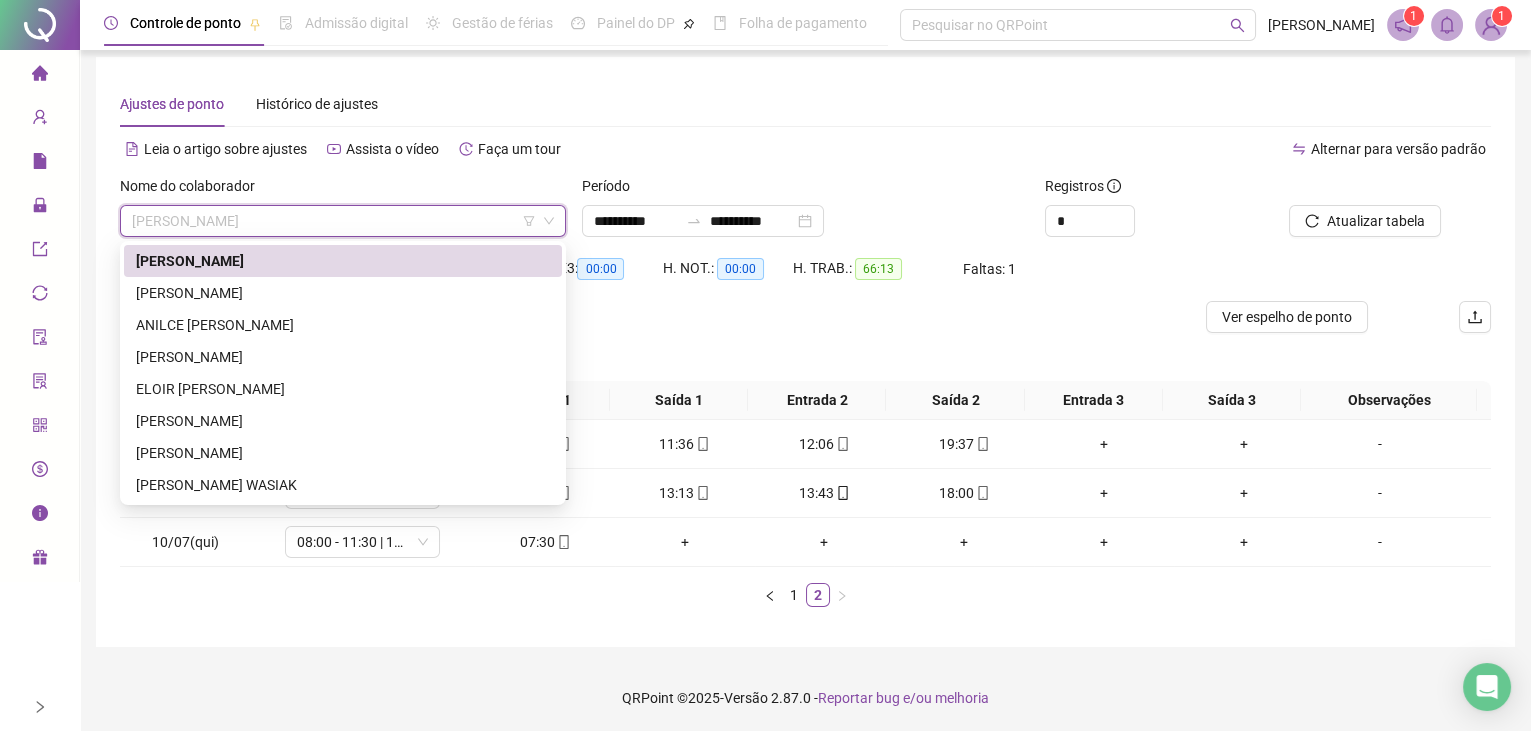 click on "Nome do colaborador" at bounding box center (343, 190) 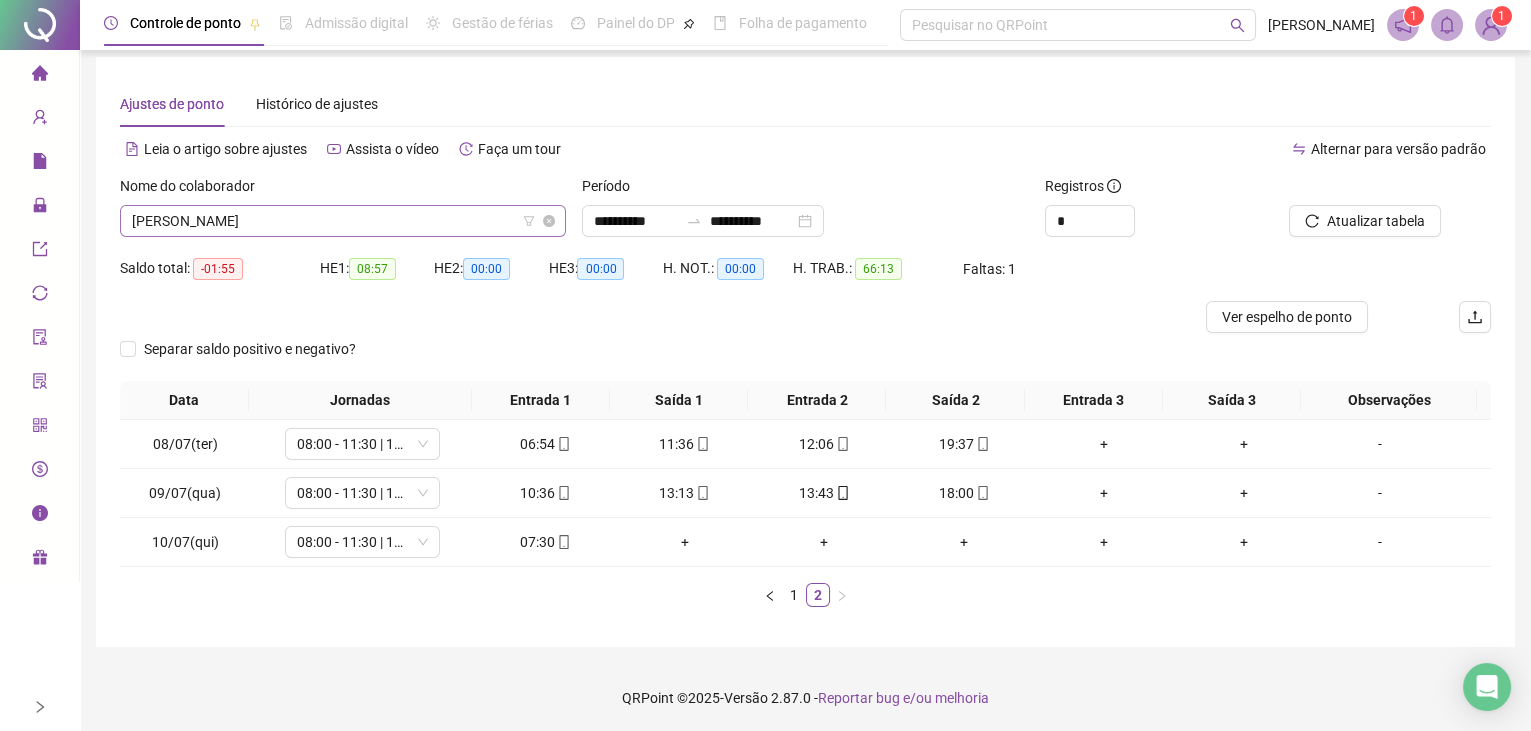 click on "[PERSON_NAME]" at bounding box center [343, 221] 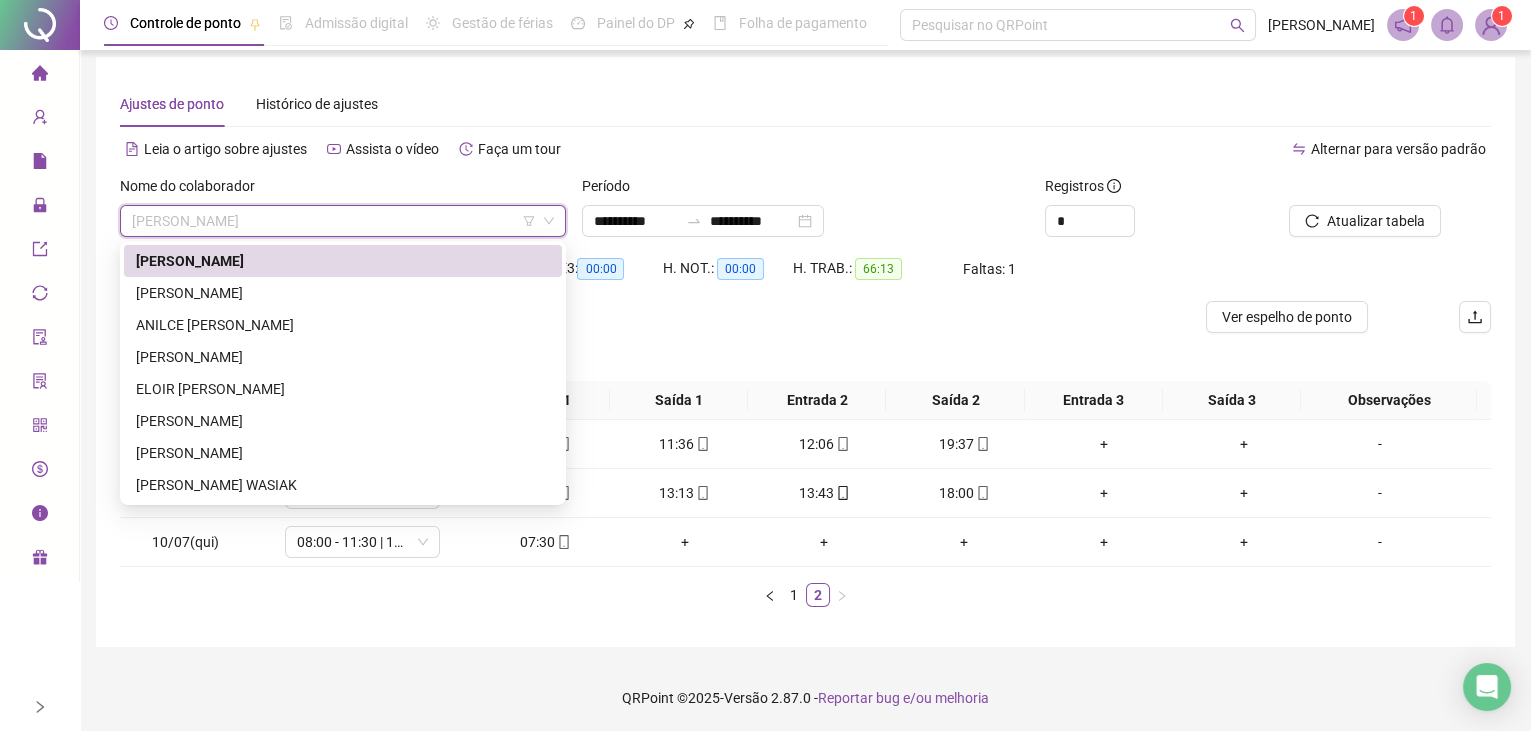 click on "Leia o artigo sobre ajustes Assista o vídeo Faça um tour" at bounding box center (463, 149) 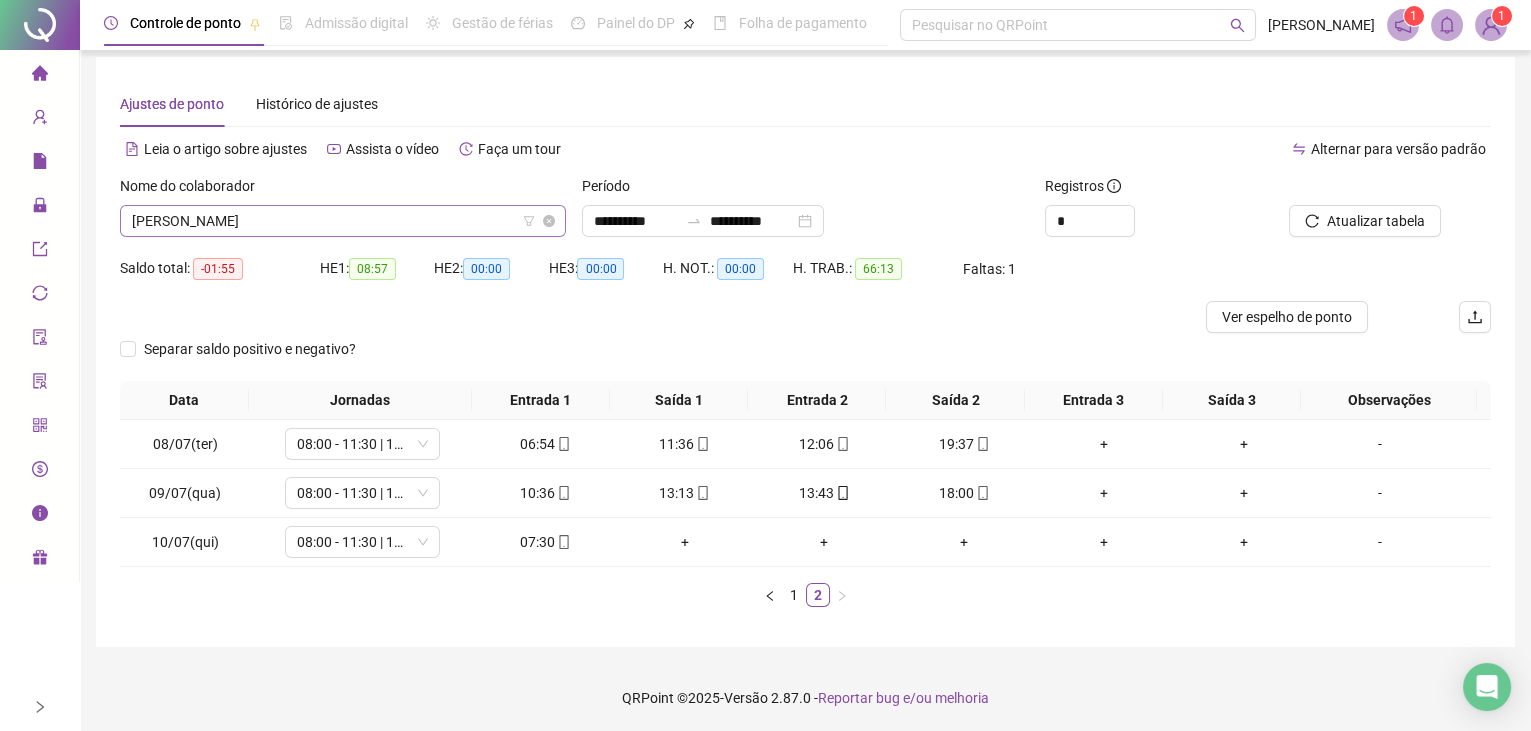 click on "[PERSON_NAME]" at bounding box center (343, 221) 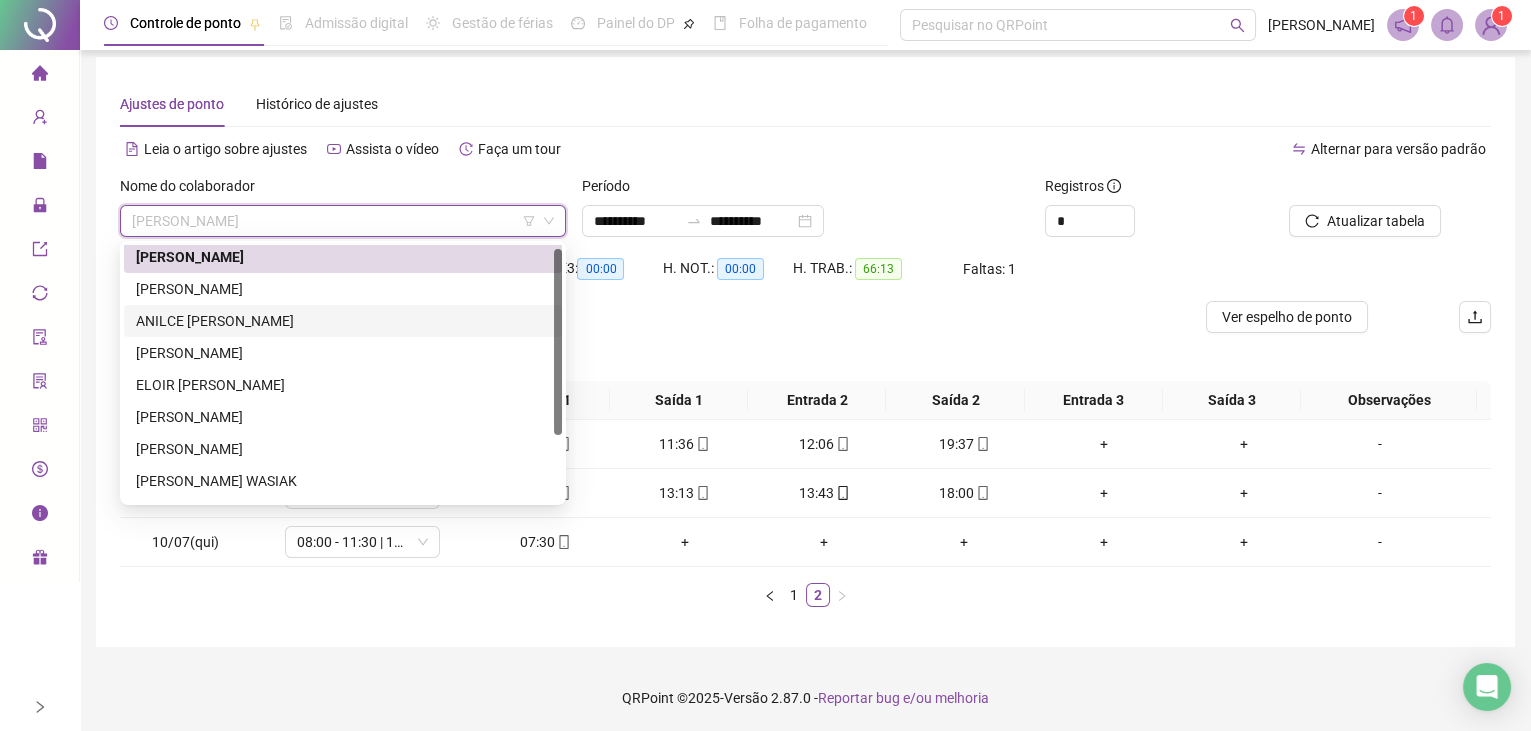 scroll, scrollTop: 0, scrollLeft: 0, axis: both 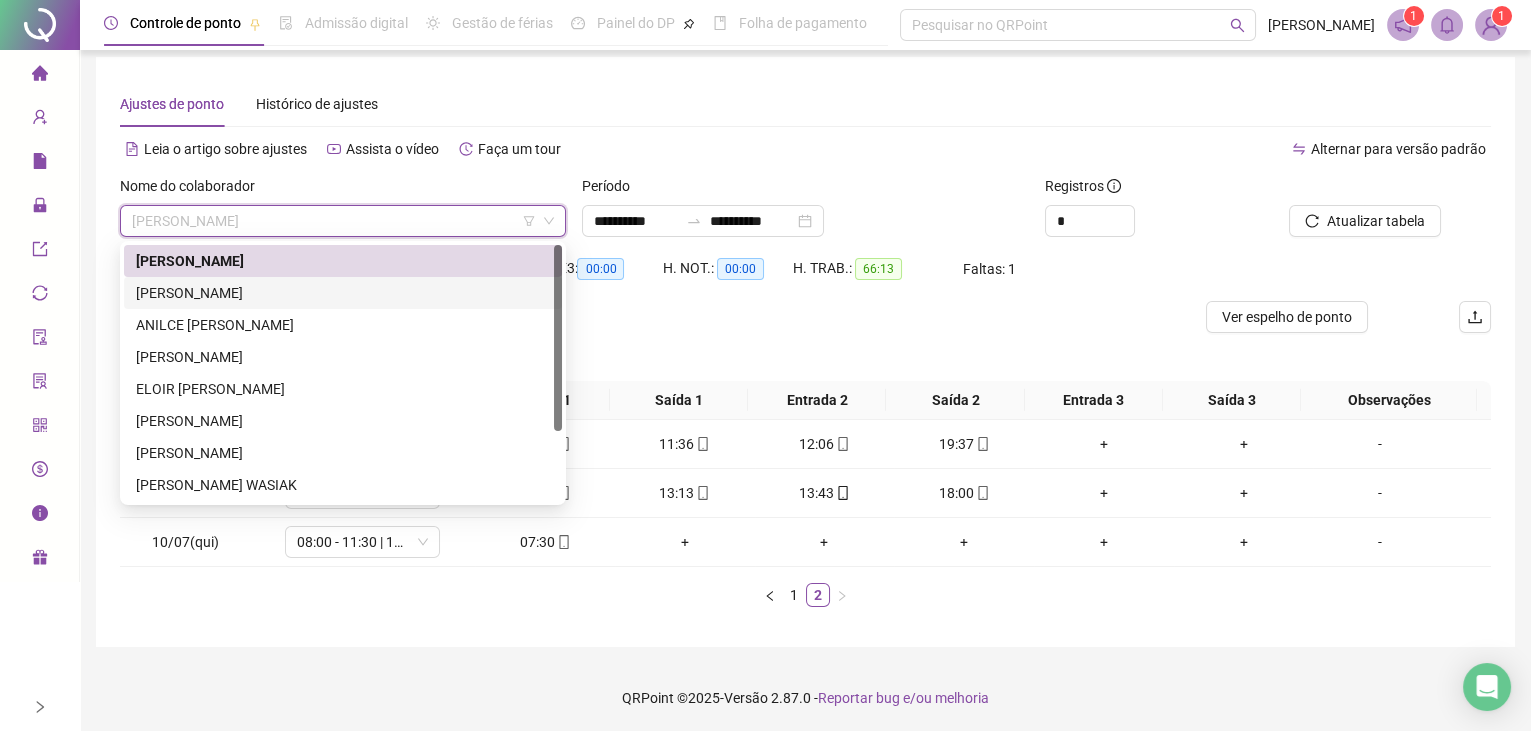 click on "[PERSON_NAME]" at bounding box center (343, 293) 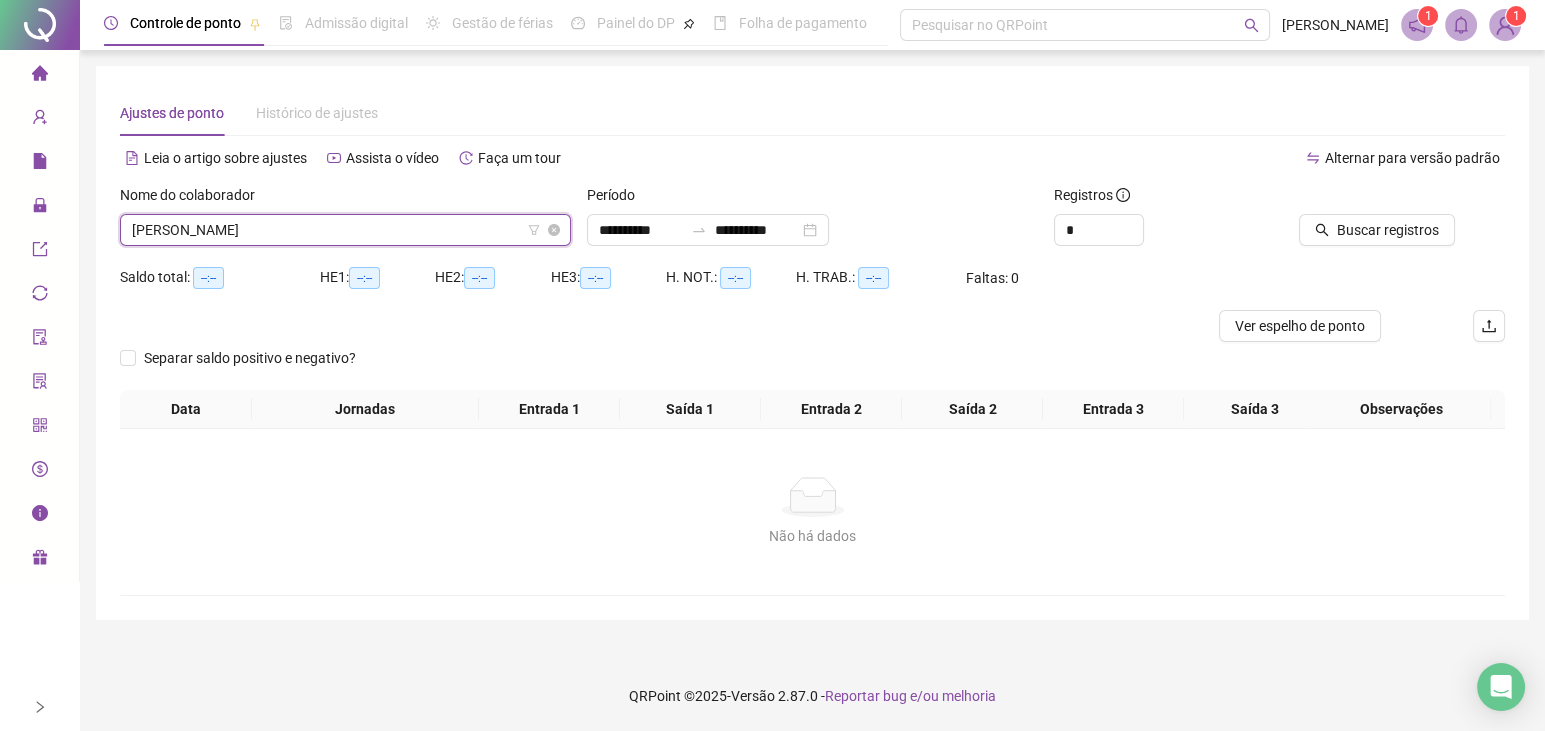 click on "[PERSON_NAME]" at bounding box center (345, 230) 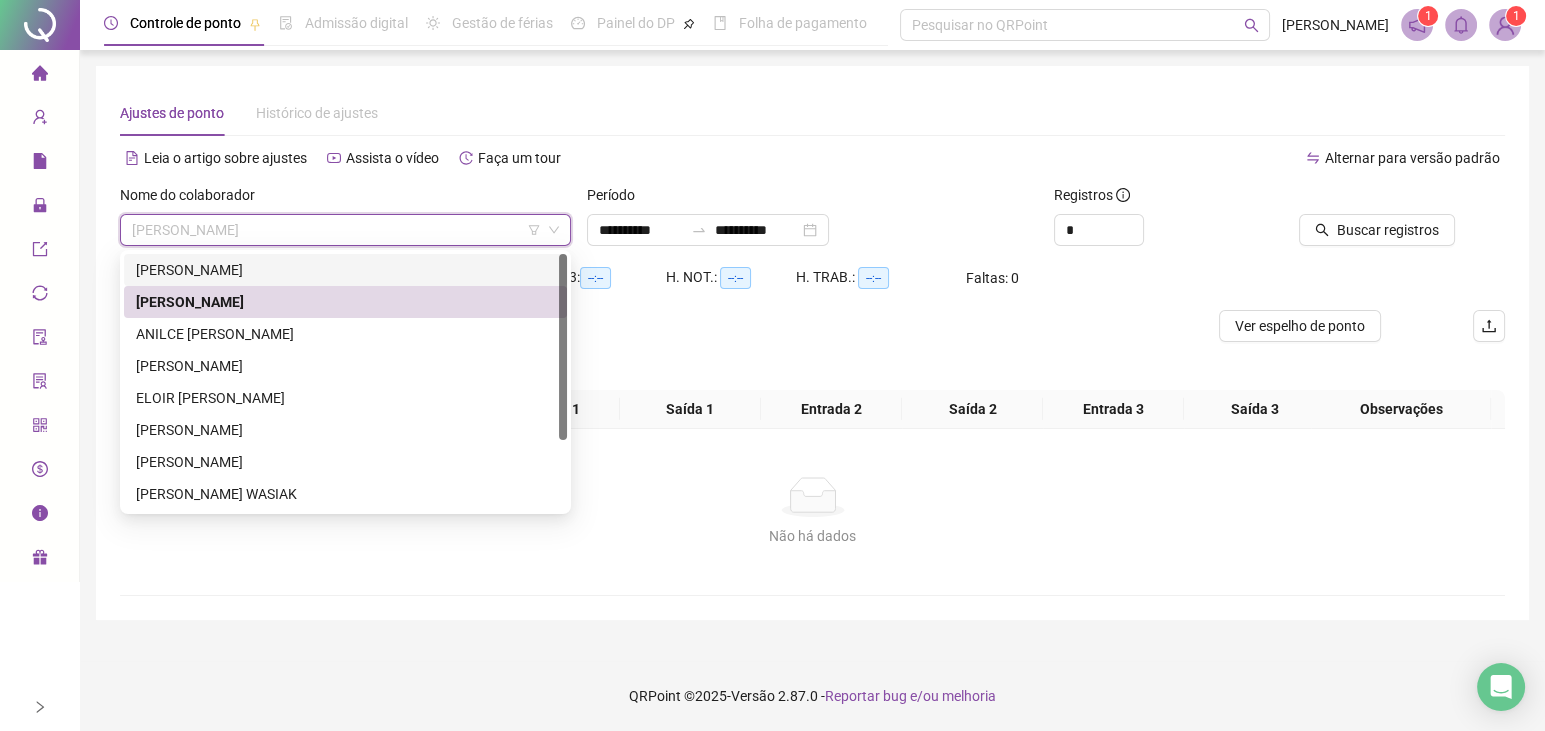 click on "[PERSON_NAME]" at bounding box center (345, 270) 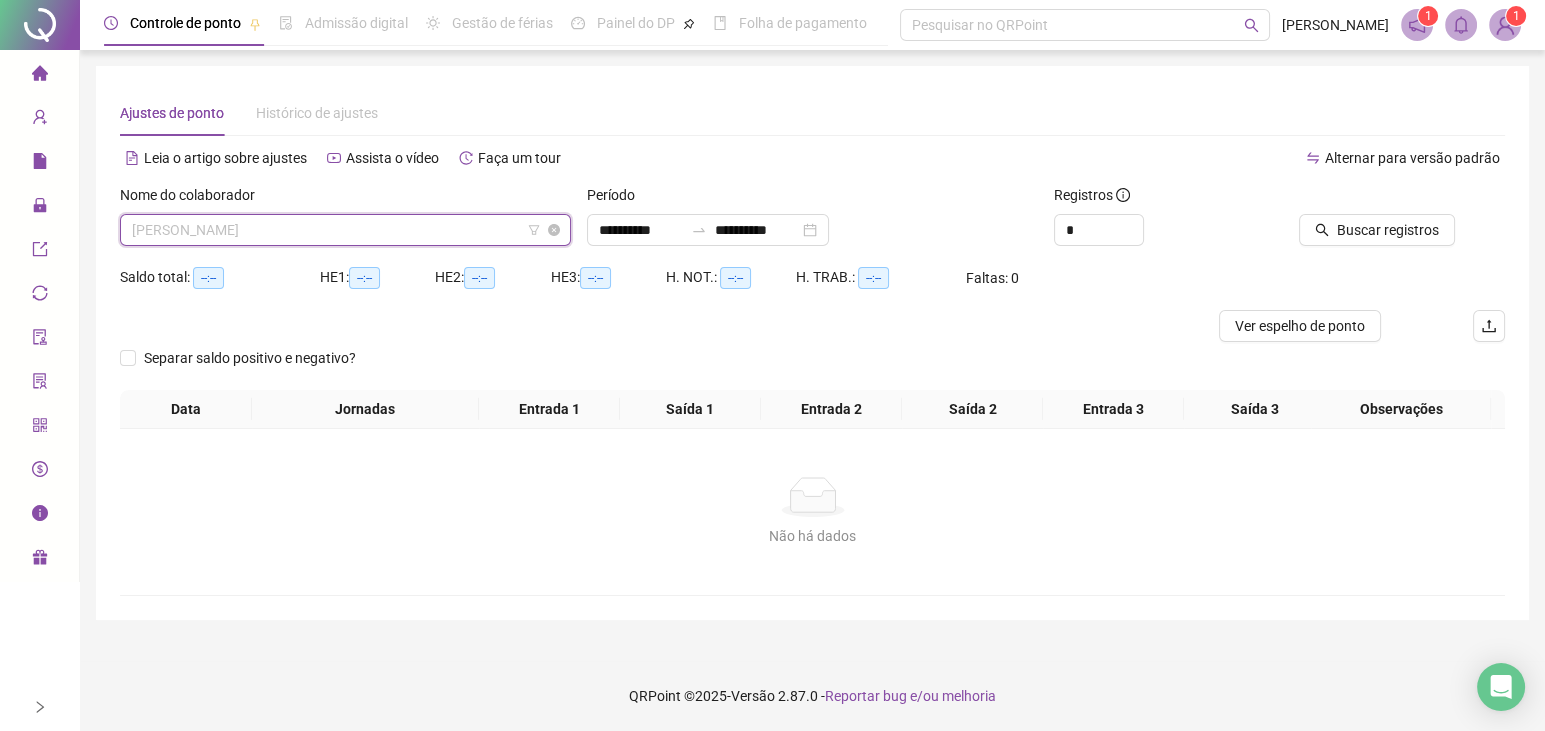 click on "[PERSON_NAME]" at bounding box center [345, 230] 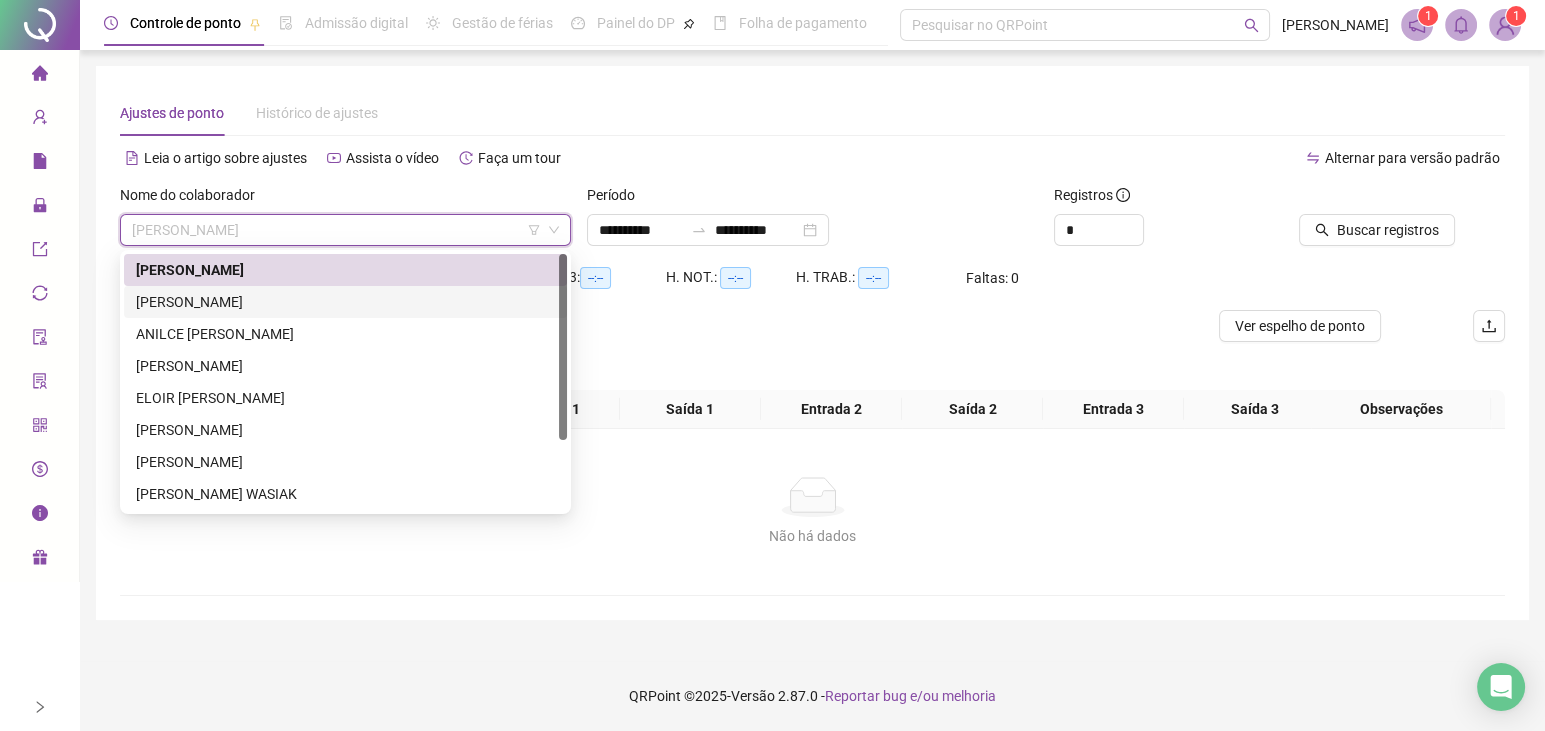 click on "[PERSON_NAME]" at bounding box center (345, 302) 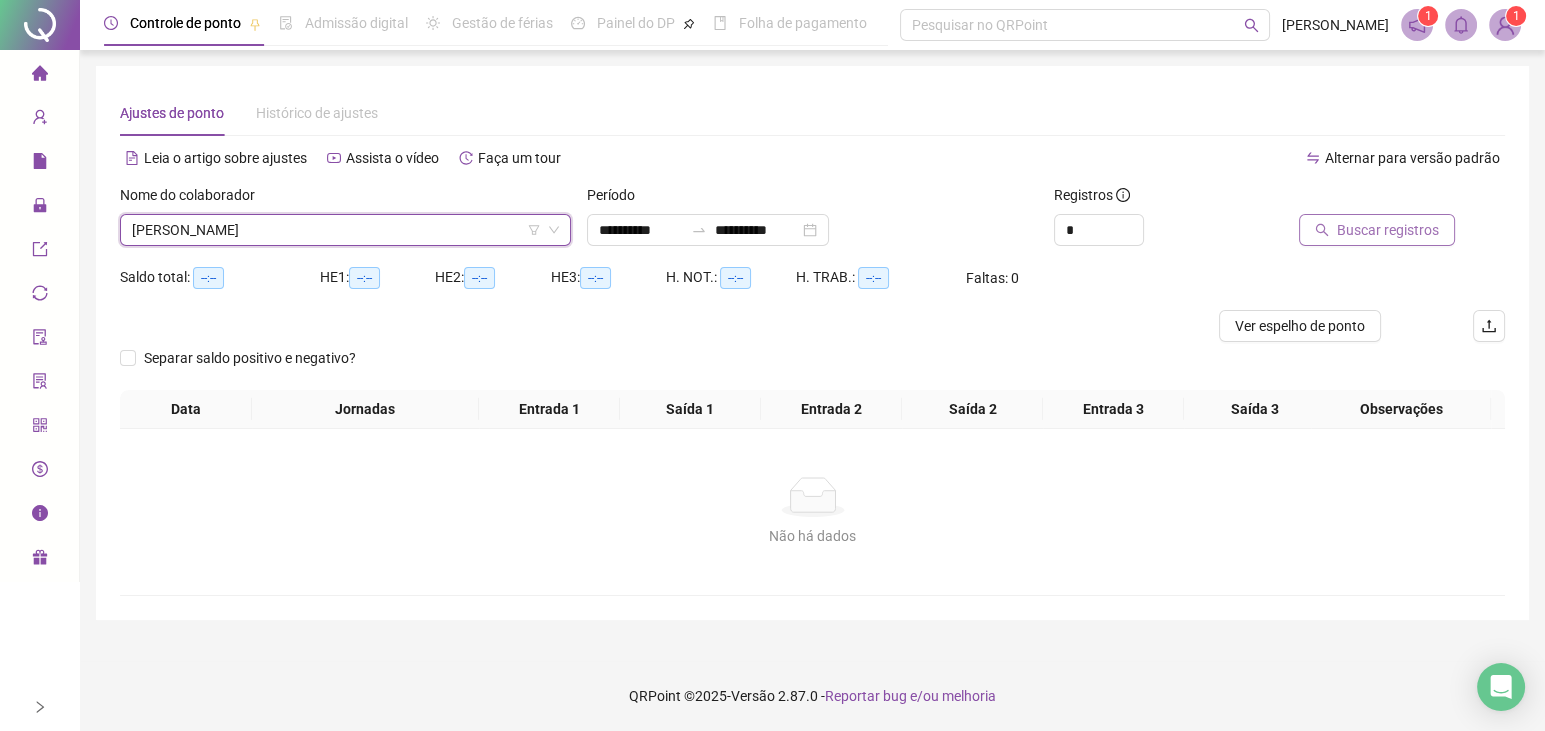 click on "Buscar registros" at bounding box center (1388, 230) 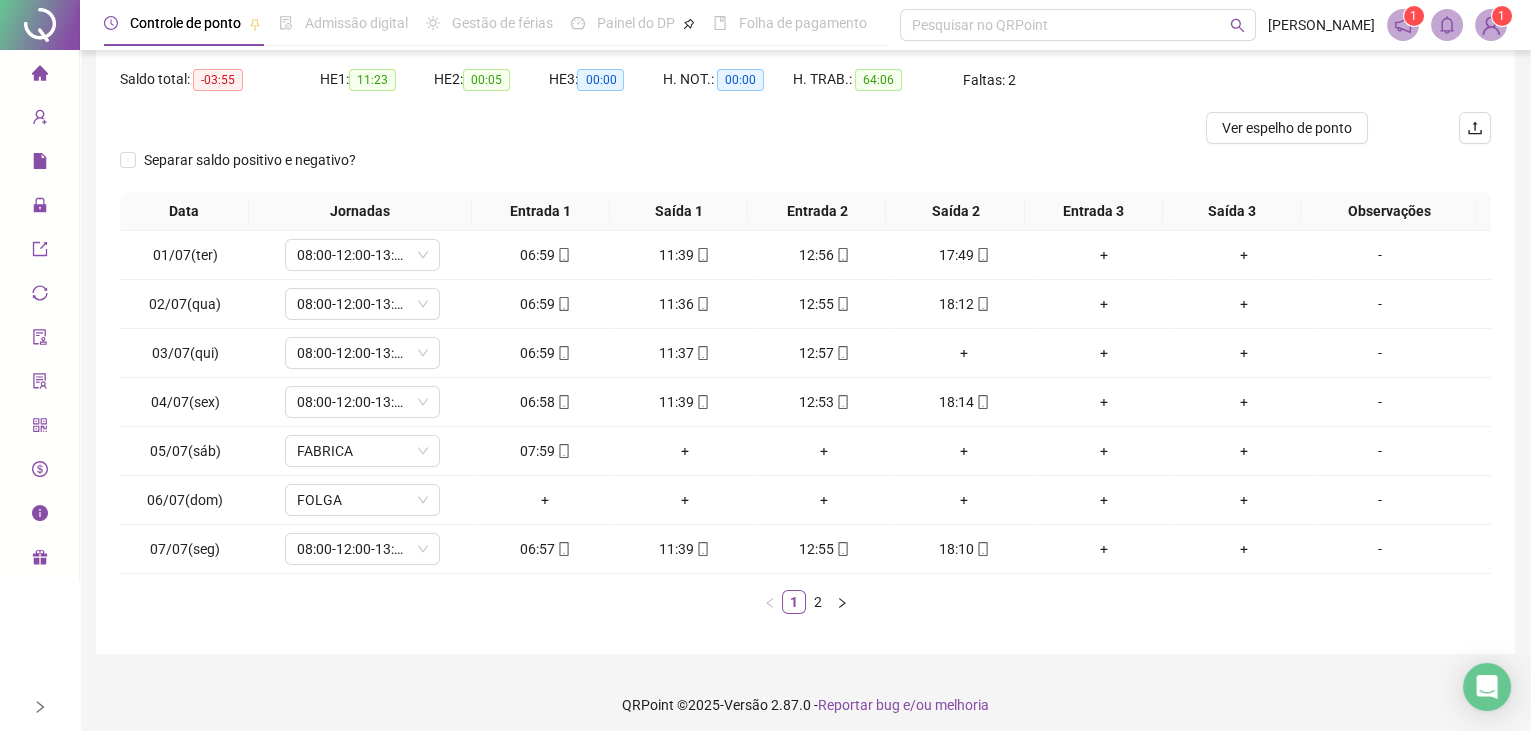 scroll, scrollTop: 203, scrollLeft: 0, axis: vertical 